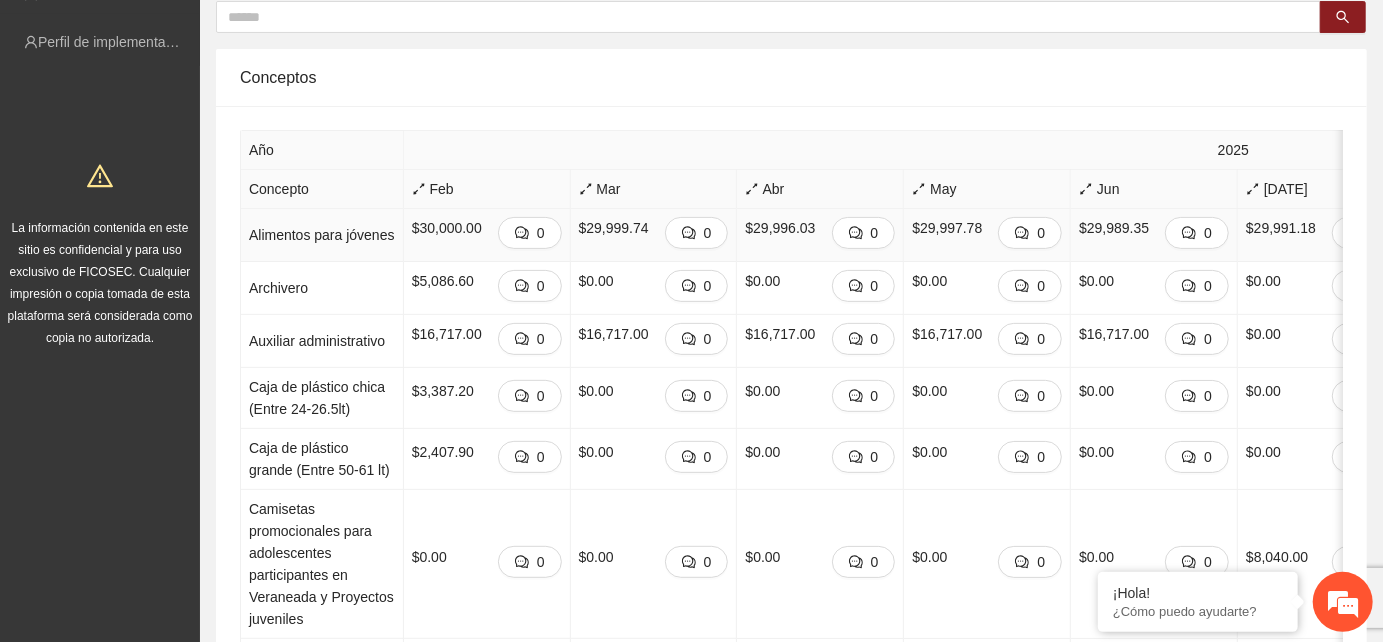 scroll, scrollTop: 222, scrollLeft: 0, axis: vertical 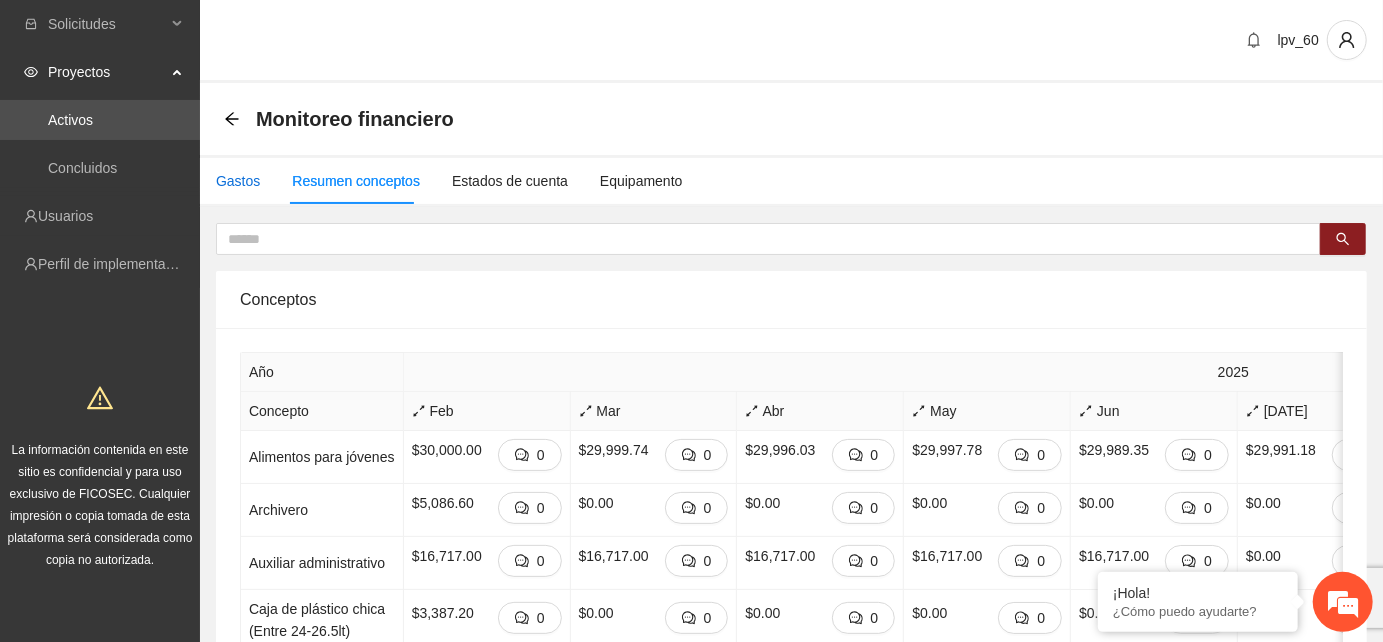 click on "Gastos" at bounding box center (238, 181) 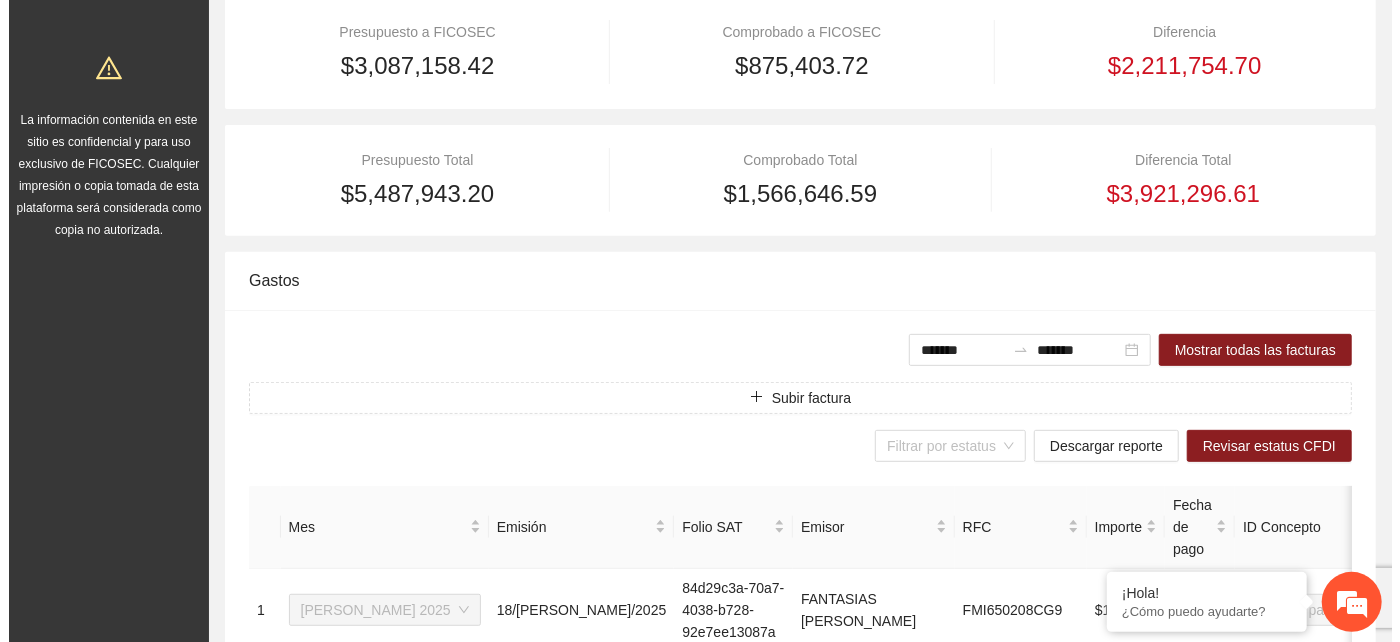 scroll, scrollTop: 444, scrollLeft: 0, axis: vertical 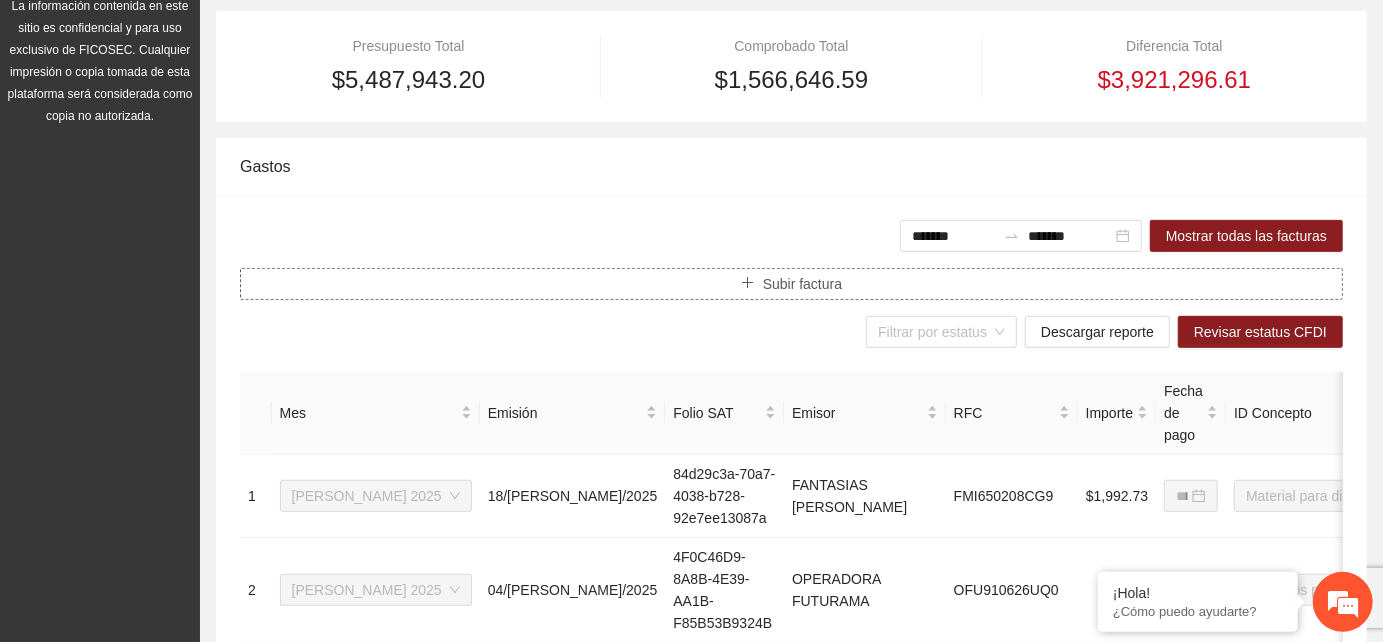 click on "Subir factura" at bounding box center [802, 284] 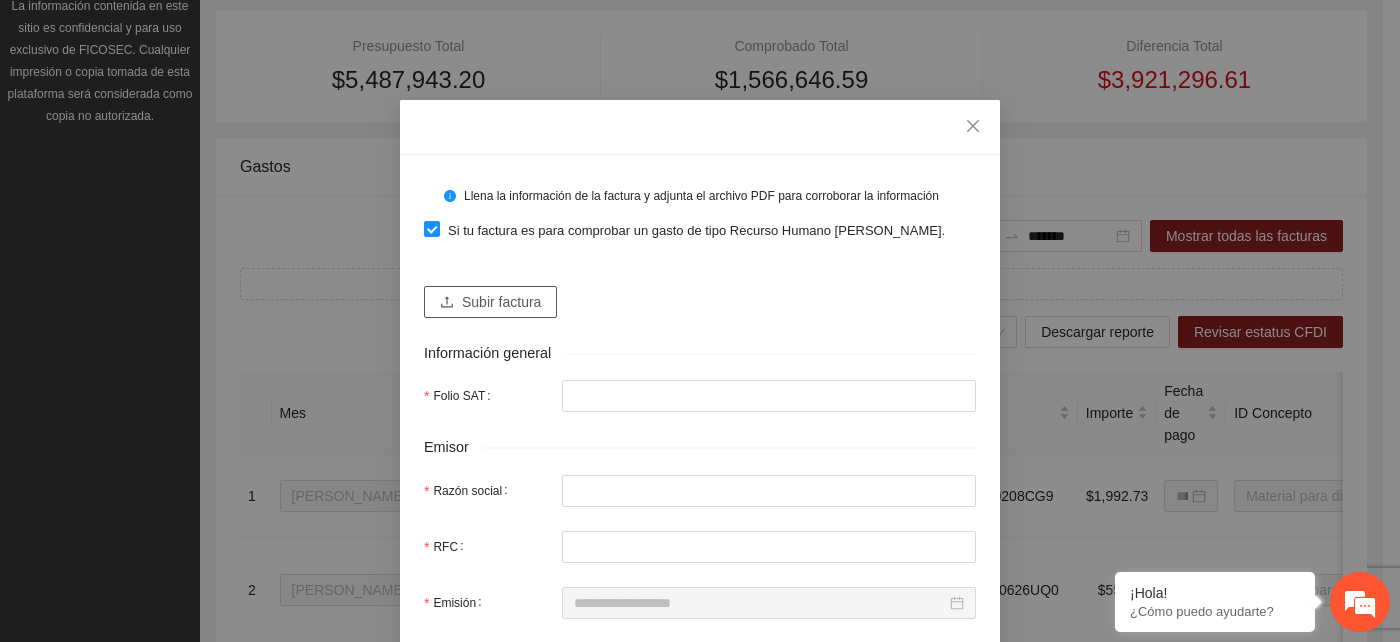 click 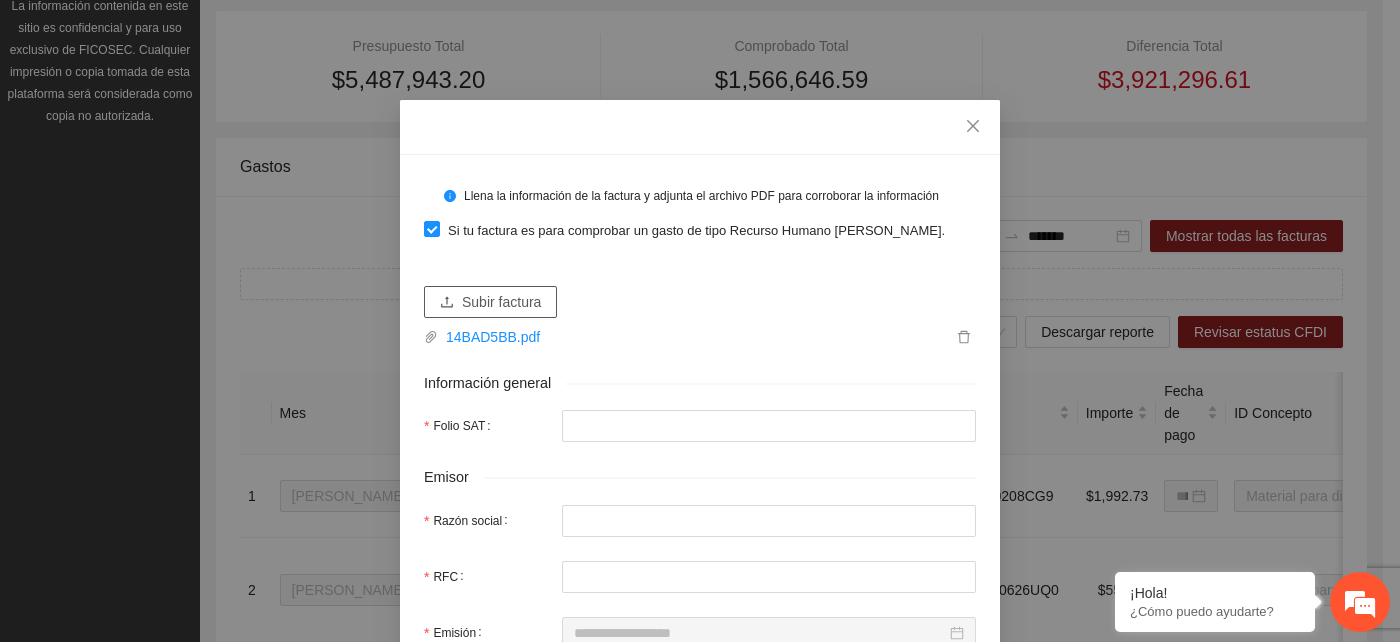 click on "Subir factura" at bounding box center (501, 302) 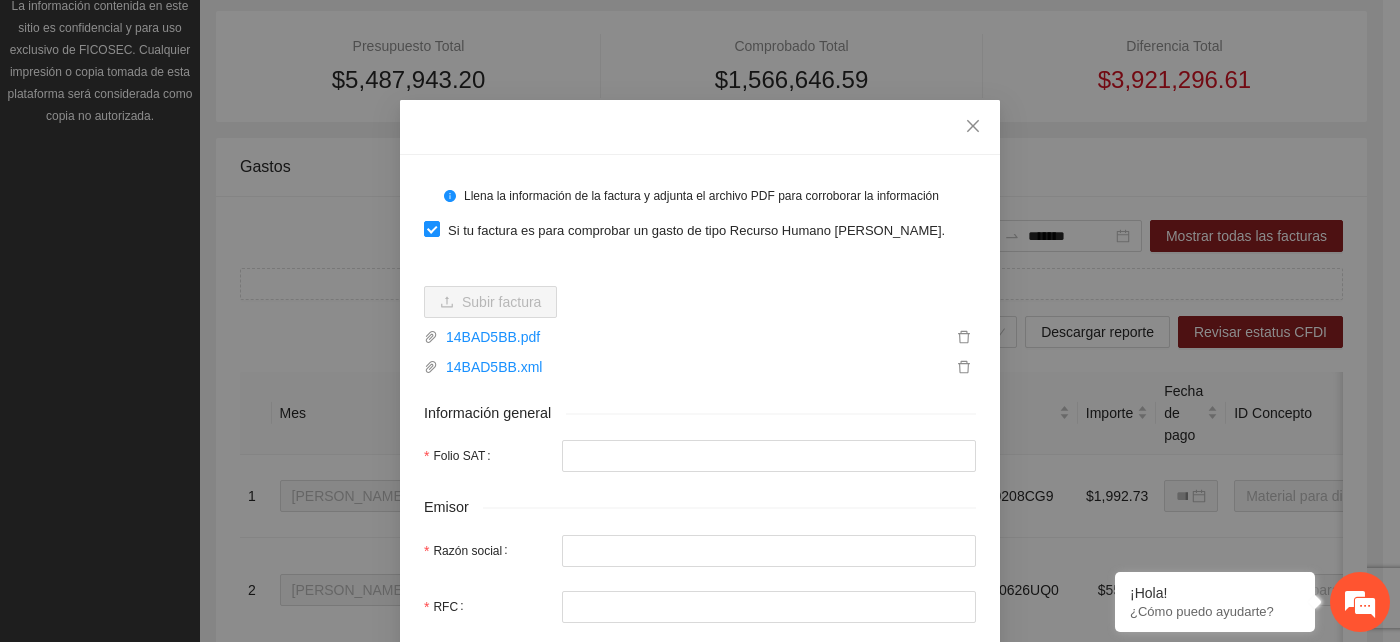 type on "**********" 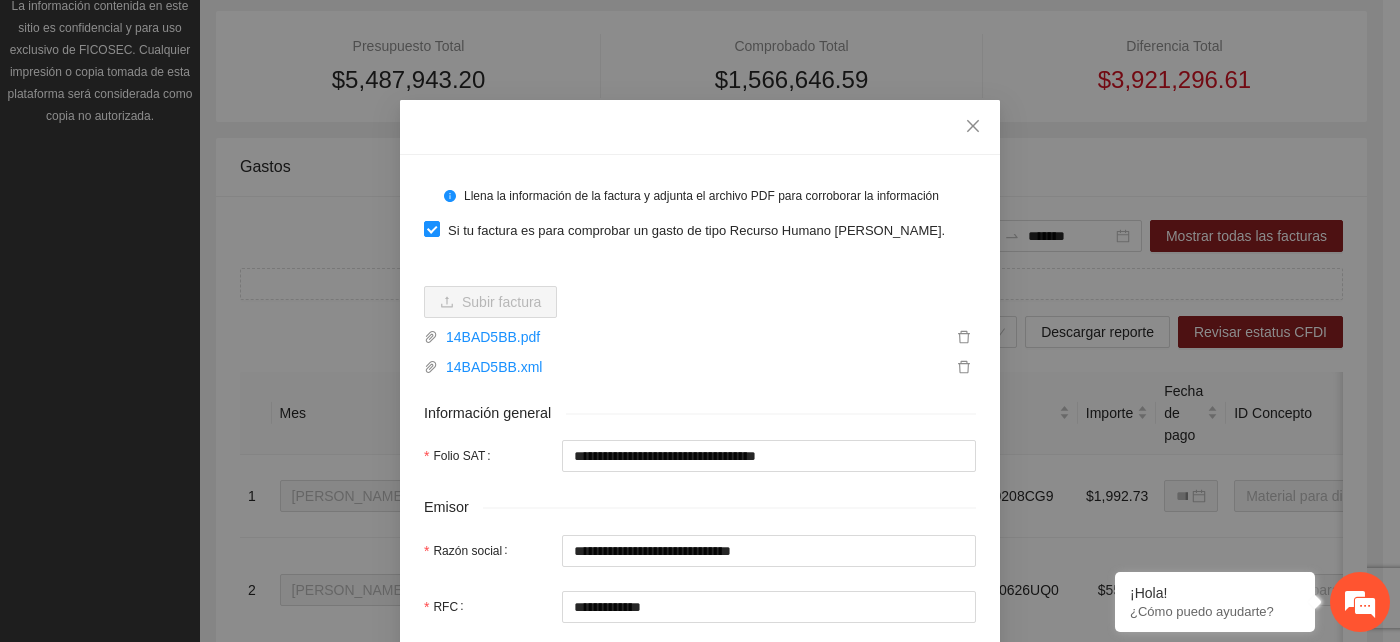 type on "**********" 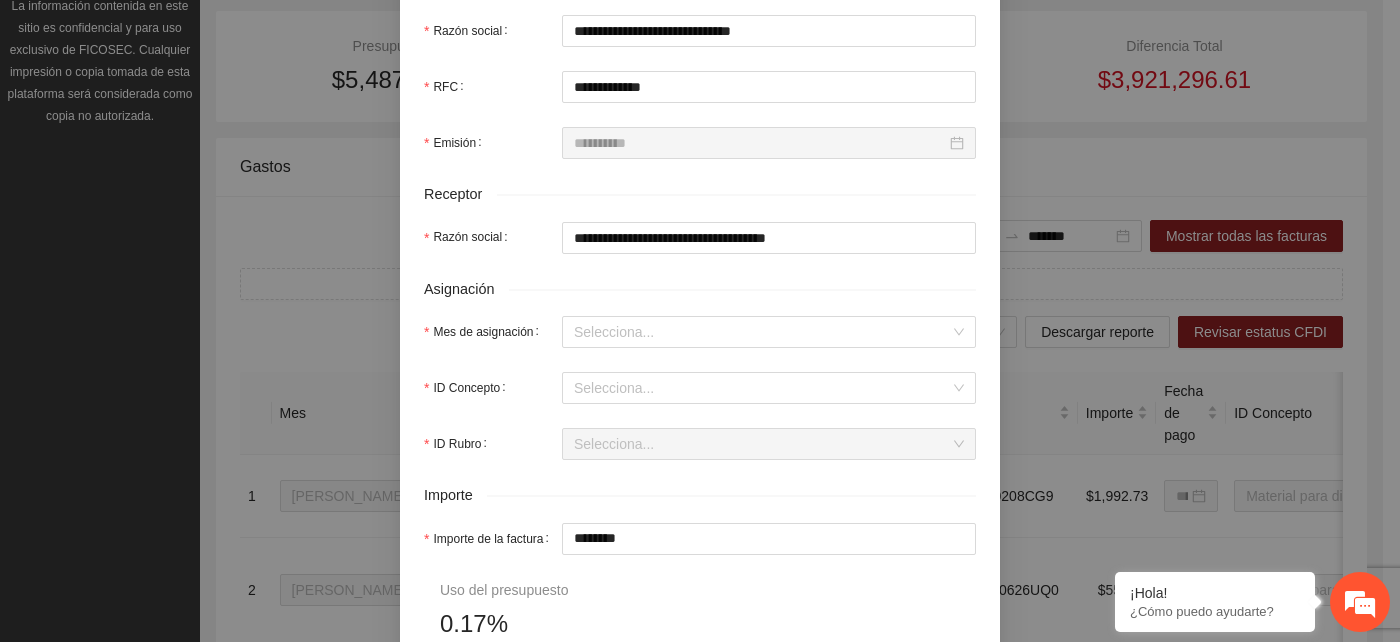 scroll, scrollTop: 666, scrollLeft: 0, axis: vertical 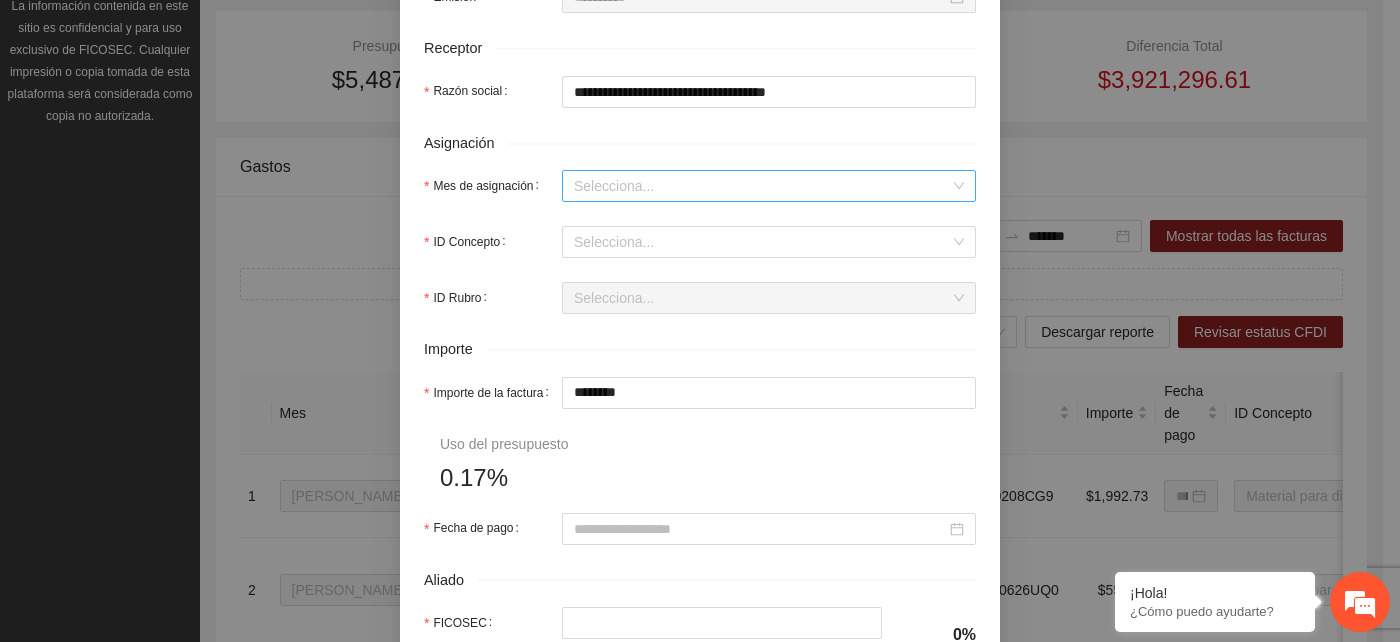 click on "Mes de asignación" at bounding box center (762, 186) 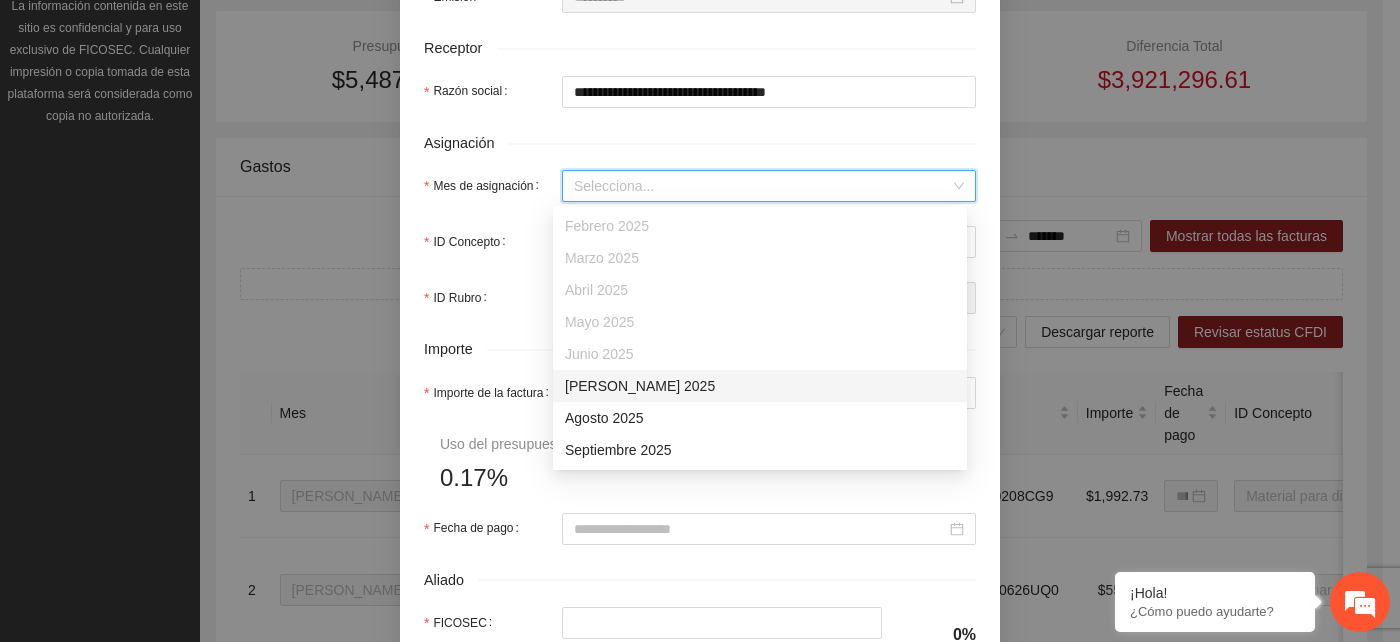 click on "Julio 2025" at bounding box center (760, 386) 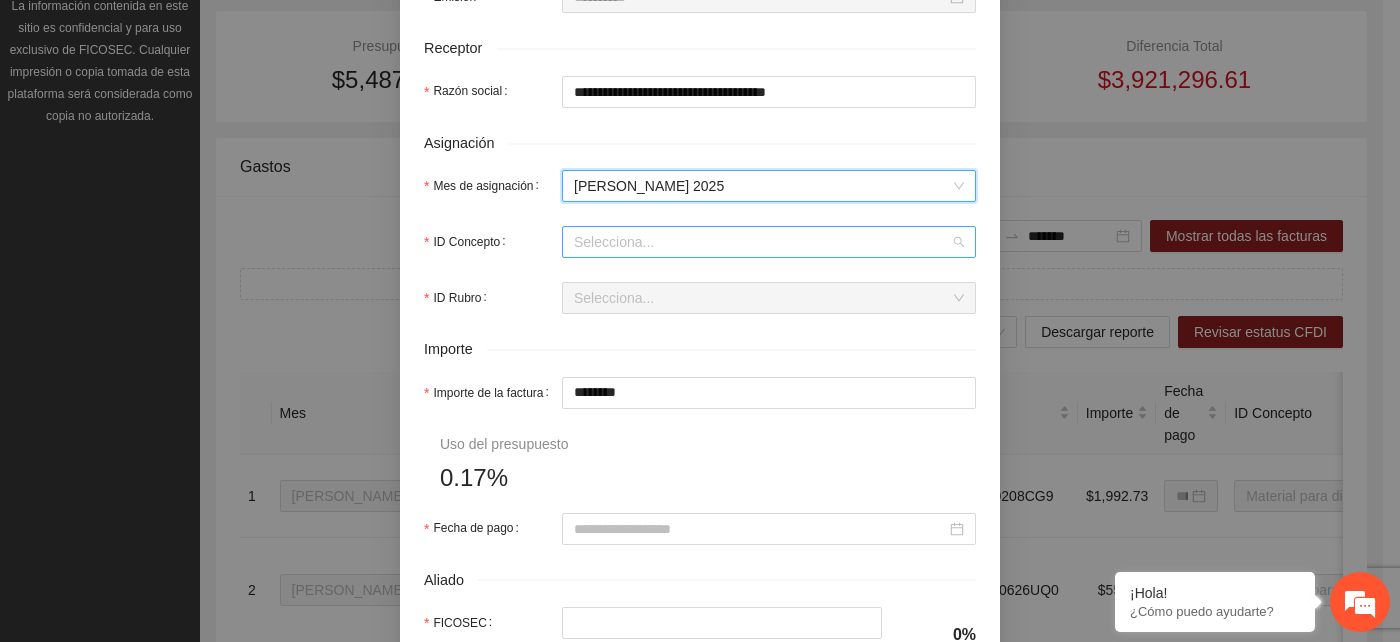 click on "ID Concepto" at bounding box center [762, 242] 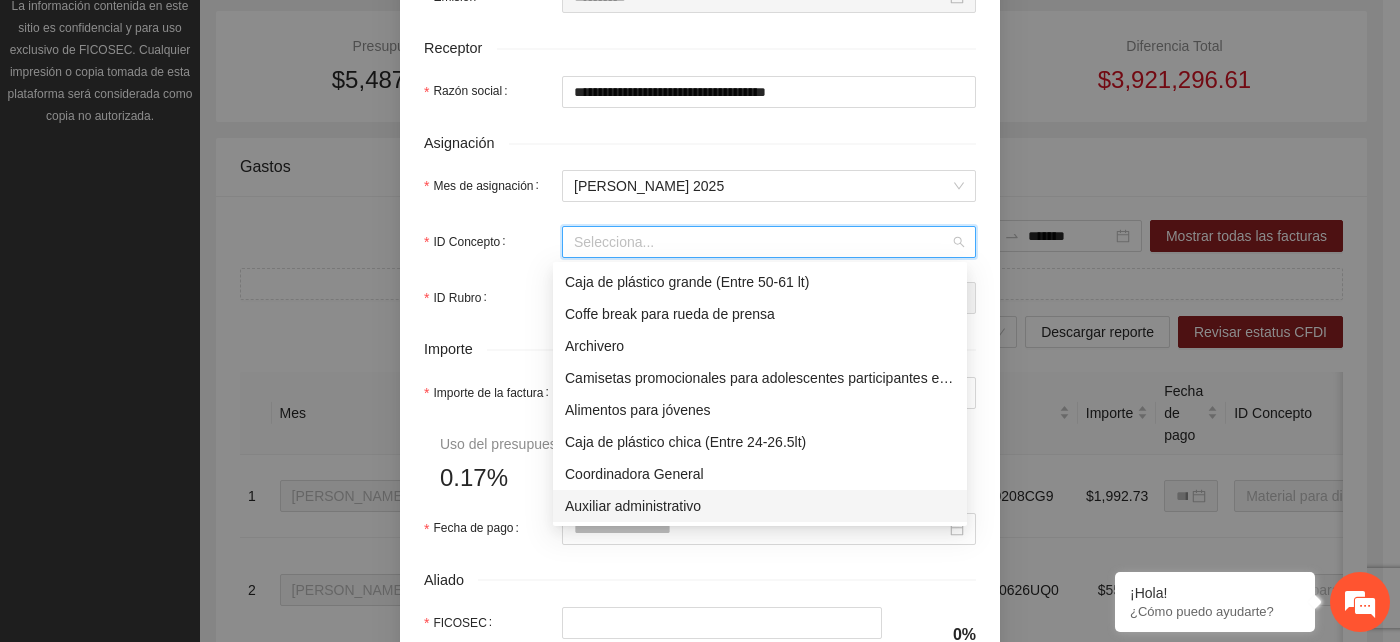 click on "Auxiliar administrativo" at bounding box center (760, 506) 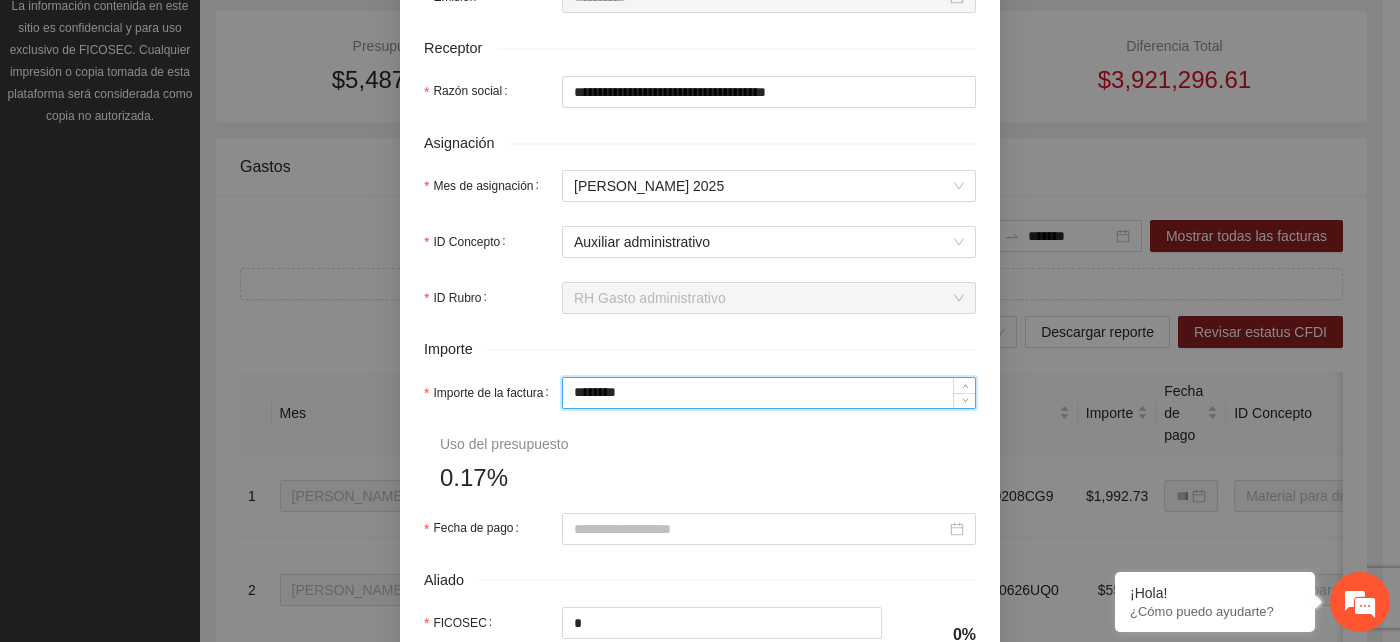 drag, startPoint x: 625, startPoint y: 394, endPoint x: 555, endPoint y: 385, distance: 70.5762 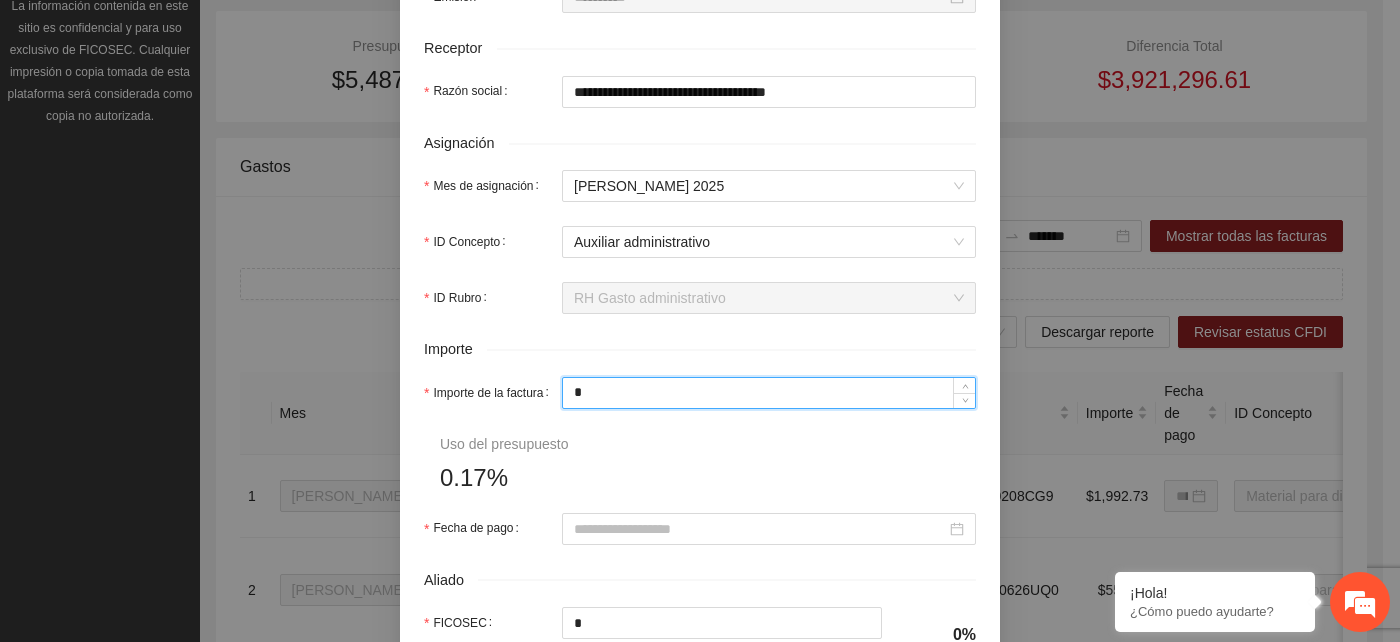 type on "***" 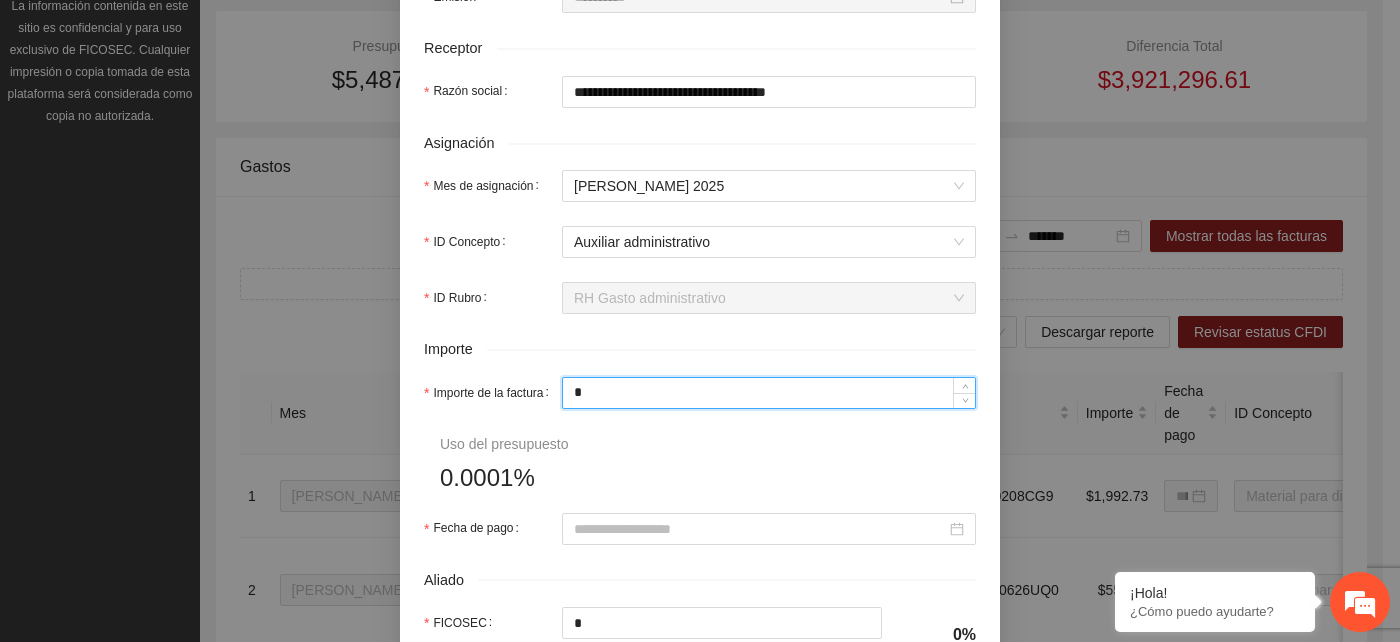 type on "**" 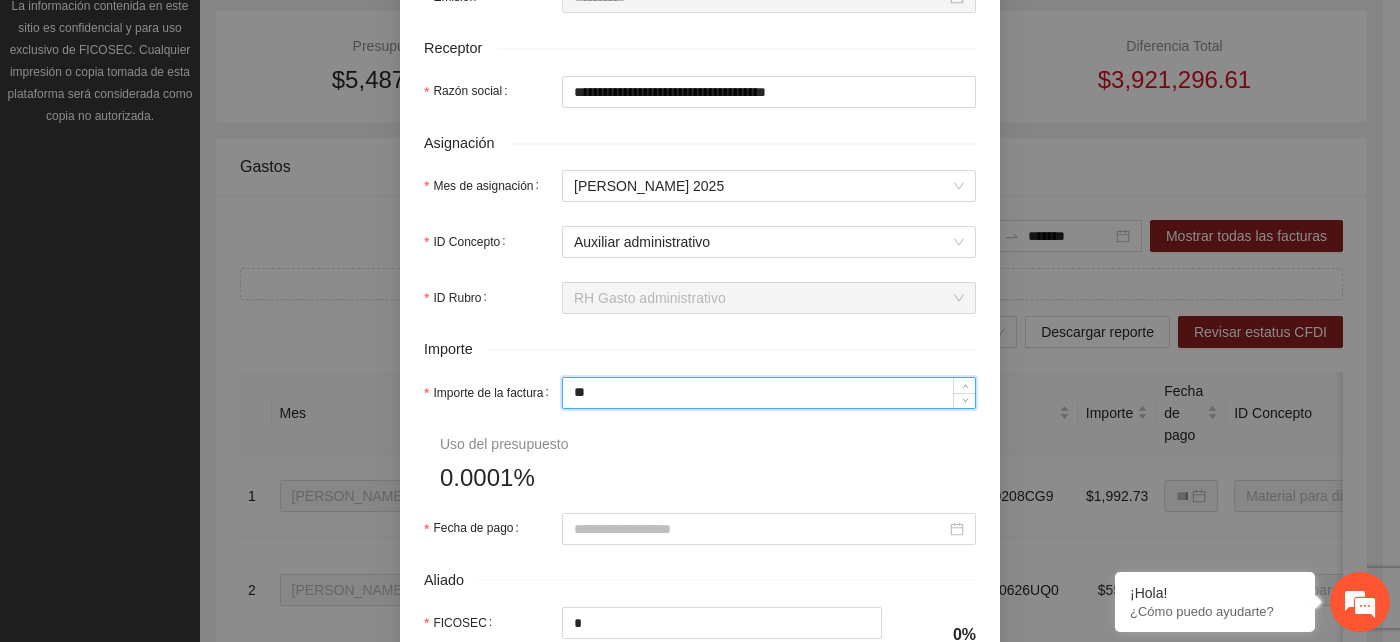 type on "****" 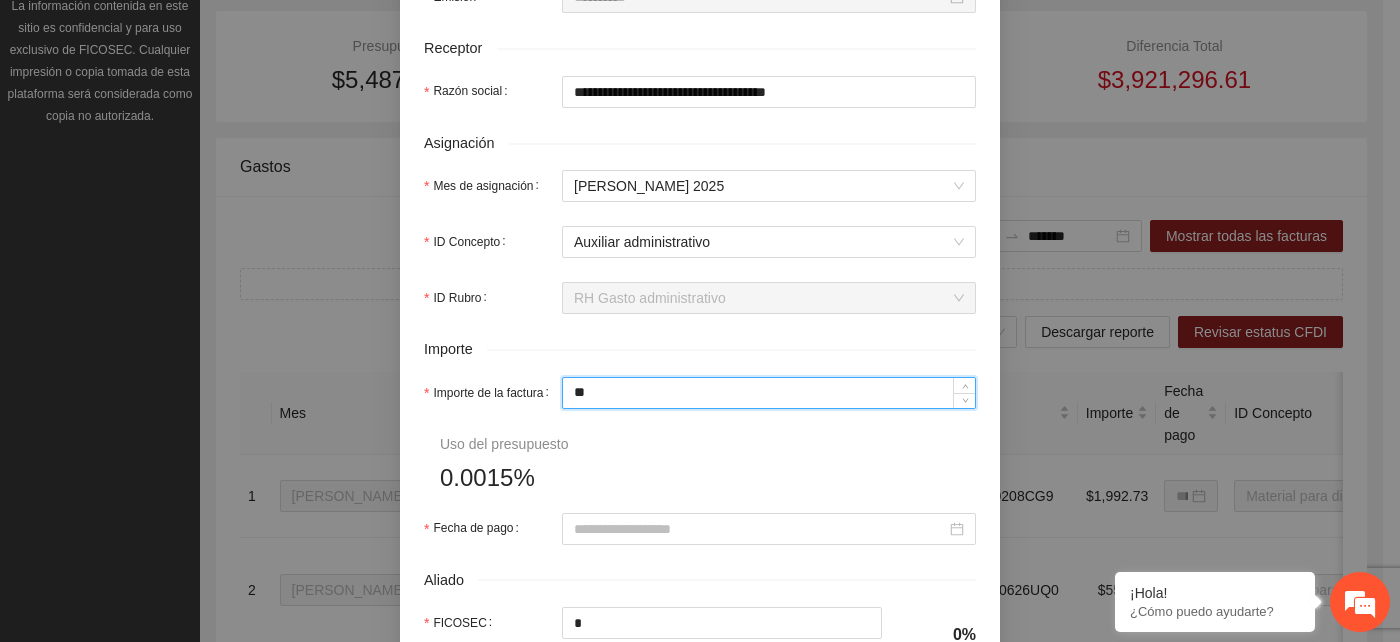 type on "***" 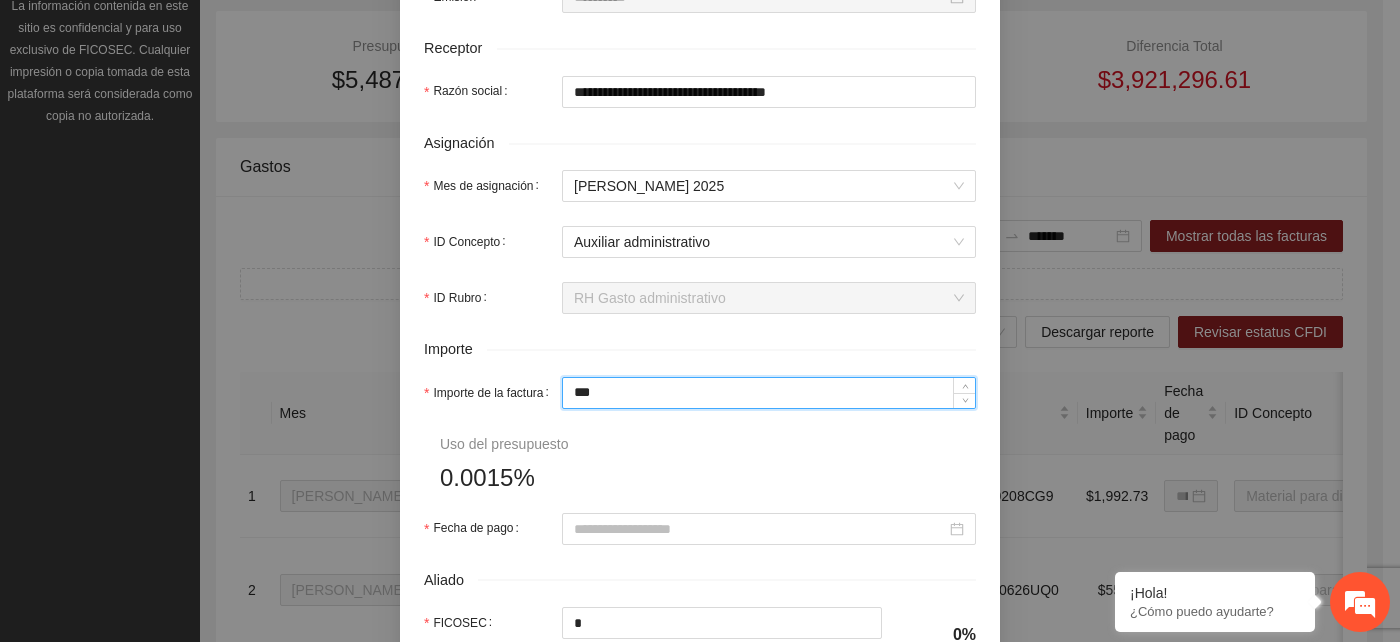 type on "***" 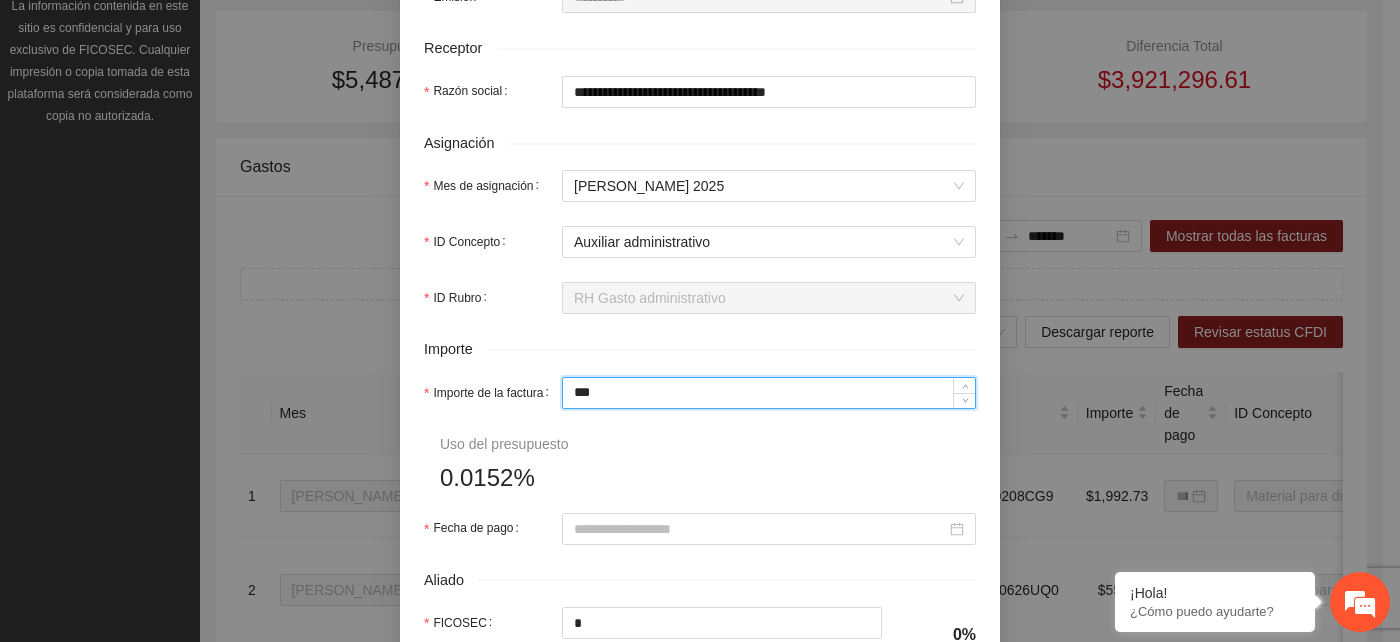 type on "*****" 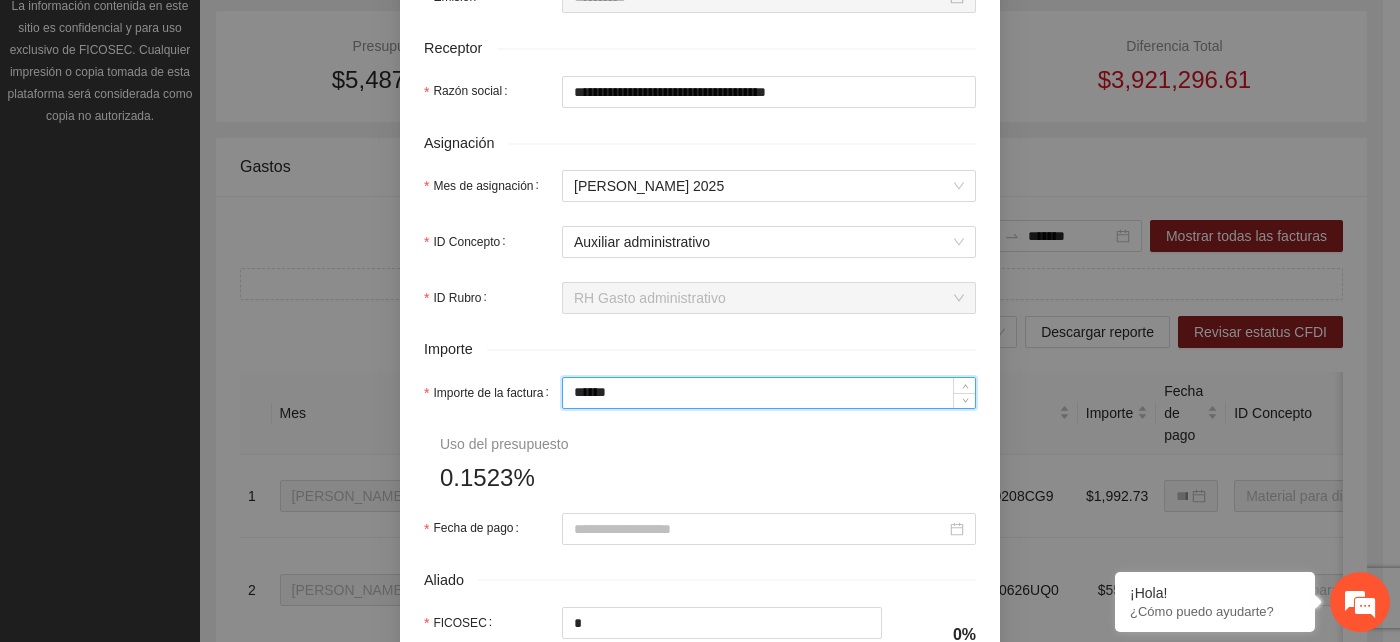type on "*******" 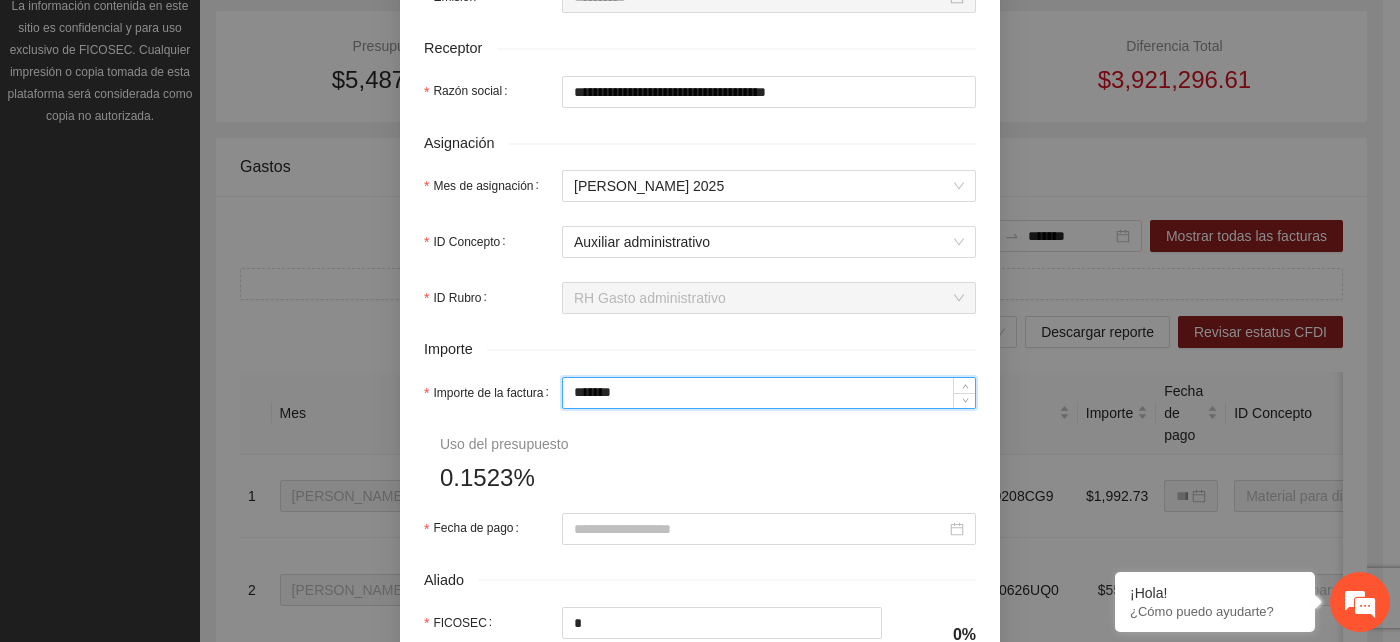 type on "********" 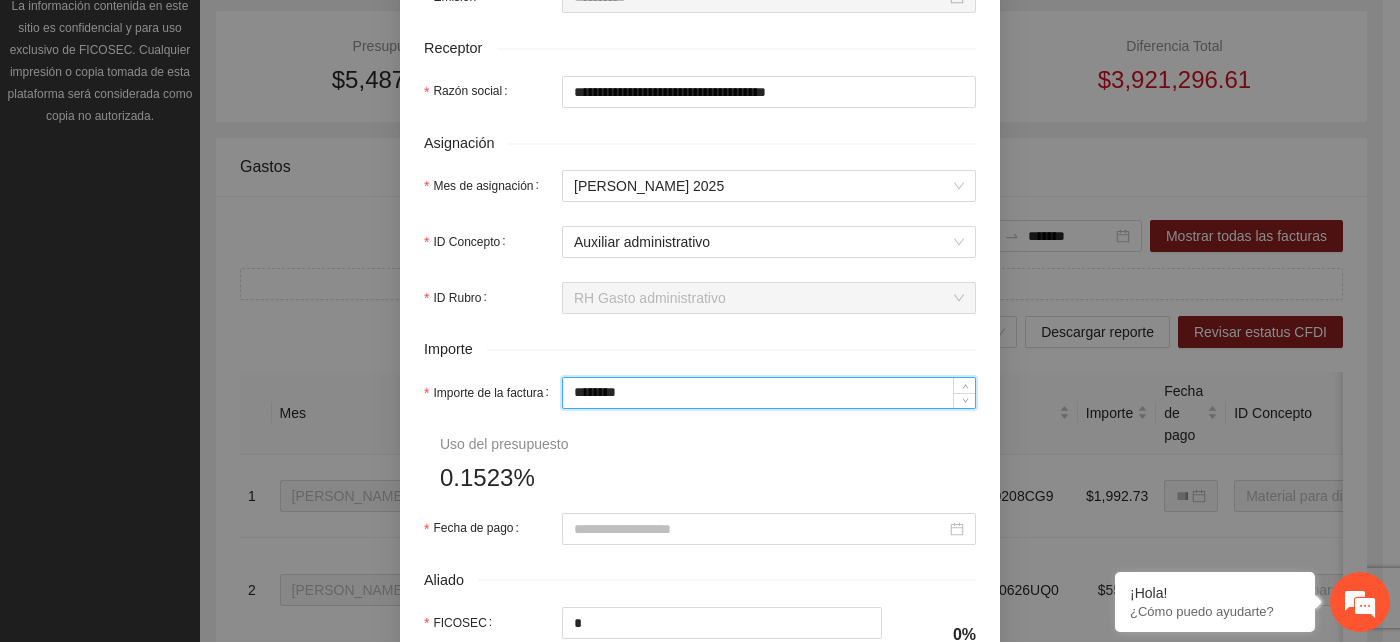 scroll, scrollTop: 777, scrollLeft: 0, axis: vertical 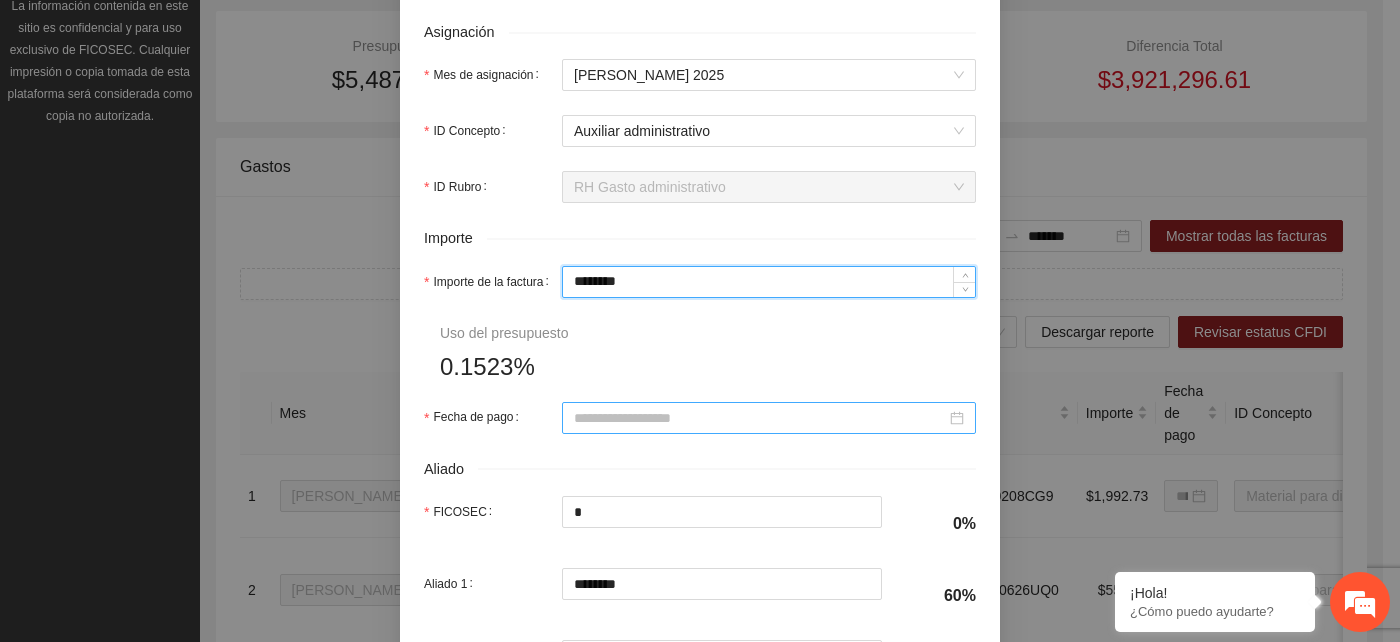 click on "Fecha de pago" at bounding box center [760, 418] 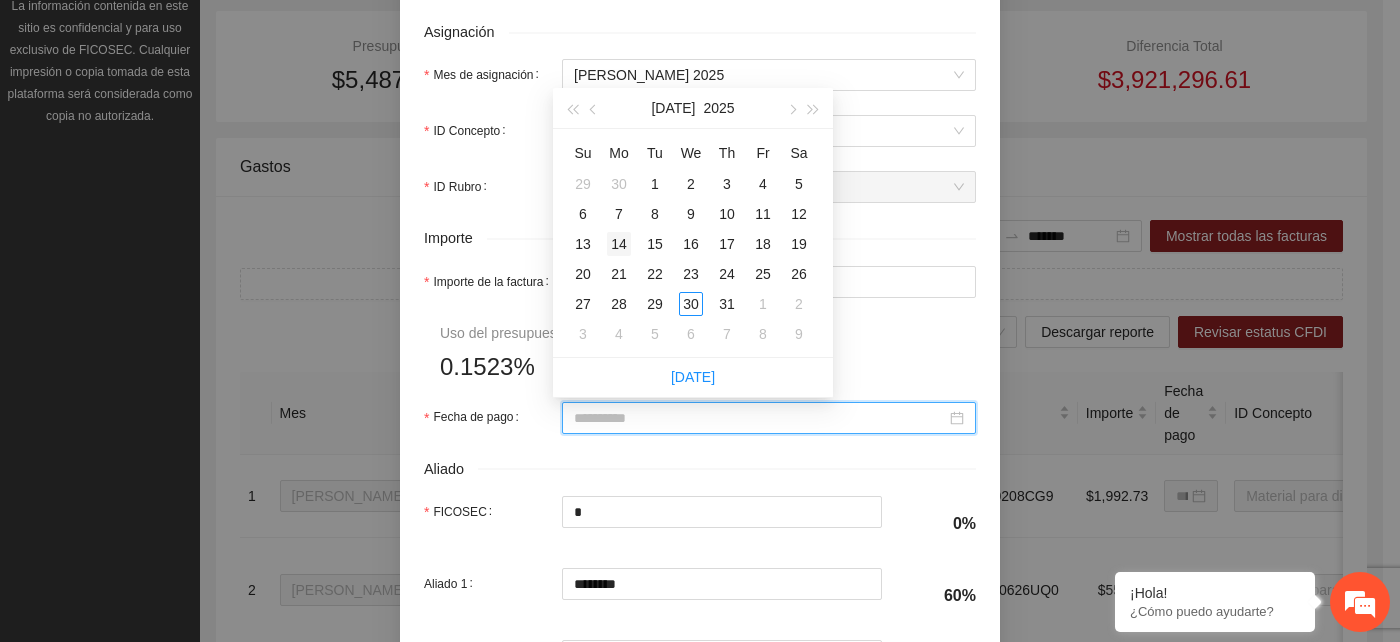 type on "**********" 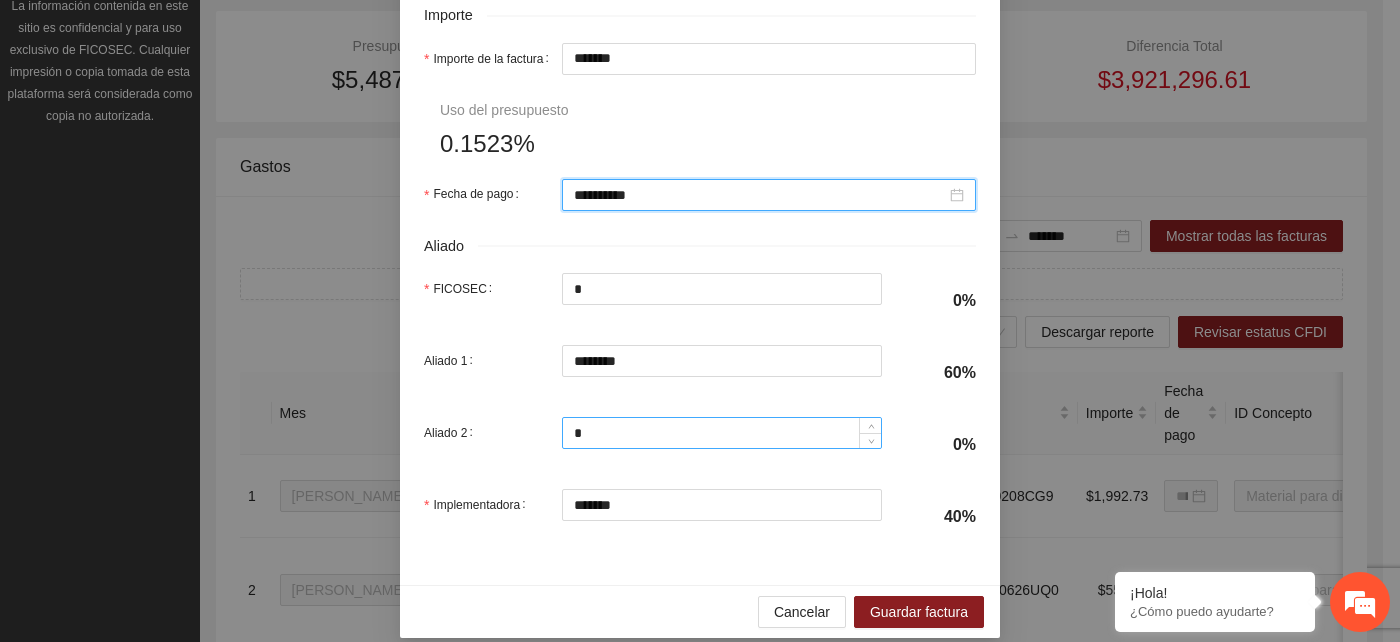 scroll, scrollTop: 1022, scrollLeft: 0, axis: vertical 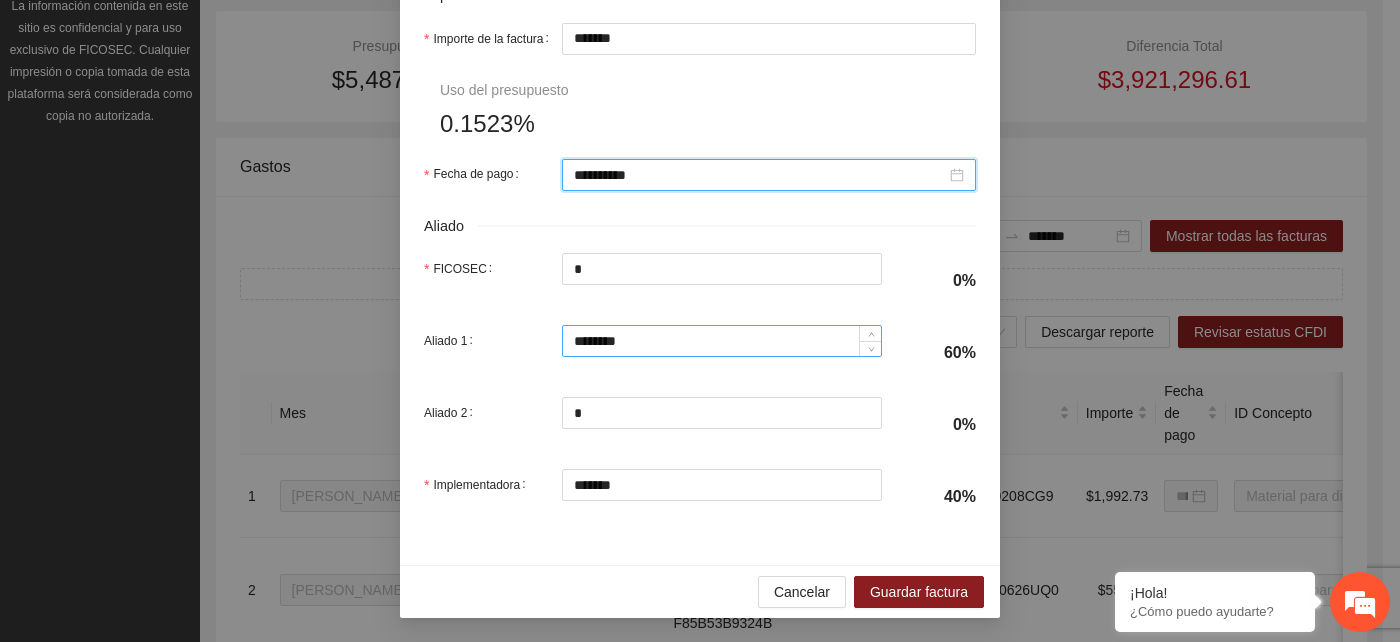 click on "********" at bounding box center [722, 341] 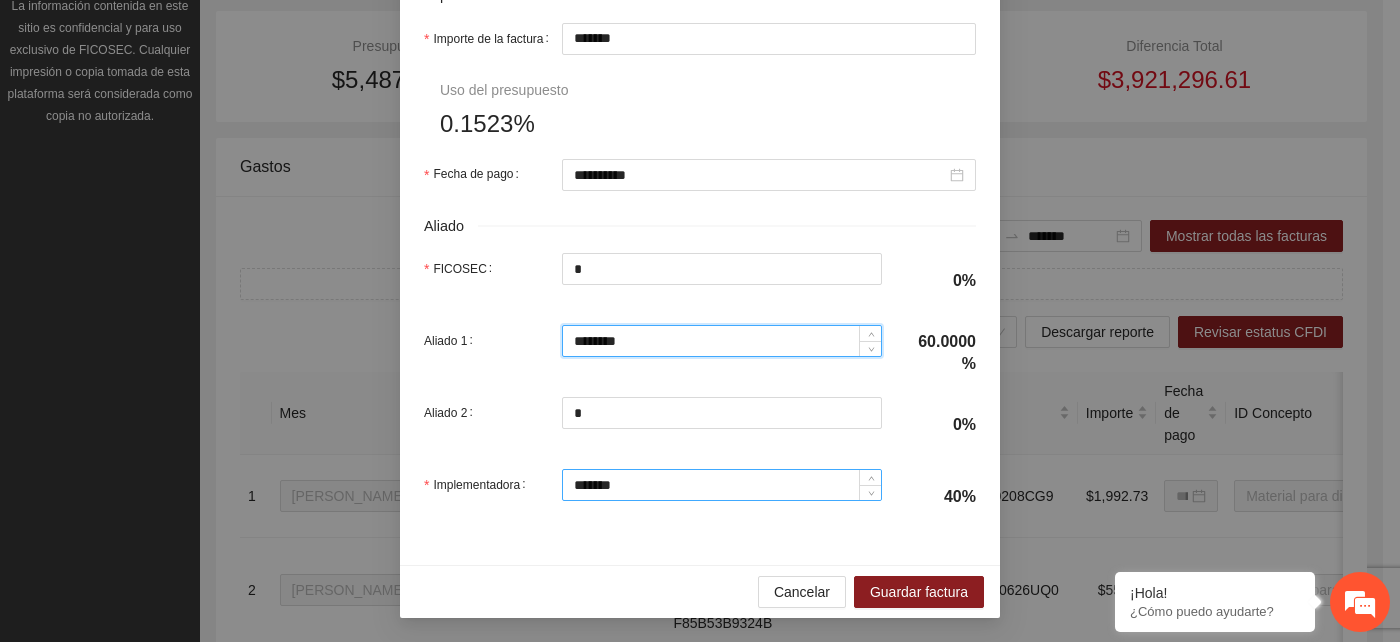 click on "*******" at bounding box center [722, 485] 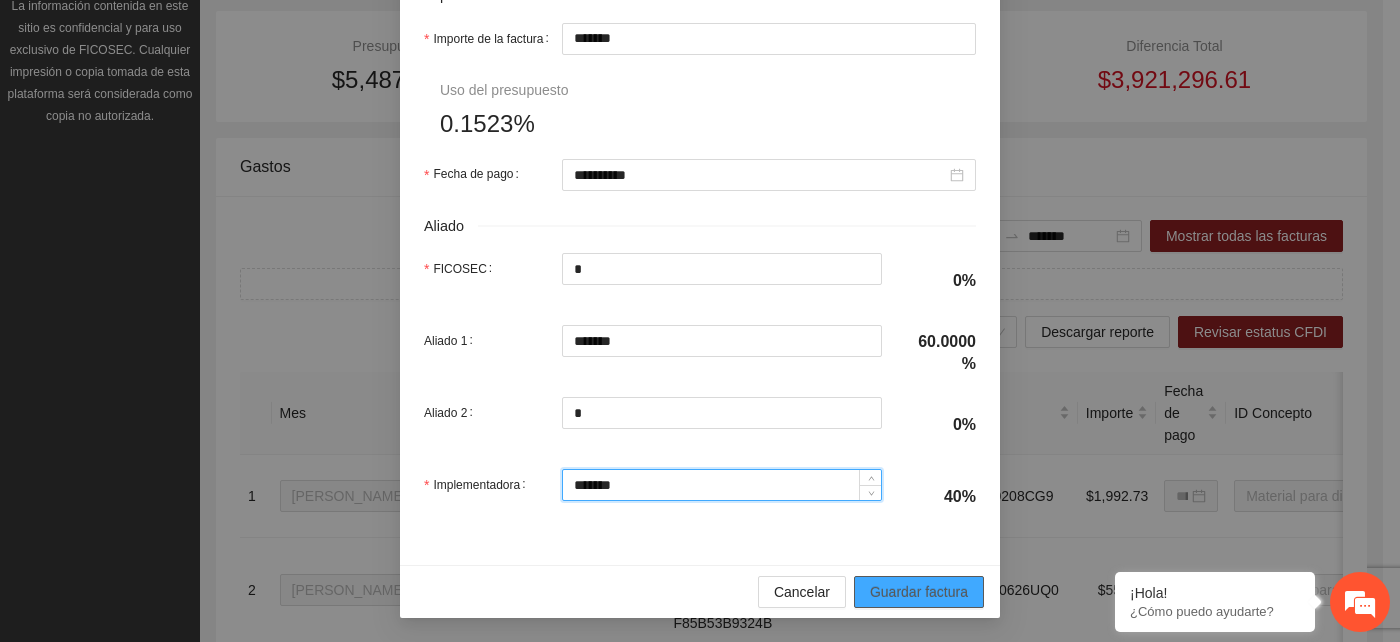 click on "Guardar factura" at bounding box center (919, 592) 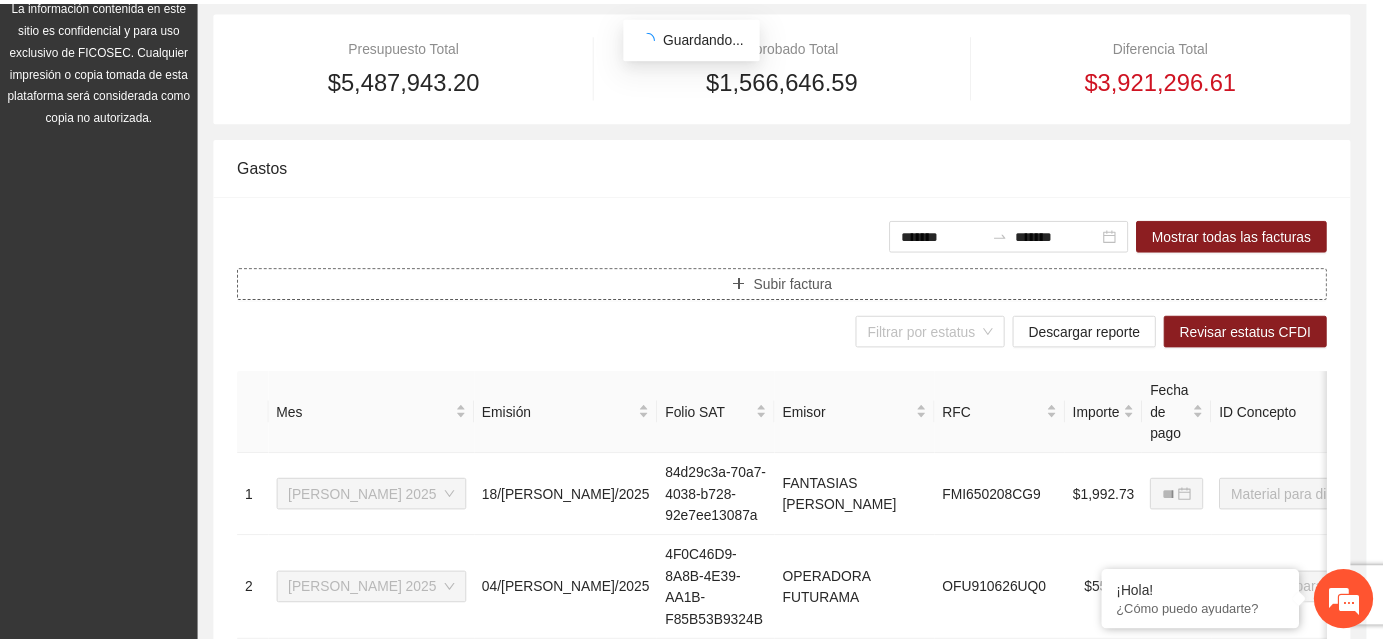 scroll, scrollTop: 0, scrollLeft: 0, axis: both 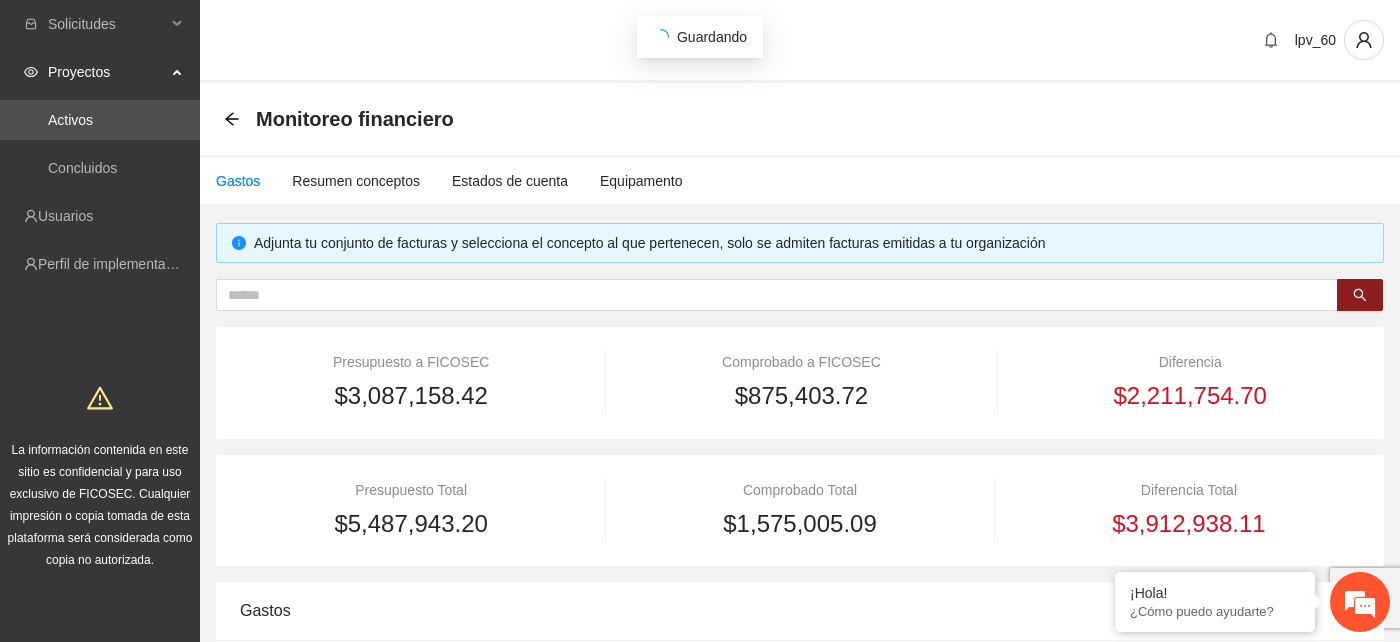 type on "*******" 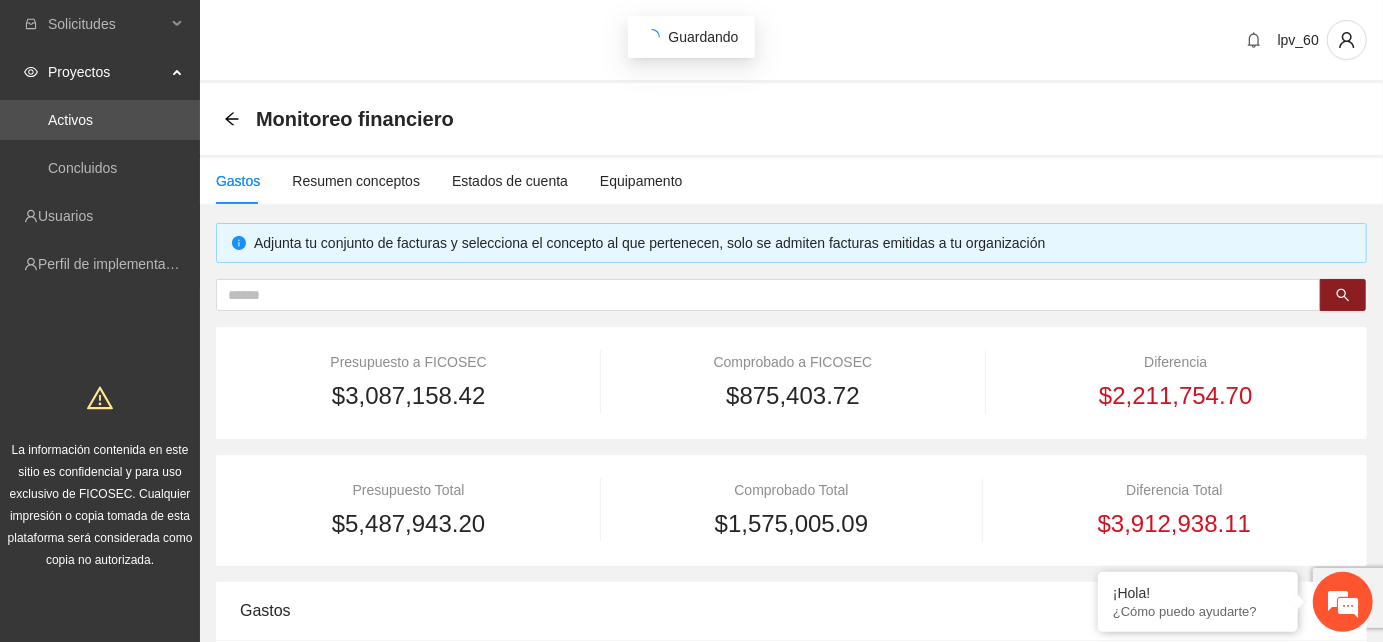 type on "**********" 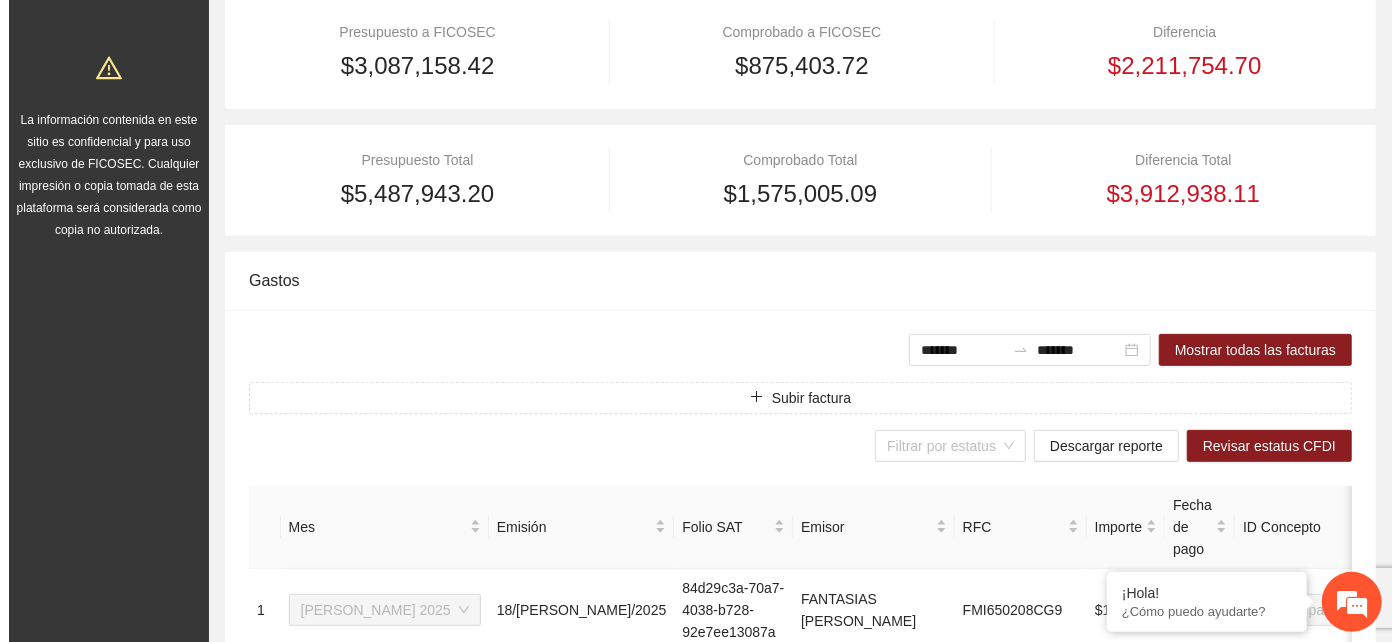 scroll, scrollTop: 333, scrollLeft: 0, axis: vertical 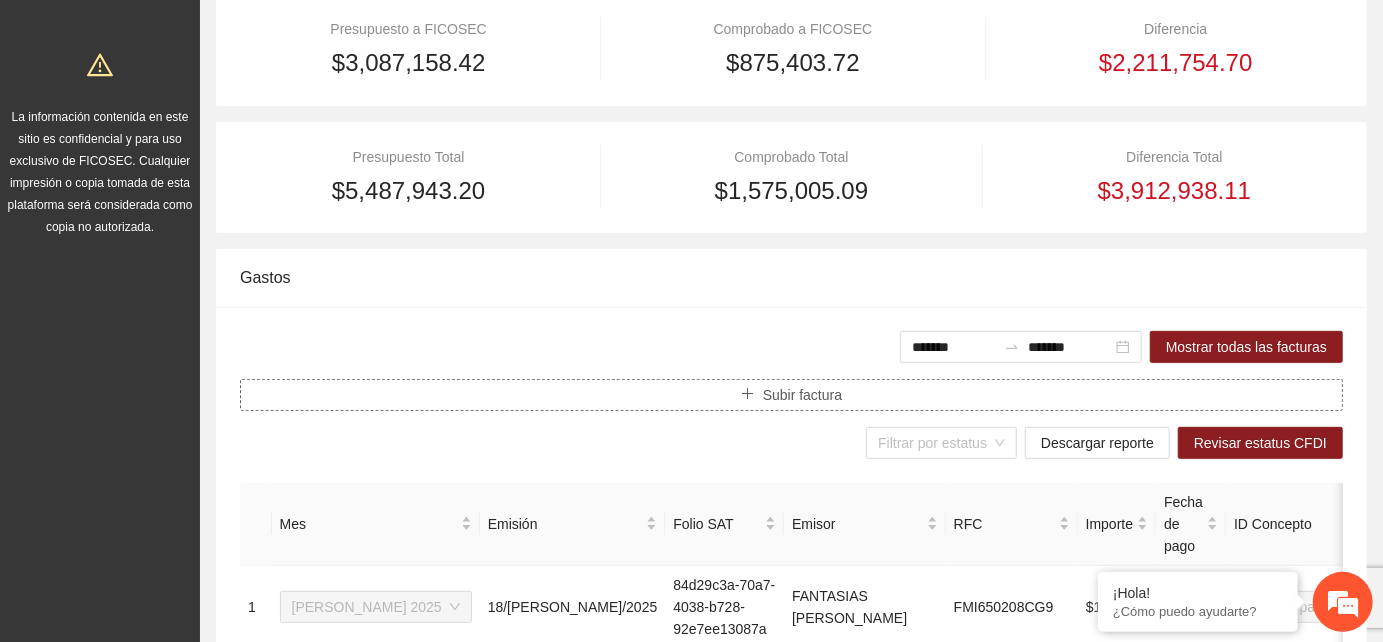 click on "Subir factura" at bounding box center (802, 395) 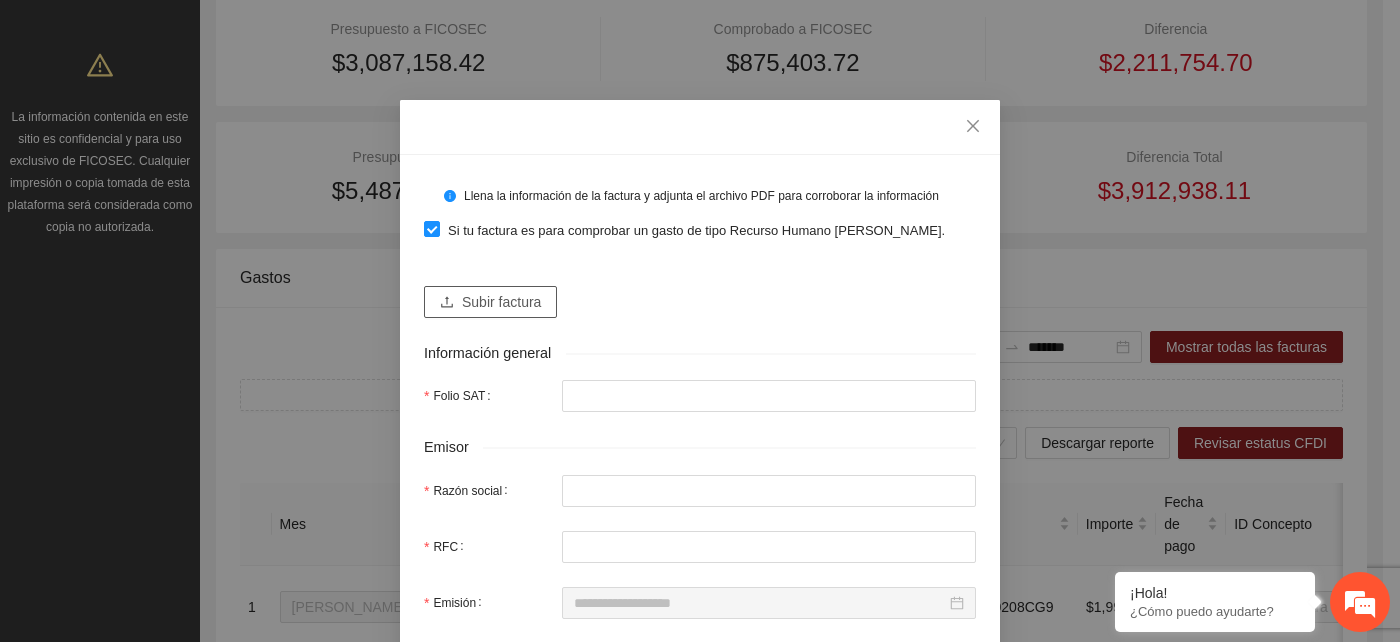 click on "Subir factura" at bounding box center (501, 302) 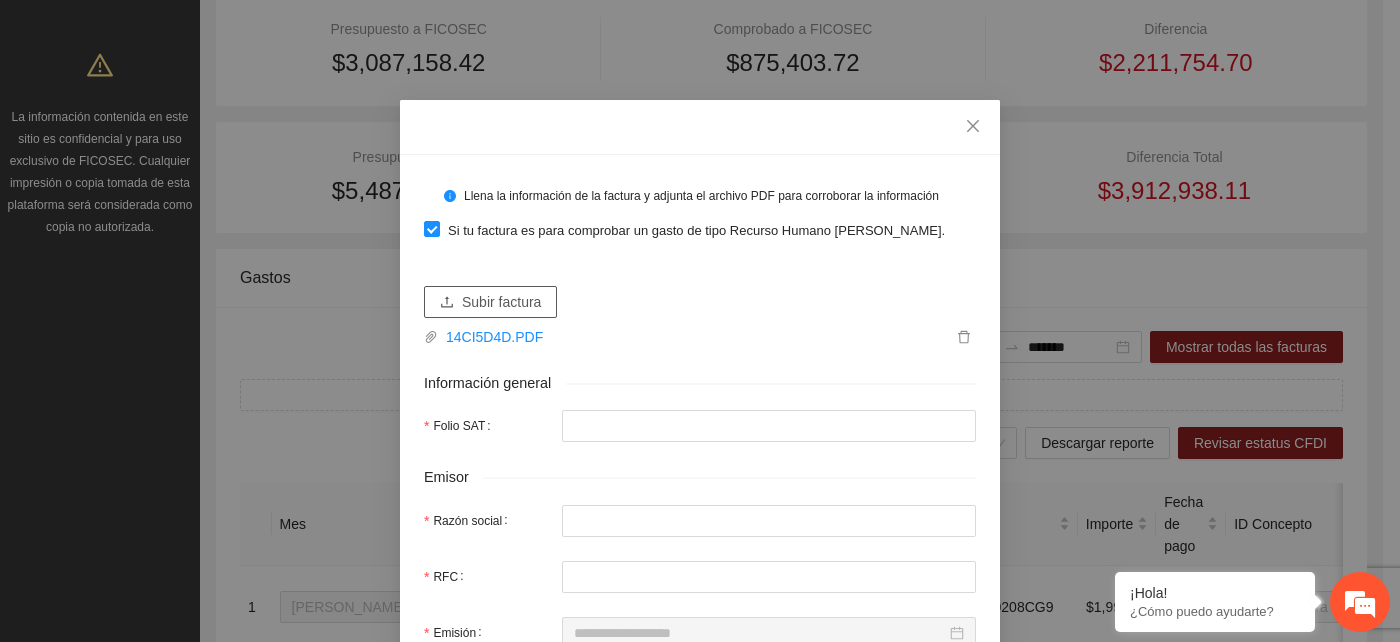 click on "Subir factura" at bounding box center (501, 302) 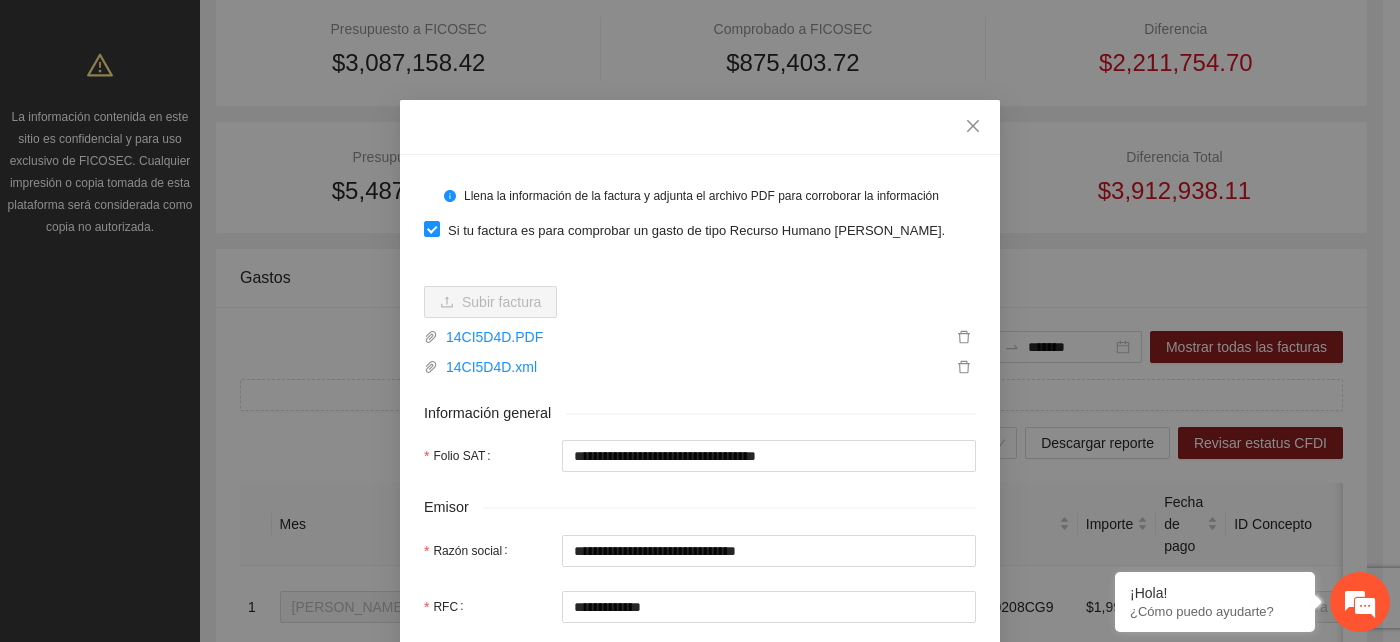 type on "**********" 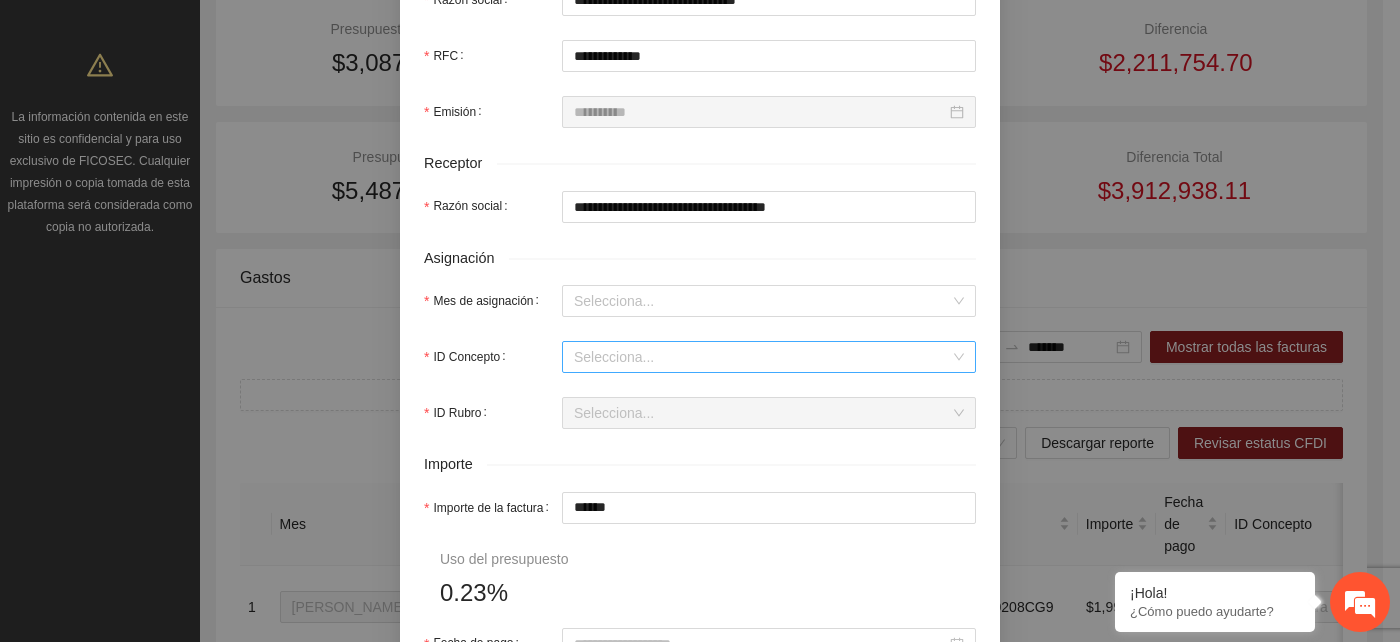 scroll, scrollTop: 555, scrollLeft: 0, axis: vertical 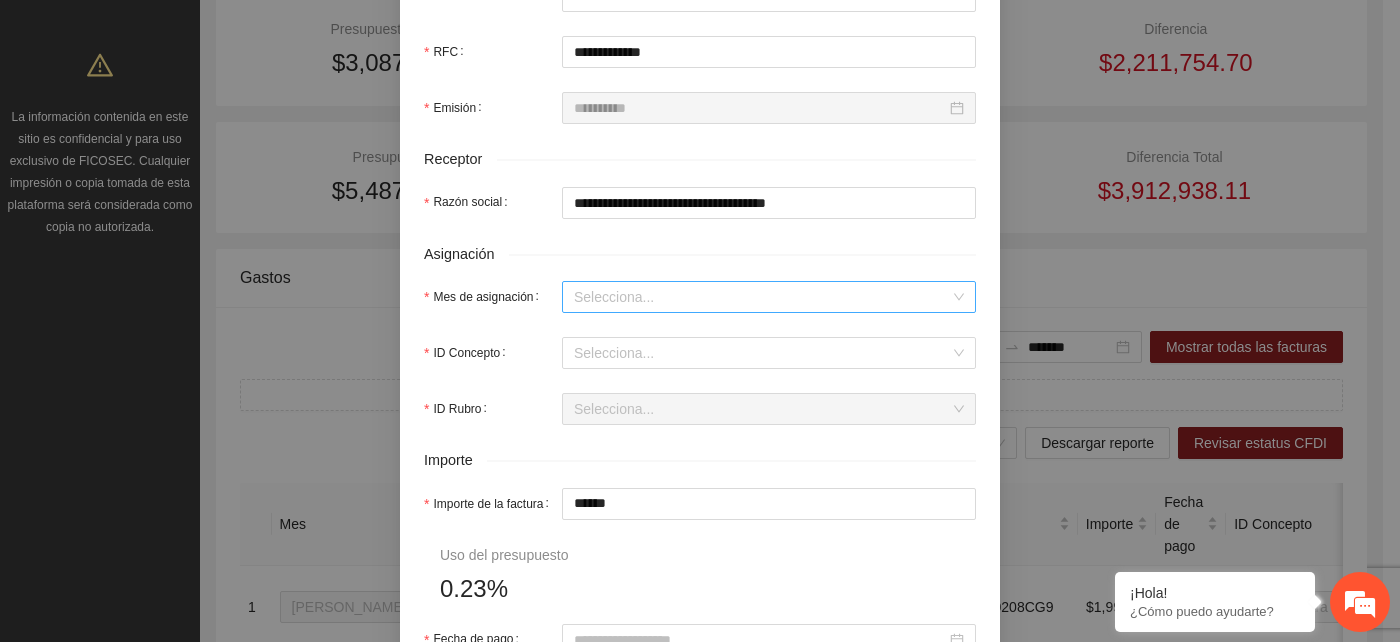 click on "Mes de asignación" at bounding box center [762, 297] 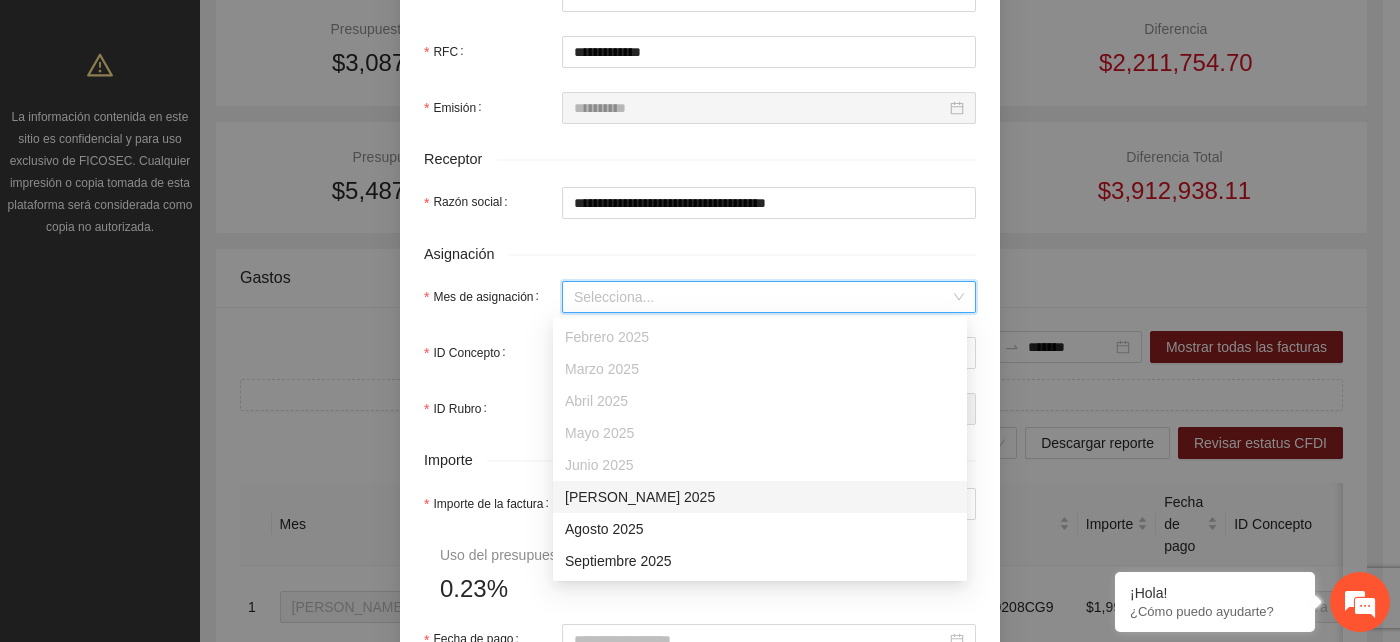 click on "Julio 2025" at bounding box center [760, 497] 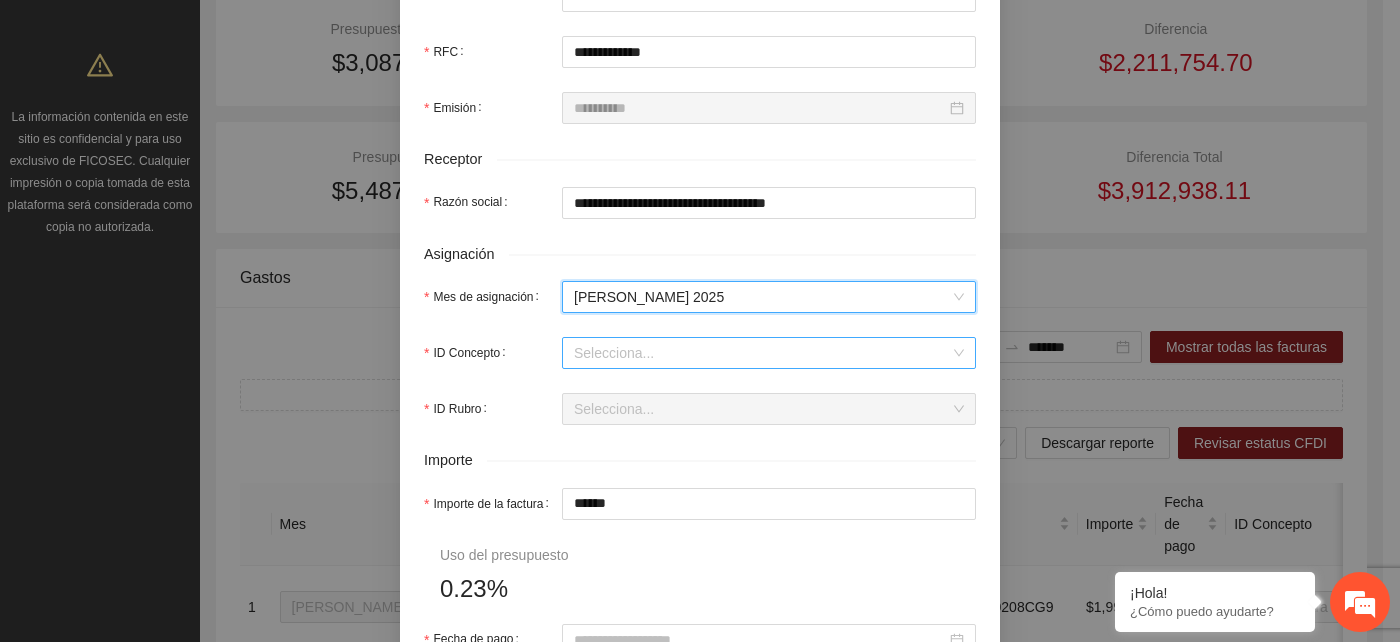 click on "ID Concepto" at bounding box center (762, 353) 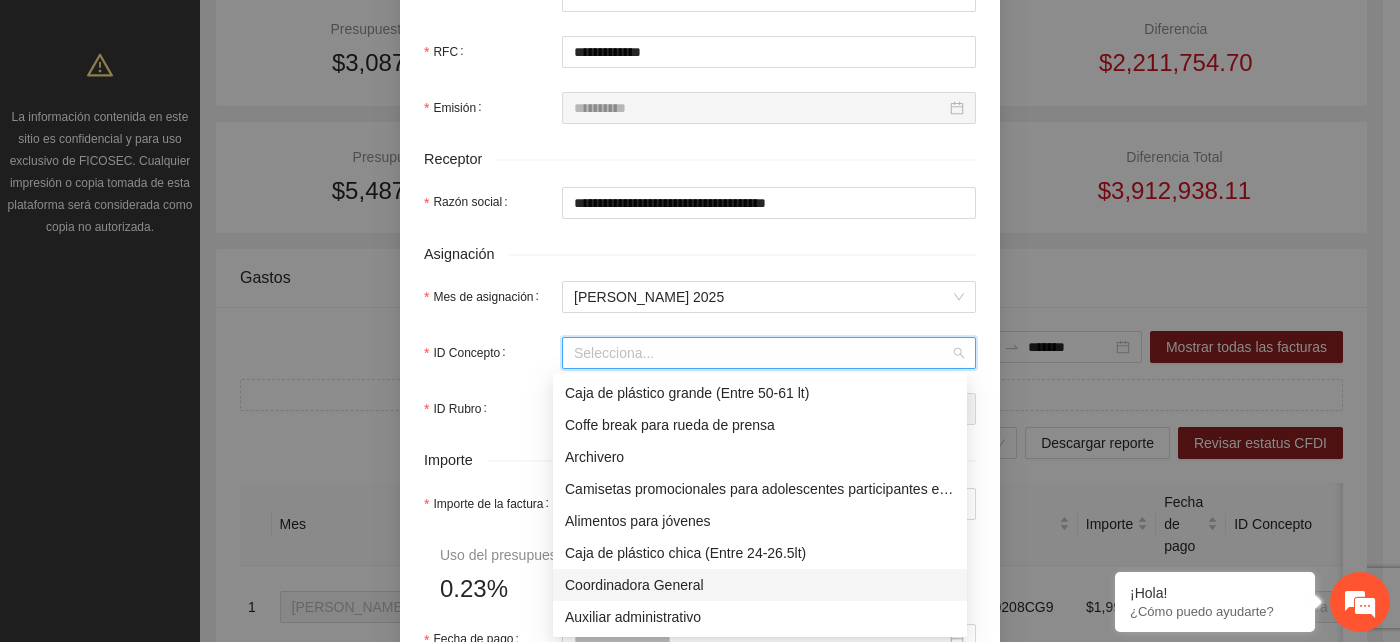 click on "Coordinadora General" at bounding box center (760, 585) 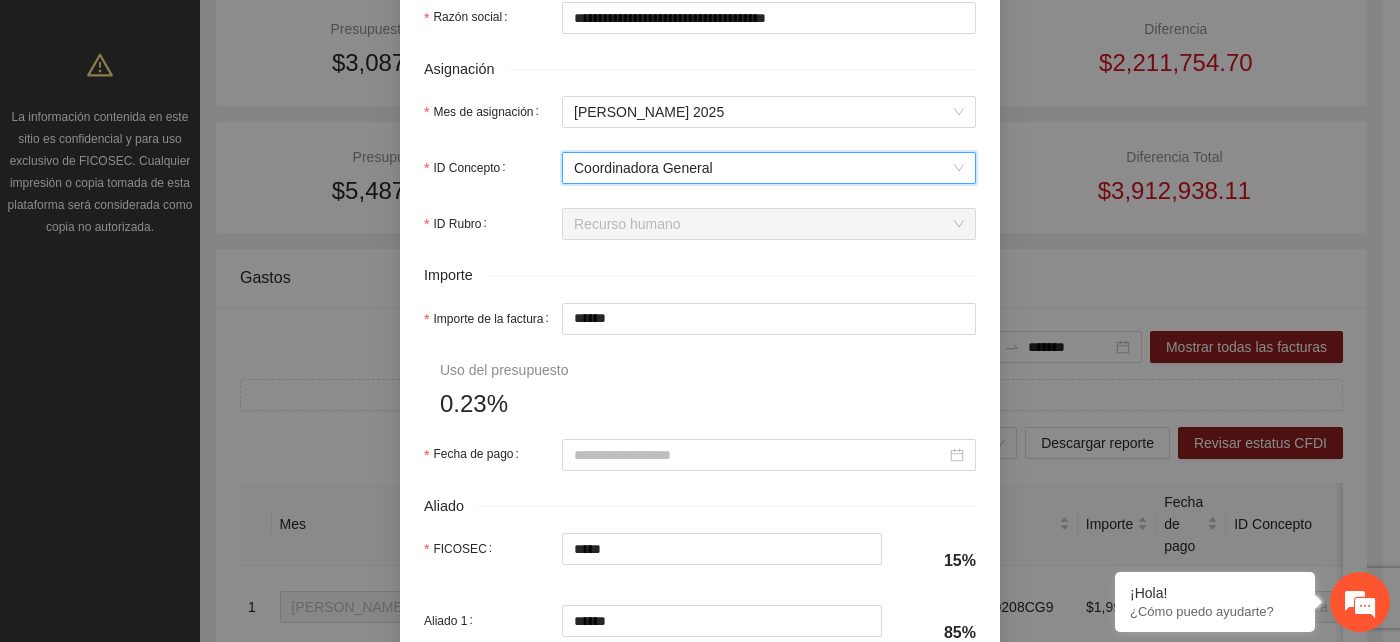 scroll, scrollTop: 777, scrollLeft: 0, axis: vertical 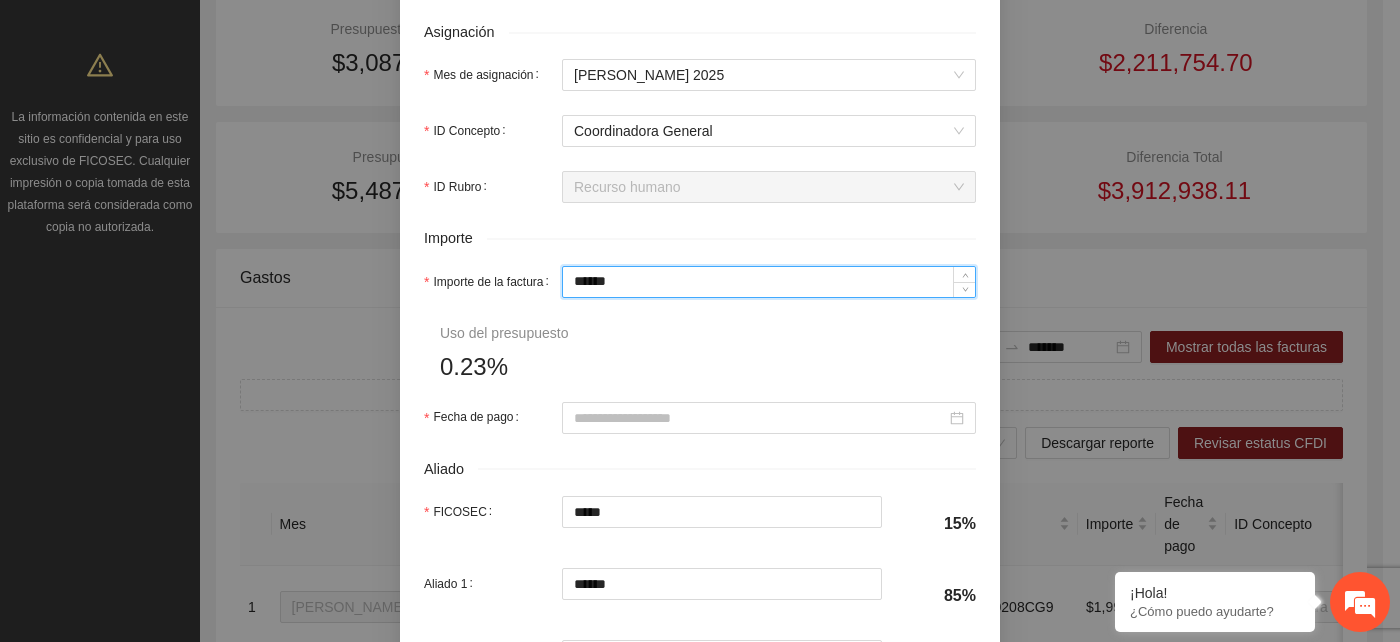 drag, startPoint x: 612, startPoint y: 284, endPoint x: 554, endPoint y: 283, distance: 58.00862 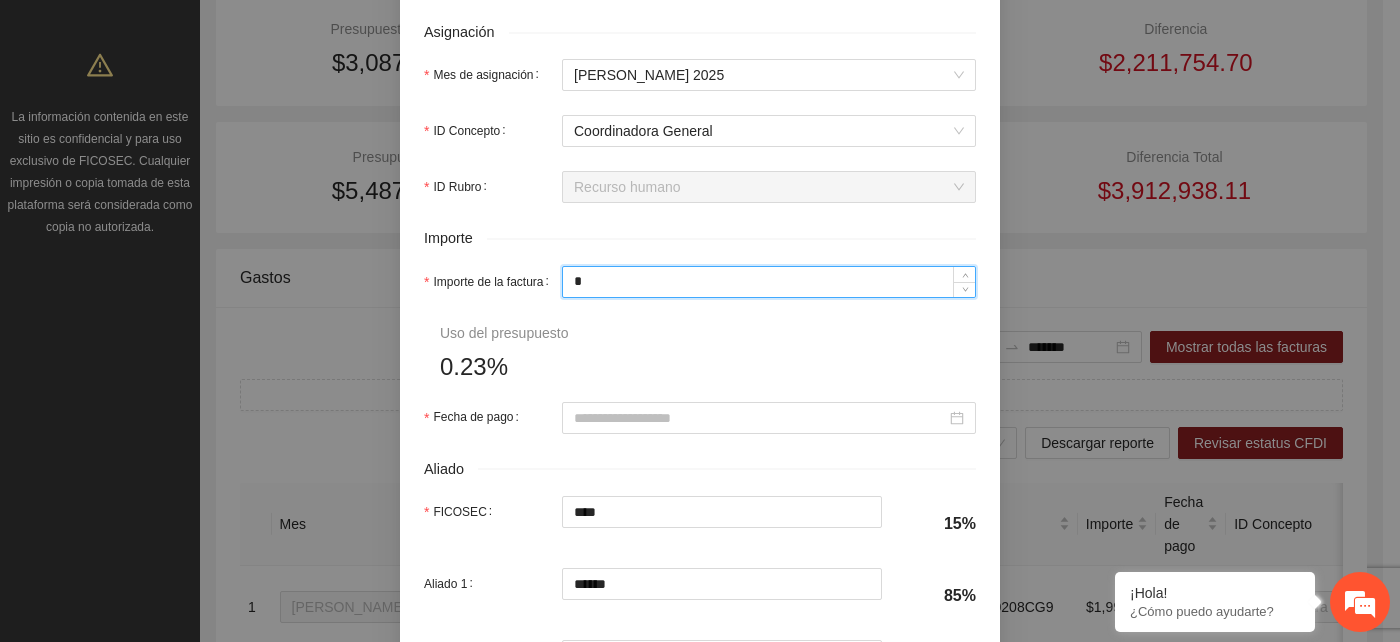 type on "****" 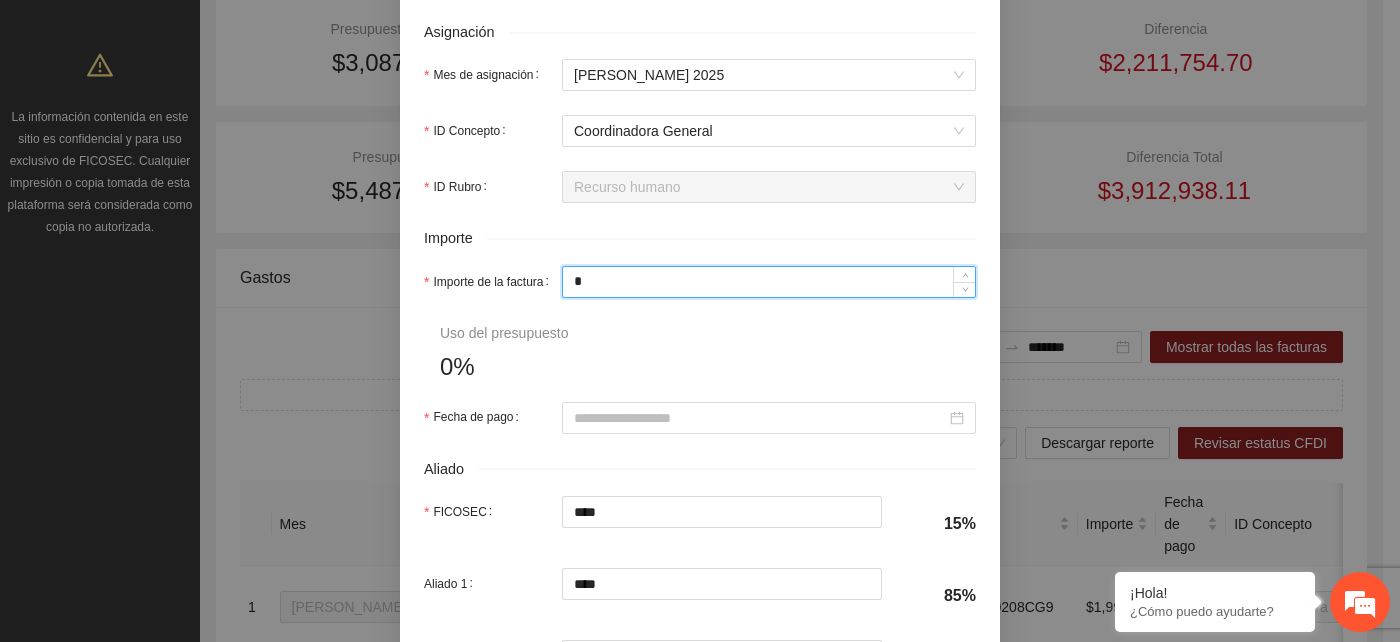 type on "**" 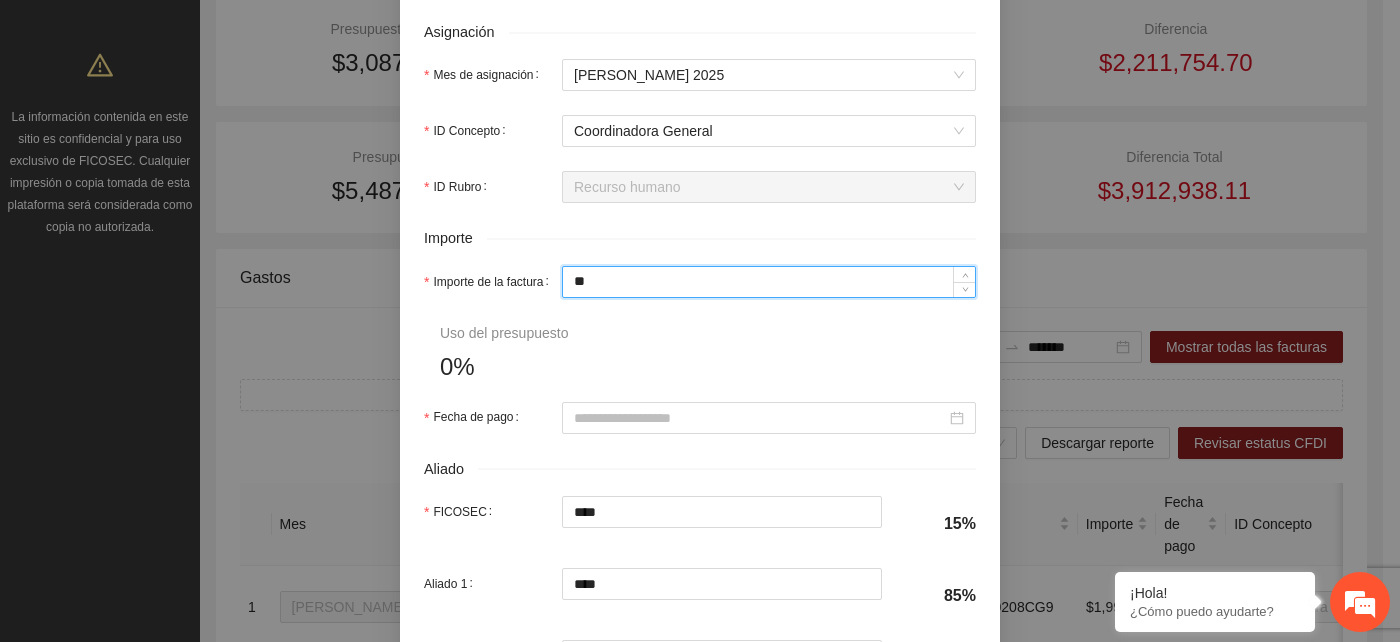type on "****" 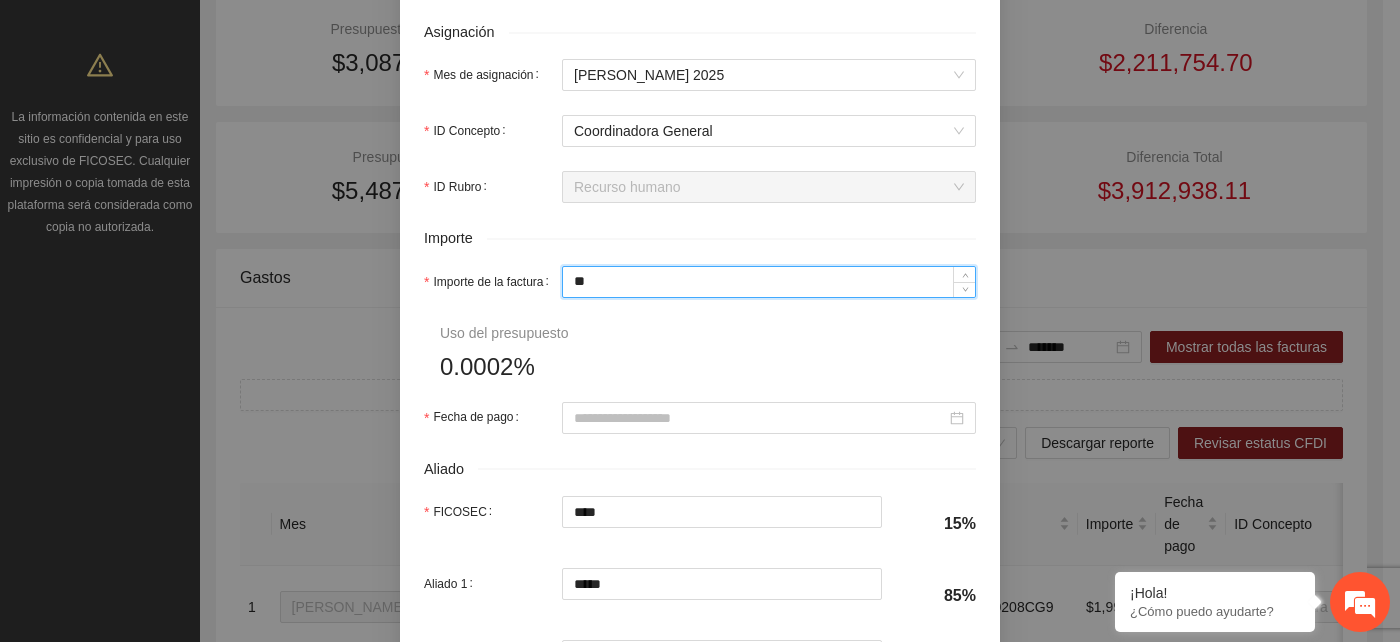 type on "***" 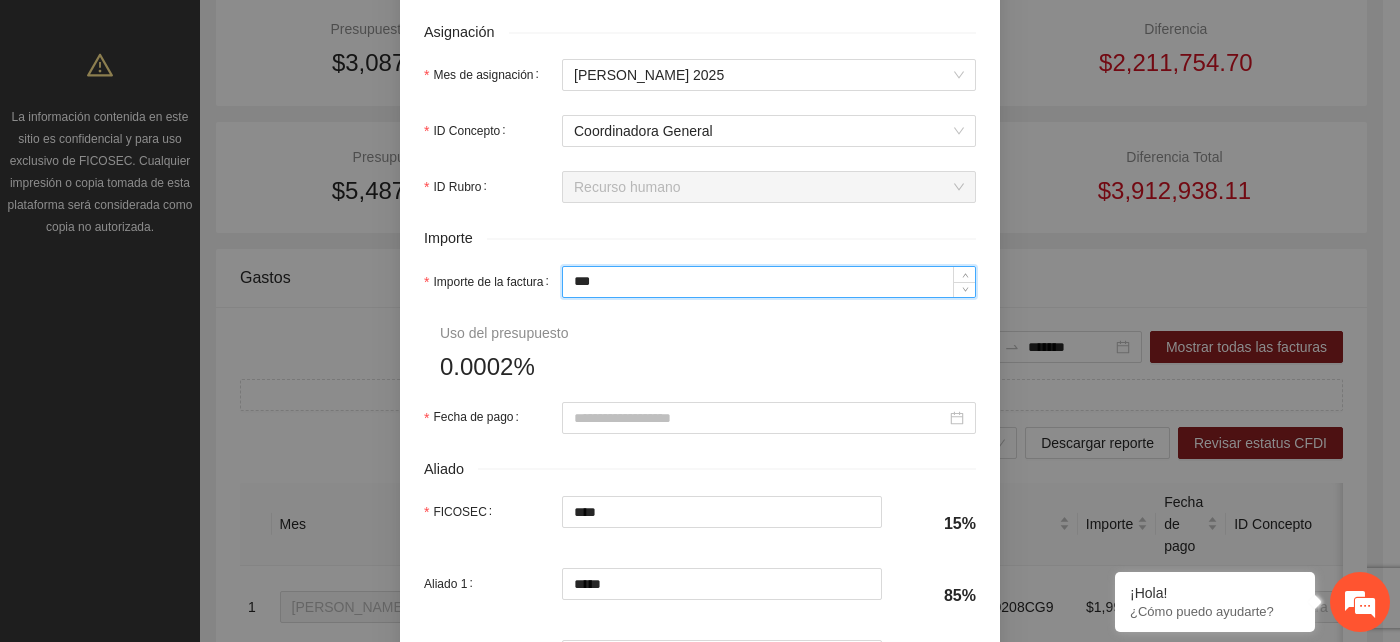 type on "****" 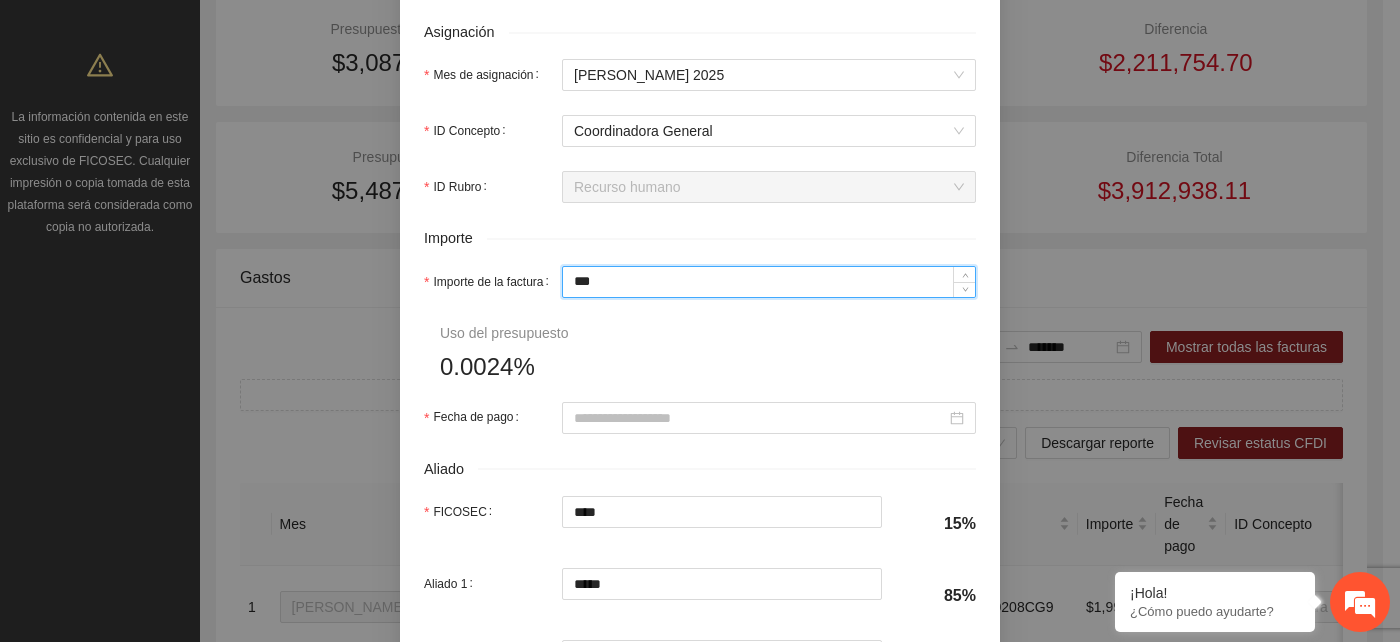 type on "**" 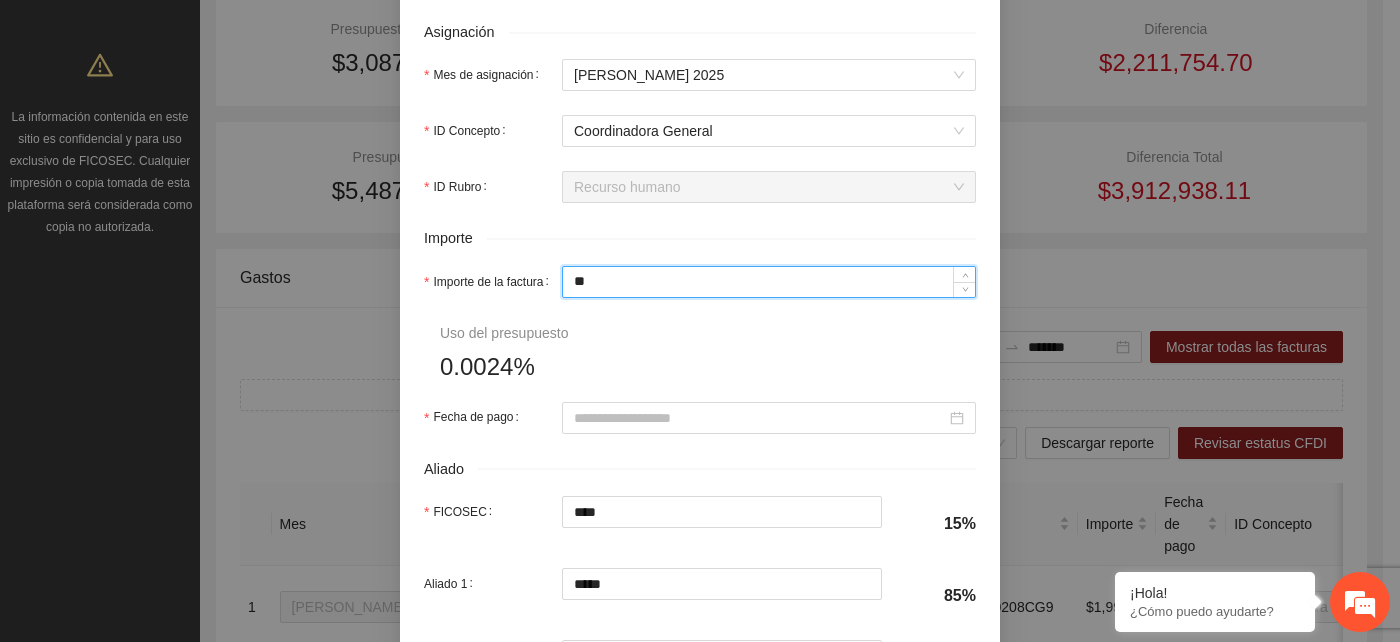 type on "****" 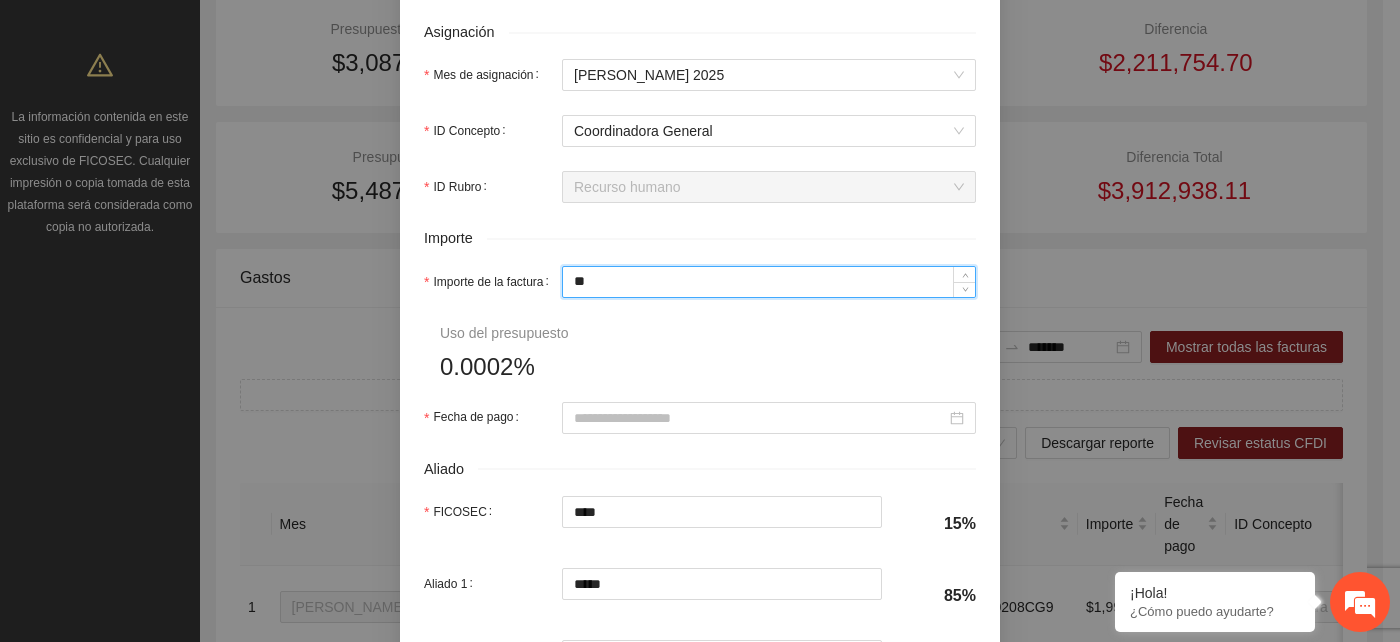 type on "***" 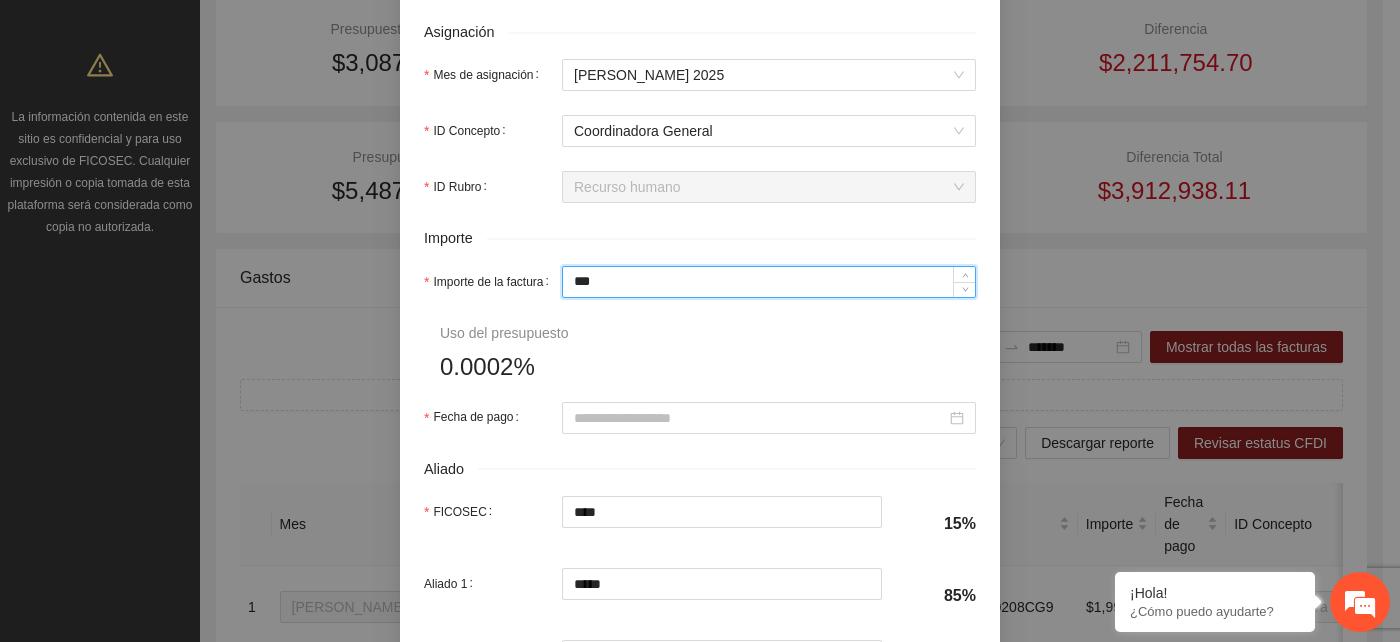type on "*****" 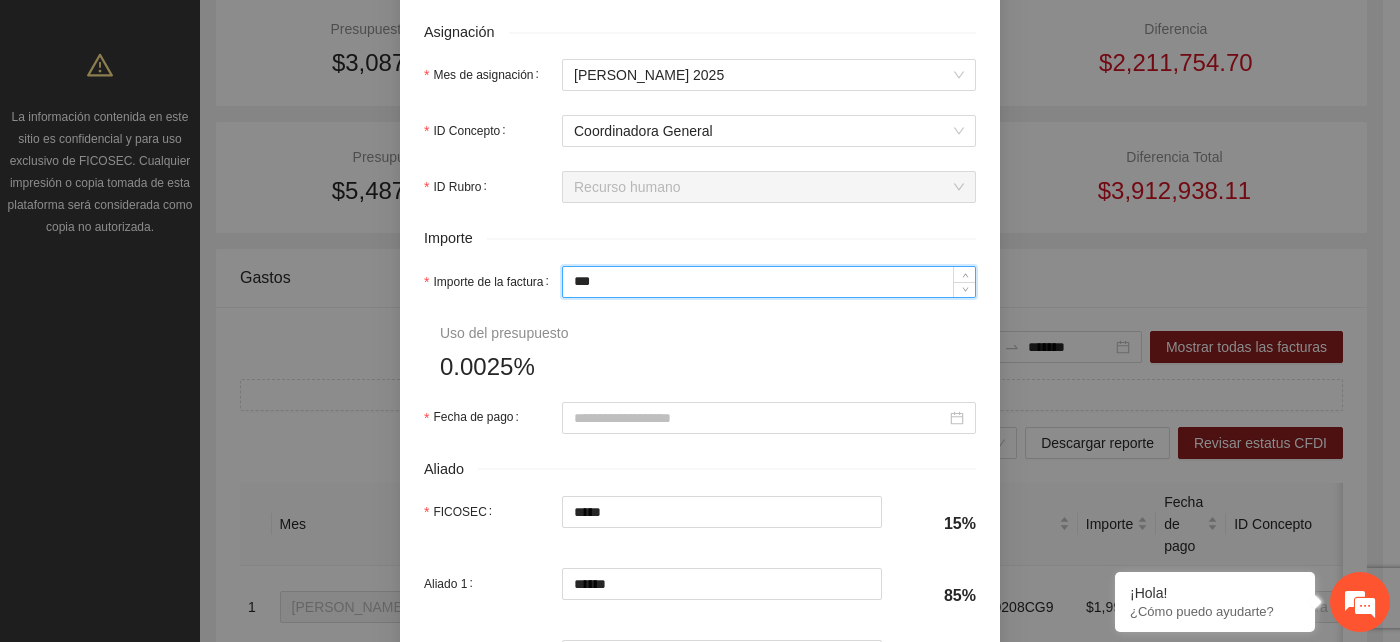type on "*****" 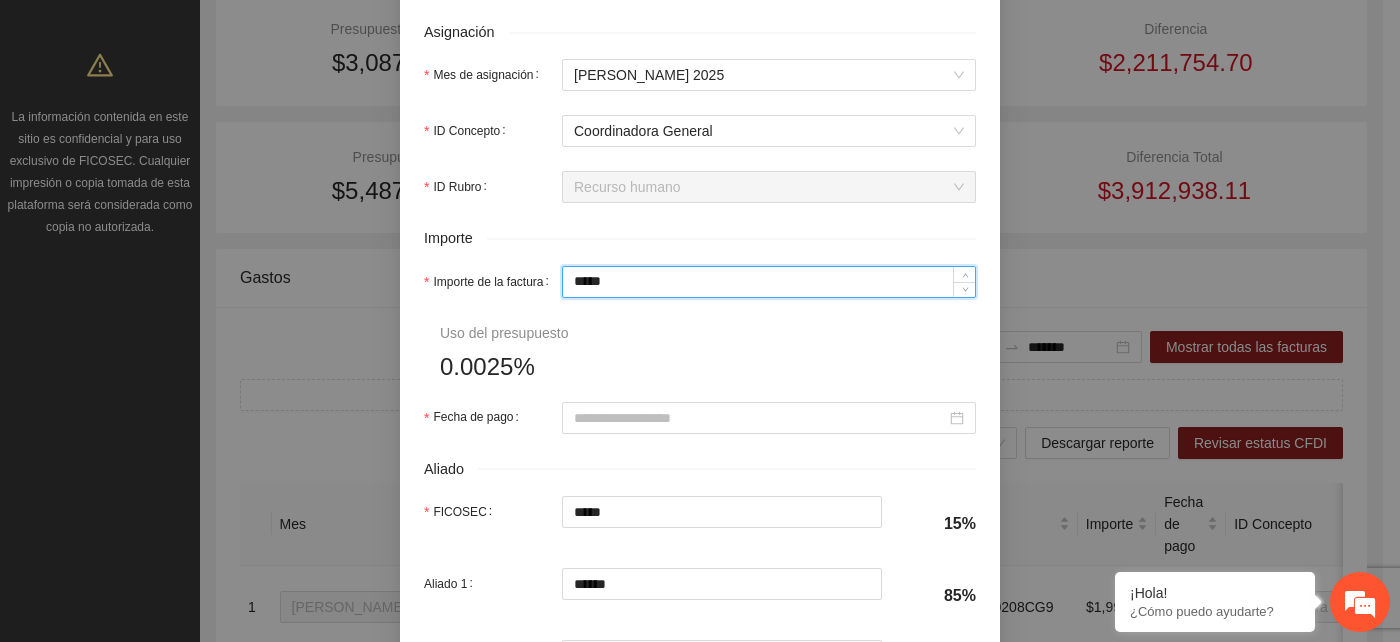 type on "******" 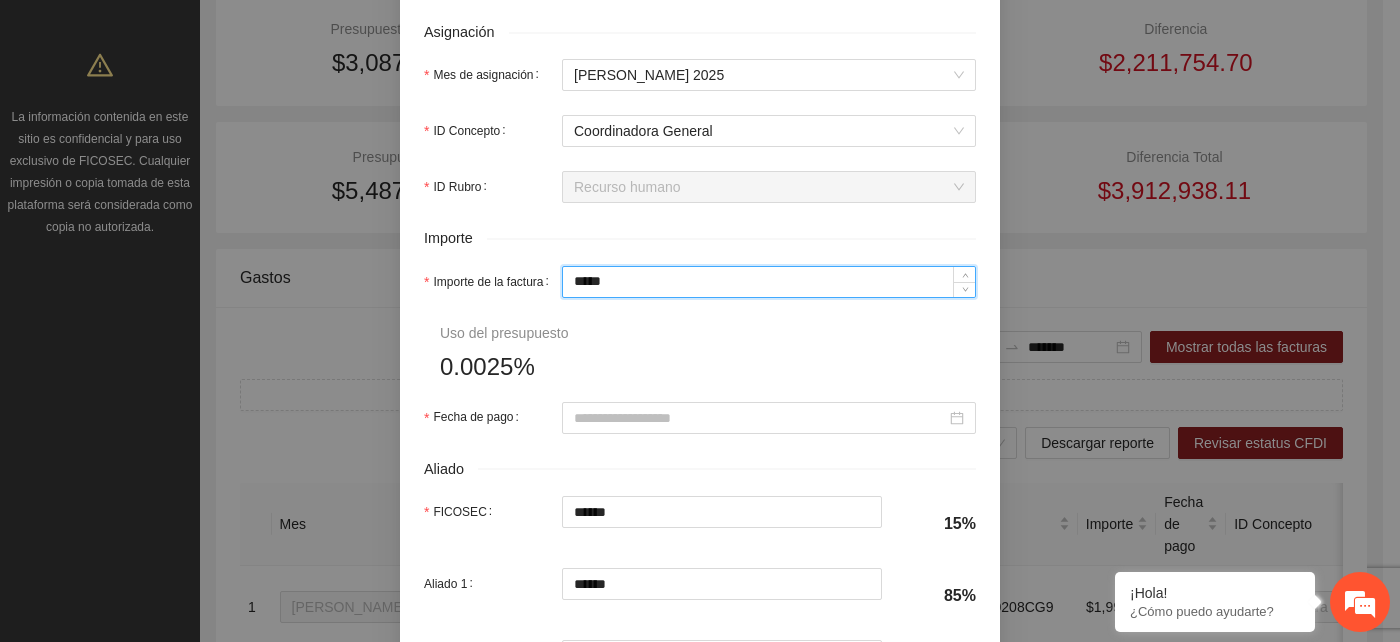 type on "********" 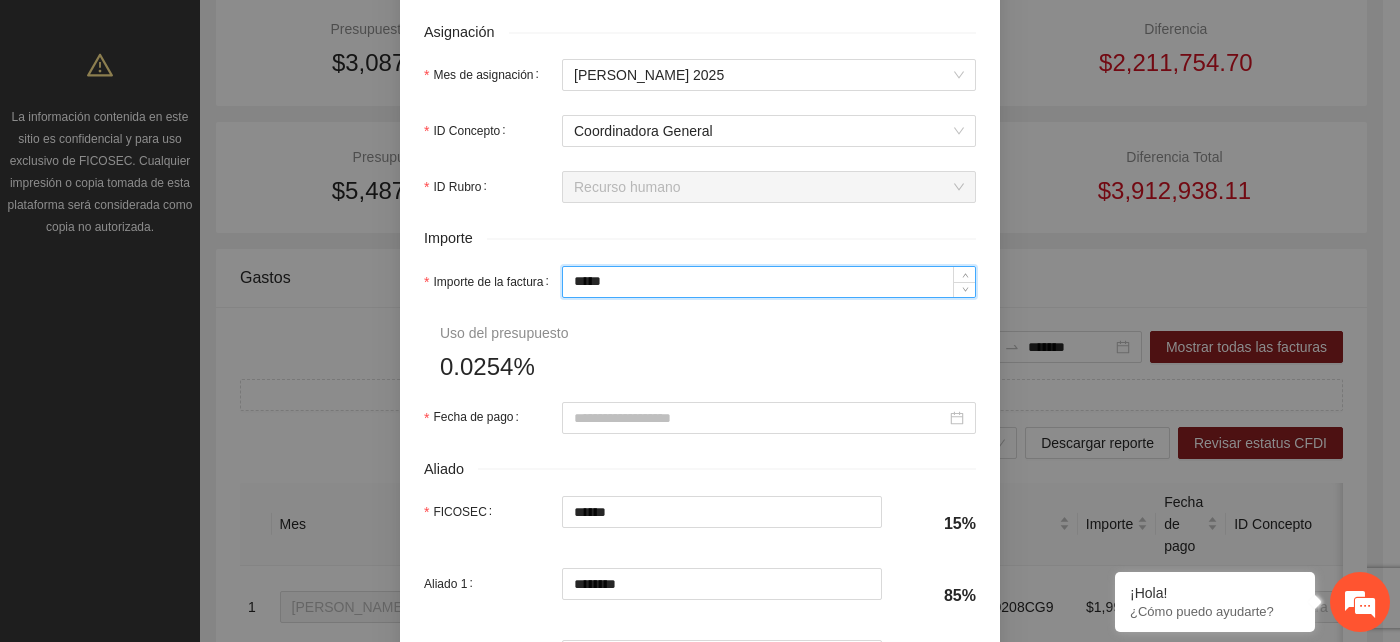type on "******" 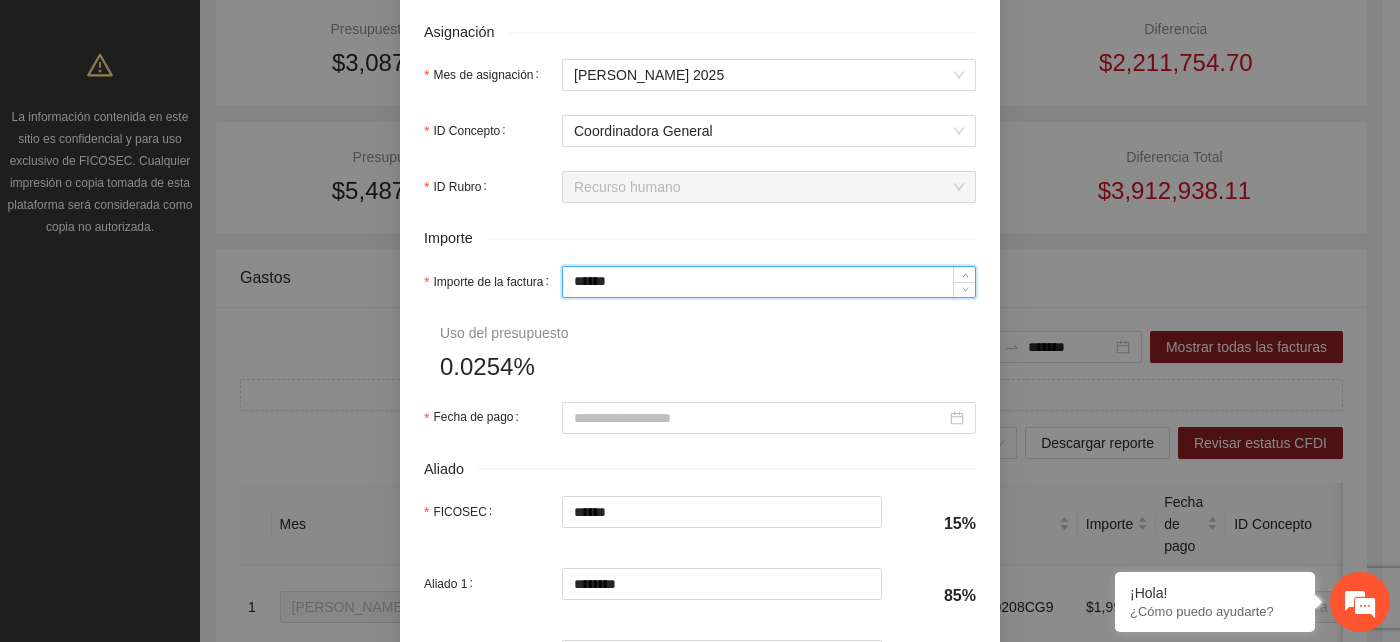 type on "********" 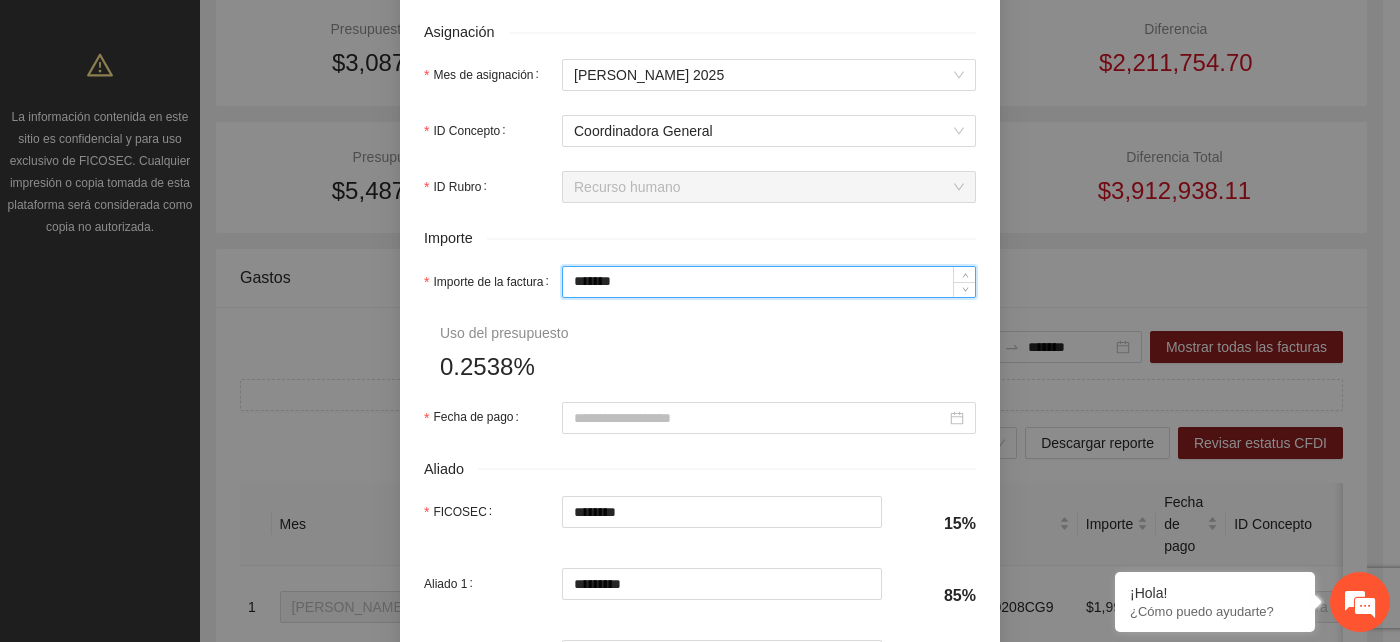 type on "********" 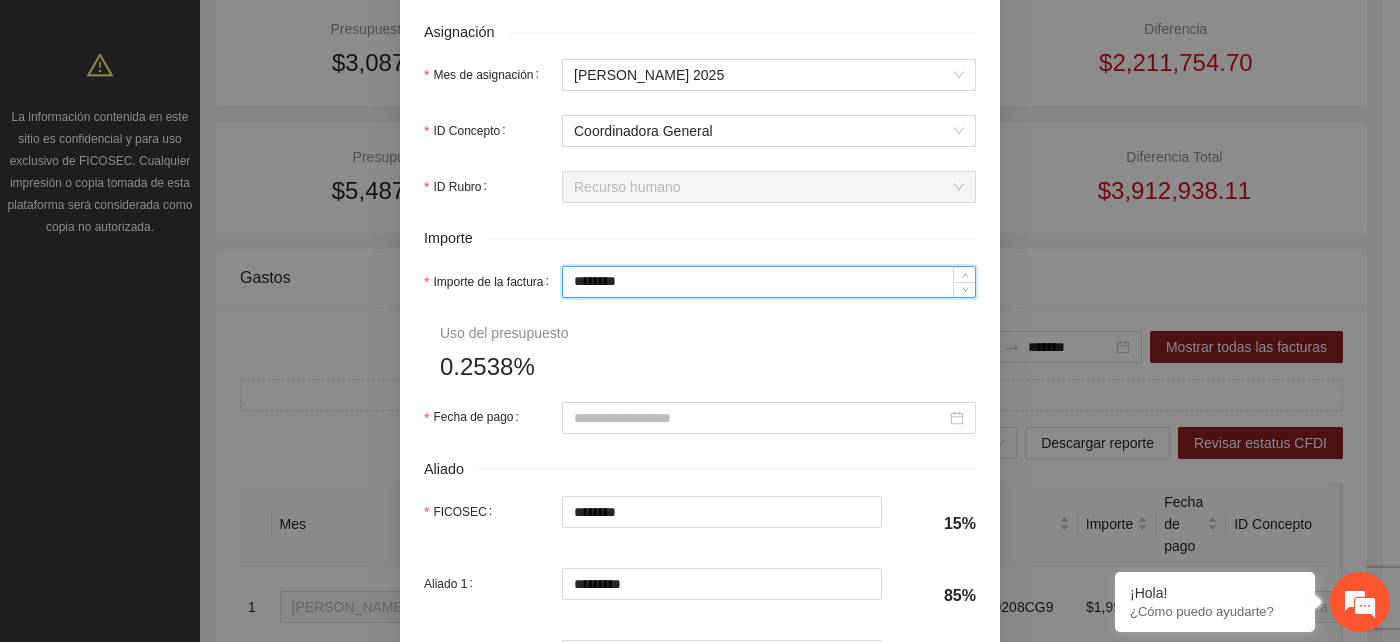 type on "********" 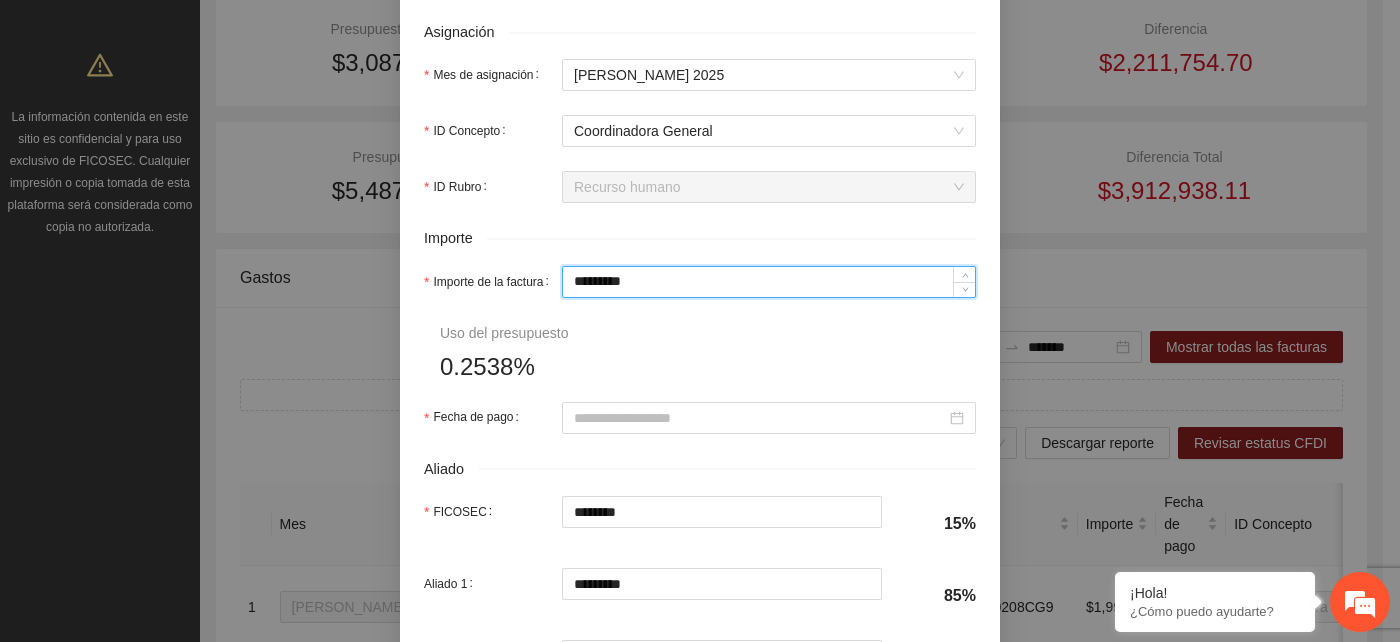 type on "********" 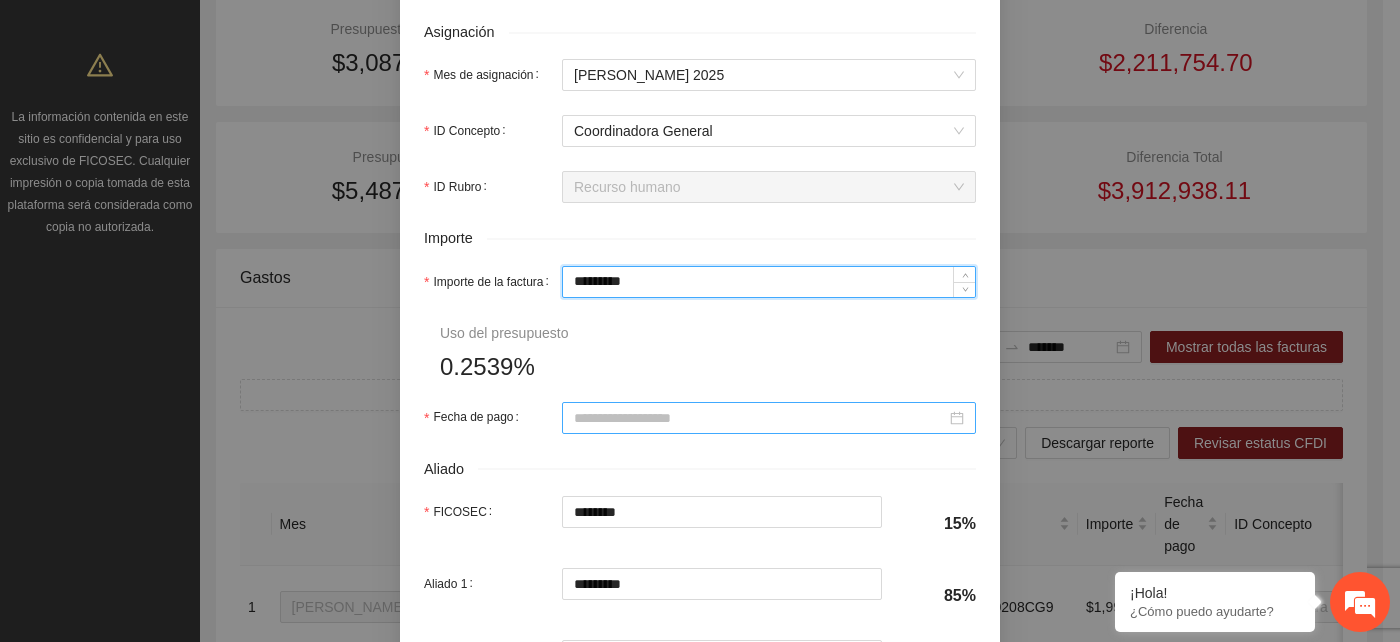 type on "*********" 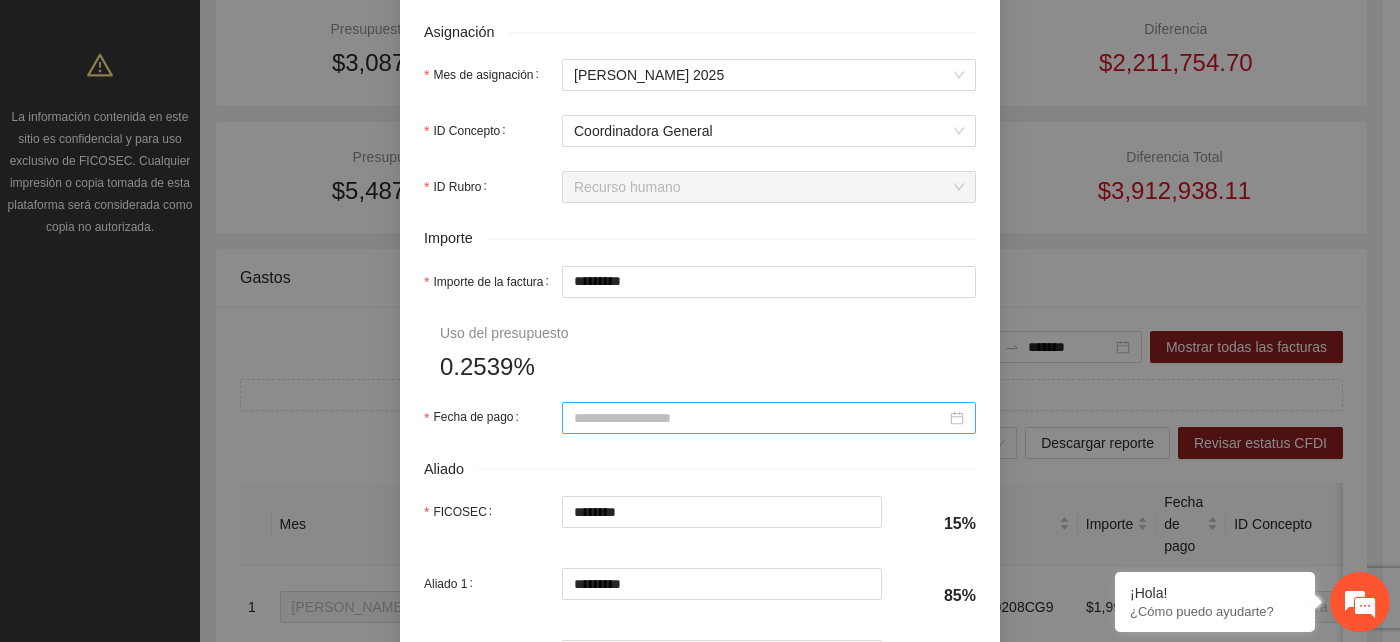 click at bounding box center [769, 418] 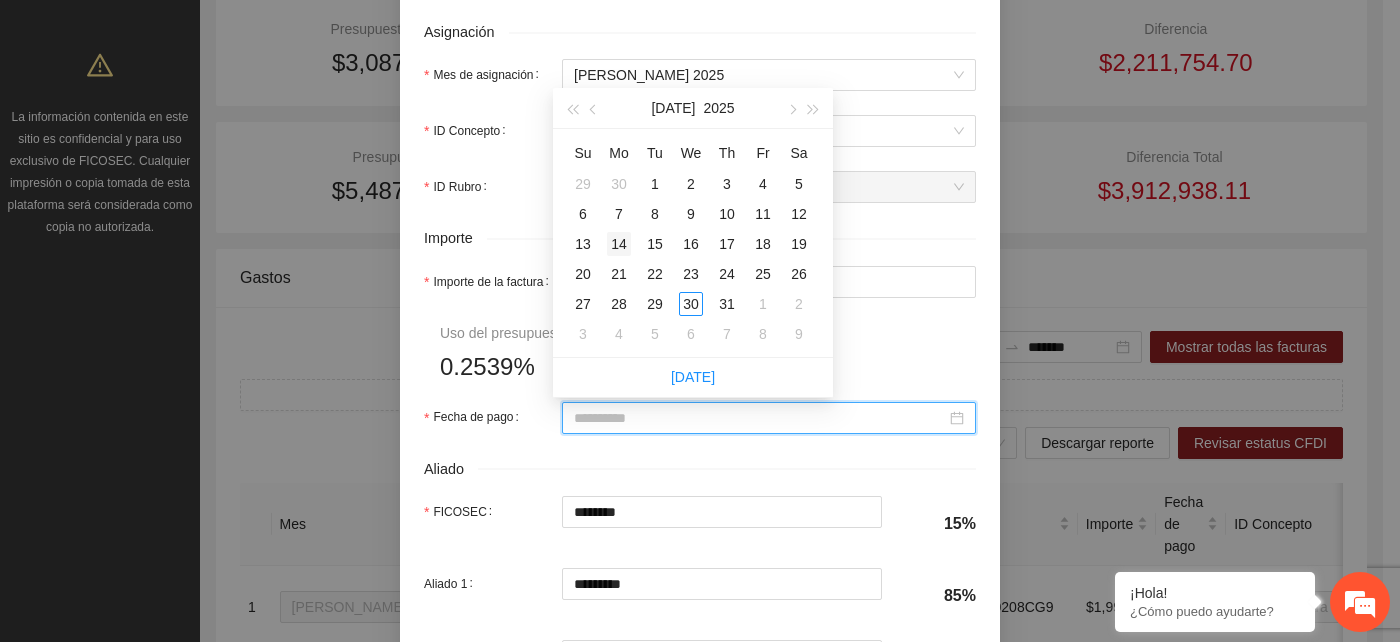 type on "**********" 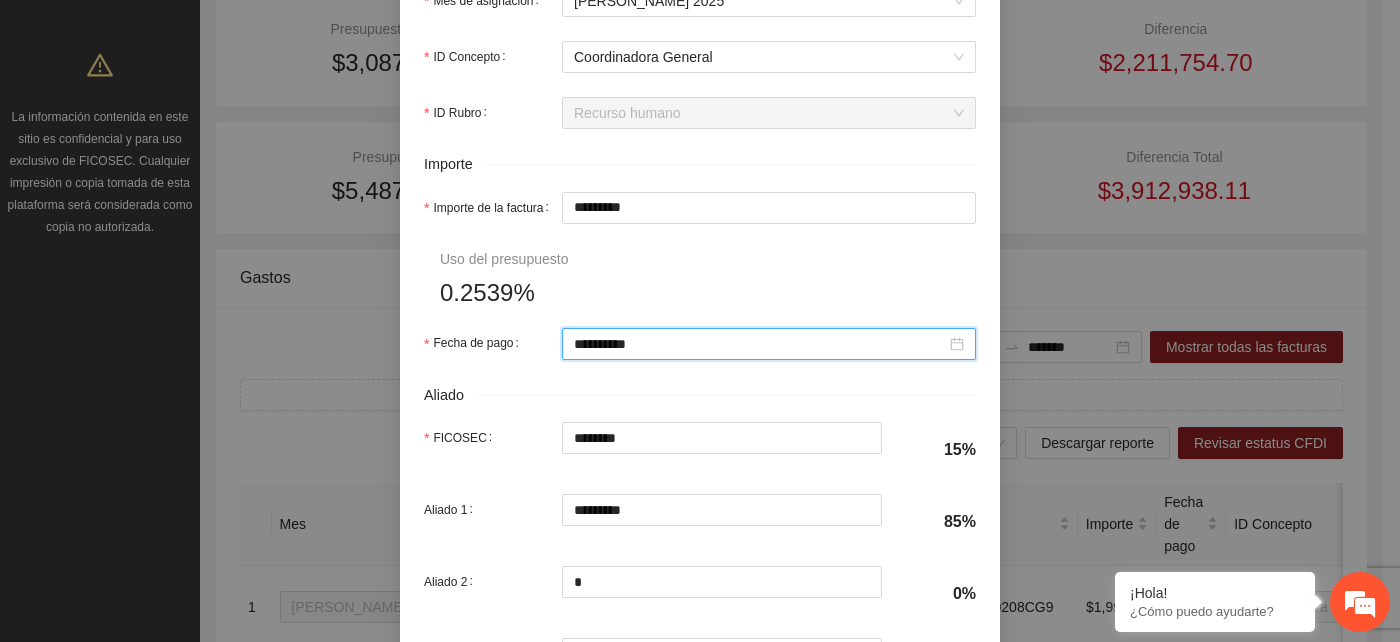 scroll, scrollTop: 888, scrollLeft: 0, axis: vertical 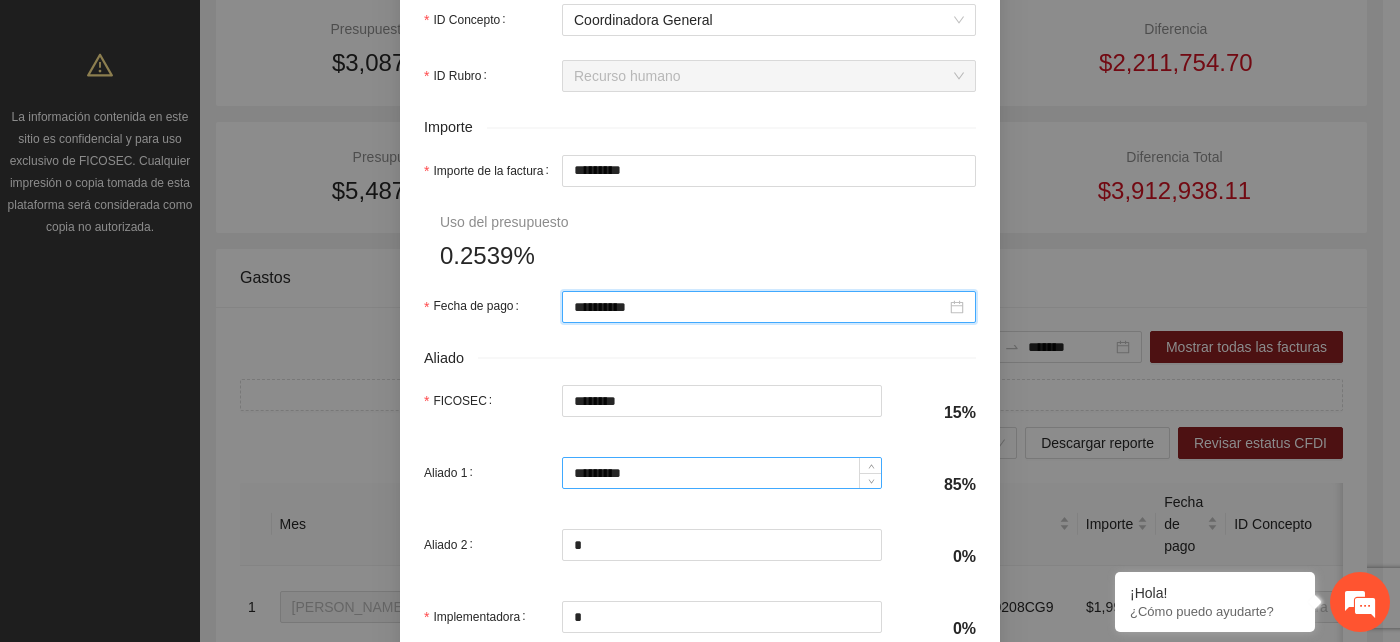click on "*********" at bounding box center (722, 473) 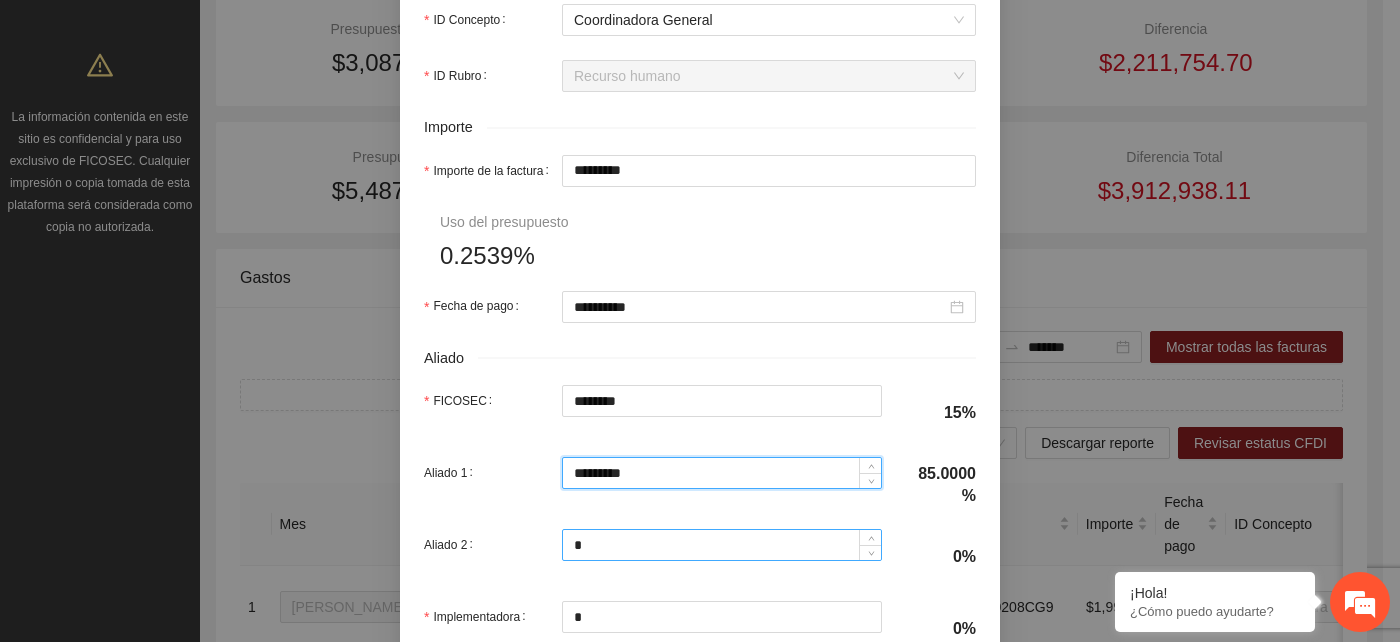 type on "*********" 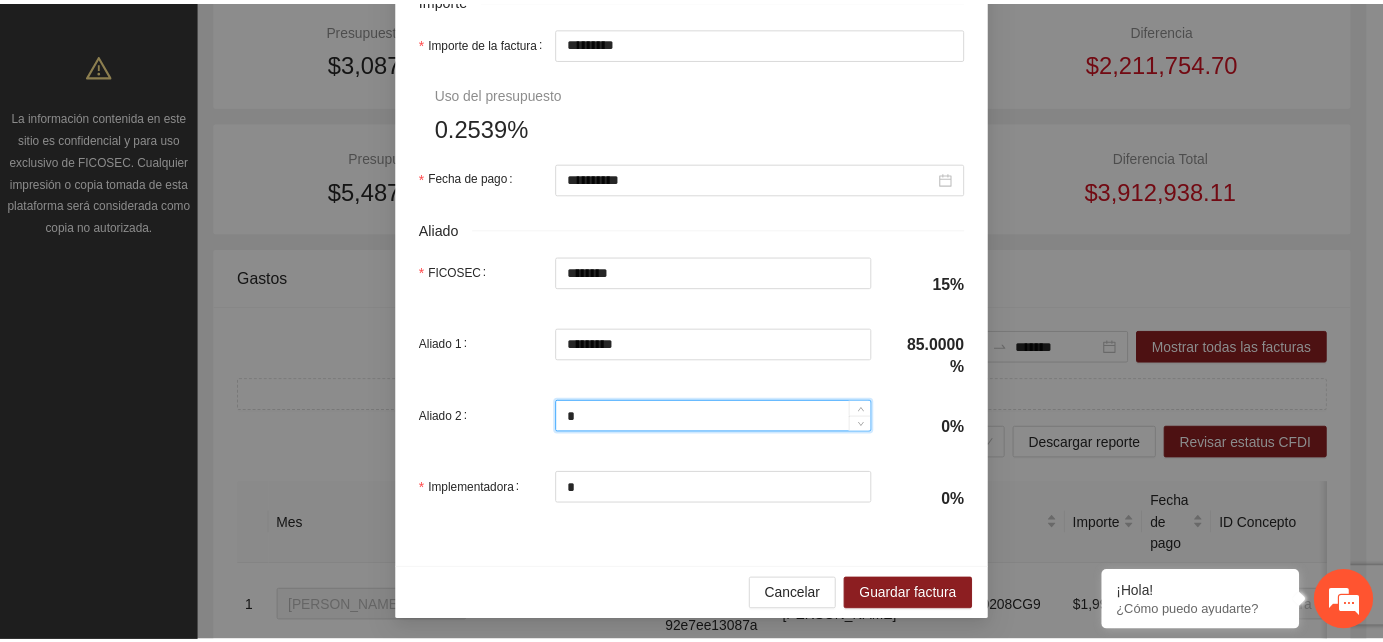 scroll, scrollTop: 1022, scrollLeft: 0, axis: vertical 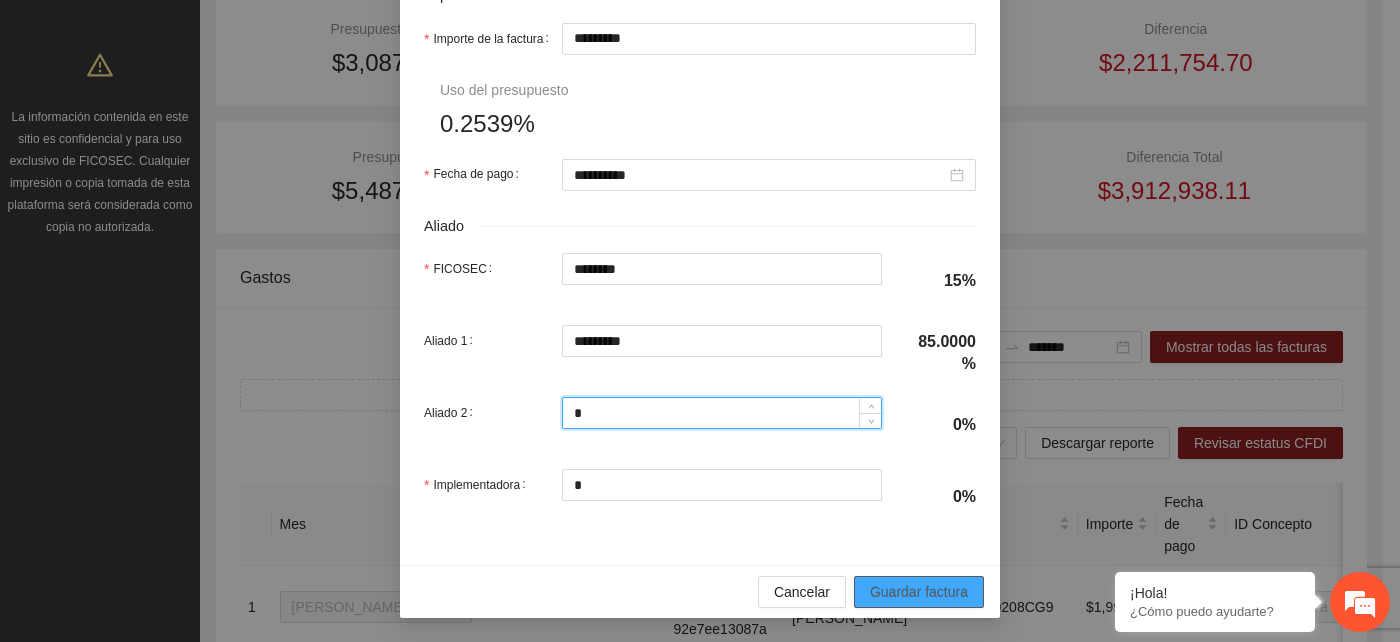 click on "Guardar factura" at bounding box center (919, 592) 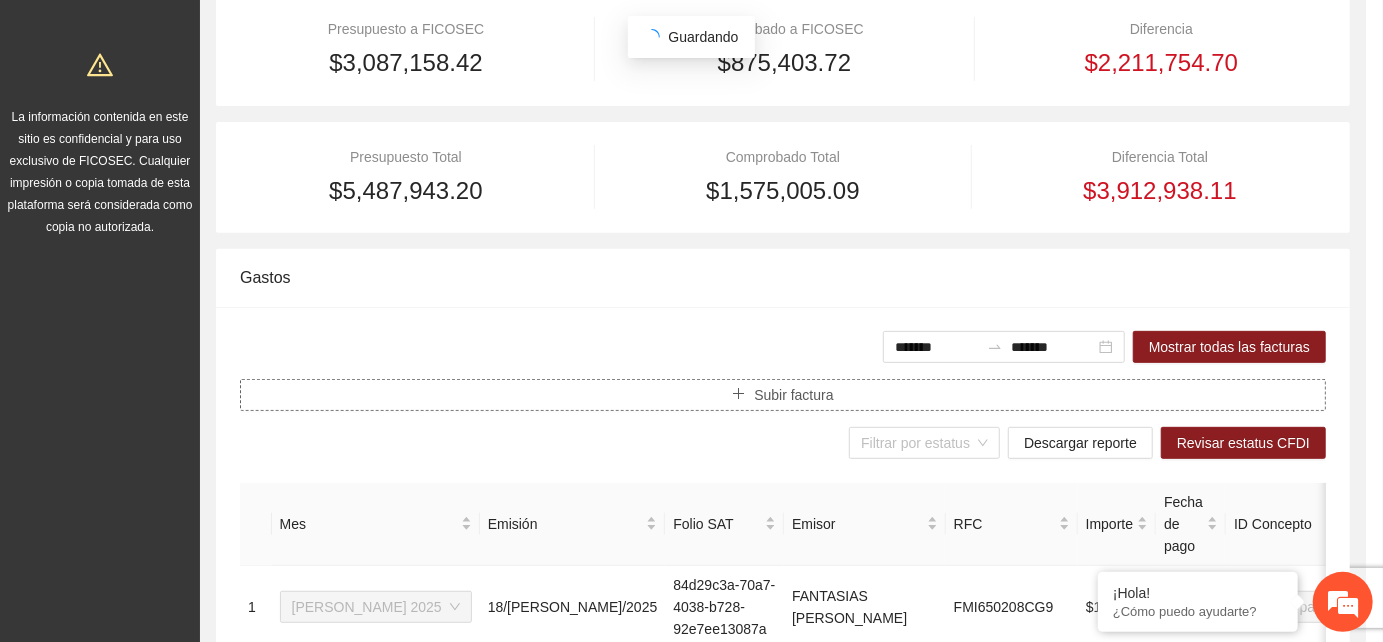 scroll, scrollTop: 0, scrollLeft: 0, axis: both 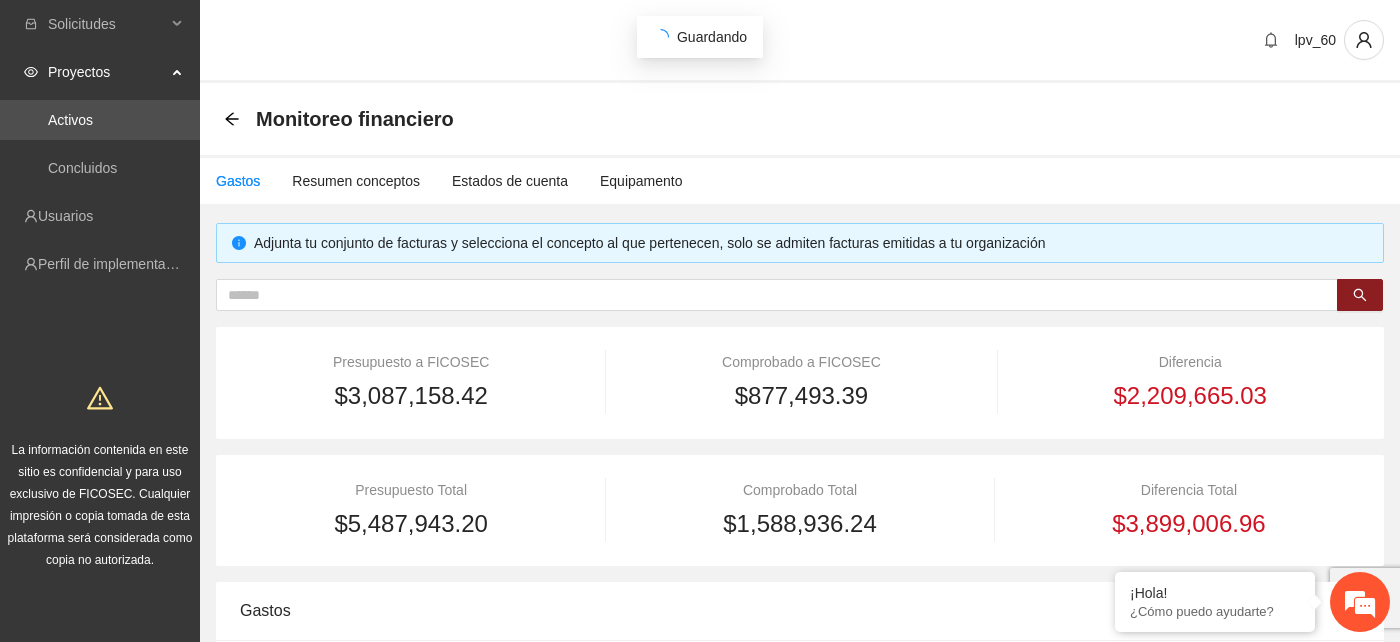 type on "*******" 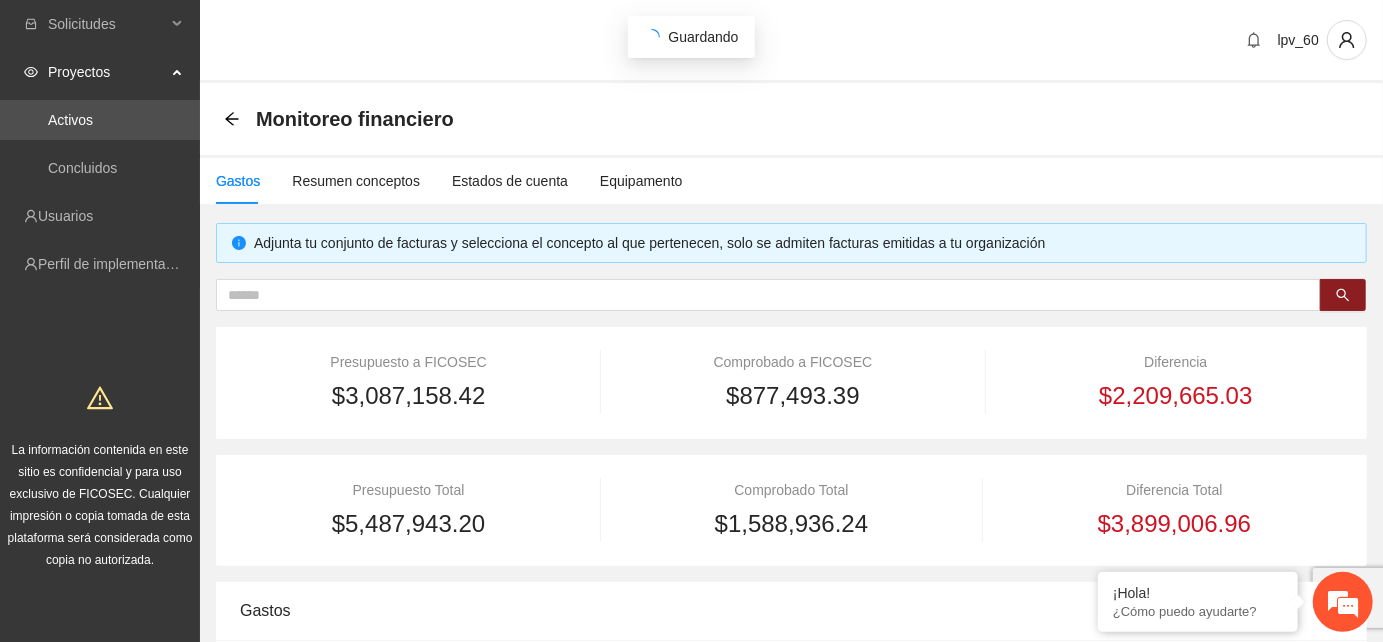 type on "**********" 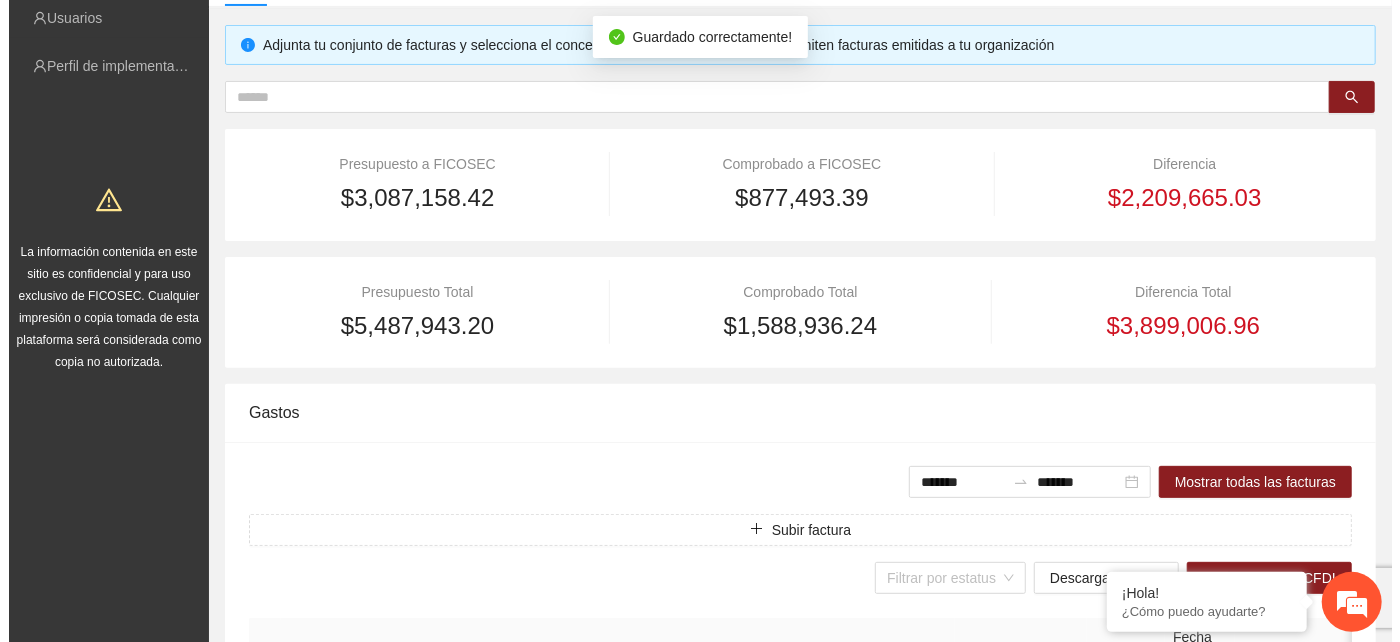 scroll, scrollTop: 222, scrollLeft: 0, axis: vertical 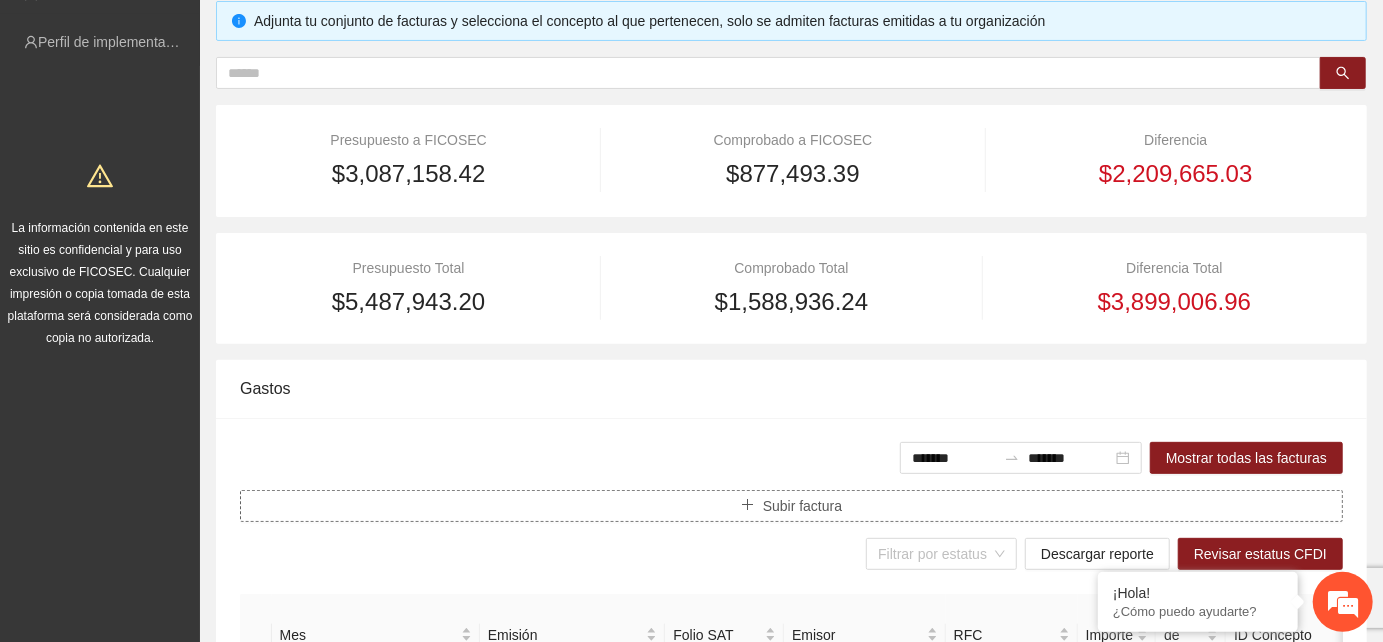 click on "Subir factura" at bounding box center (802, 506) 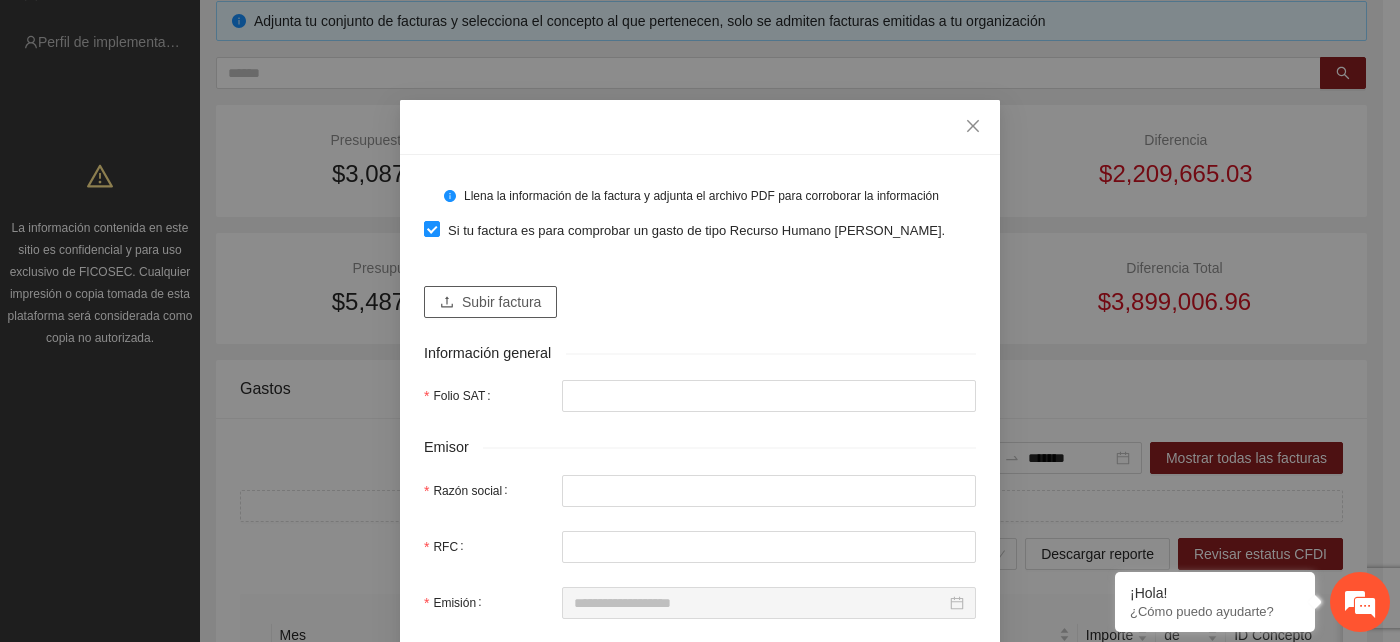 click on "Subir factura" at bounding box center [501, 302] 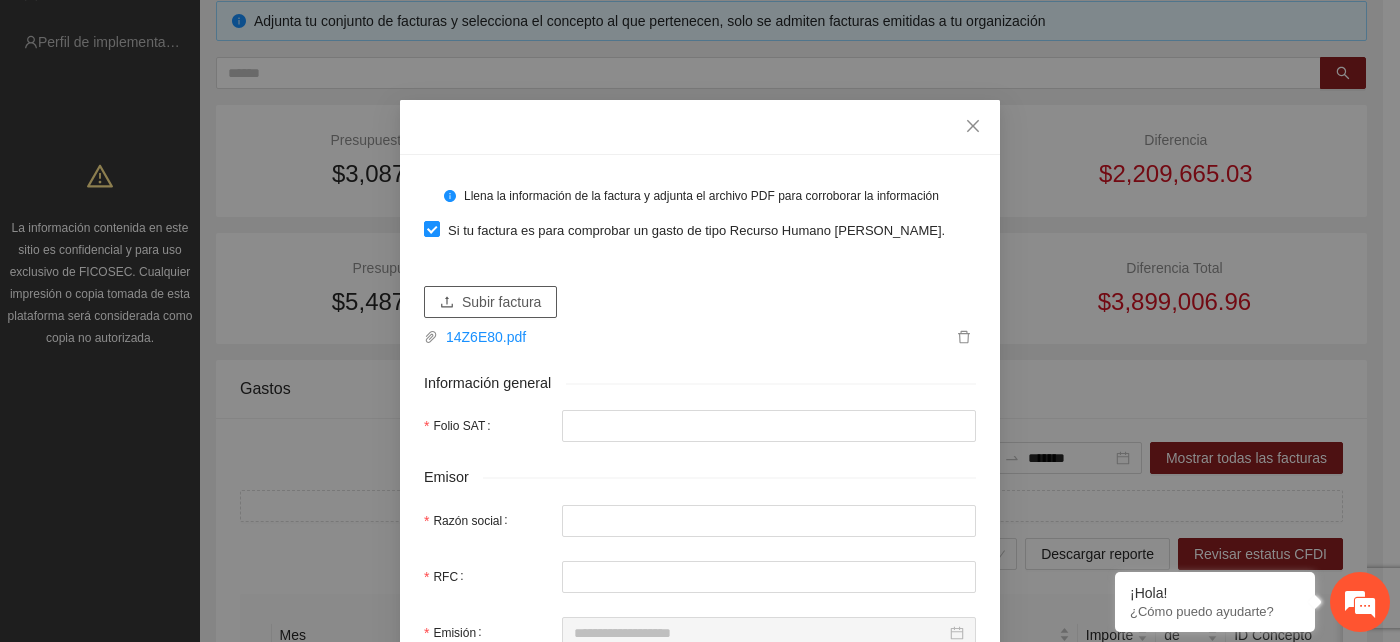 click on "Subir factura" at bounding box center [501, 302] 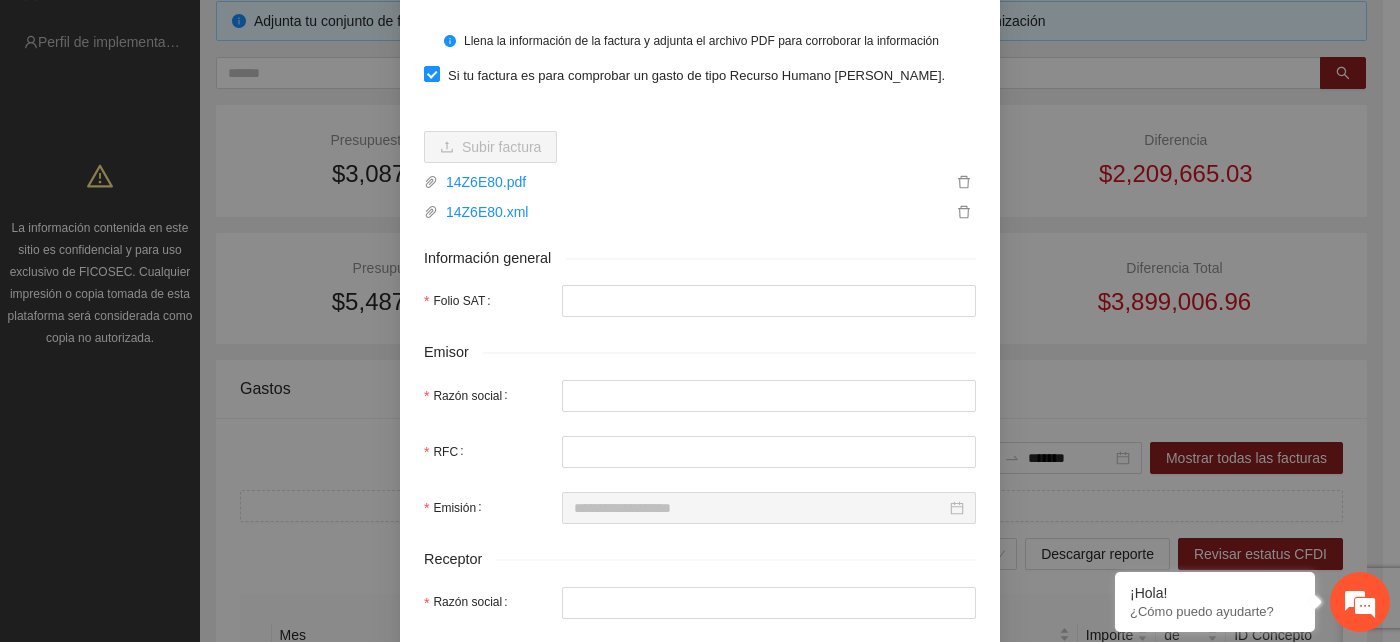 scroll, scrollTop: 222, scrollLeft: 0, axis: vertical 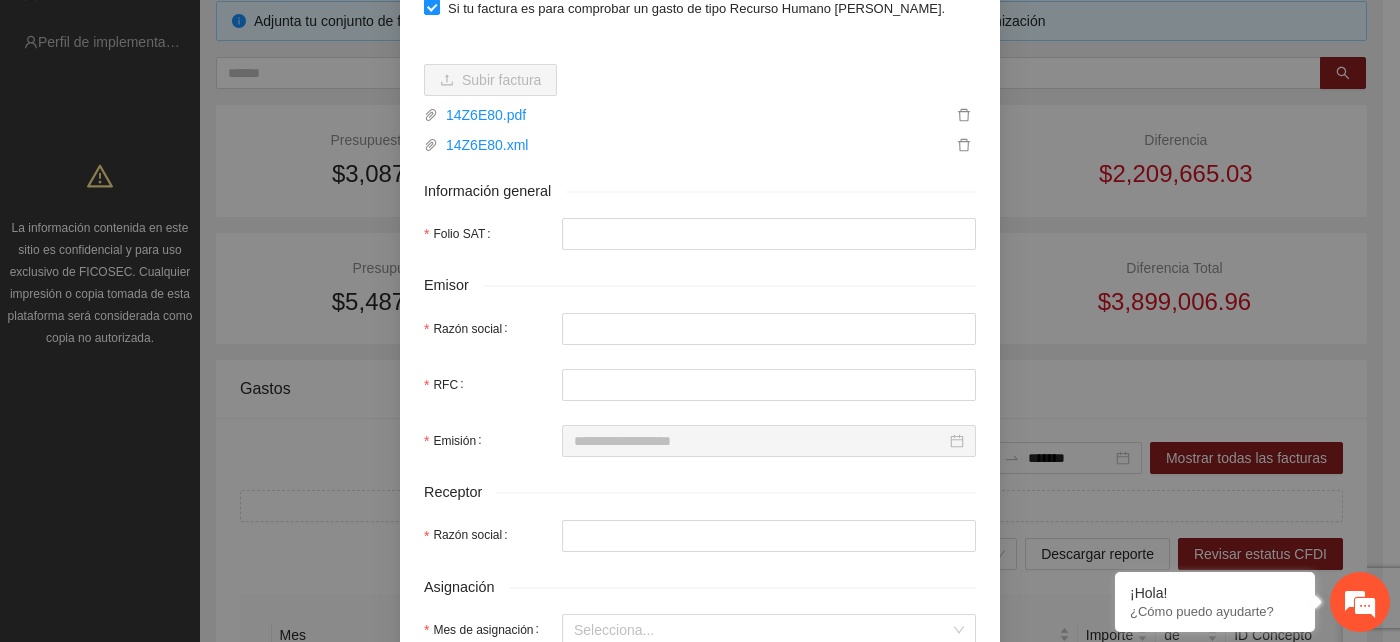 type on "**********" 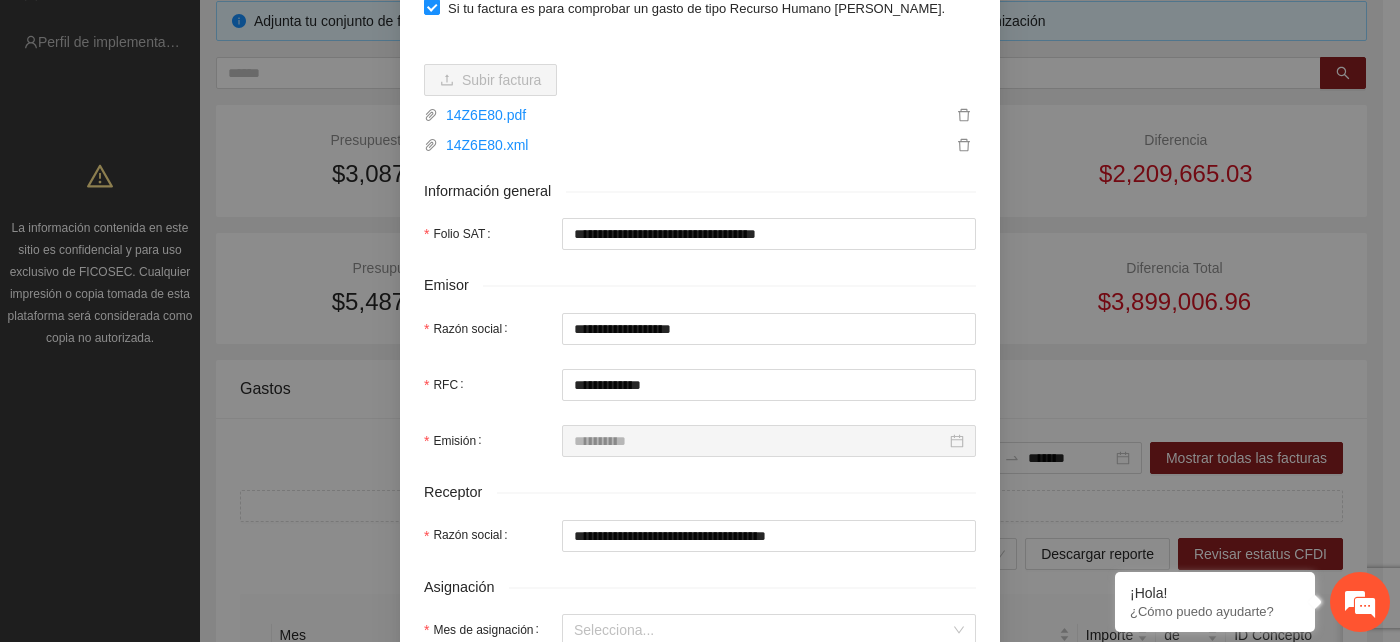 type on "**********" 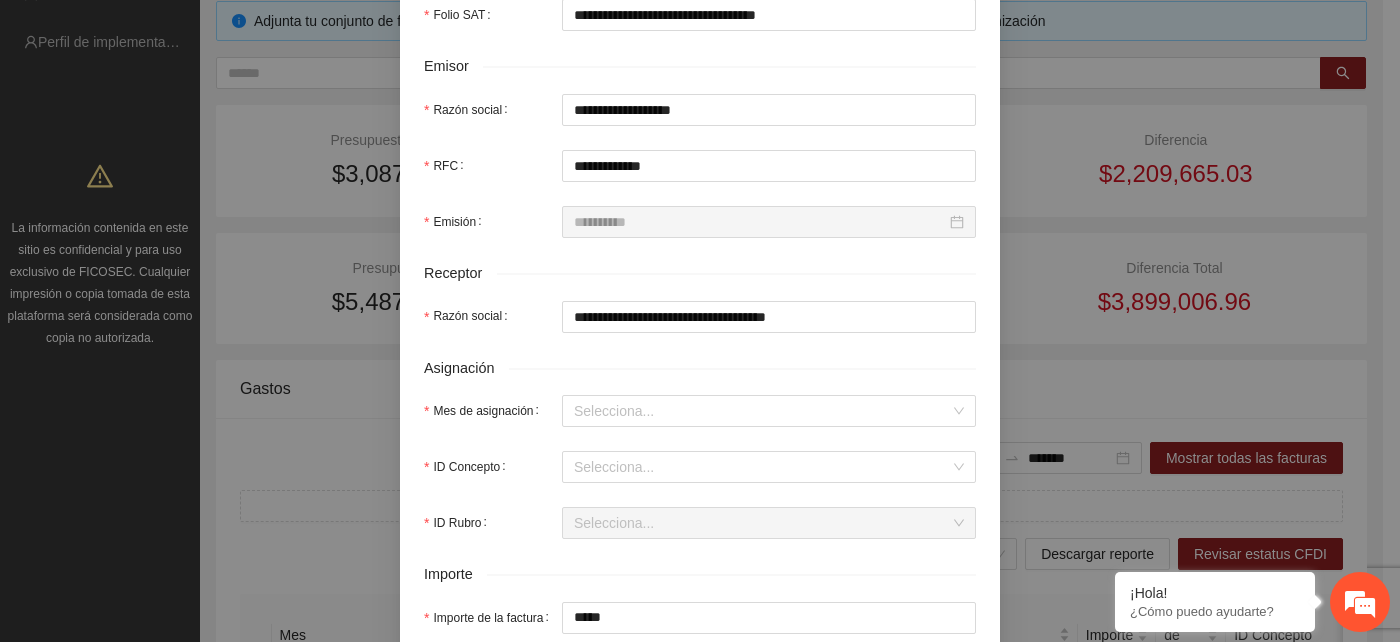 scroll, scrollTop: 444, scrollLeft: 0, axis: vertical 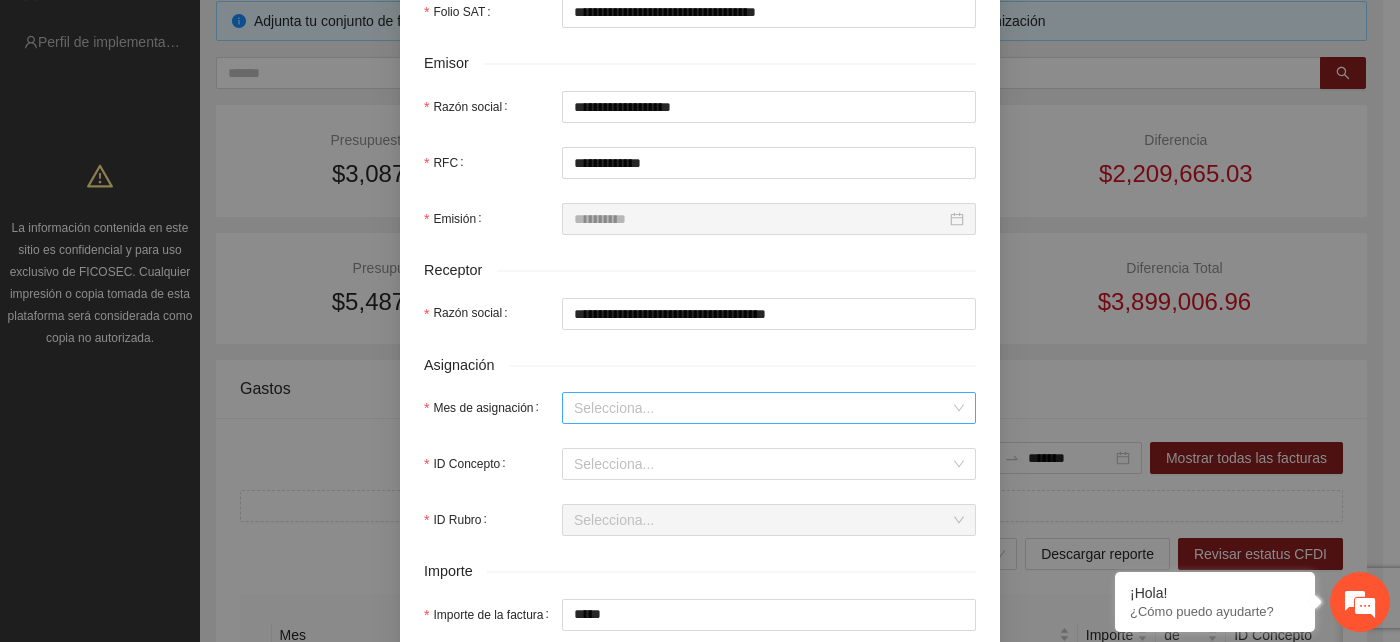 click on "Mes de asignación" at bounding box center [762, 408] 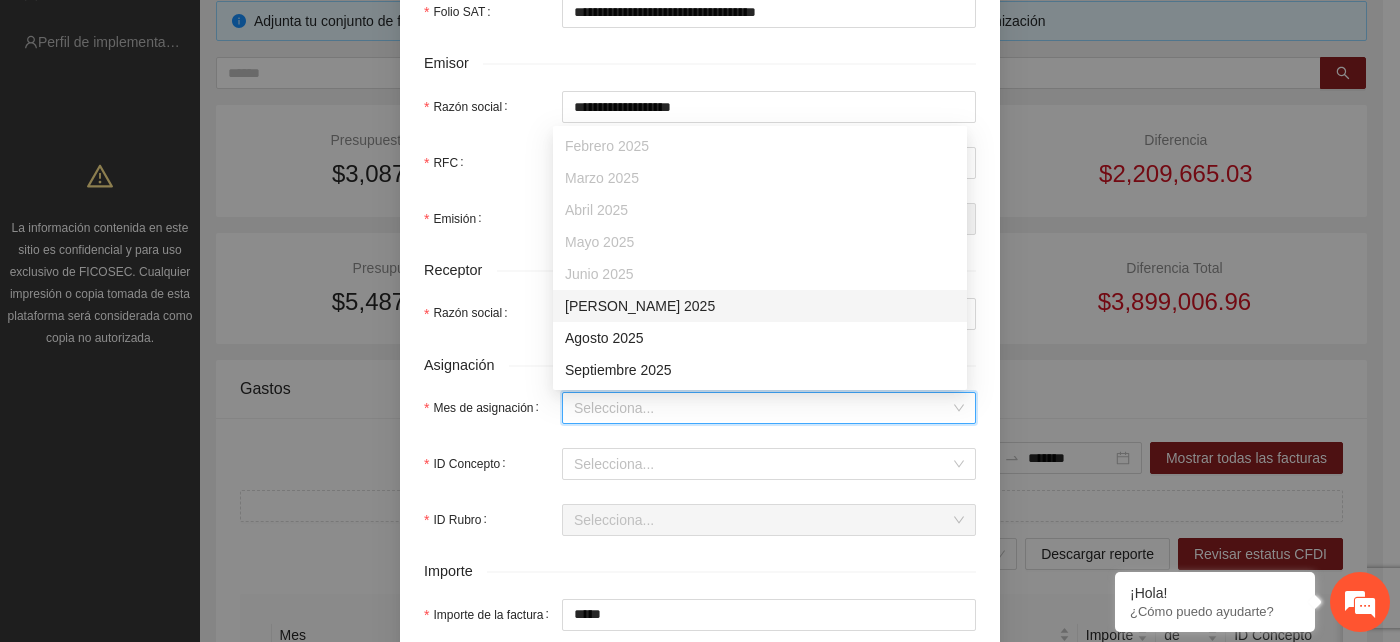 click on "Julio 2025" at bounding box center (760, 306) 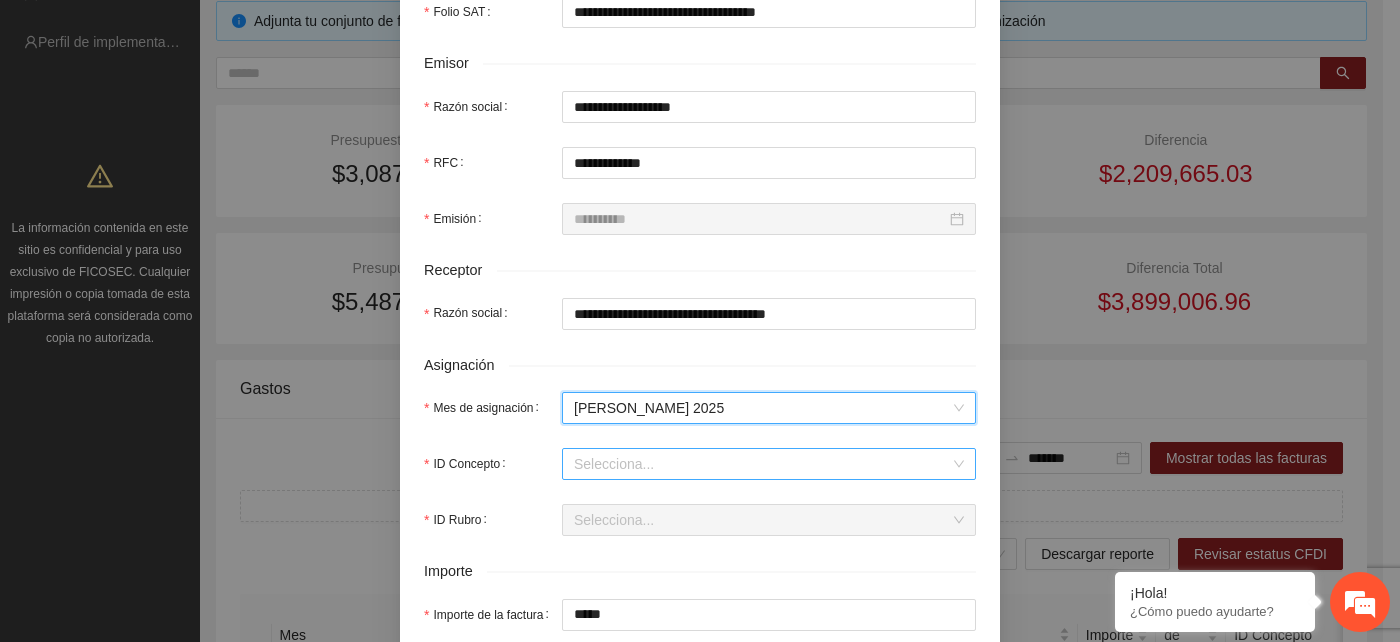 click on "ID Concepto" at bounding box center [762, 464] 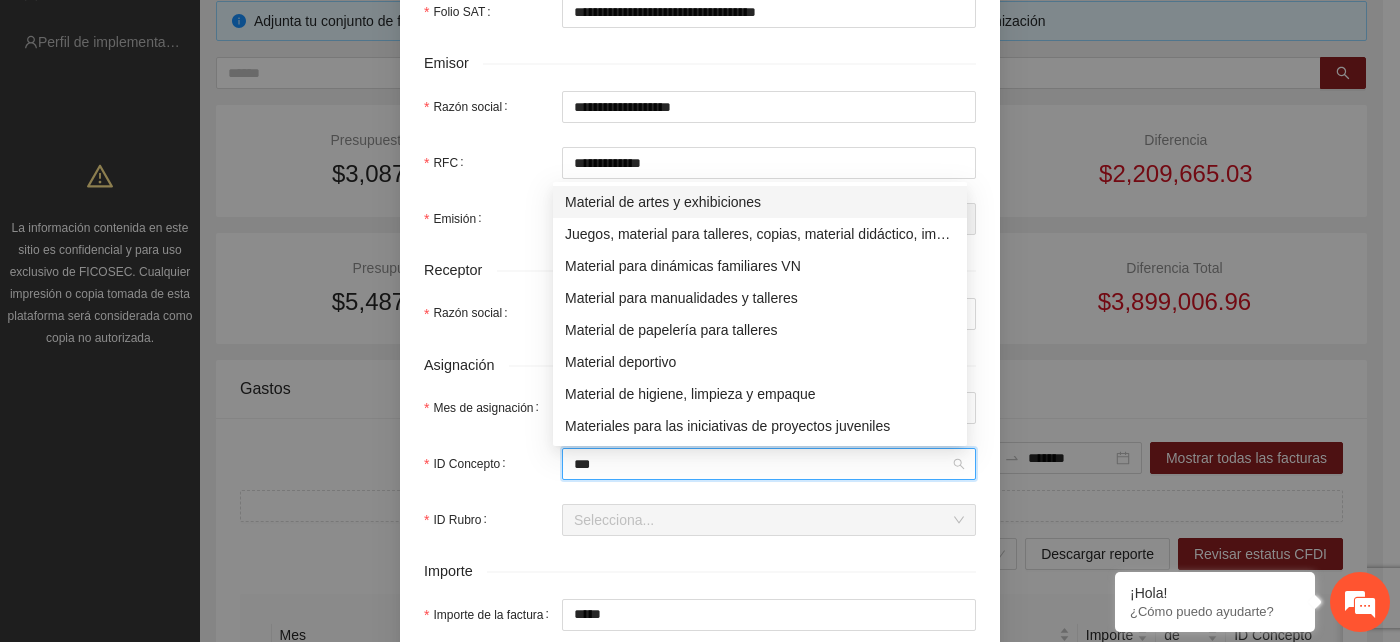 type on "****" 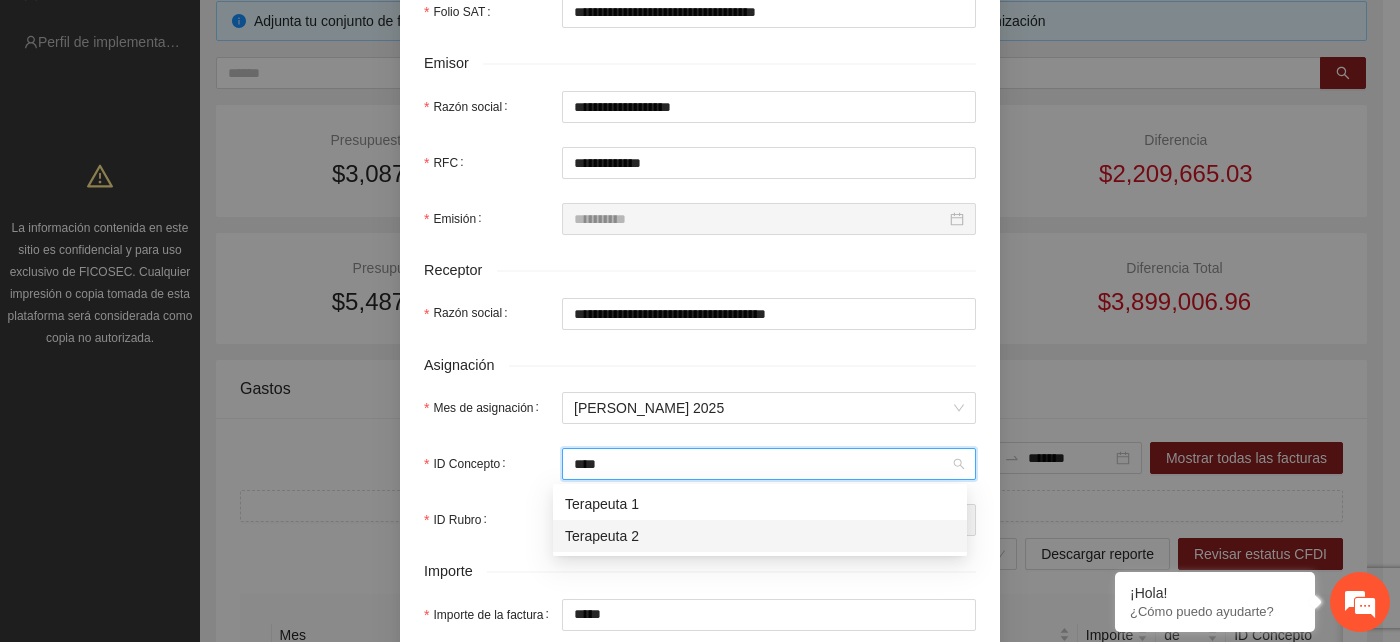 click on "Terapeuta 2" at bounding box center (760, 536) 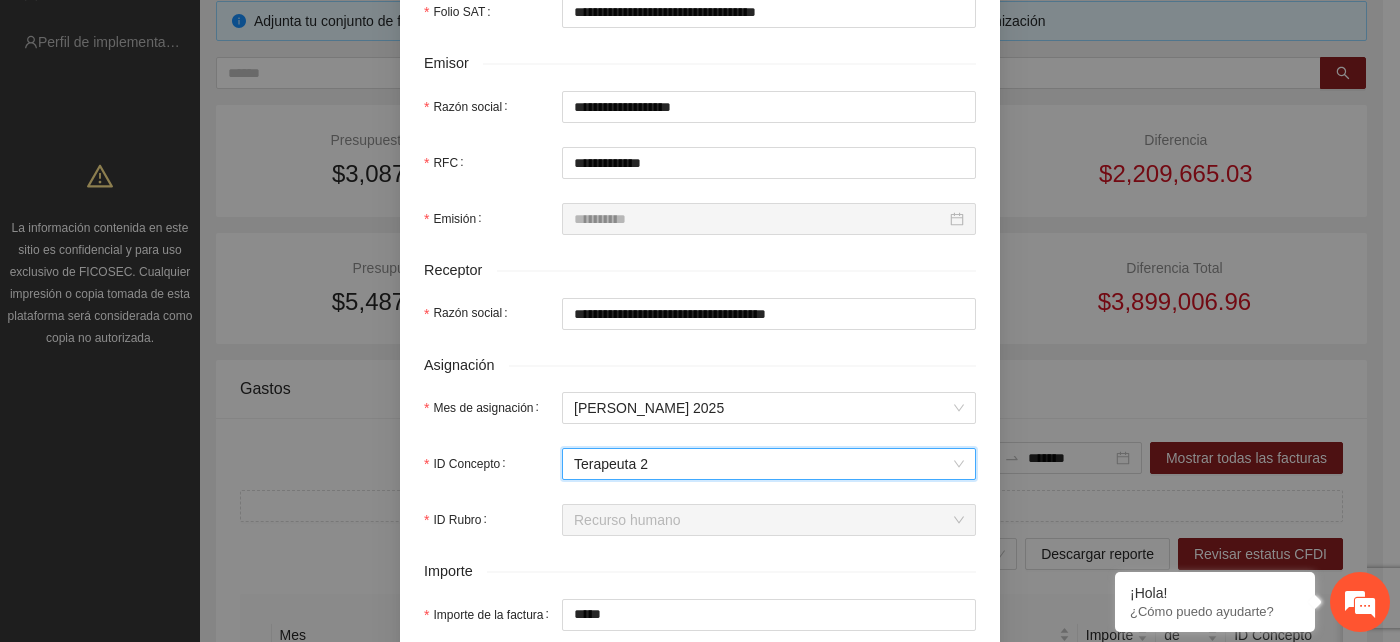 scroll, scrollTop: 555, scrollLeft: 0, axis: vertical 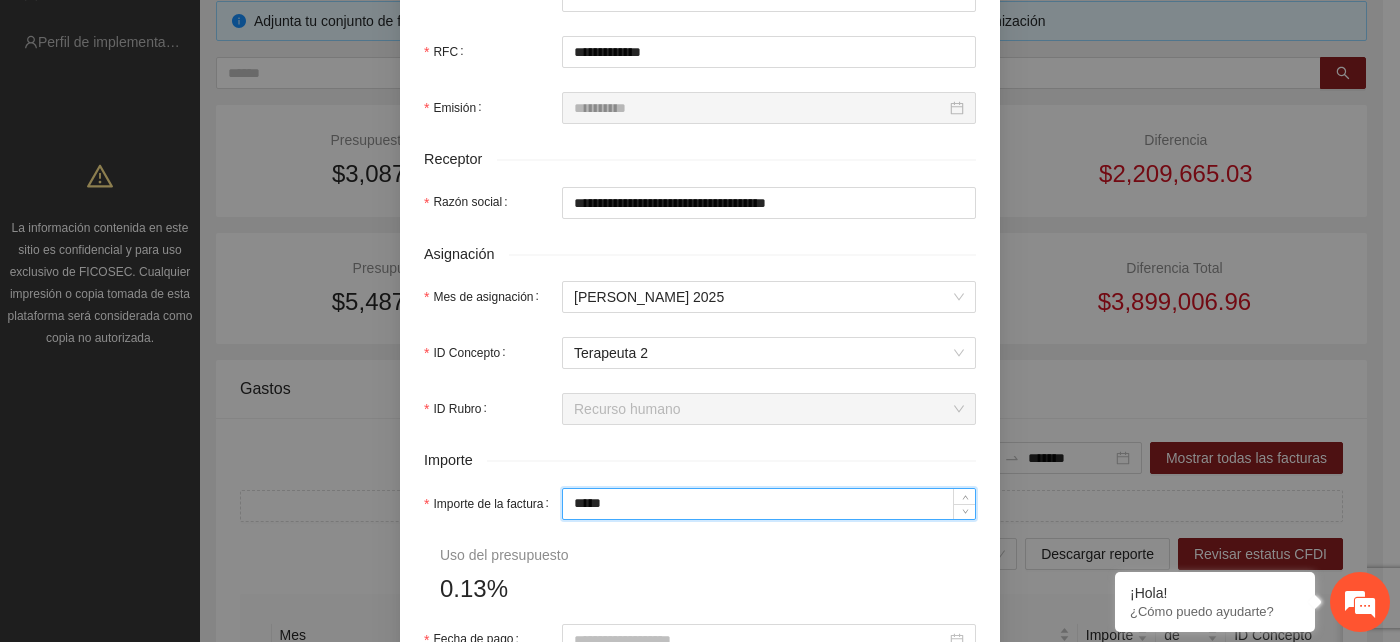 drag, startPoint x: 624, startPoint y: 510, endPoint x: 537, endPoint y: 507, distance: 87.05171 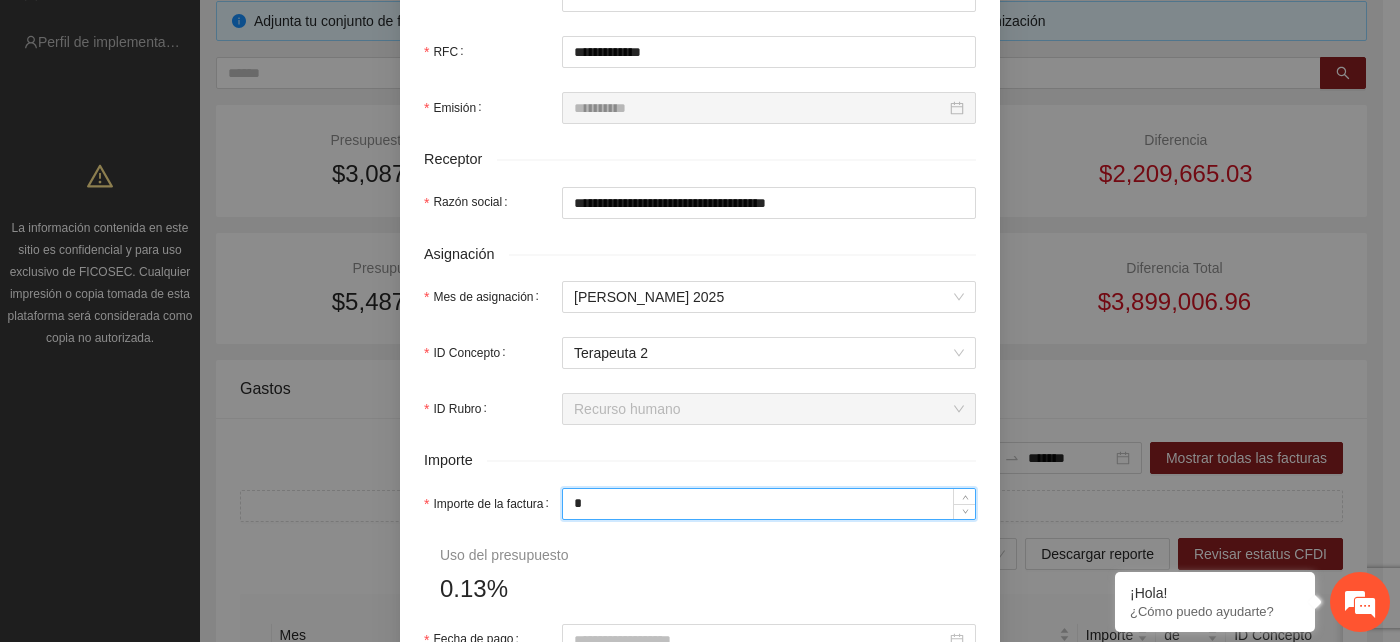 type on "*" 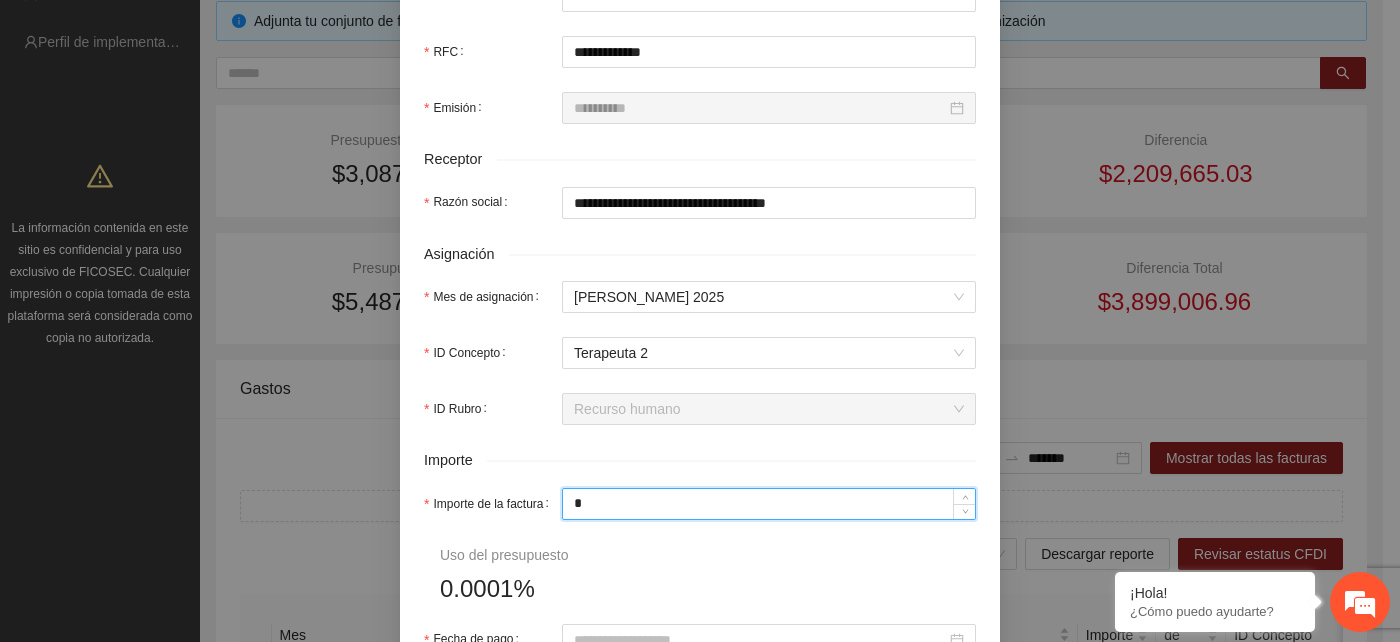 type on "**" 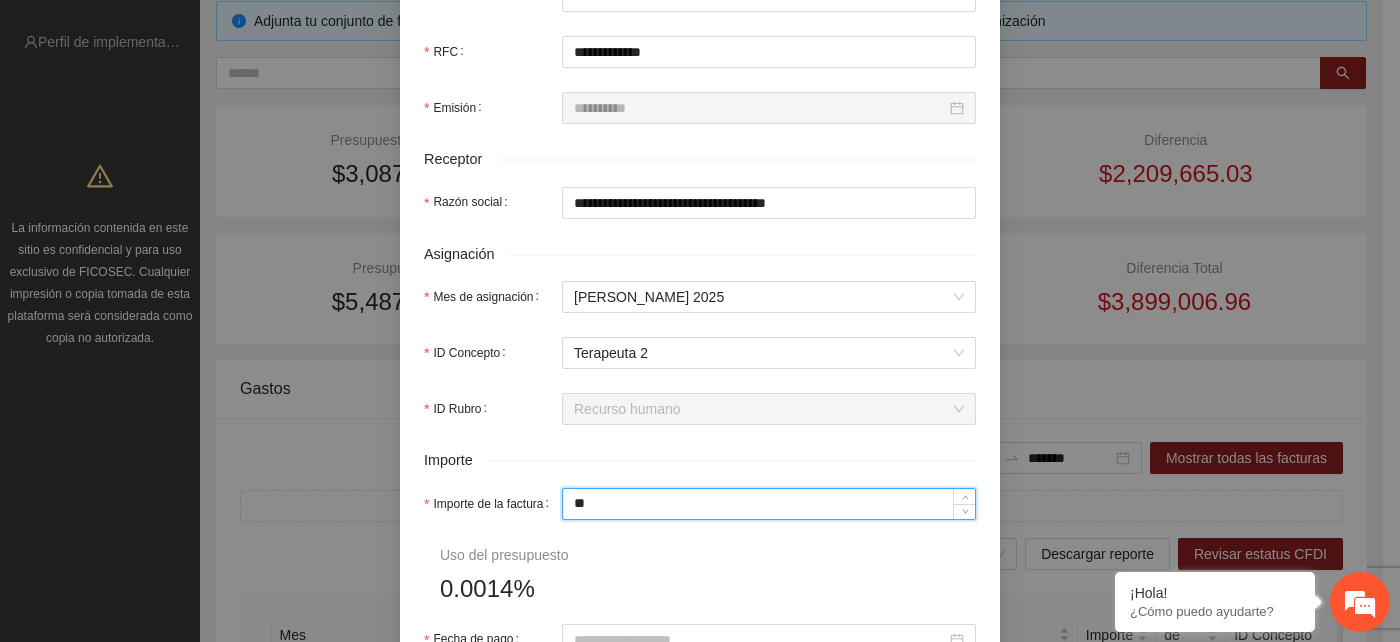type on "***" 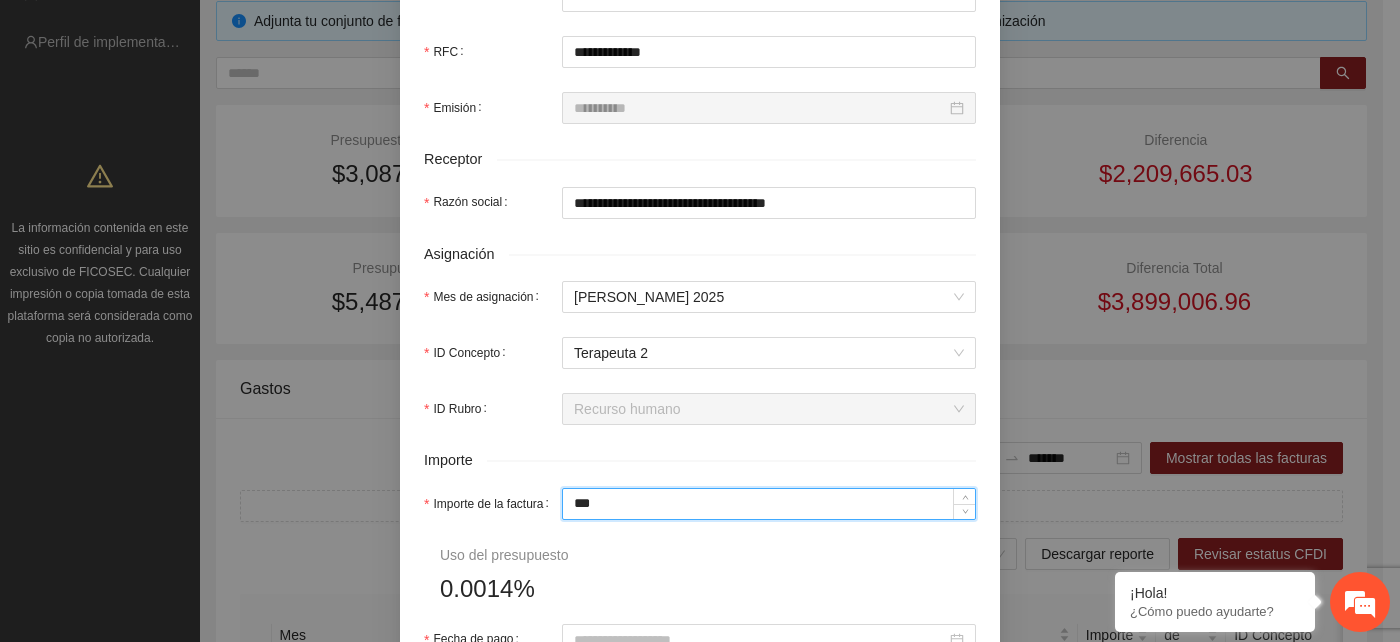 type on "***" 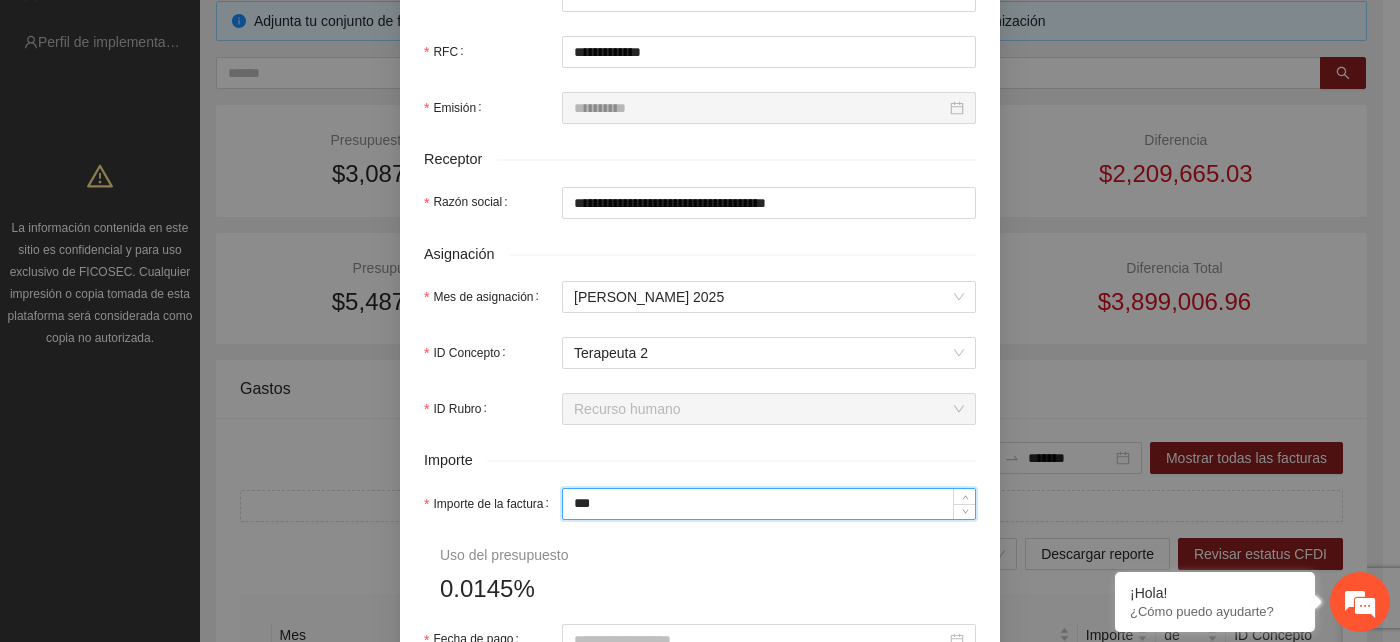 type on "*****" 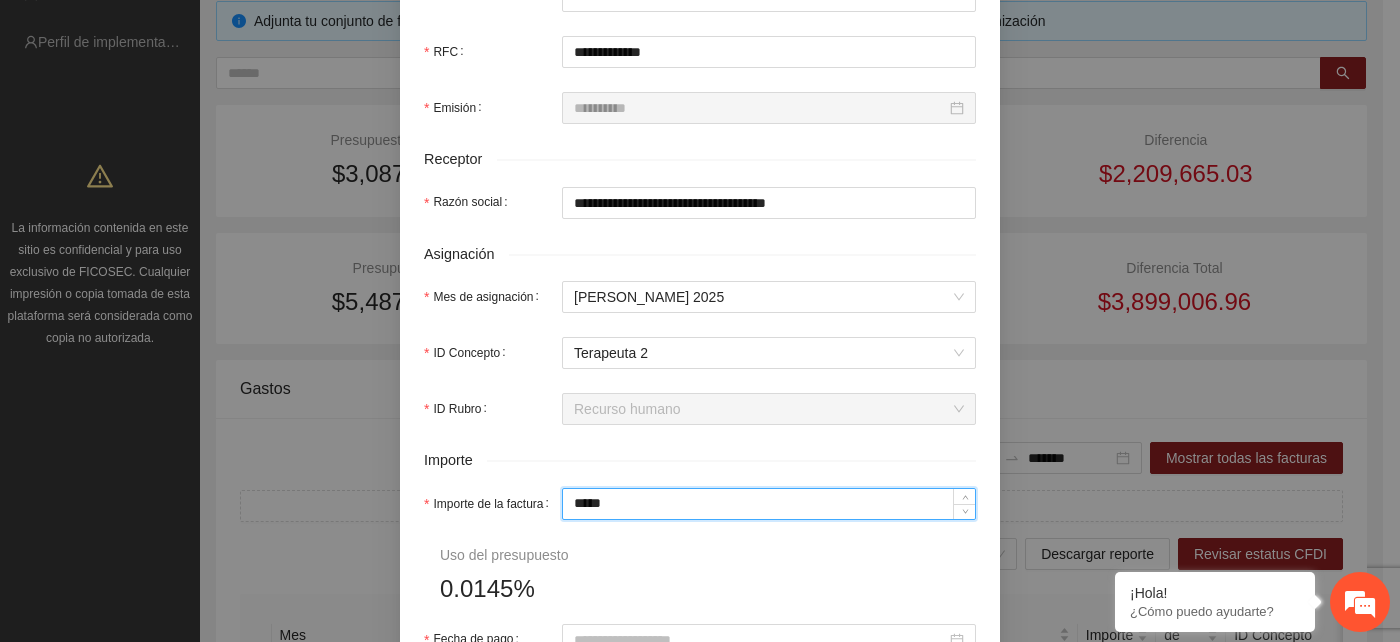 type on "*****" 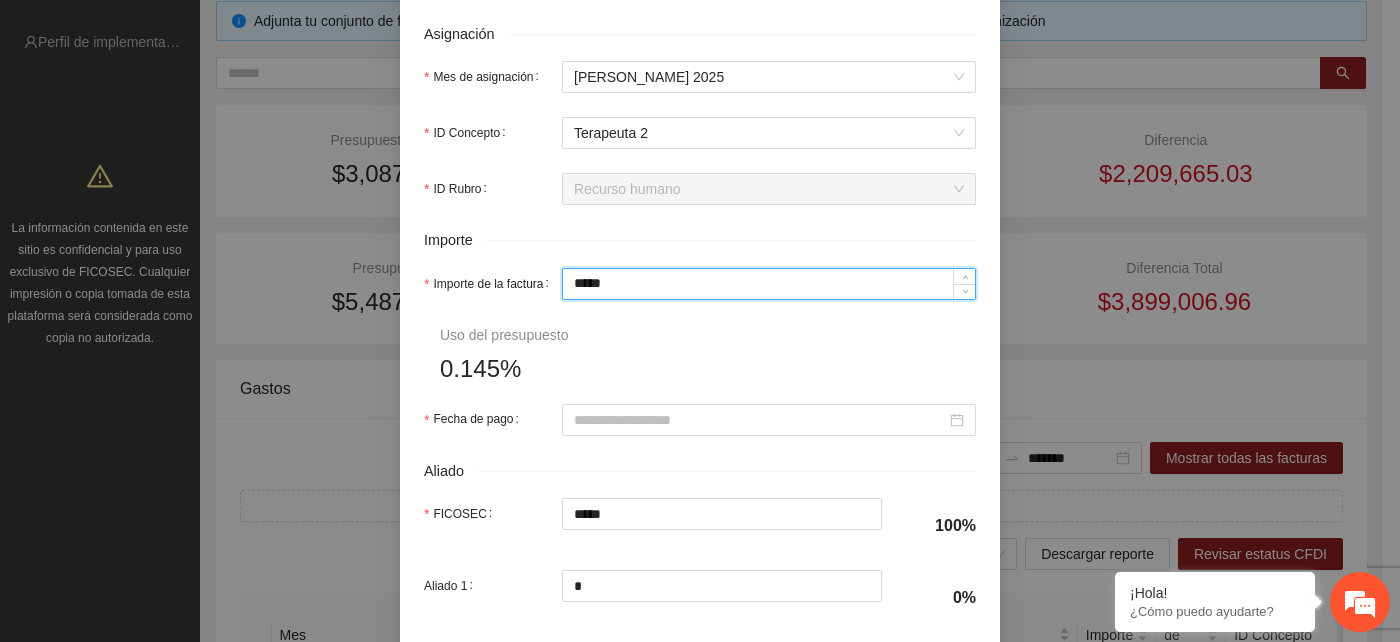 scroll, scrollTop: 777, scrollLeft: 0, axis: vertical 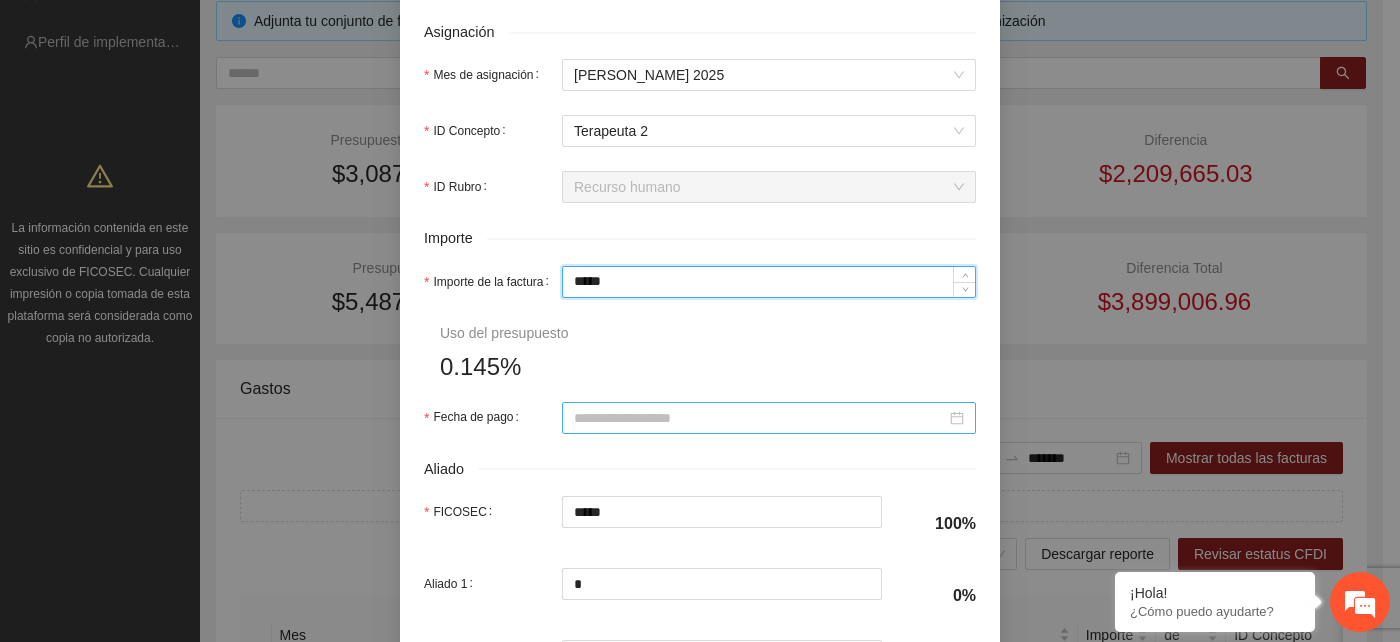 type on "*****" 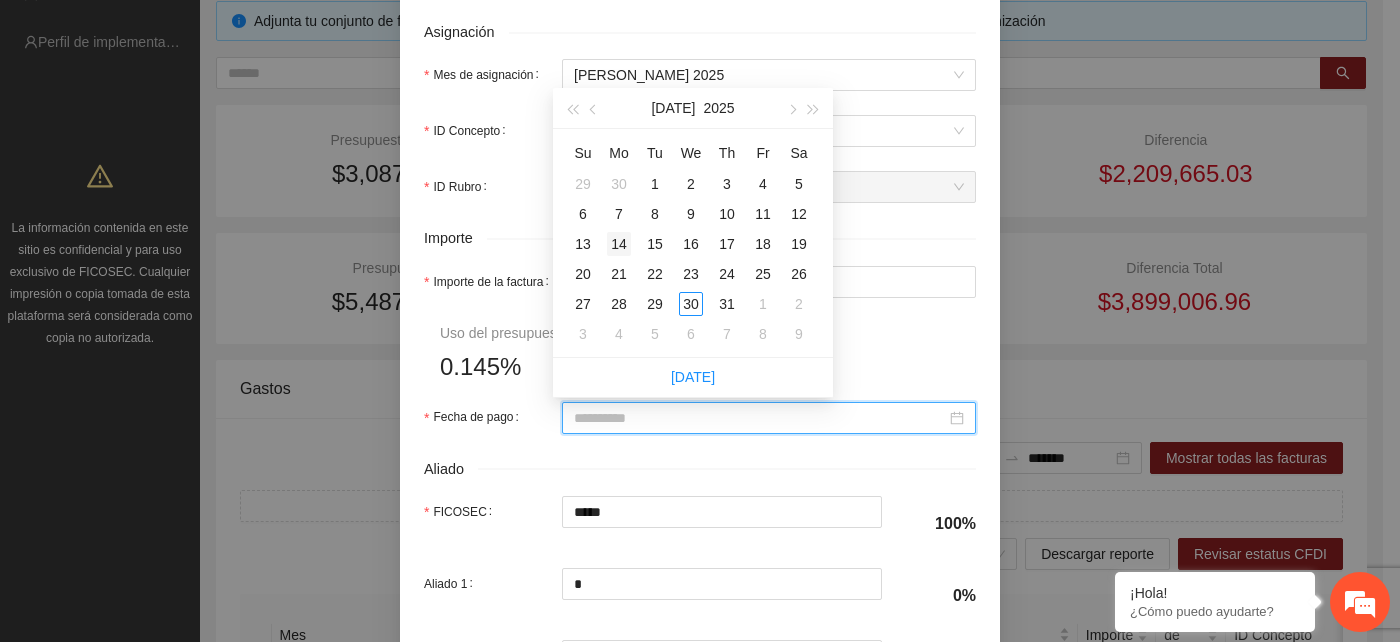 type on "**********" 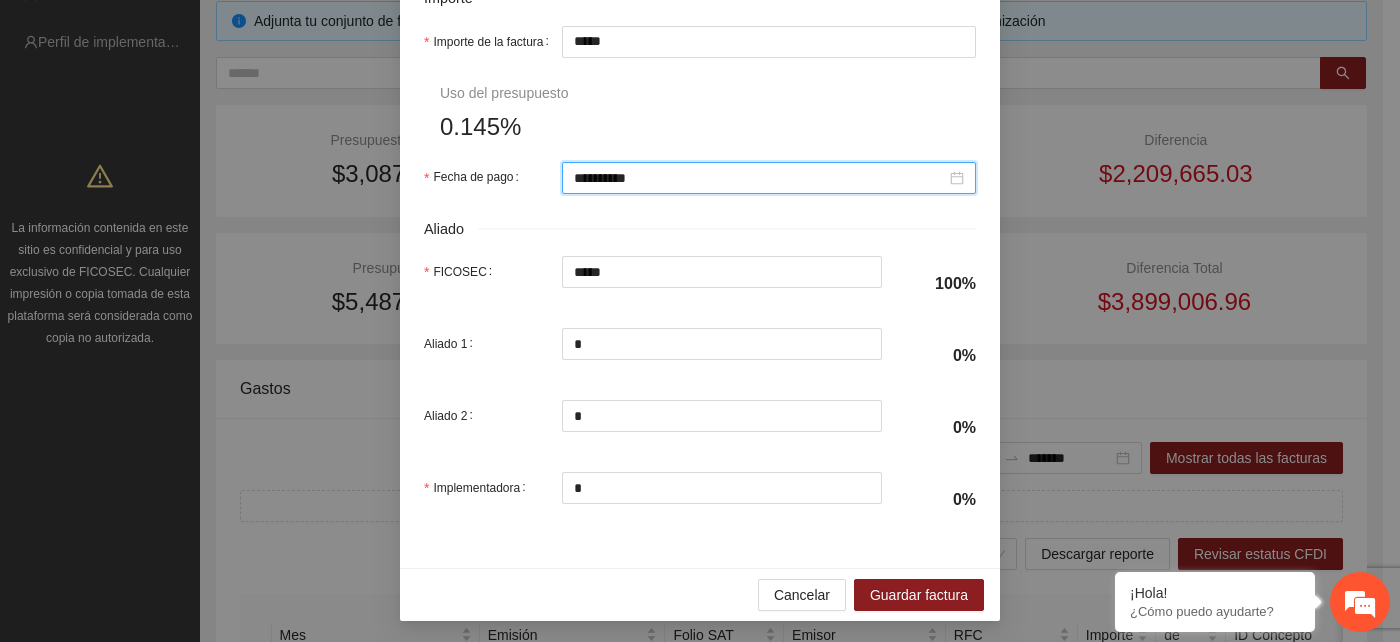 scroll, scrollTop: 1022, scrollLeft: 0, axis: vertical 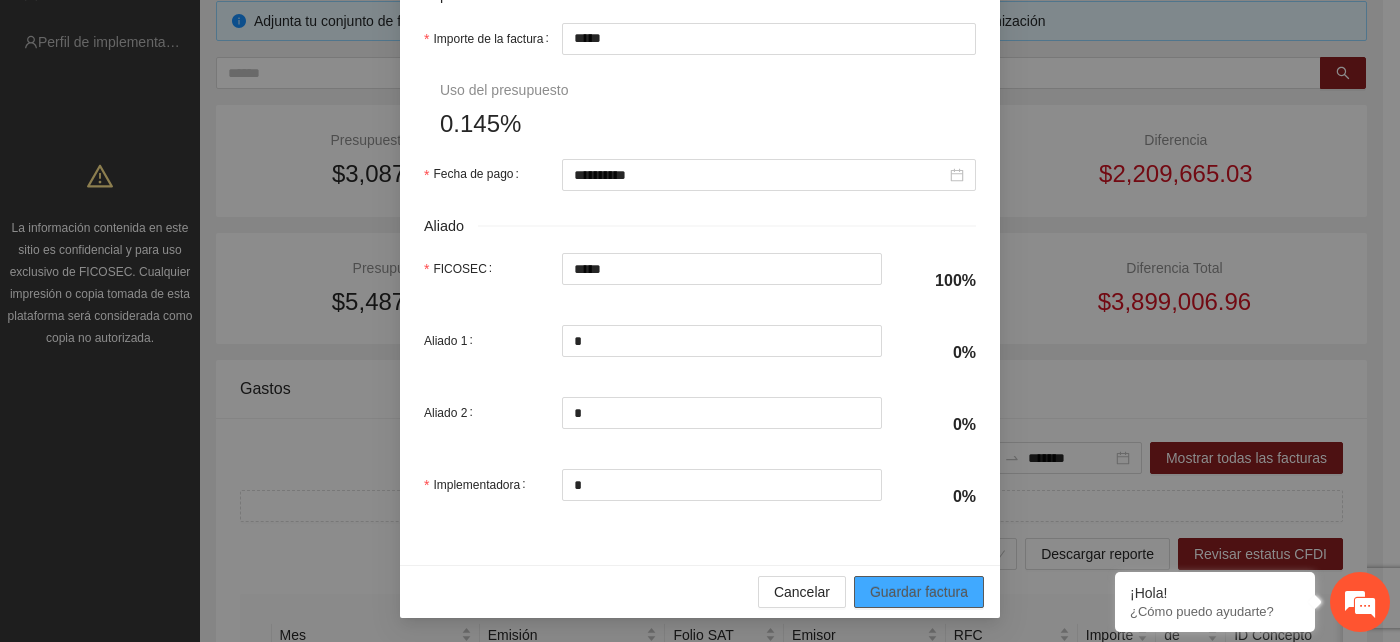 click on "Guardar factura" at bounding box center [919, 592] 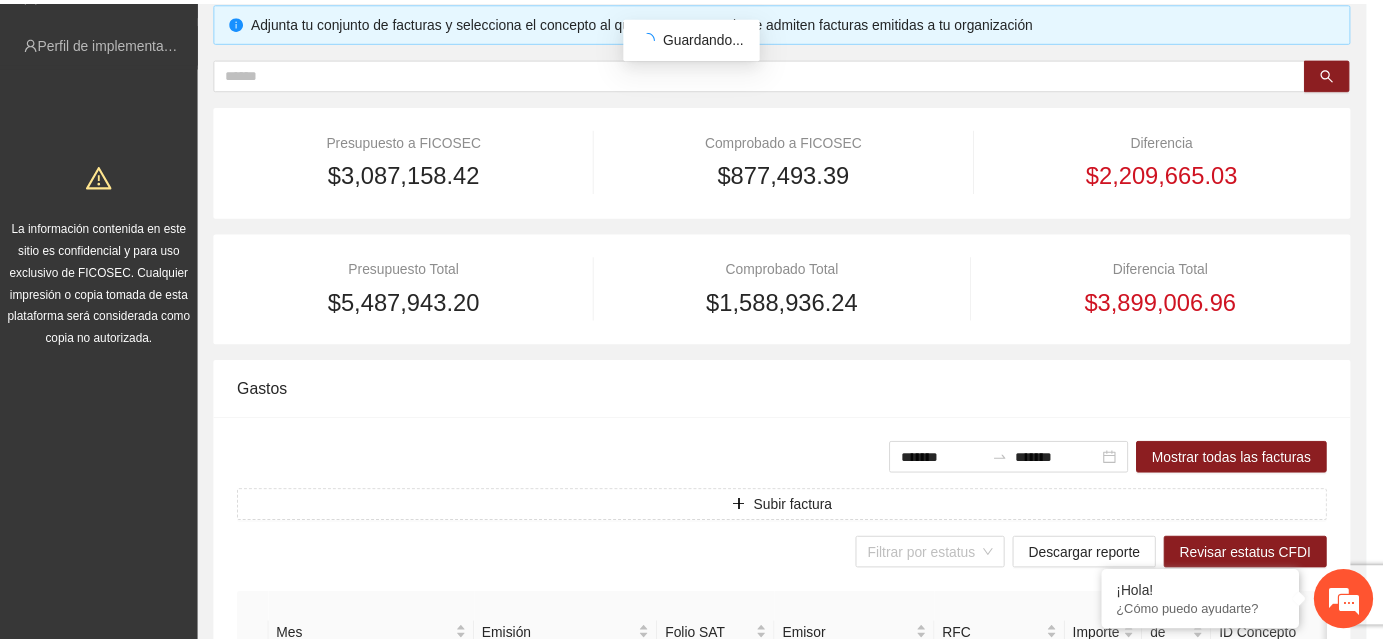 scroll, scrollTop: 862, scrollLeft: 0, axis: vertical 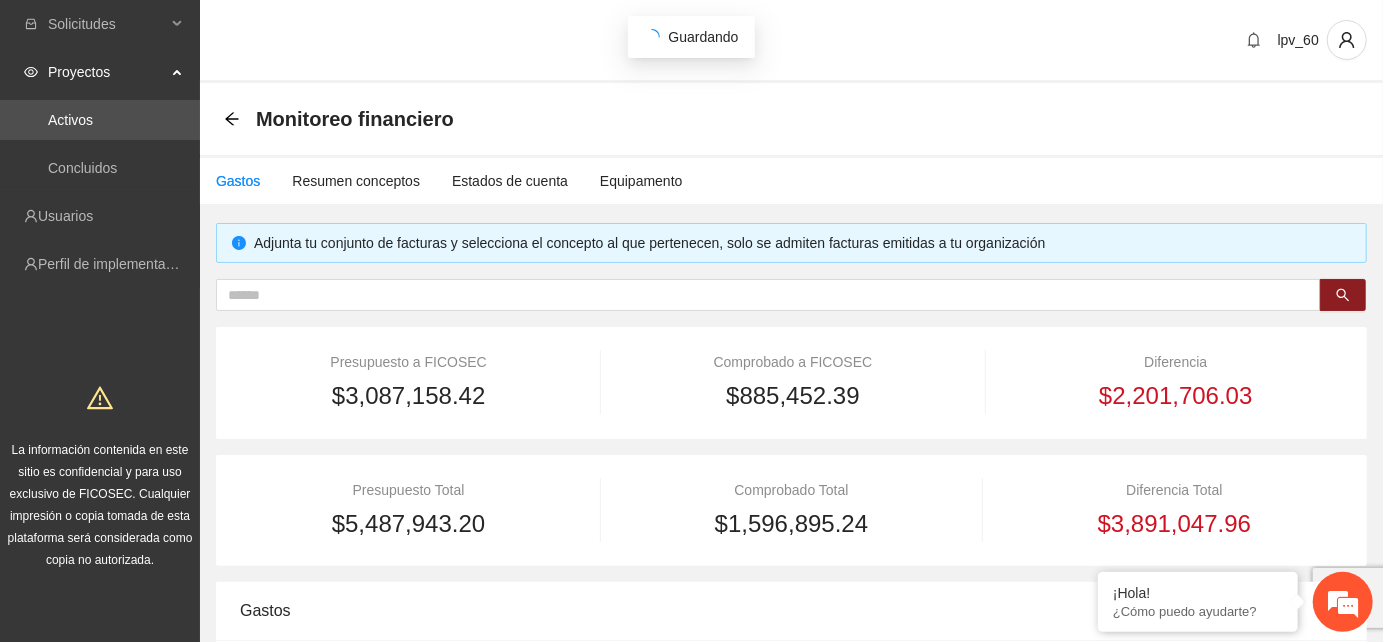type on "*******" 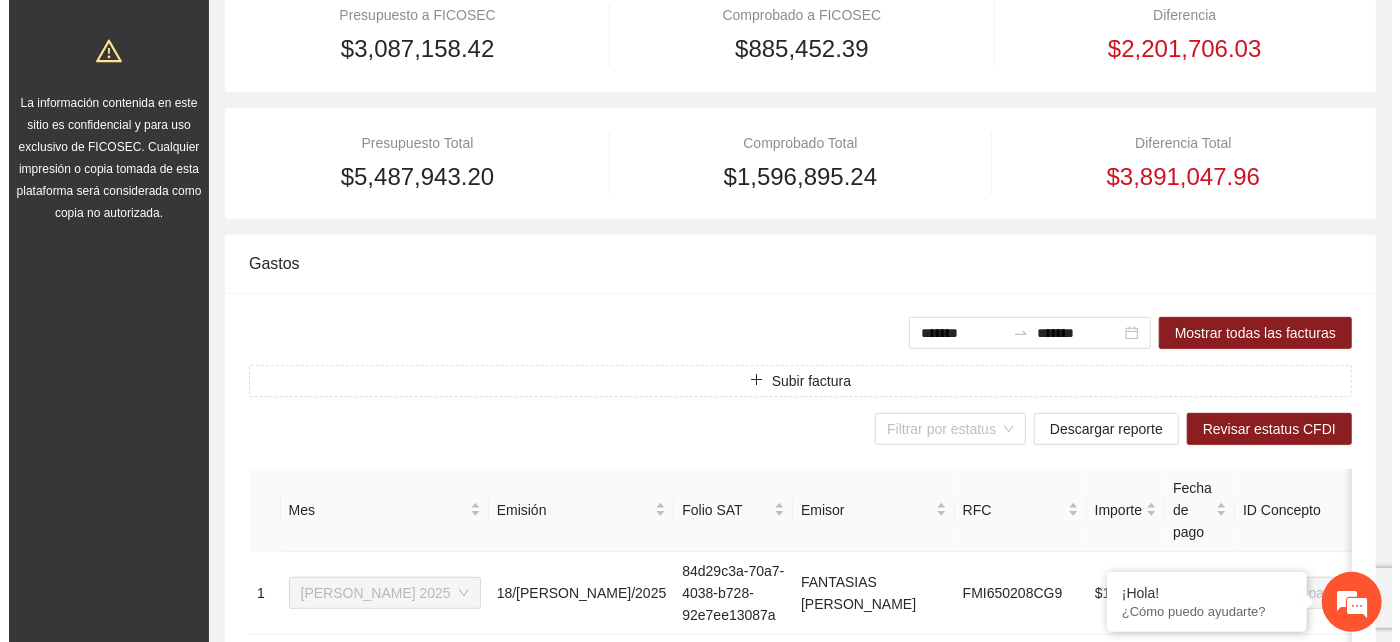 scroll, scrollTop: 444, scrollLeft: 0, axis: vertical 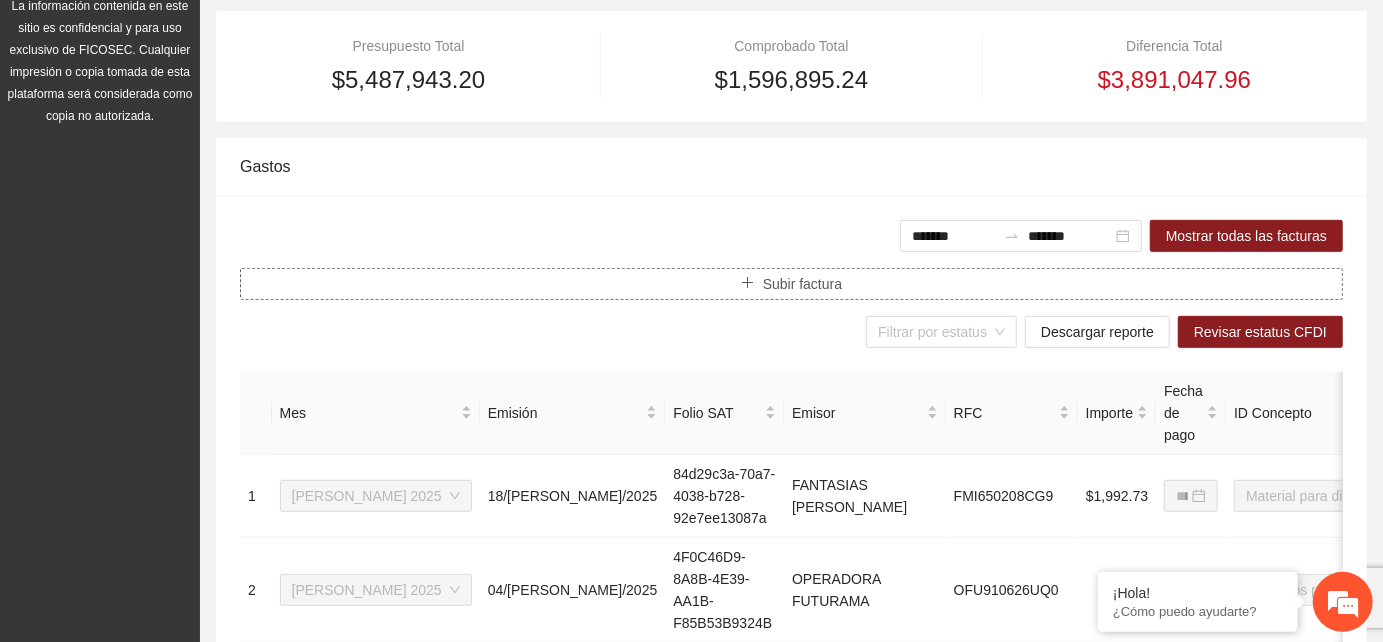 click on "Subir factura" at bounding box center (791, 284) 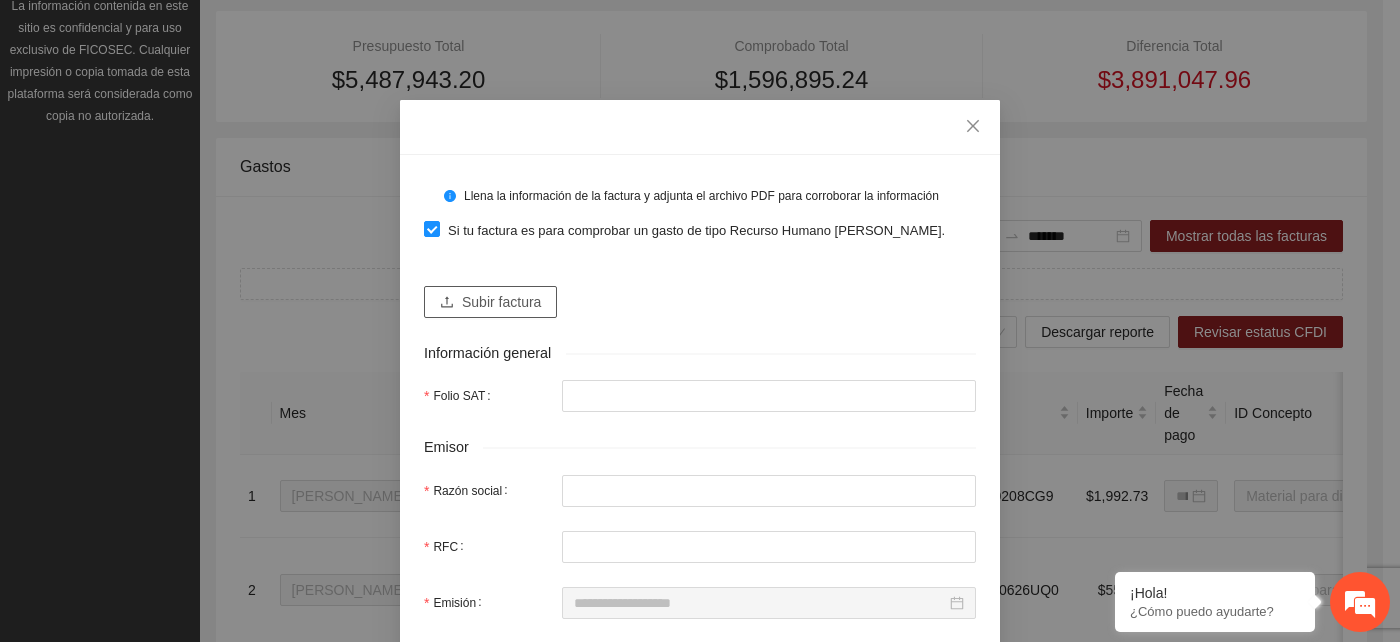 click on "Subir factura" at bounding box center (501, 302) 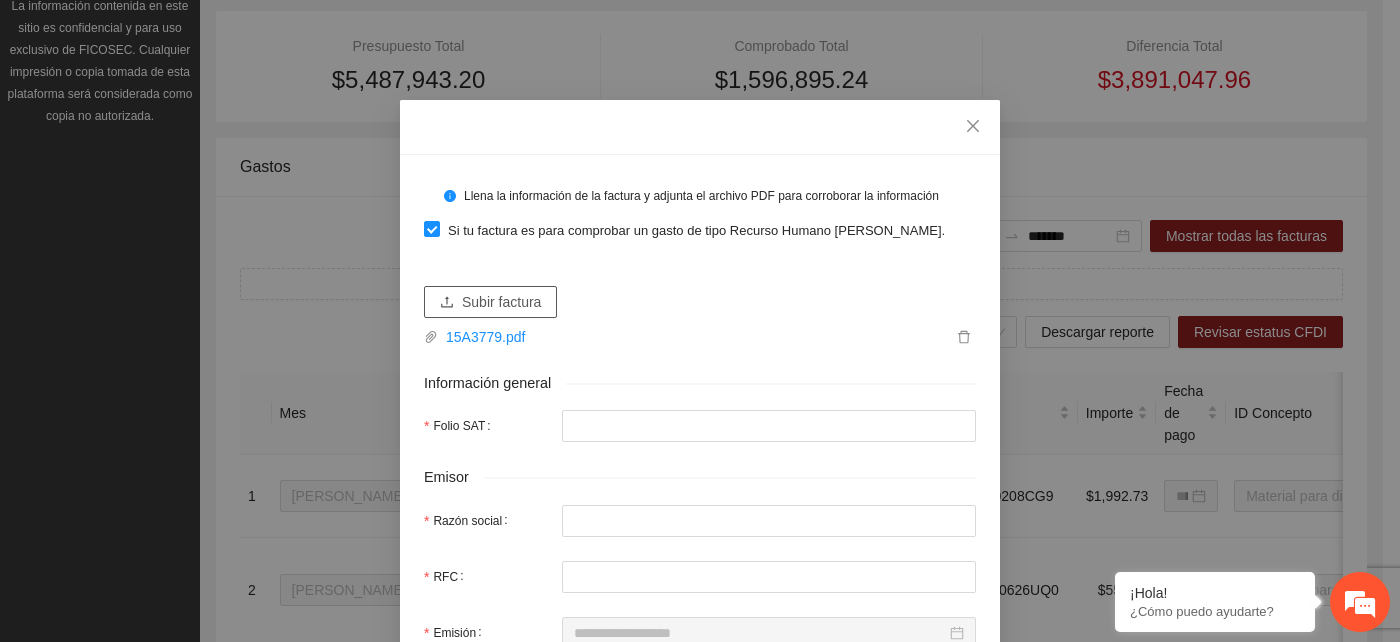 click on "Subir factura" at bounding box center [501, 302] 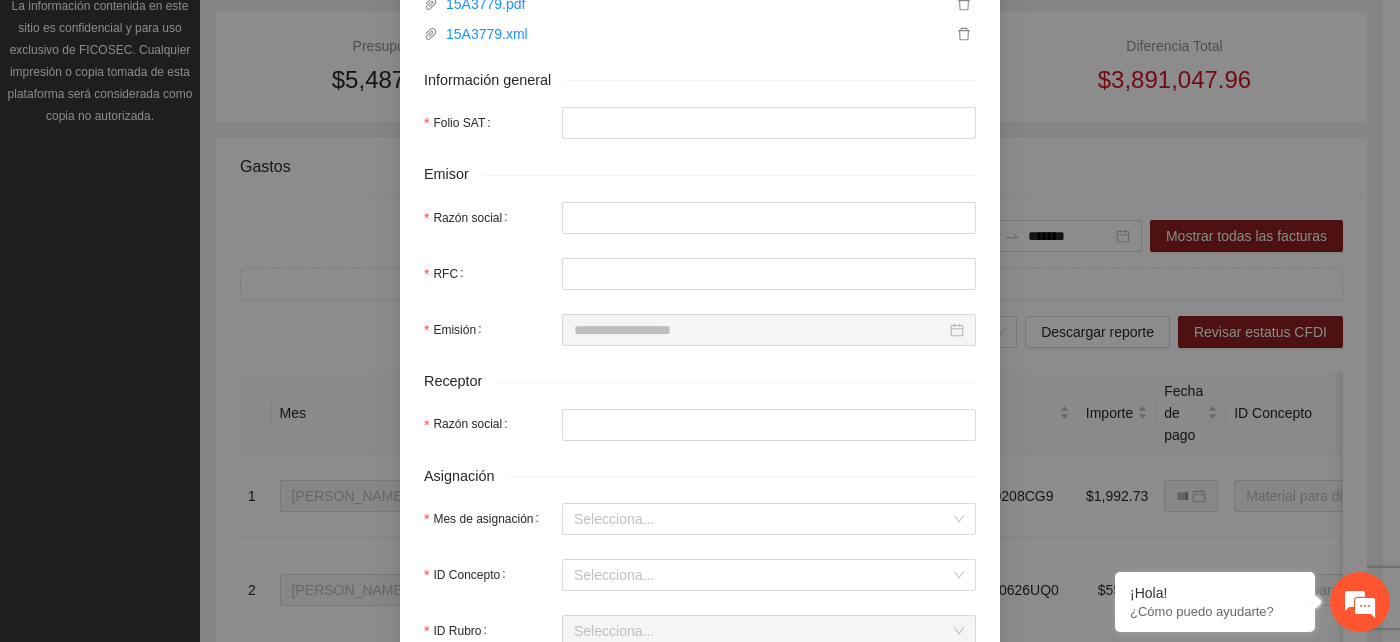 scroll, scrollTop: 222, scrollLeft: 0, axis: vertical 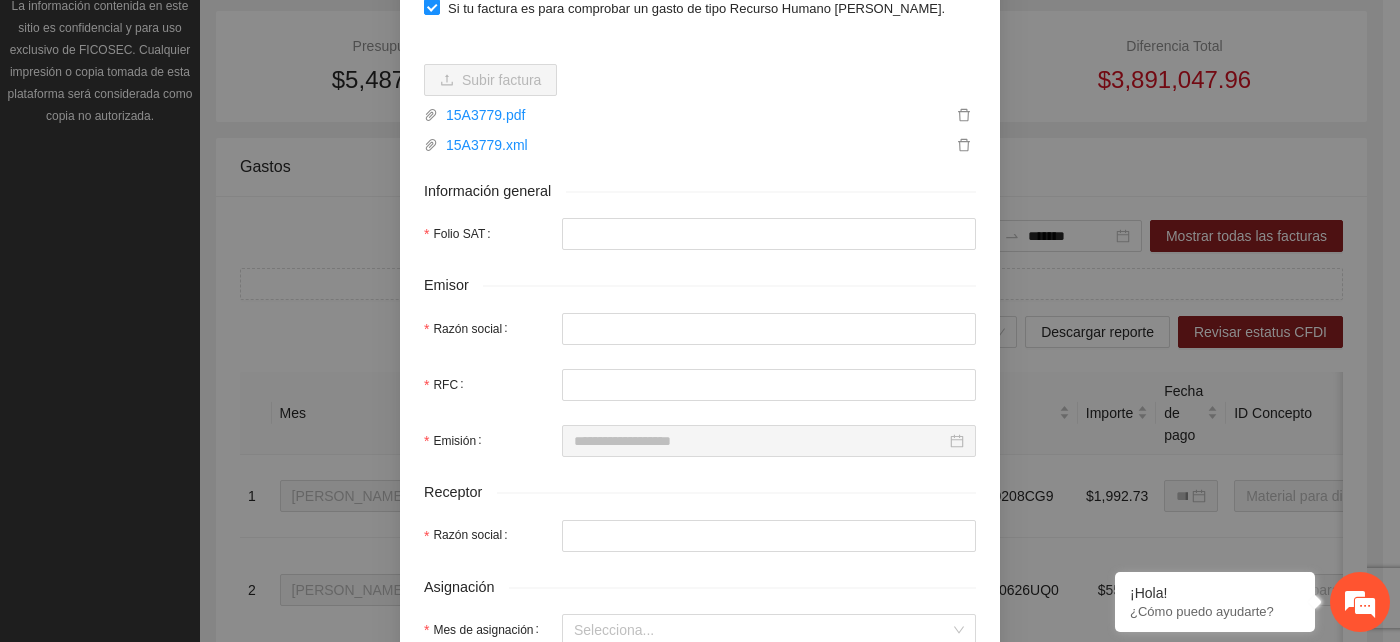 type on "**********" 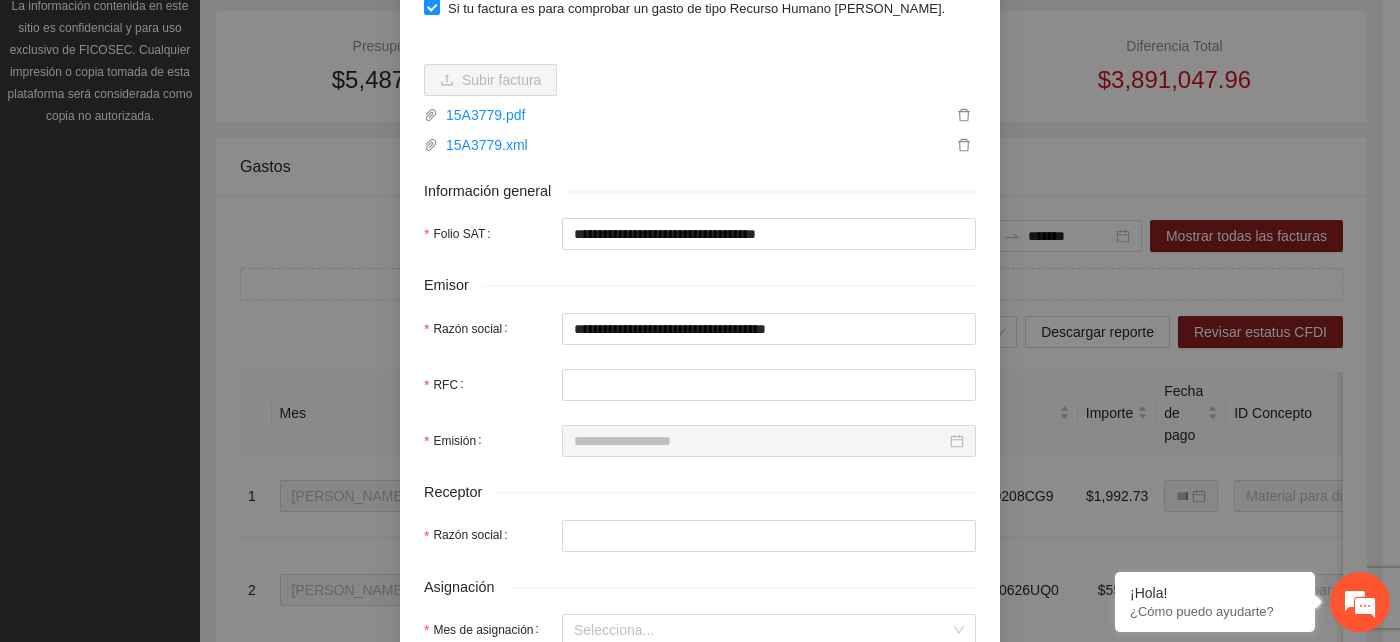 type on "**********" 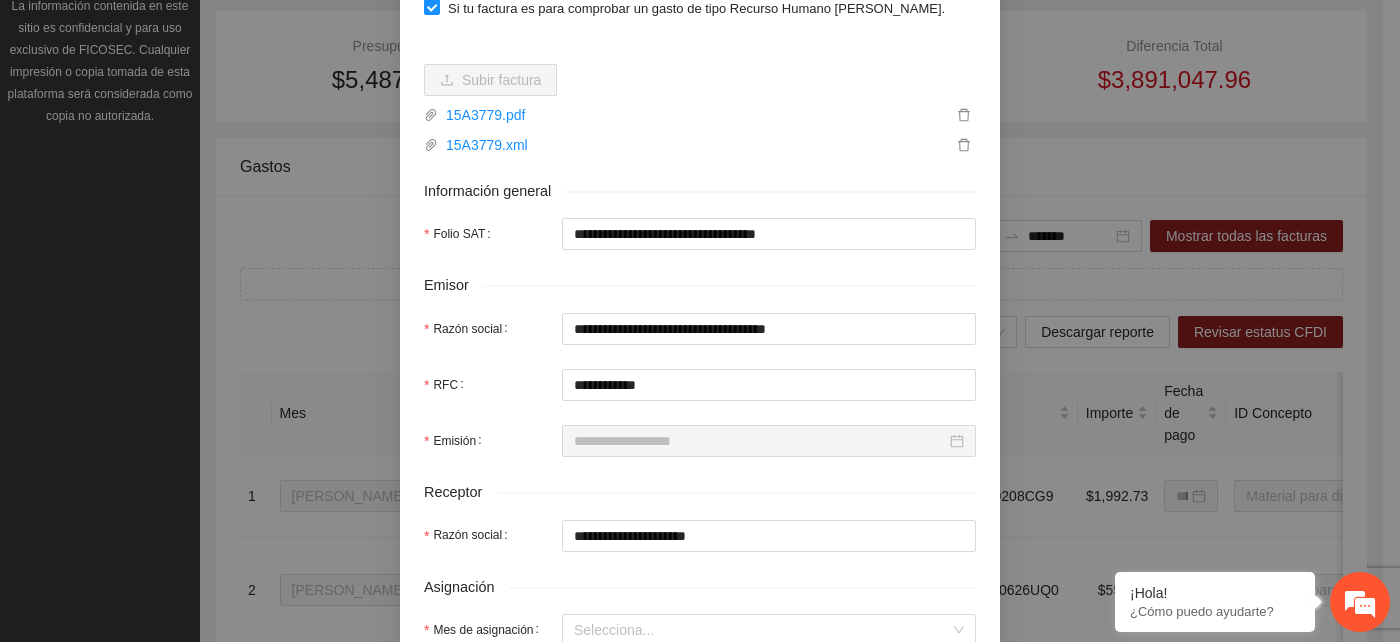 type on "**********" 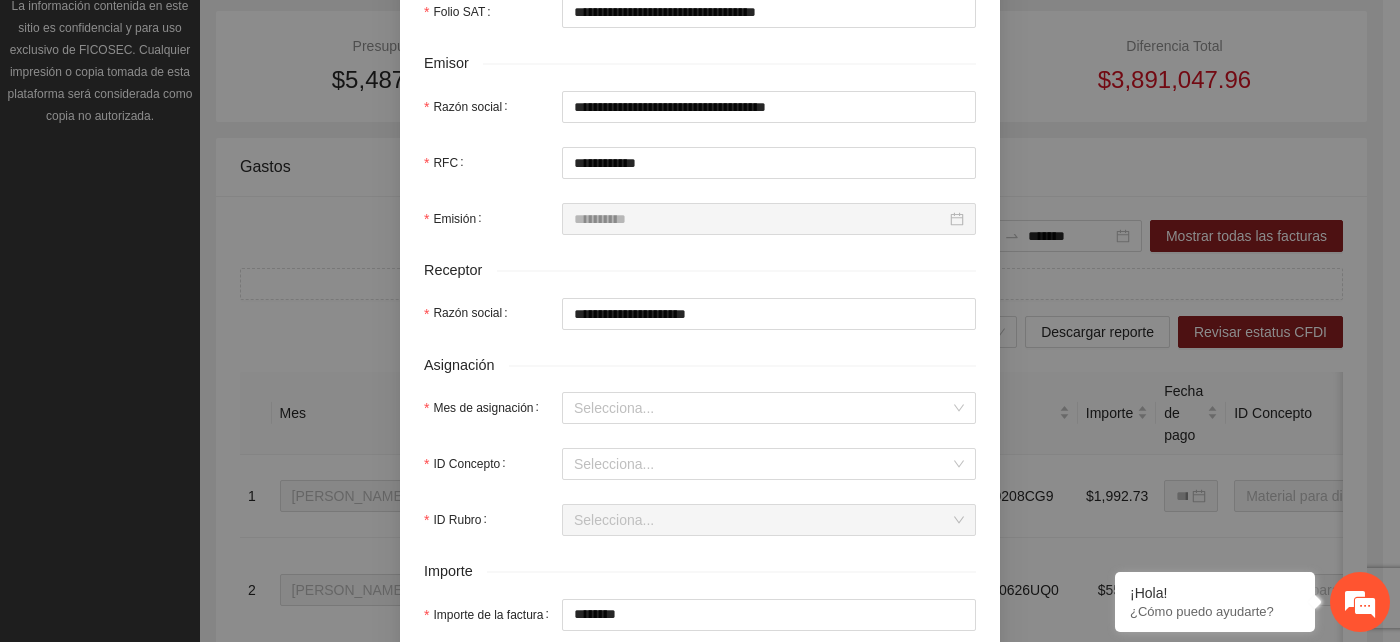 scroll, scrollTop: 555, scrollLeft: 0, axis: vertical 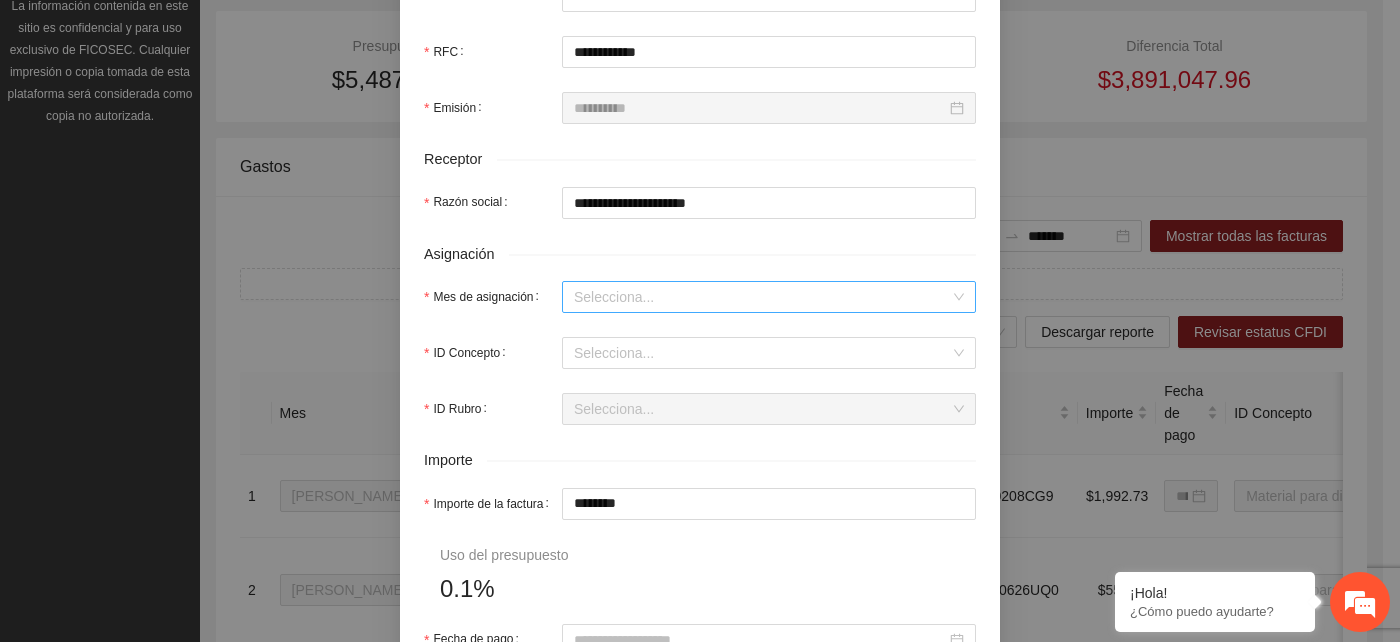 click on "Mes de asignación" at bounding box center [762, 297] 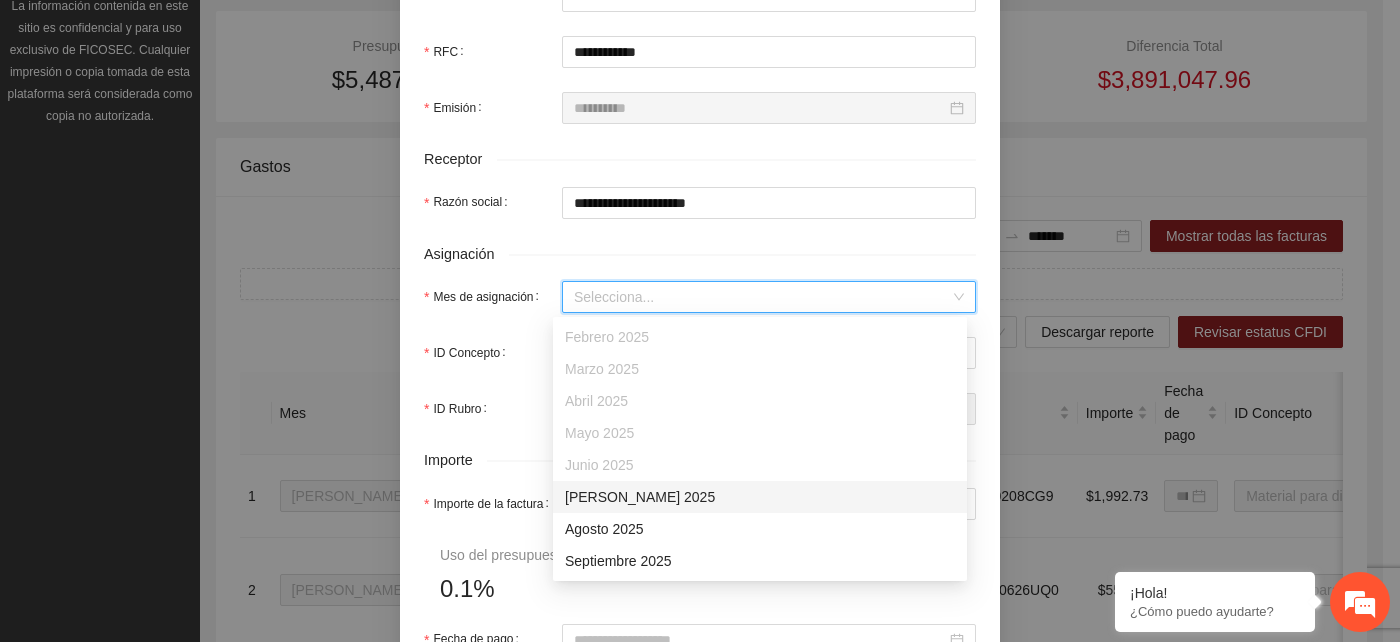 click on "Julio 2025" at bounding box center [760, 497] 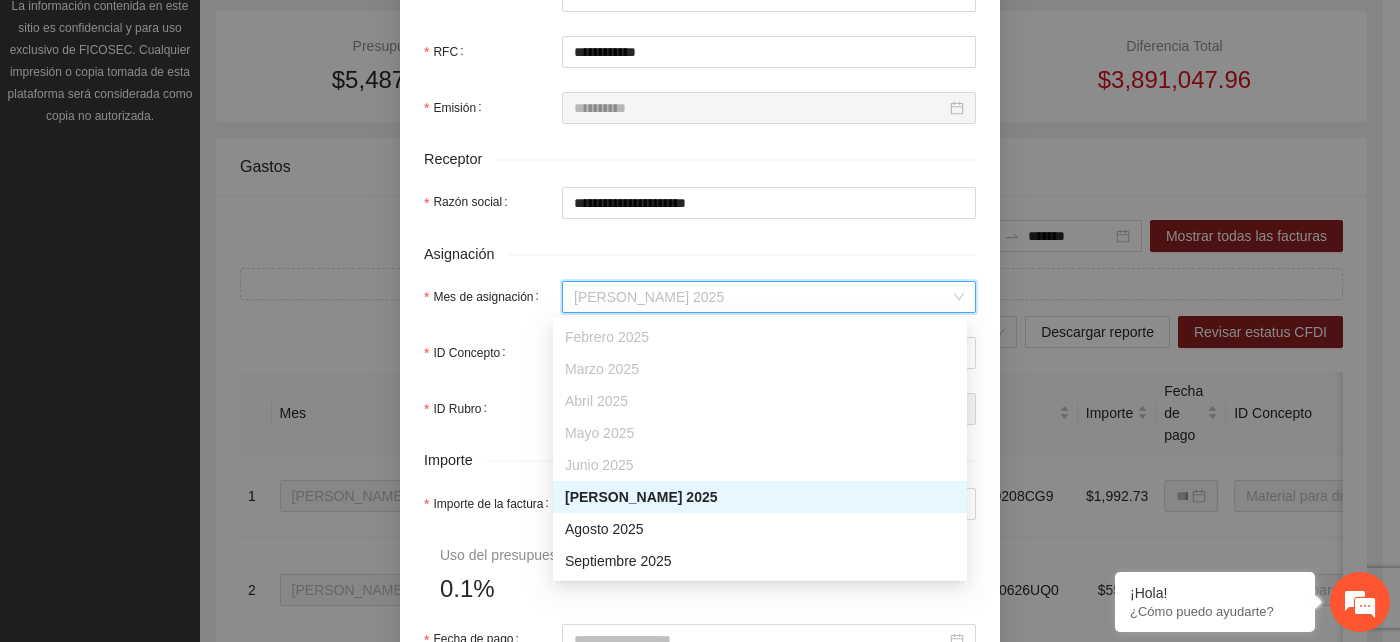 click on "Julio 2025" at bounding box center (760, 497) 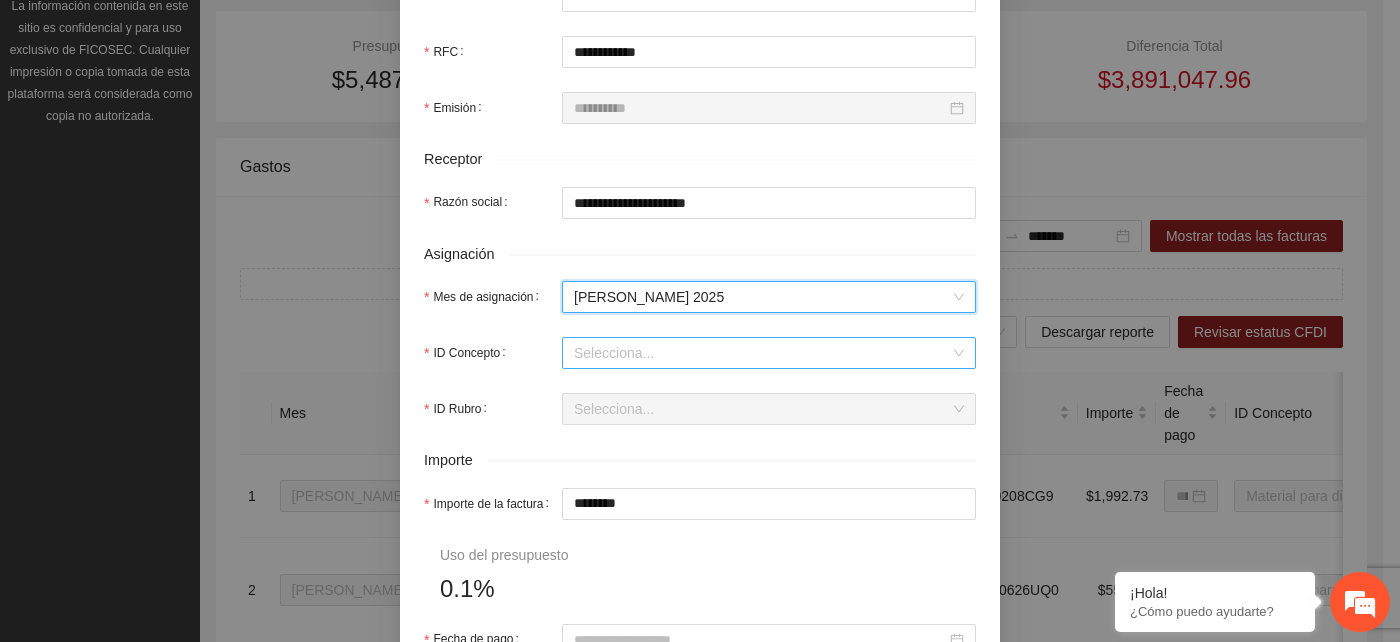 click on "ID Concepto" at bounding box center [762, 353] 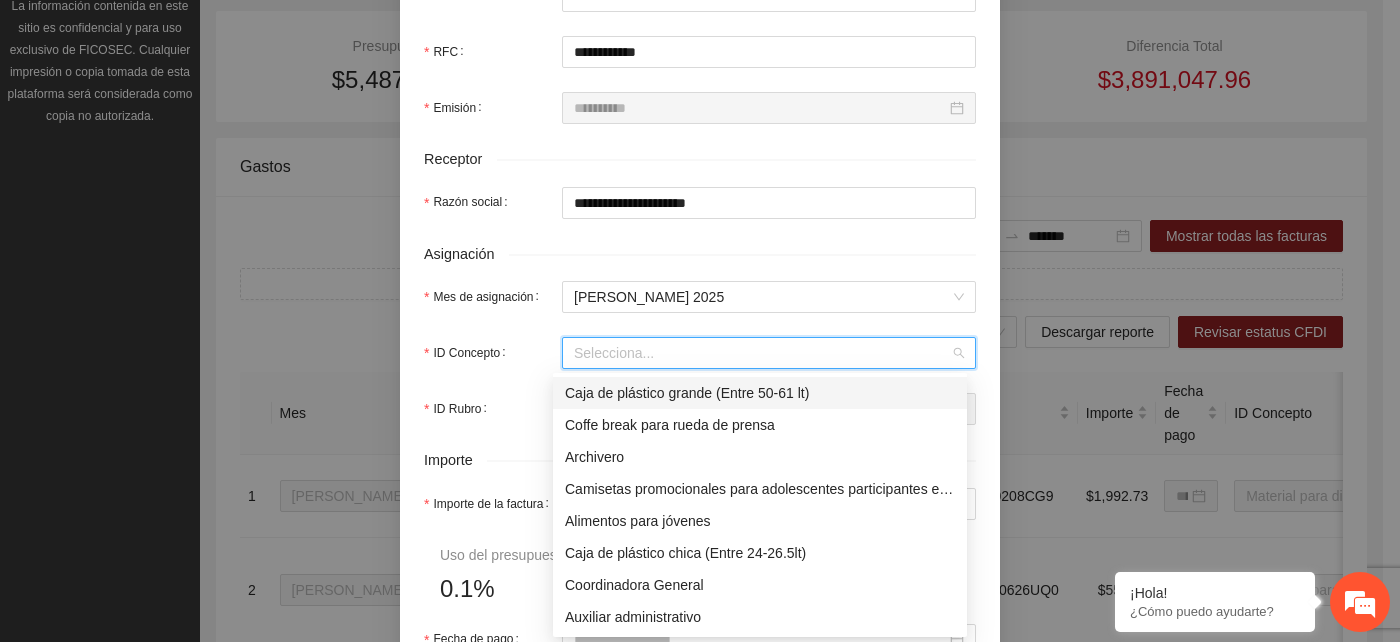 type on "*" 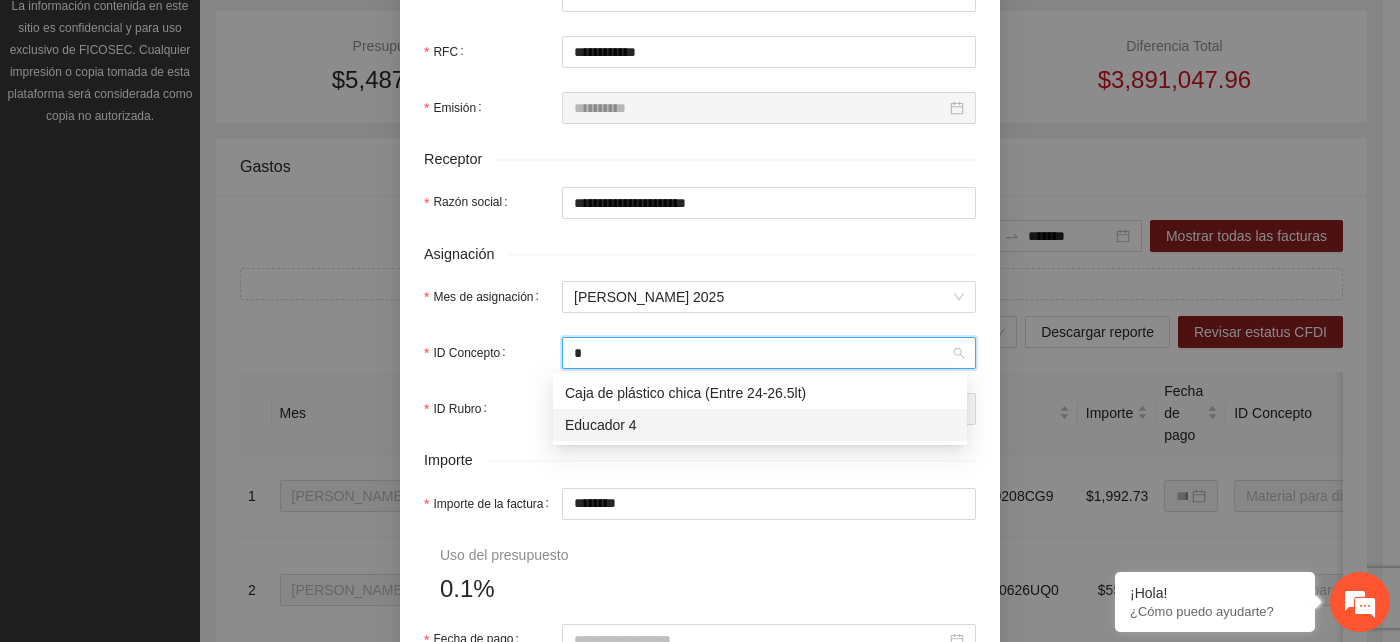 click on "Educador 4" at bounding box center (760, 425) 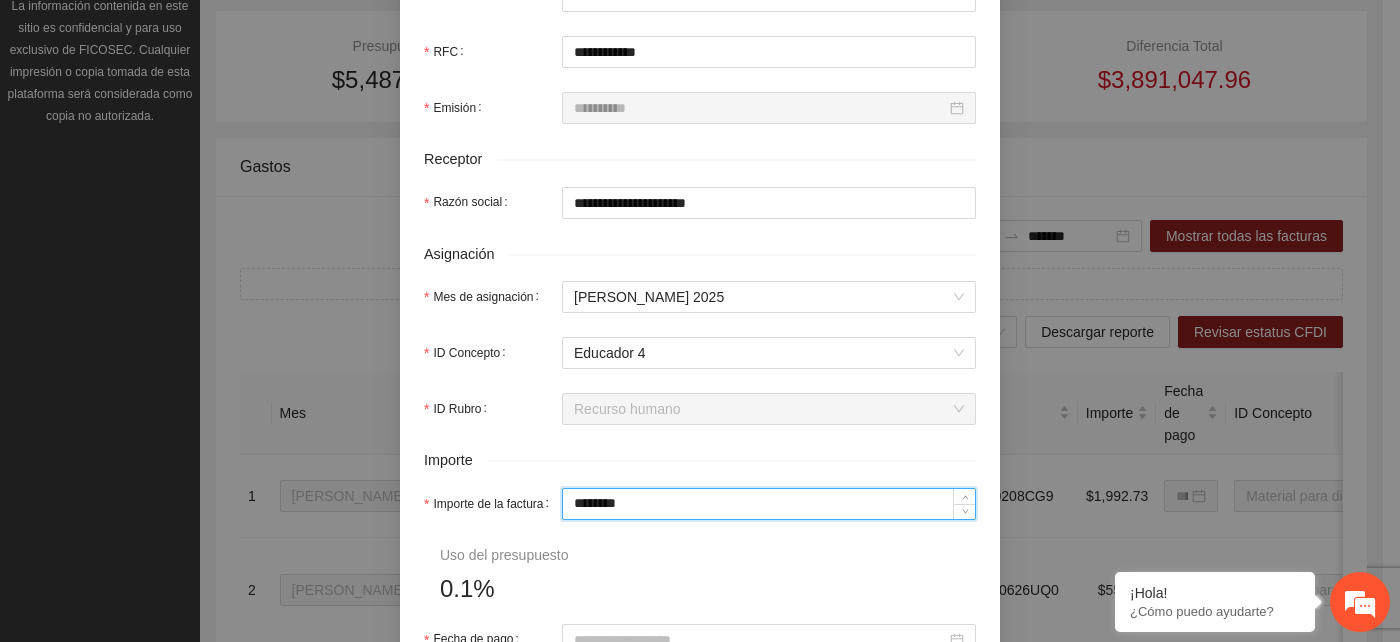 drag, startPoint x: 626, startPoint y: 506, endPoint x: 558, endPoint y: 504, distance: 68.0294 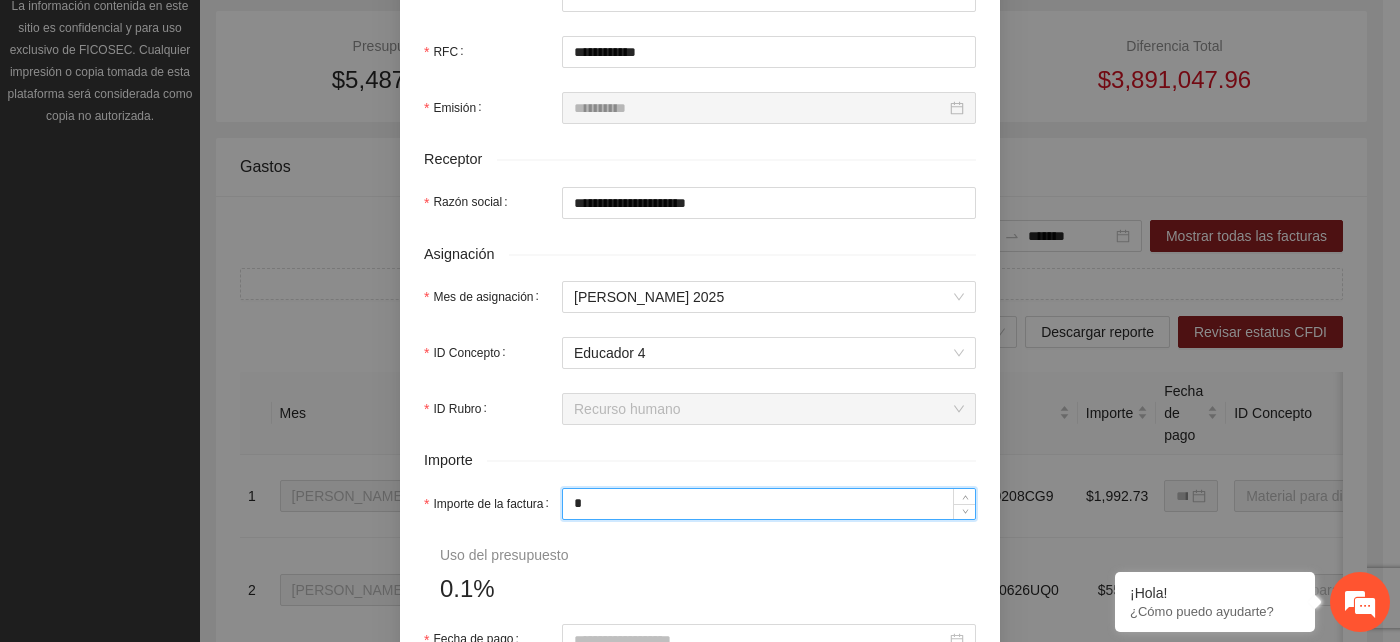 type on "****" 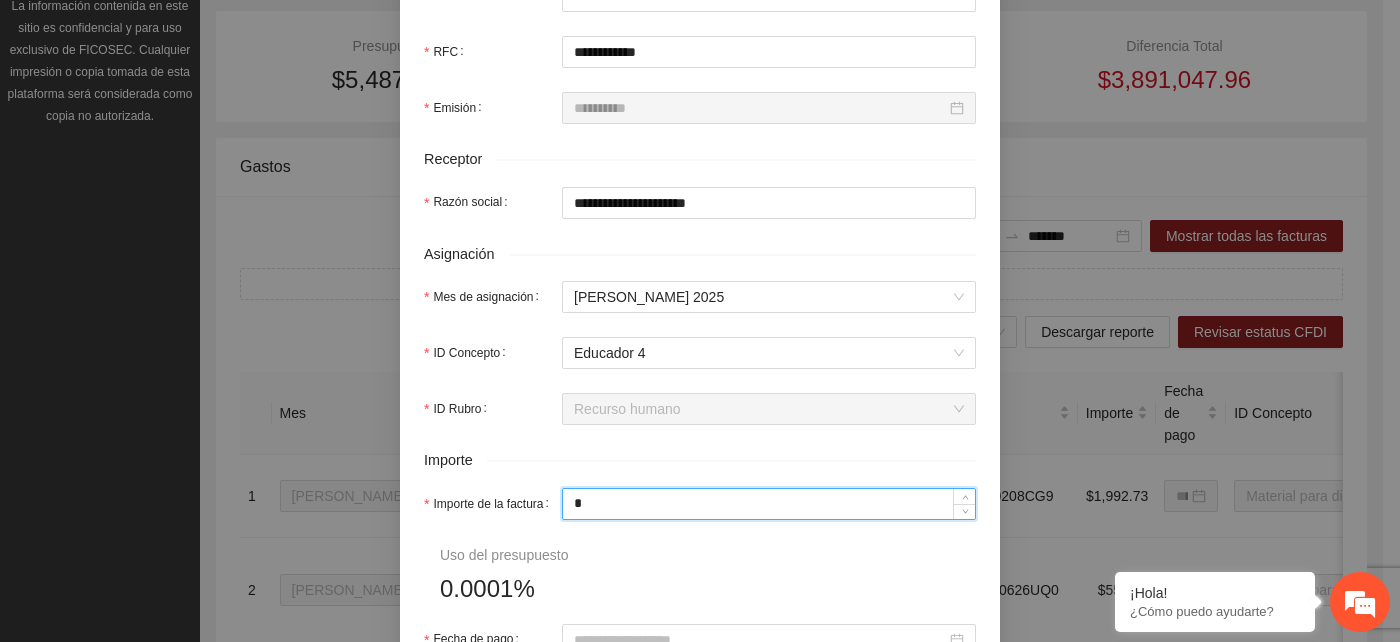 type on "**" 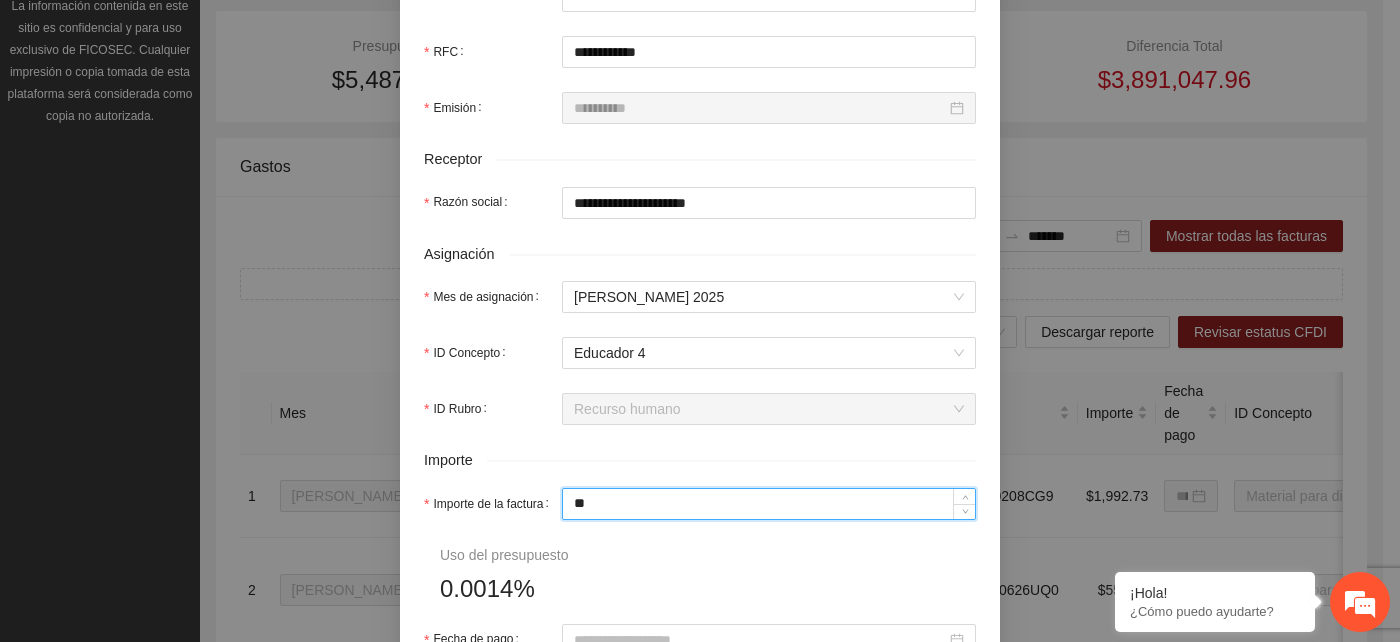 type on "***" 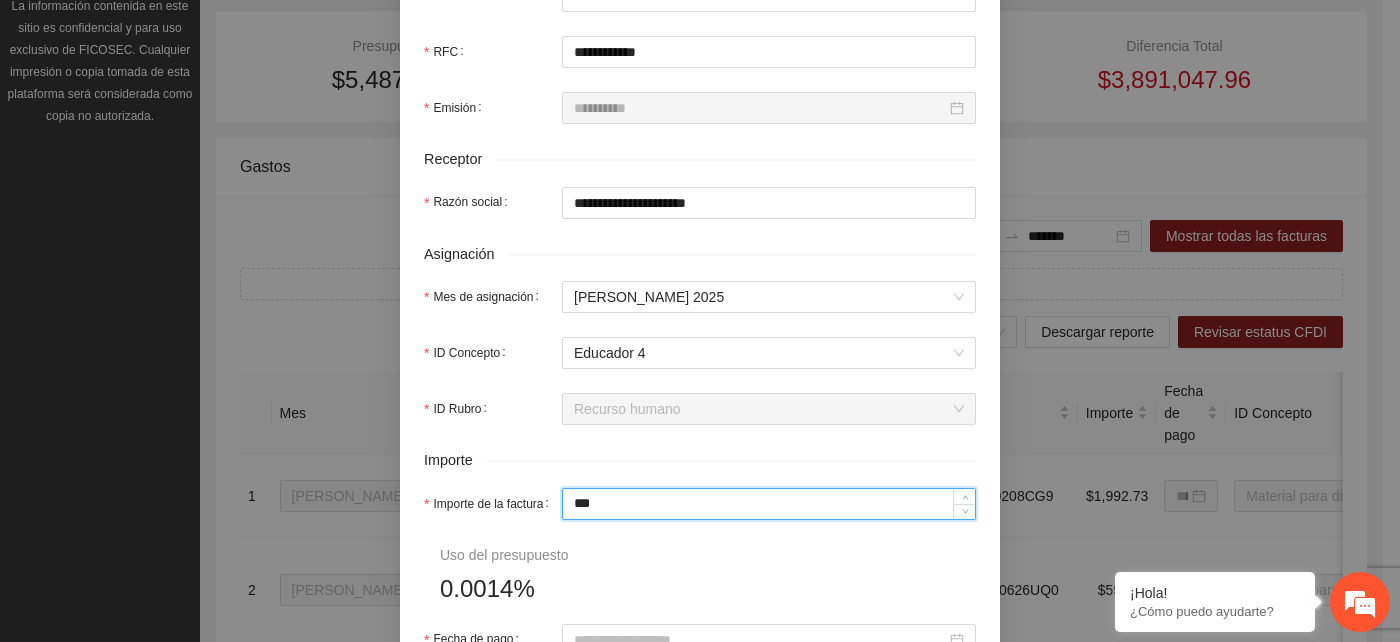type on "******" 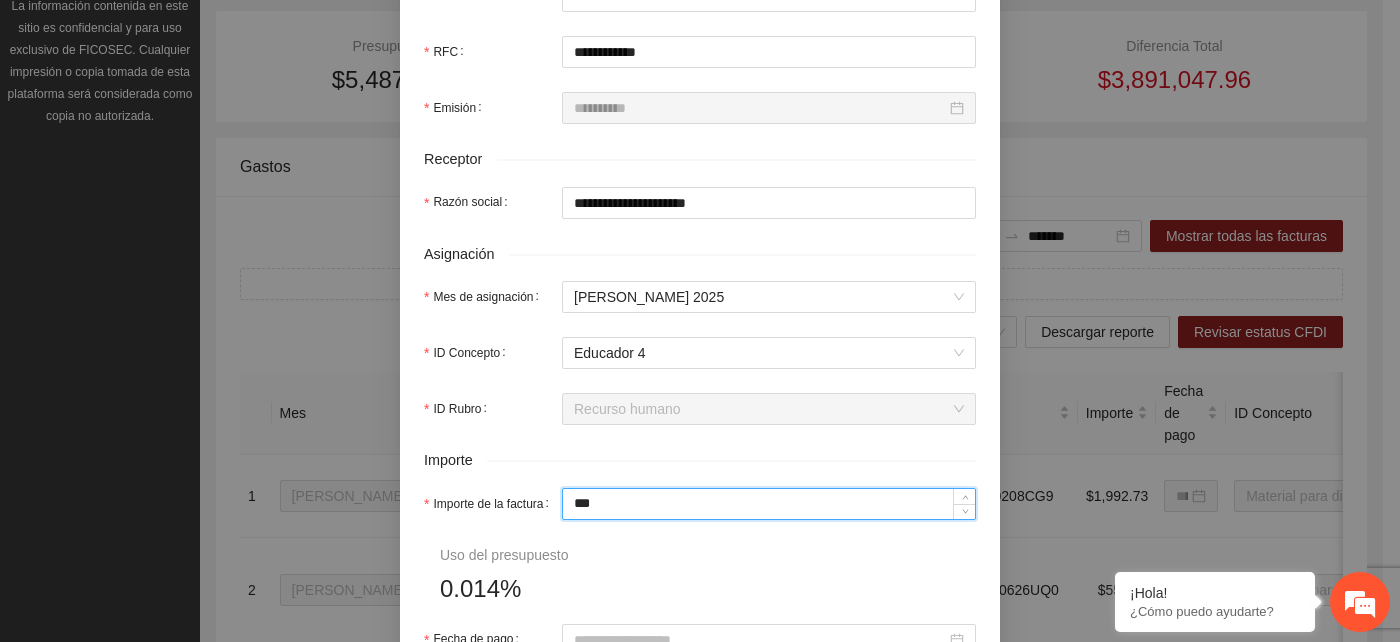 type on "*****" 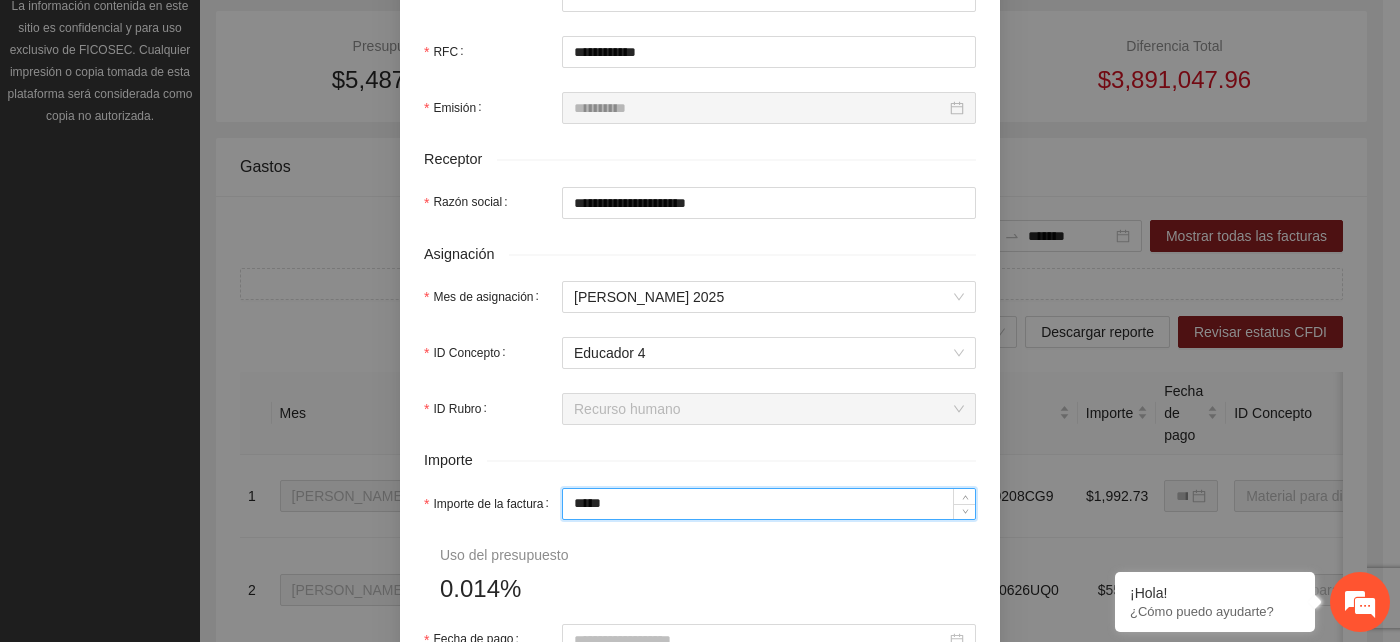 type on "*******" 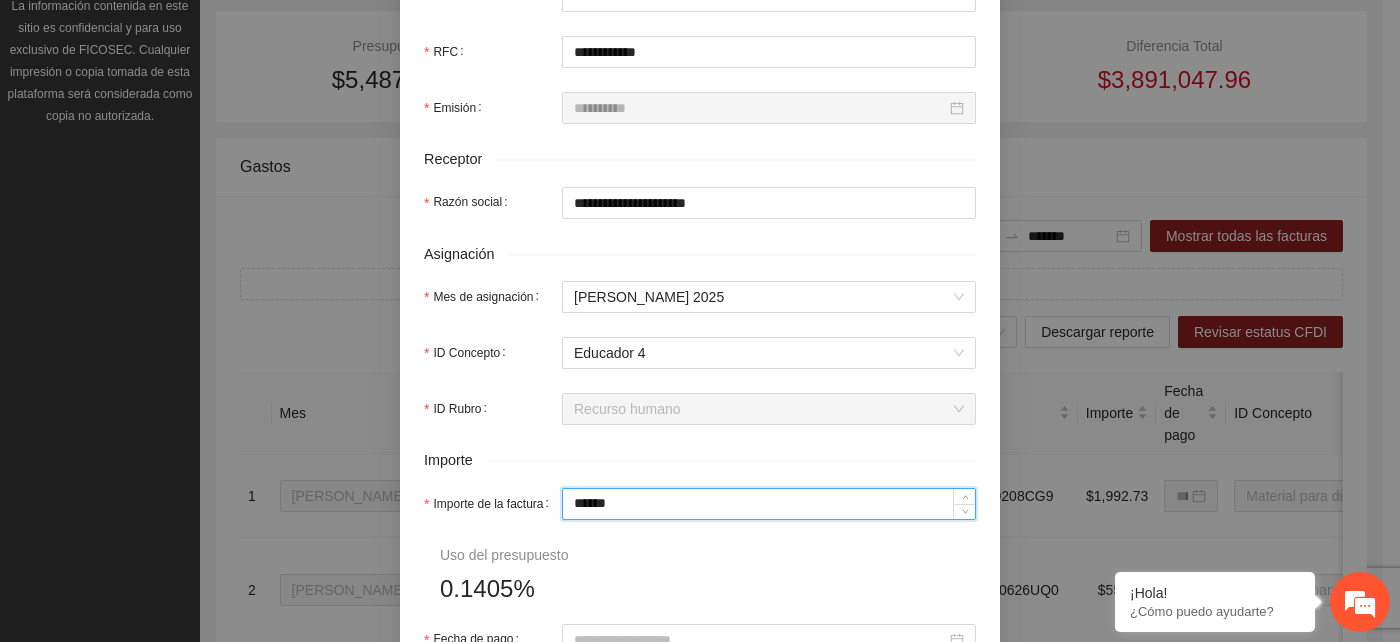 type on "*******" 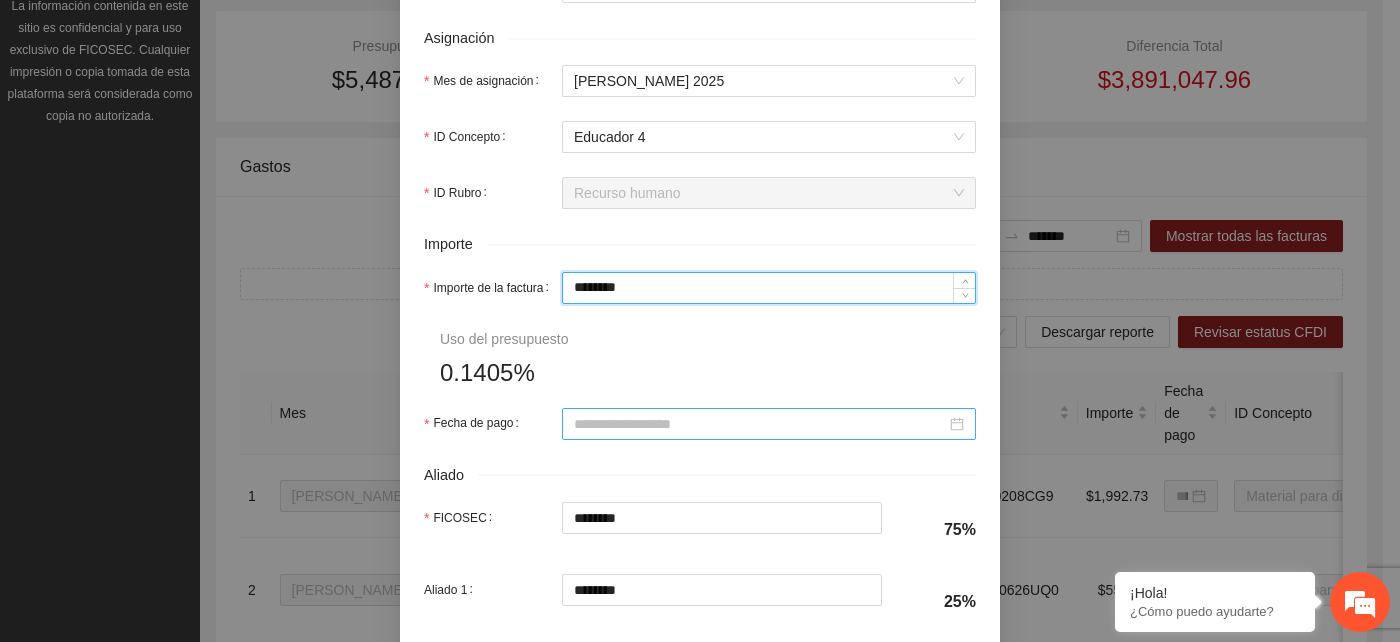 scroll, scrollTop: 777, scrollLeft: 0, axis: vertical 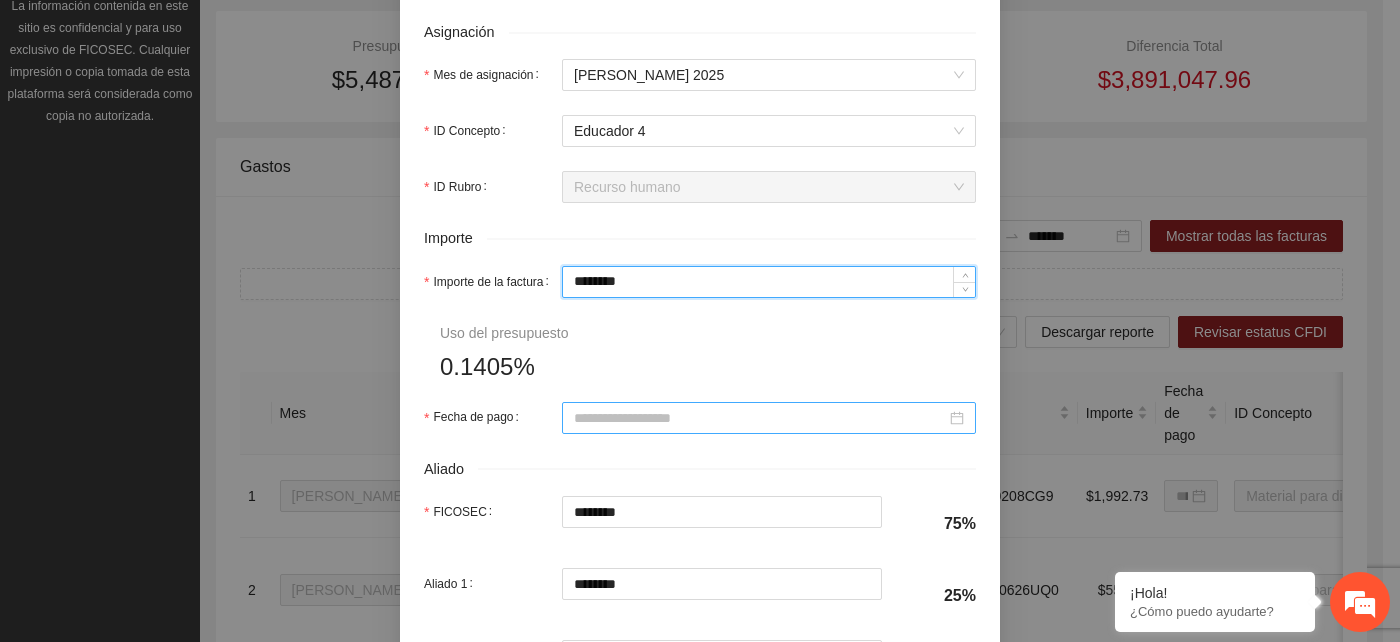 click on "Fecha de pago" at bounding box center (760, 418) 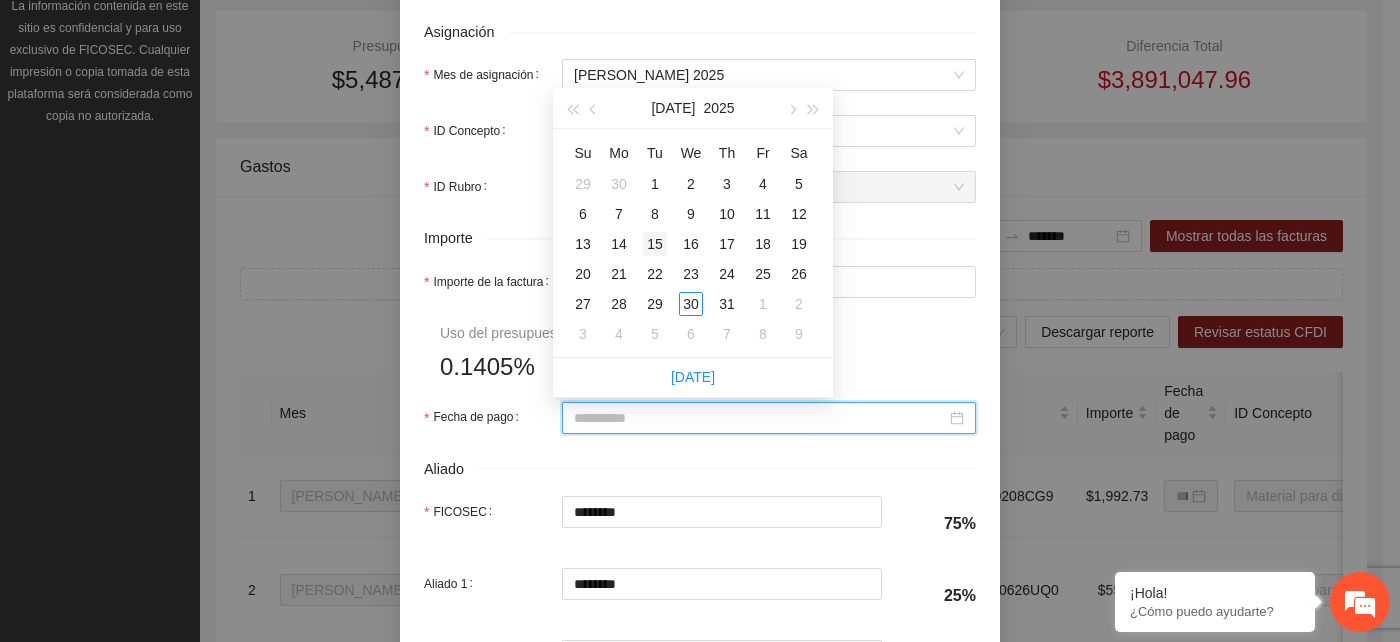 type on "**********" 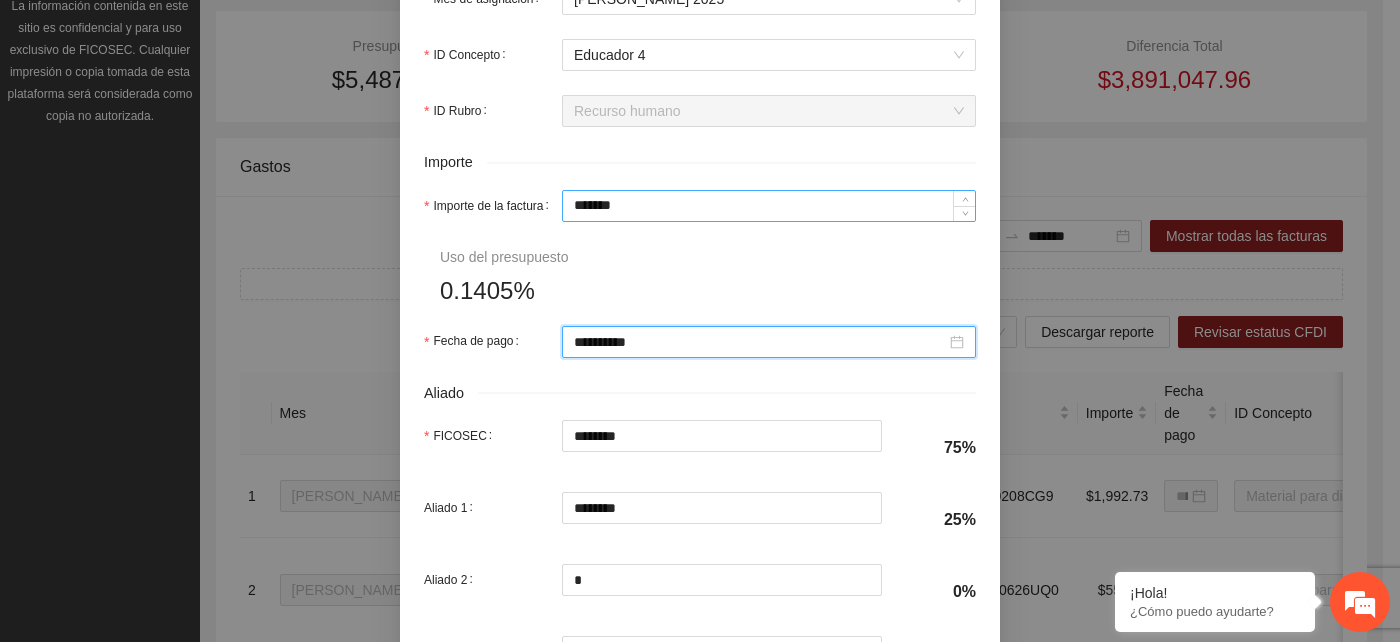 scroll, scrollTop: 888, scrollLeft: 0, axis: vertical 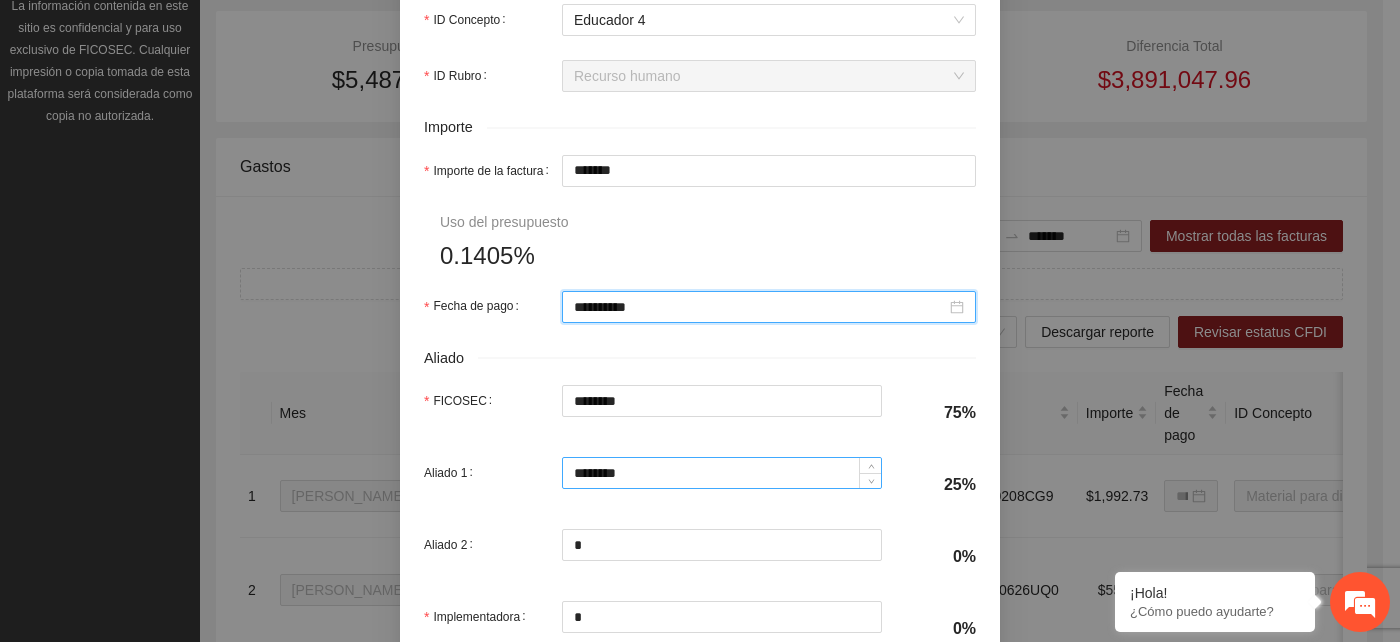 click on "********" at bounding box center [722, 473] 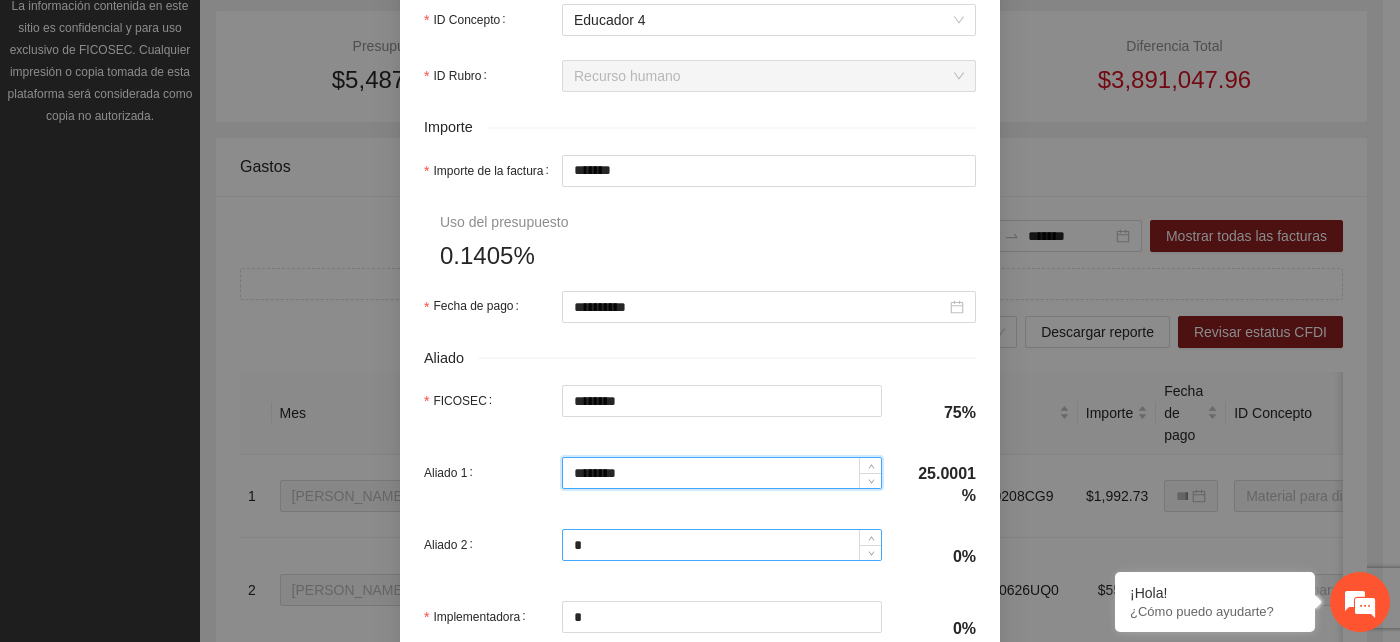type on "********" 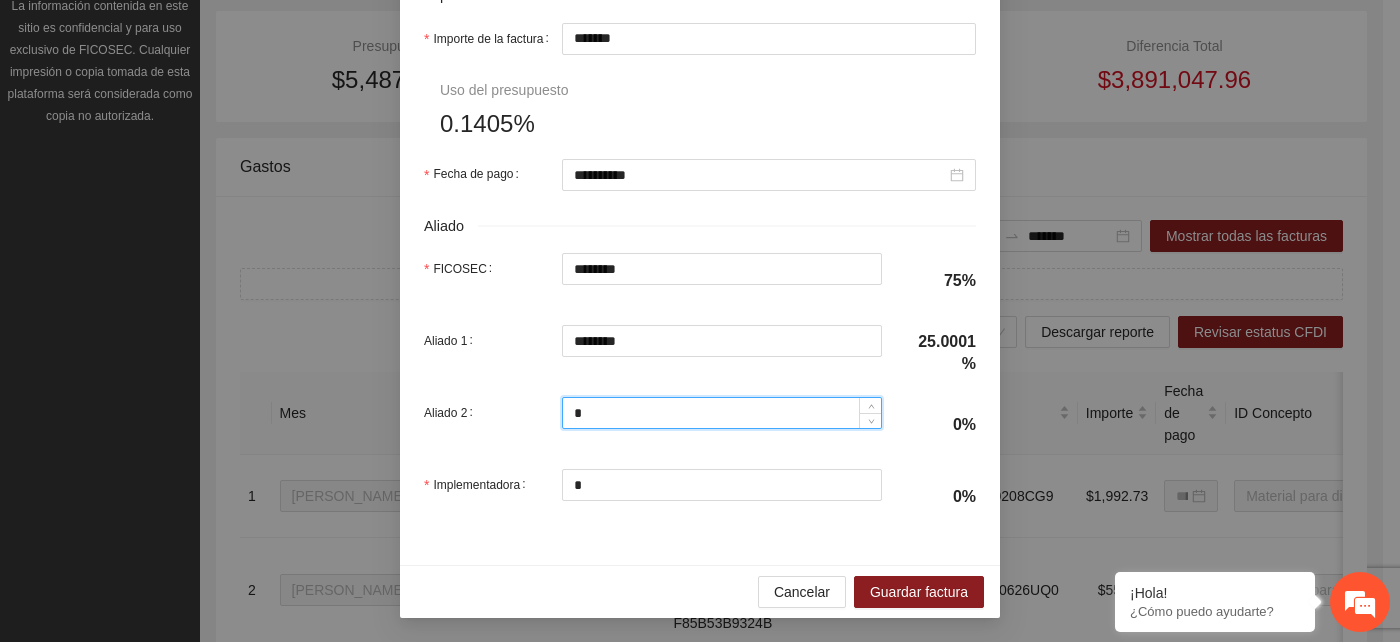 scroll, scrollTop: 1022, scrollLeft: 0, axis: vertical 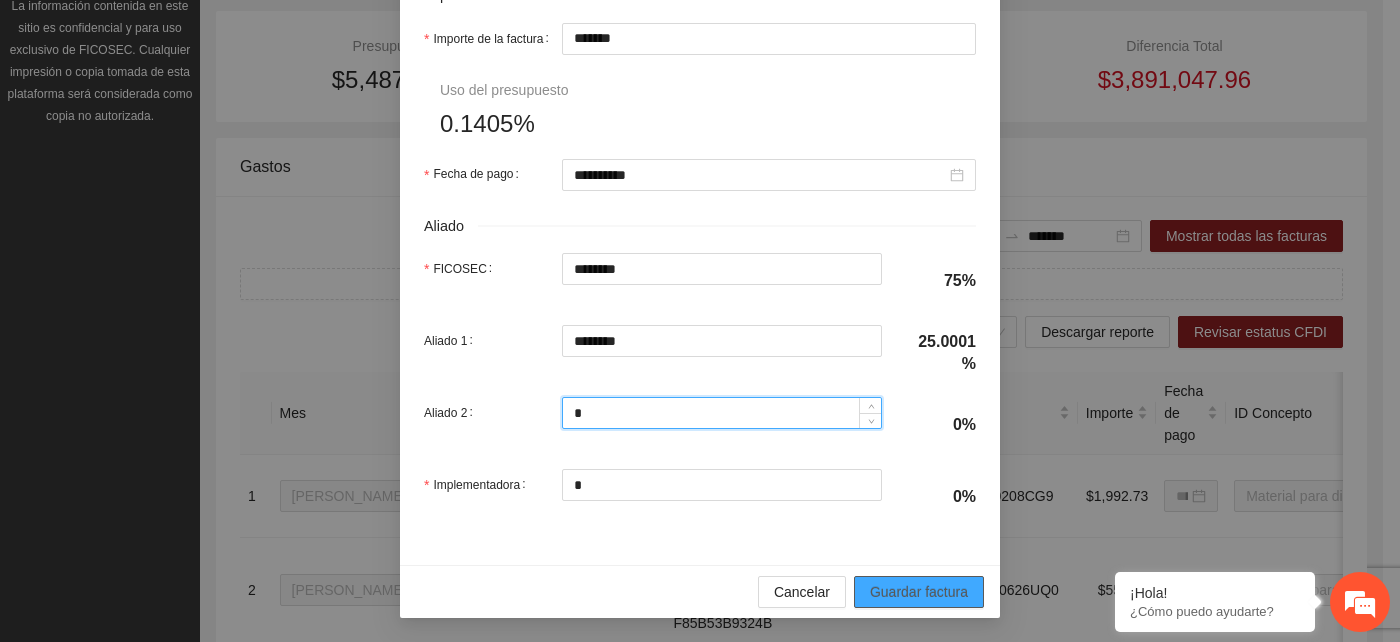 click on "Guardar factura" at bounding box center (919, 592) 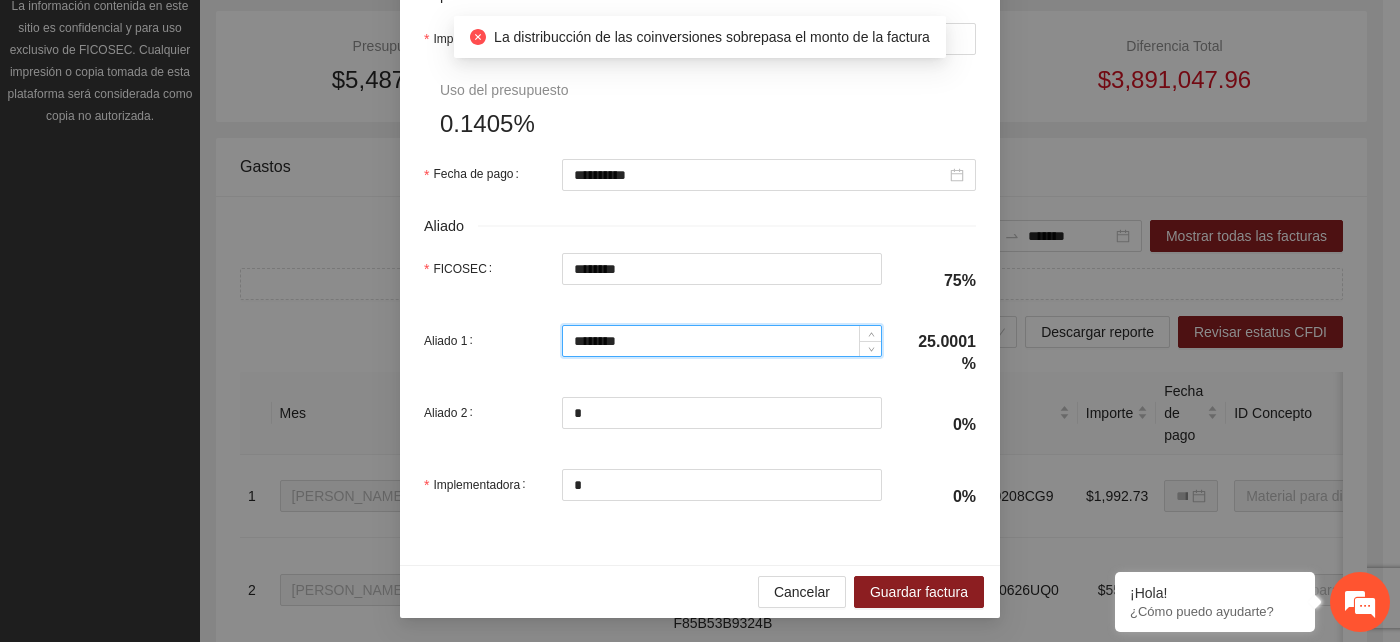 click on "********" at bounding box center [722, 341] 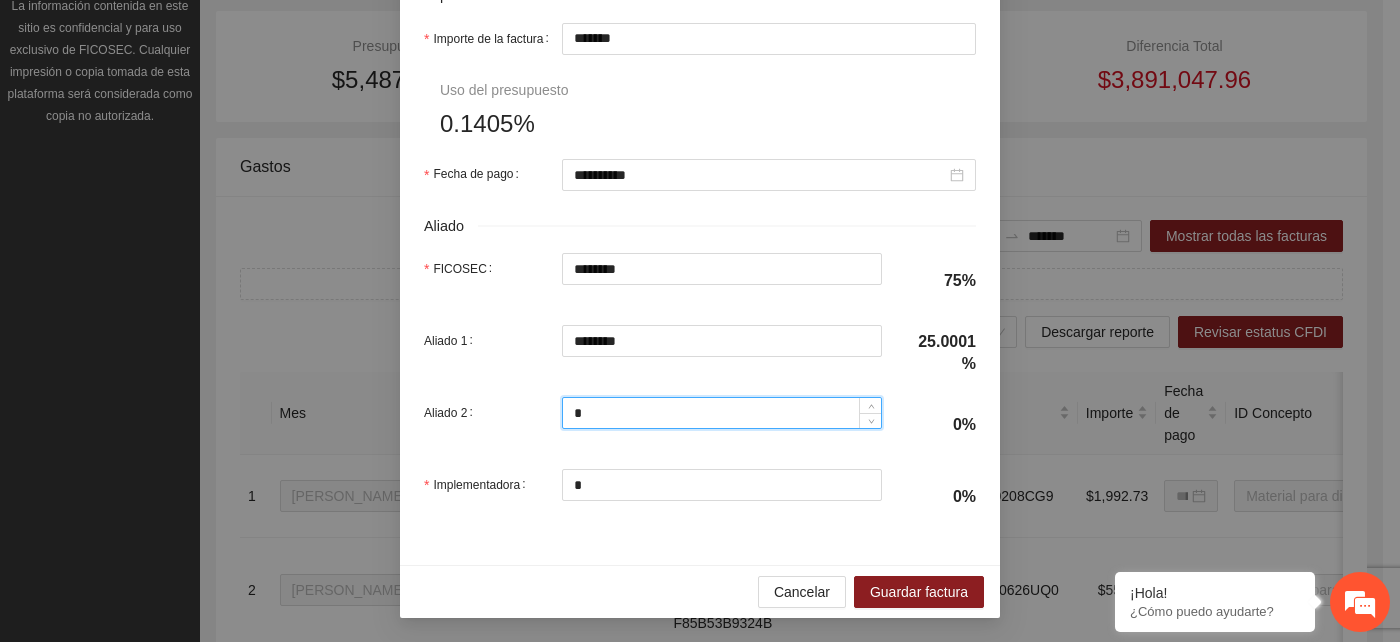 click on "*" at bounding box center [722, 413] 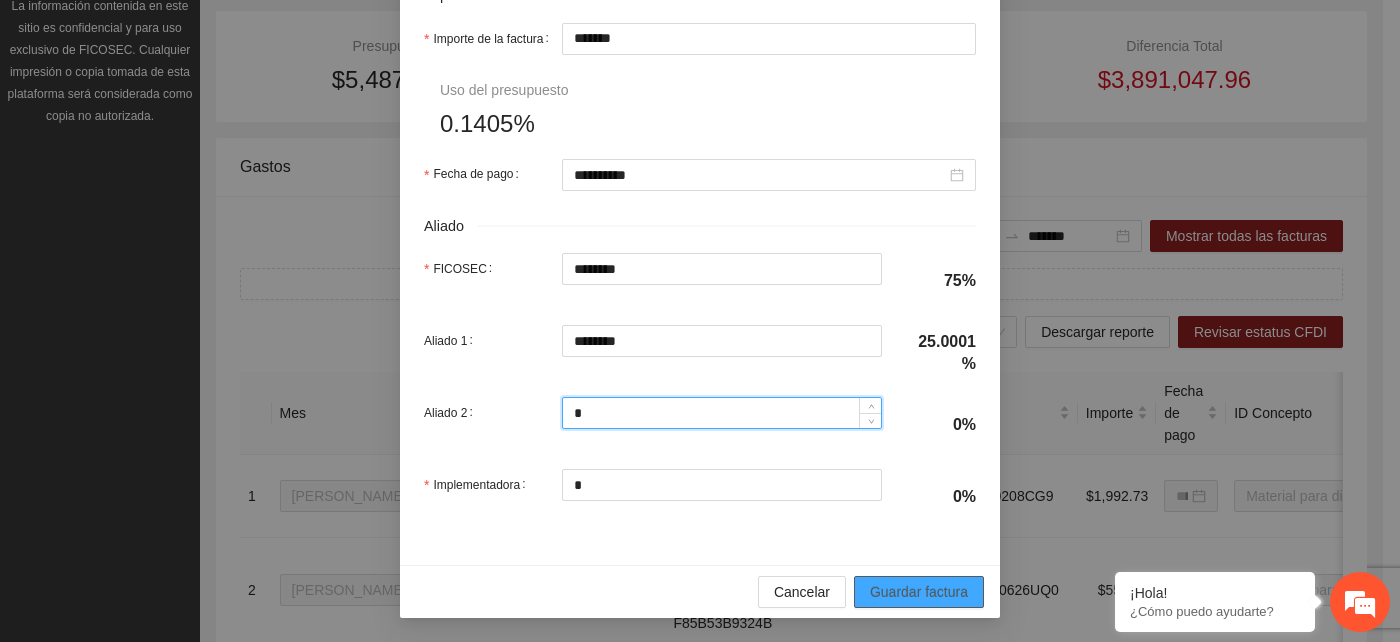 click on "Guardar factura" at bounding box center [919, 592] 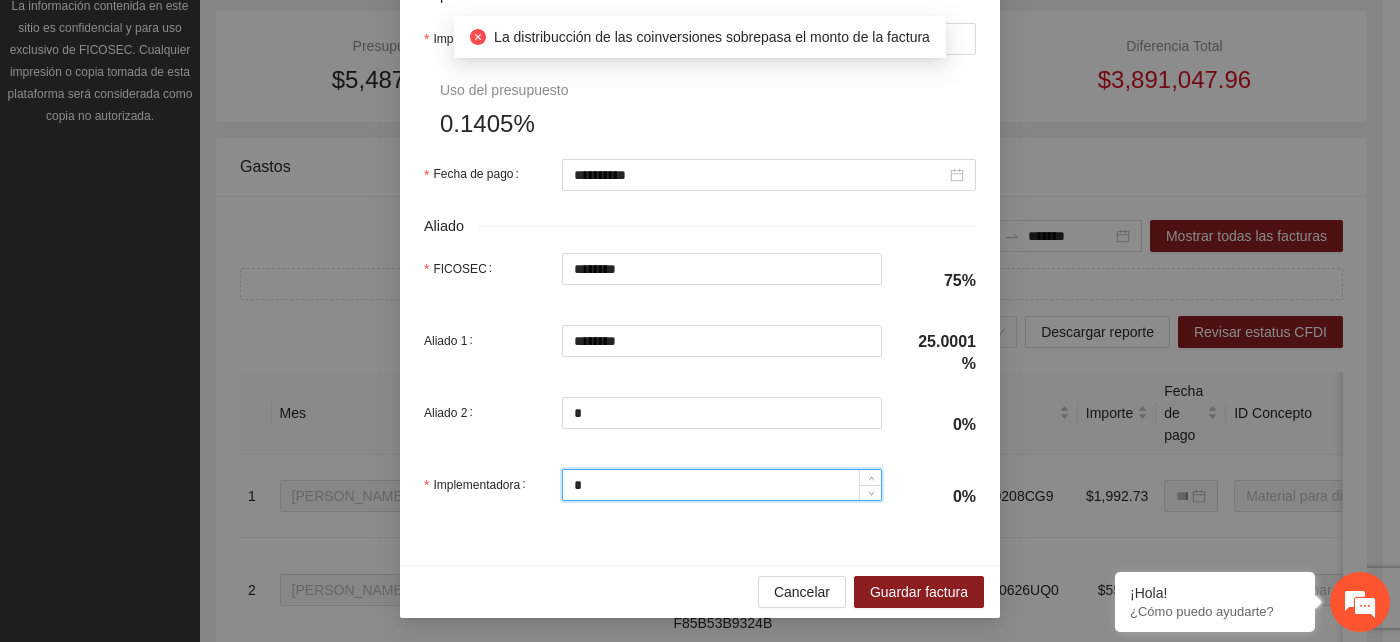 click on "*" at bounding box center (722, 485) 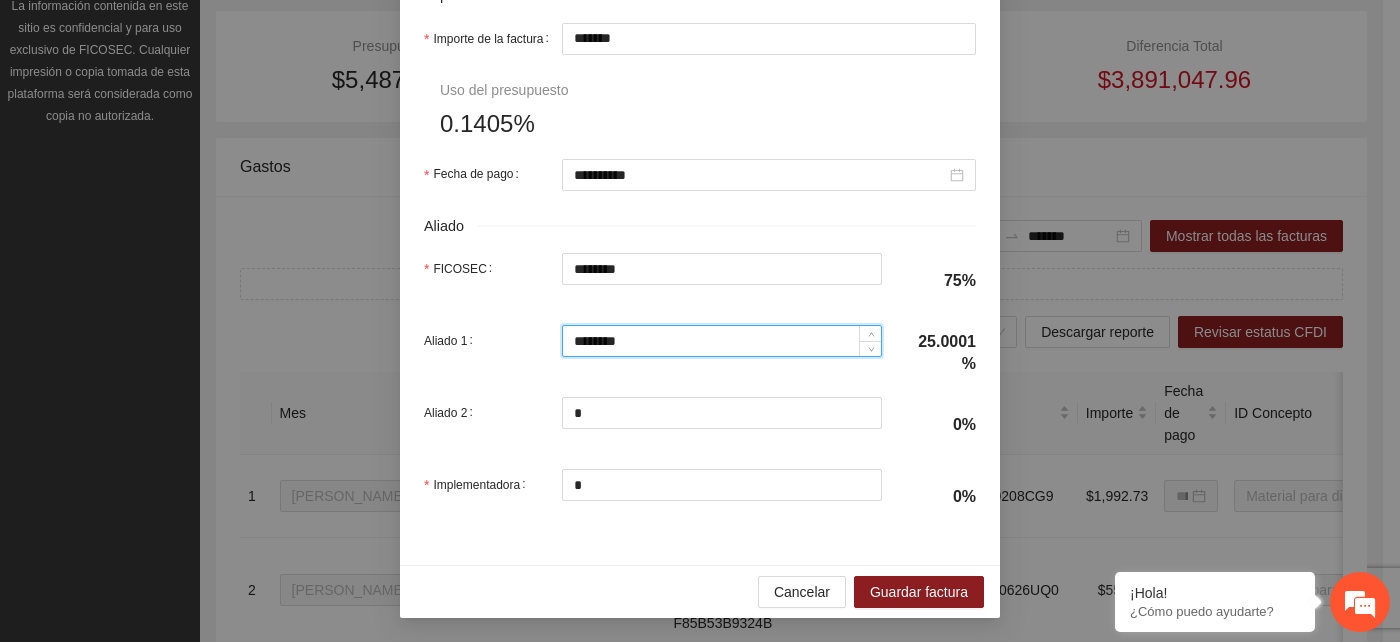 click on "********" at bounding box center [722, 341] 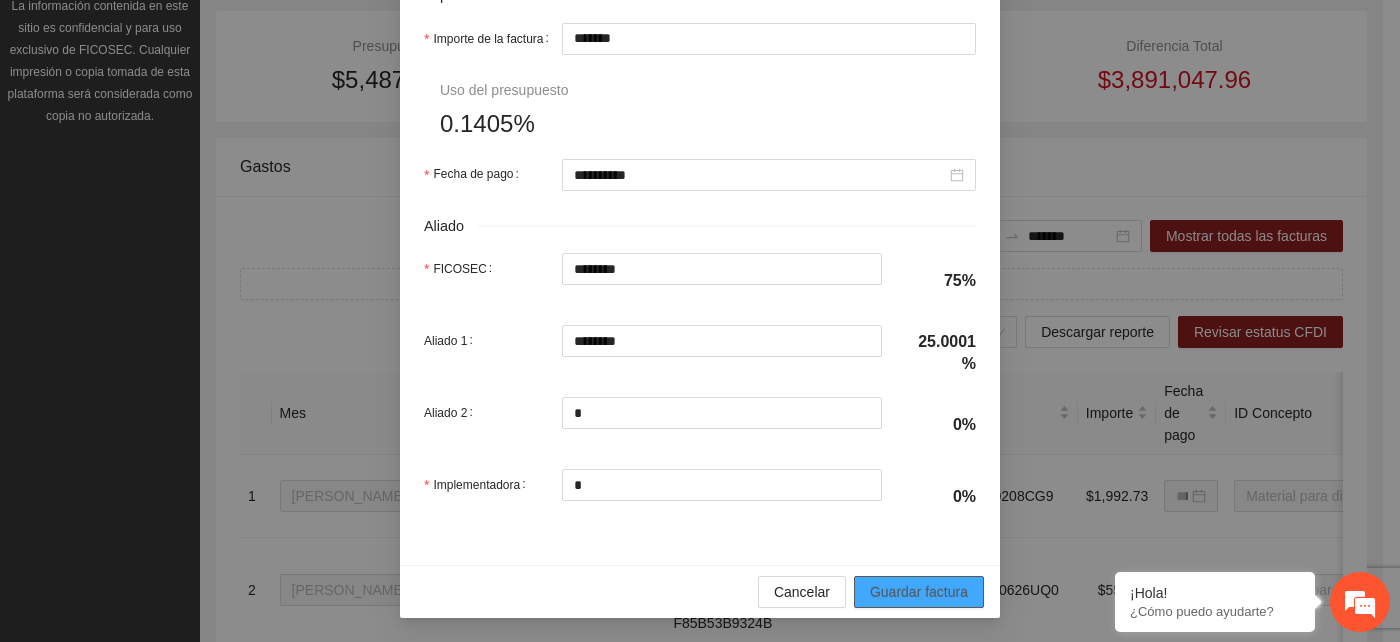 click on "Guardar factura" at bounding box center (919, 592) 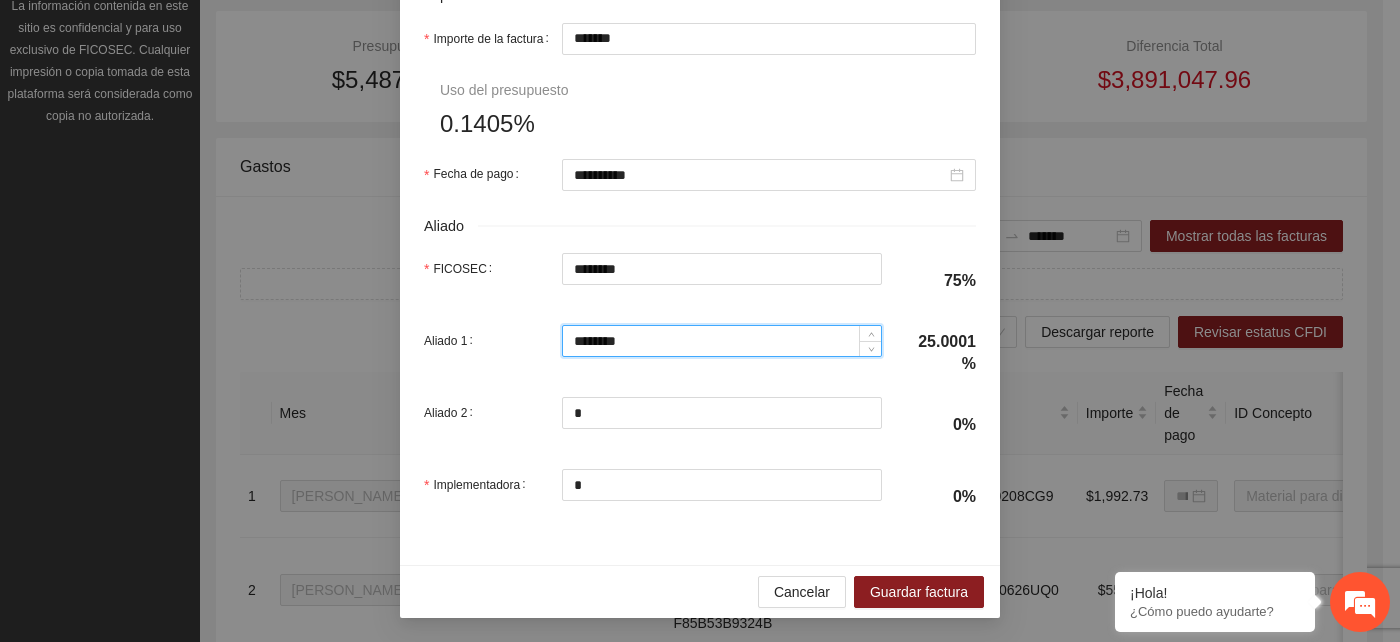 click on "********" at bounding box center (722, 341) 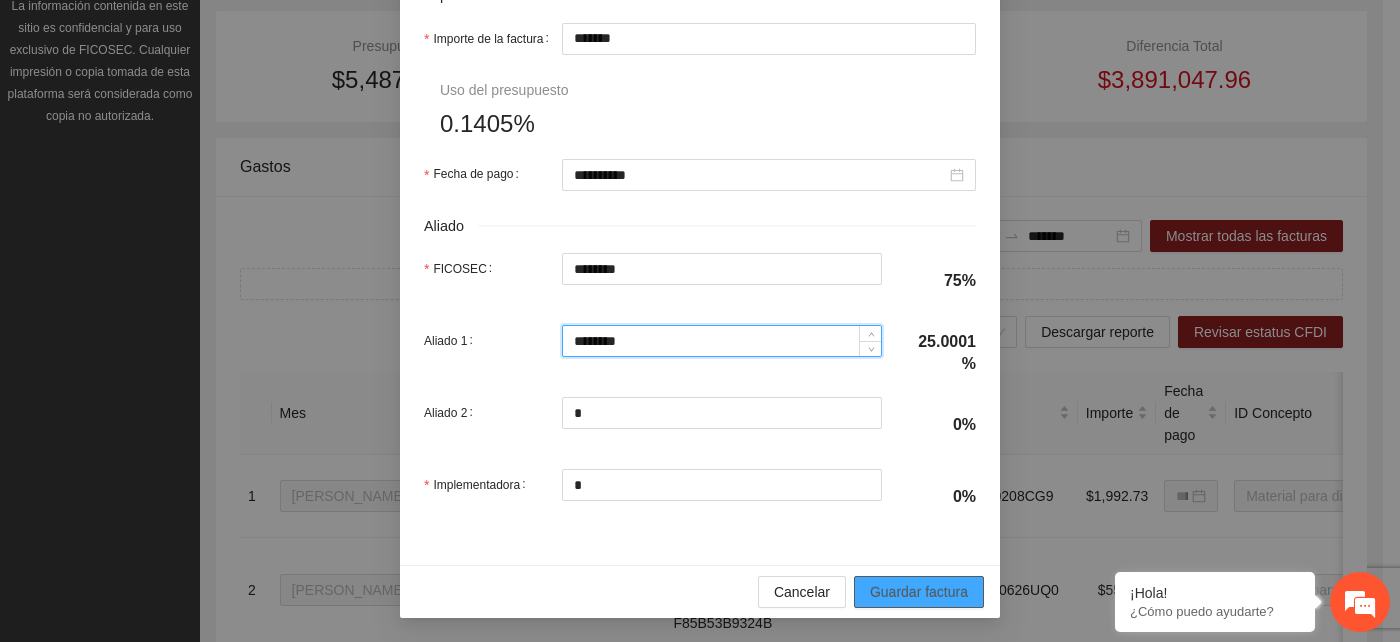 click on "Guardar factura" at bounding box center [919, 592] 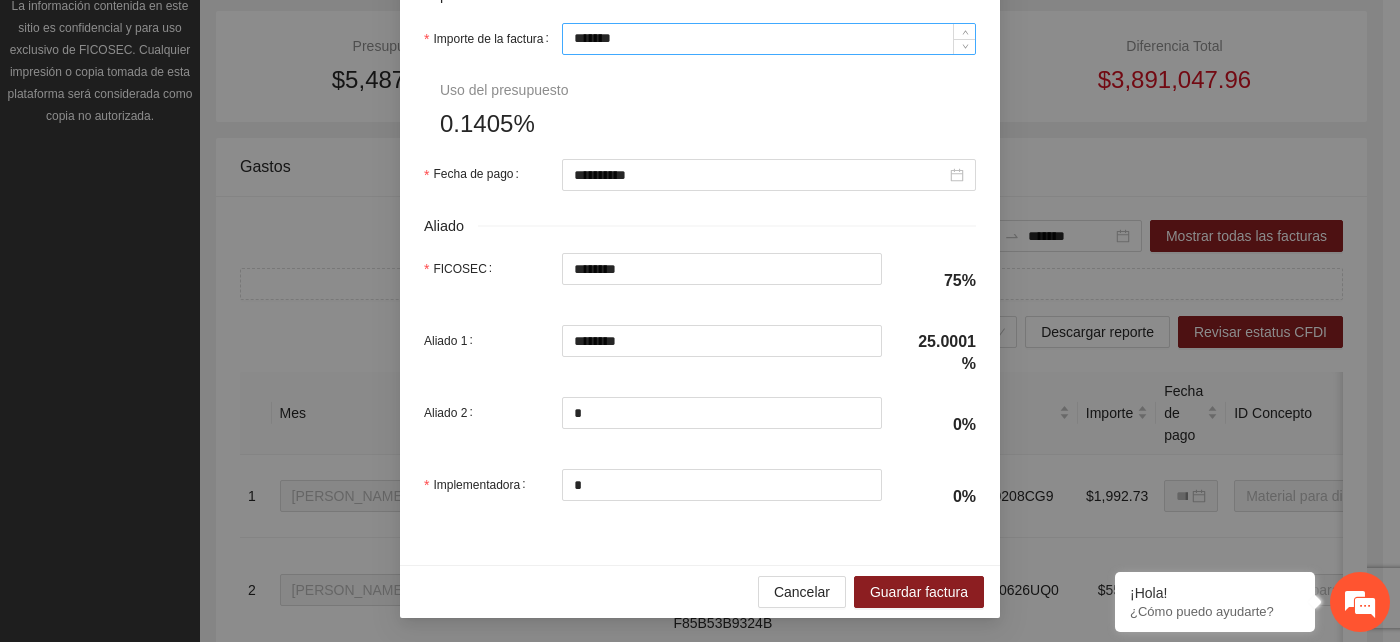 click on "*******" at bounding box center [769, 39] 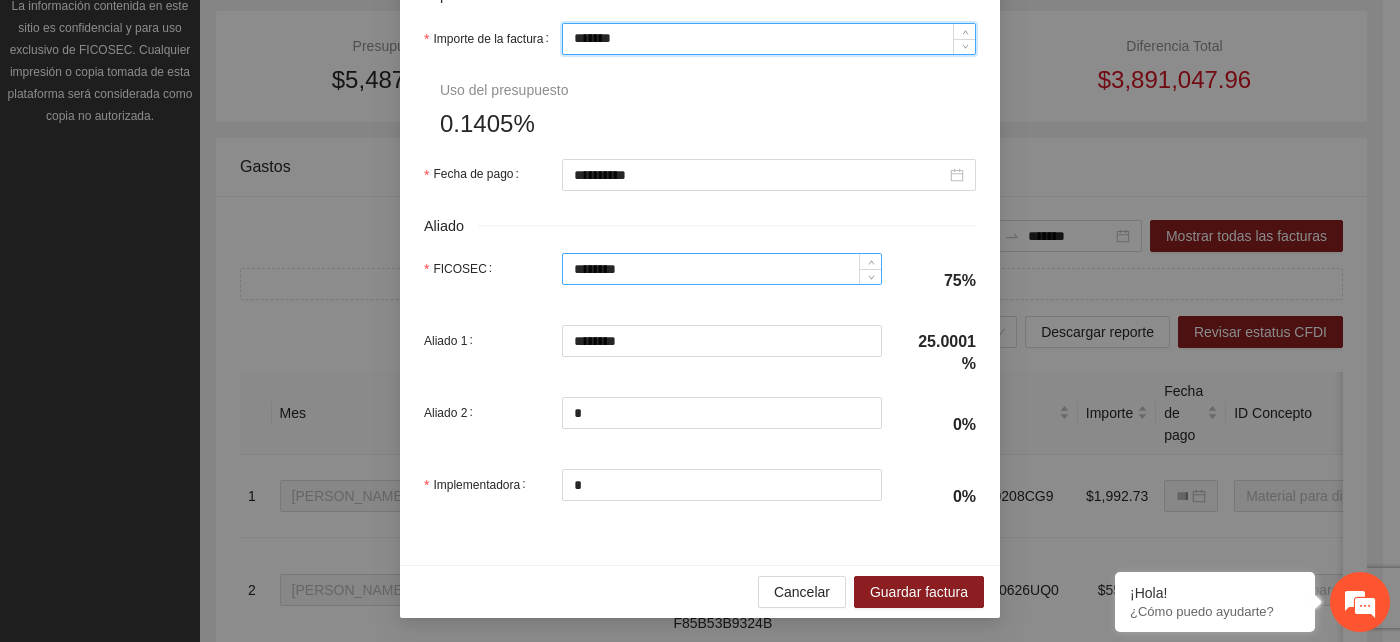 click on "********" at bounding box center (722, 269) 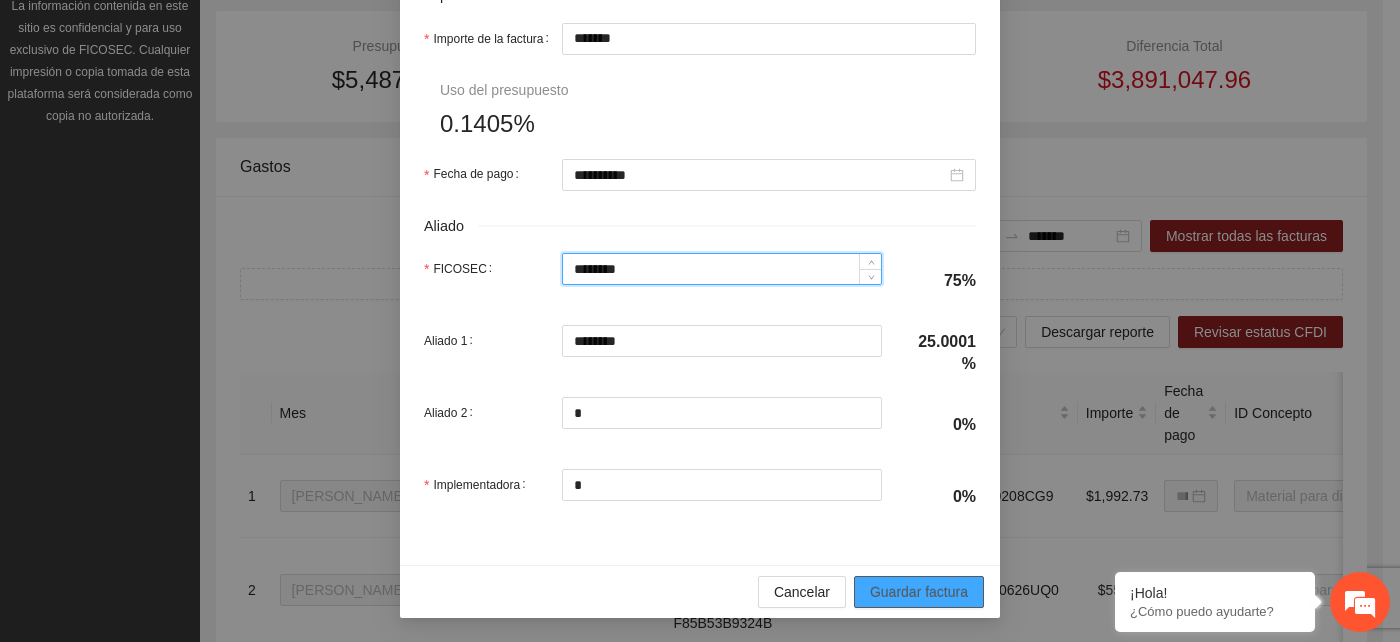 click on "Guardar factura" at bounding box center (919, 592) 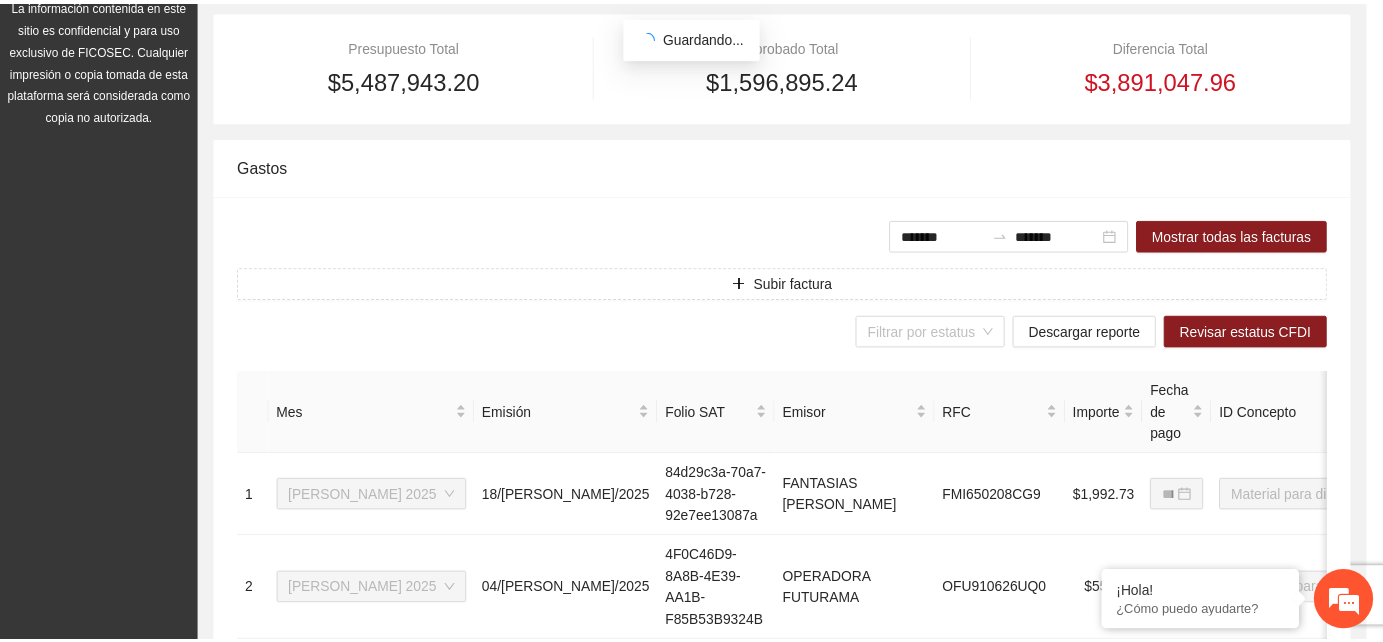 scroll, scrollTop: 862, scrollLeft: 0, axis: vertical 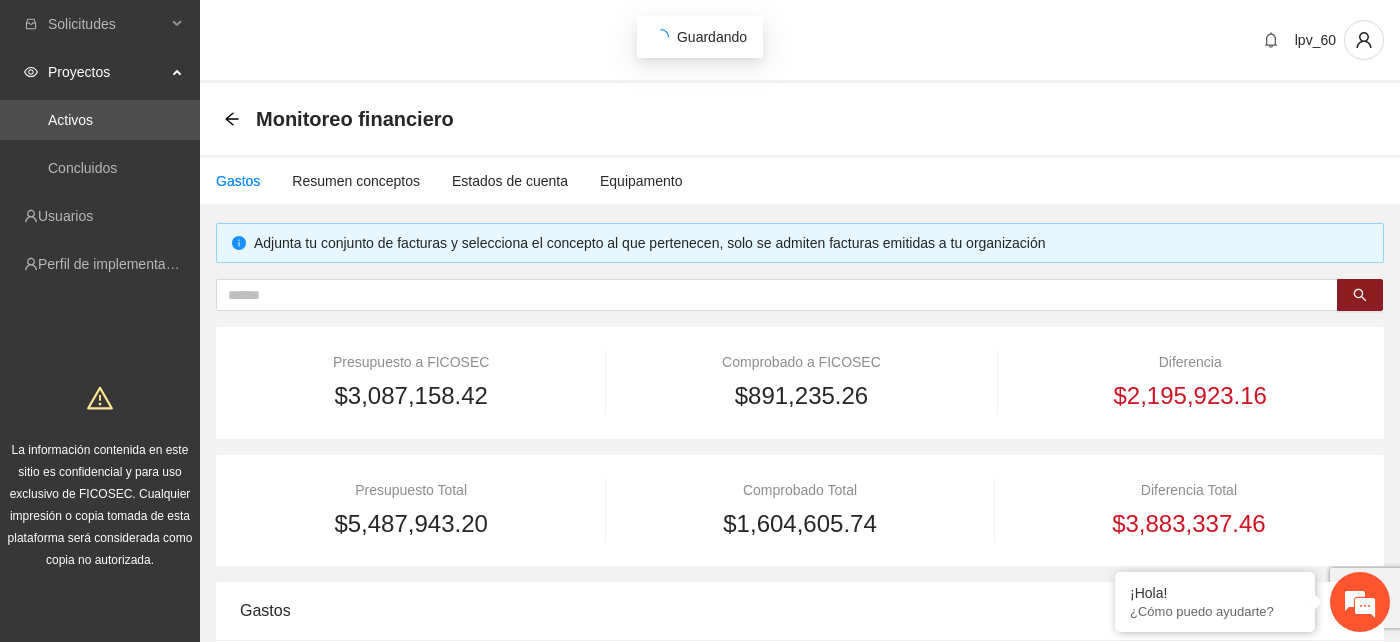 type on "*******" 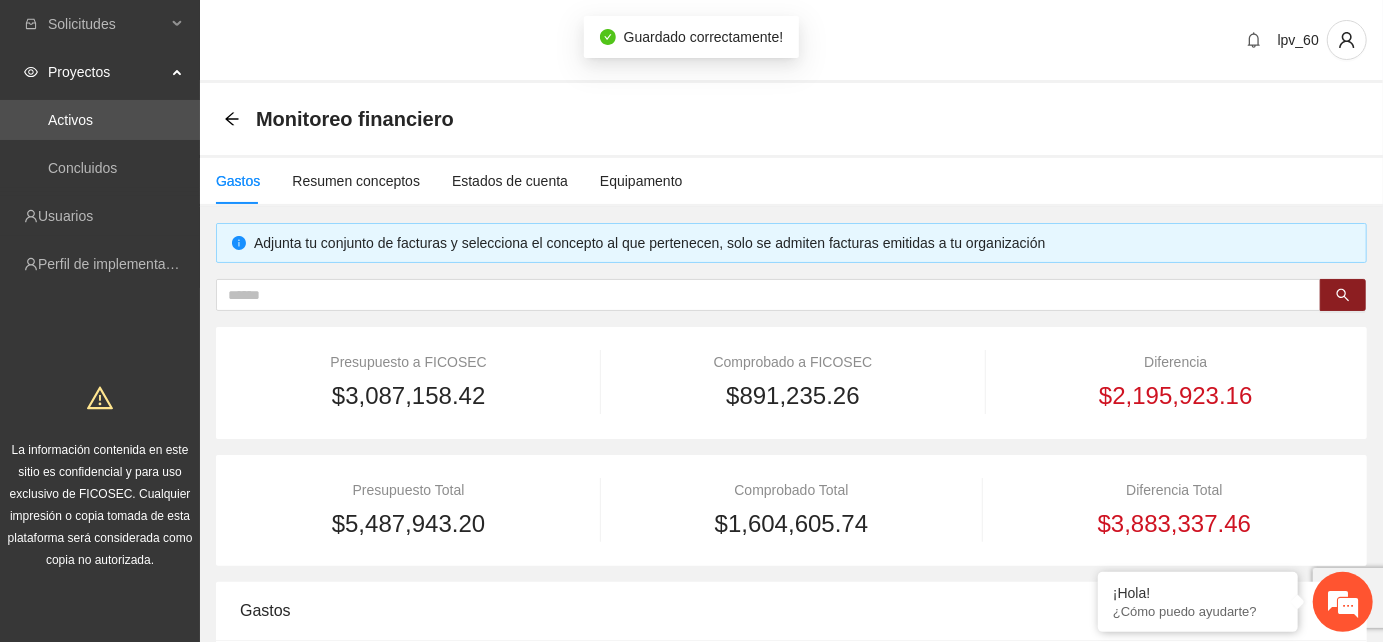 type on "**********" 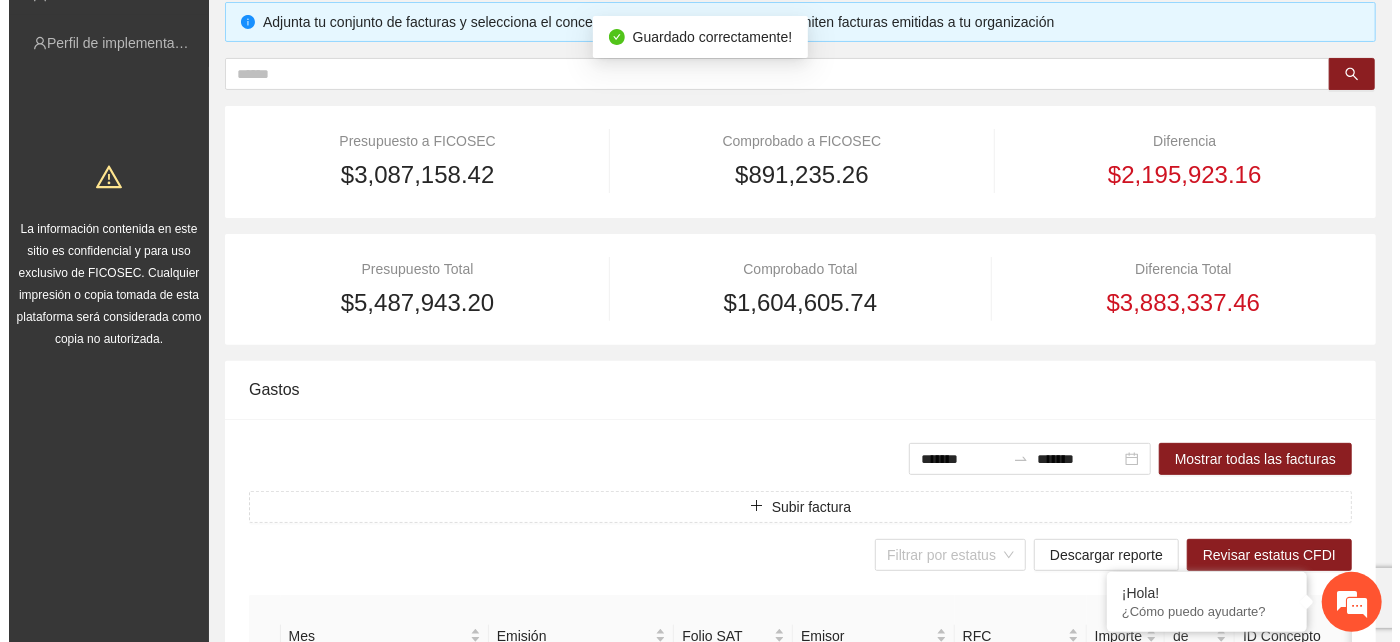 scroll, scrollTop: 222, scrollLeft: 0, axis: vertical 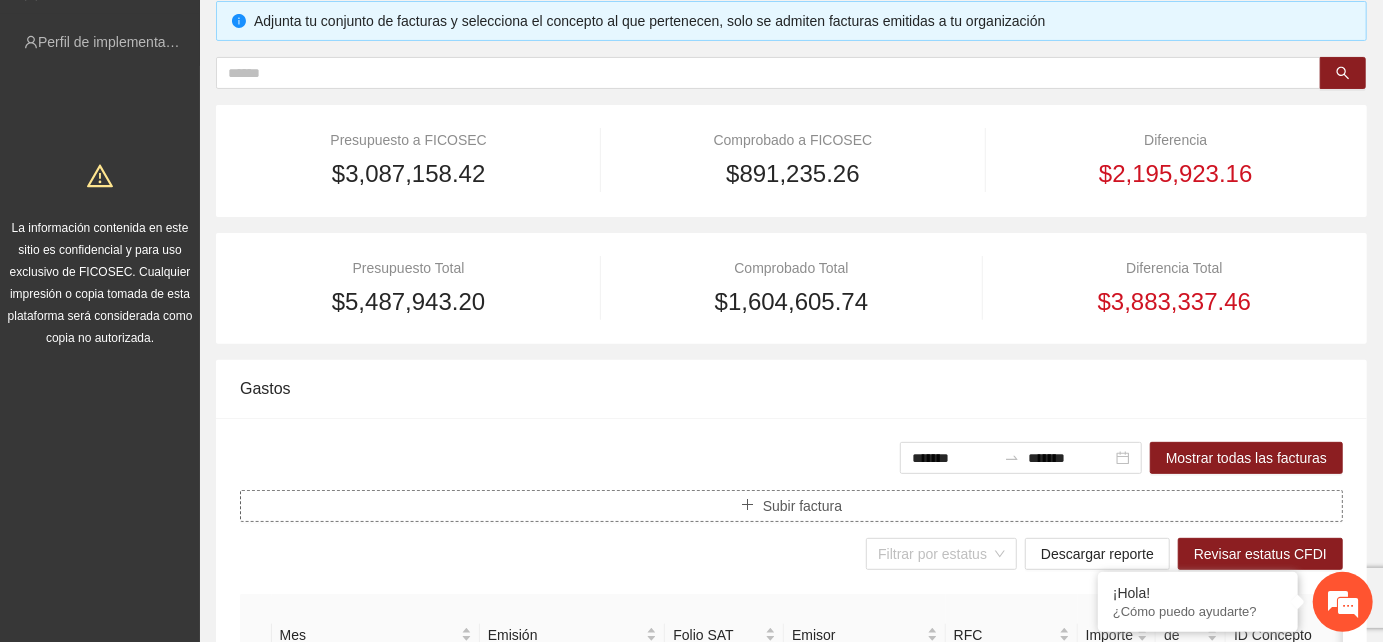 click on "Subir factura" at bounding box center (802, 506) 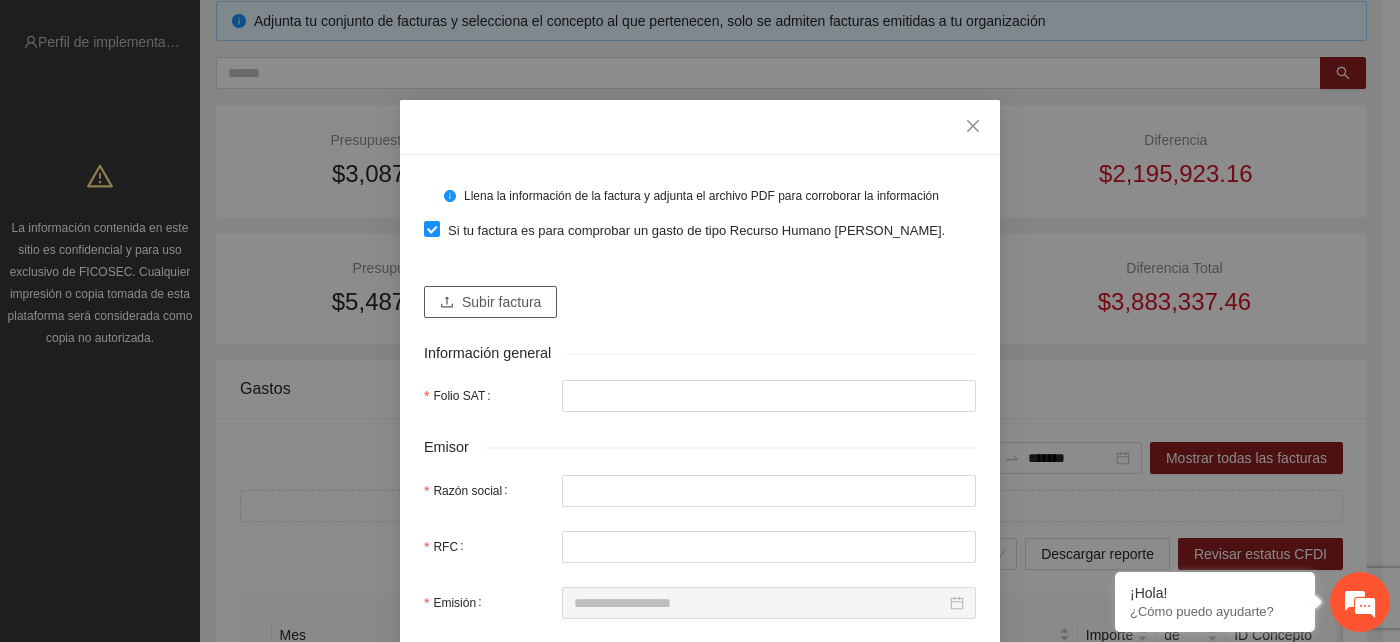 click on "Subir factura" at bounding box center (501, 302) 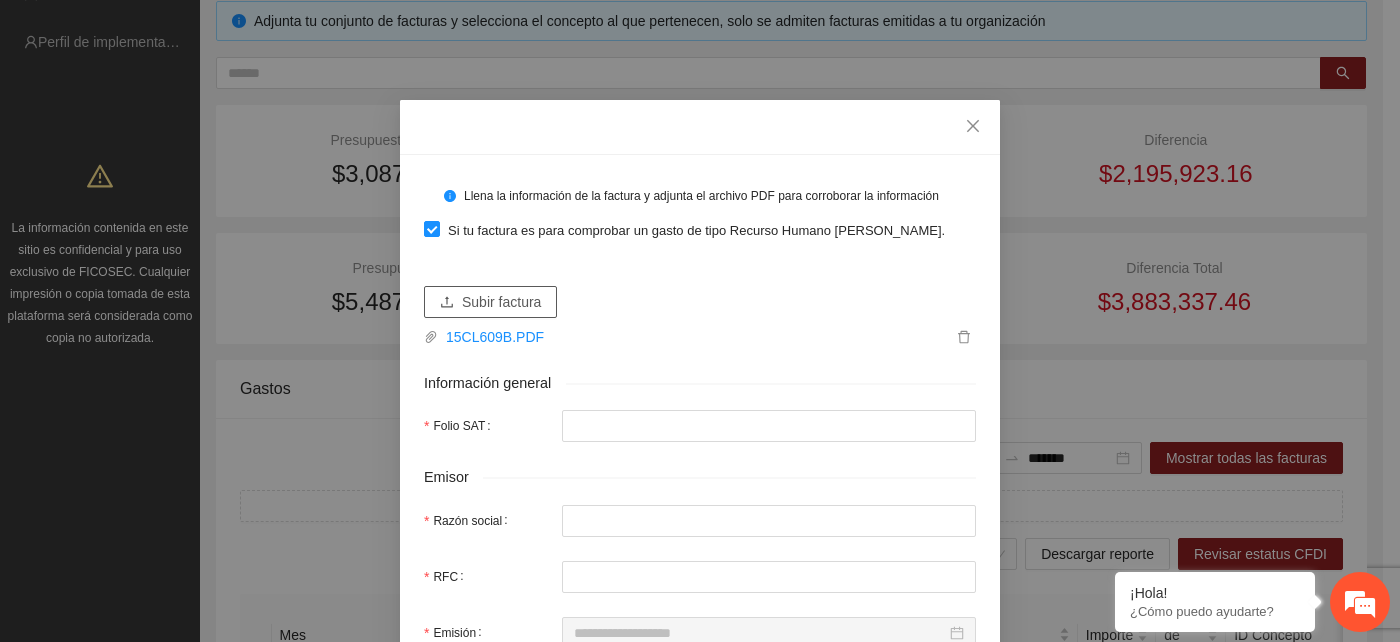click on "Subir factura" at bounding box center [501, 302] 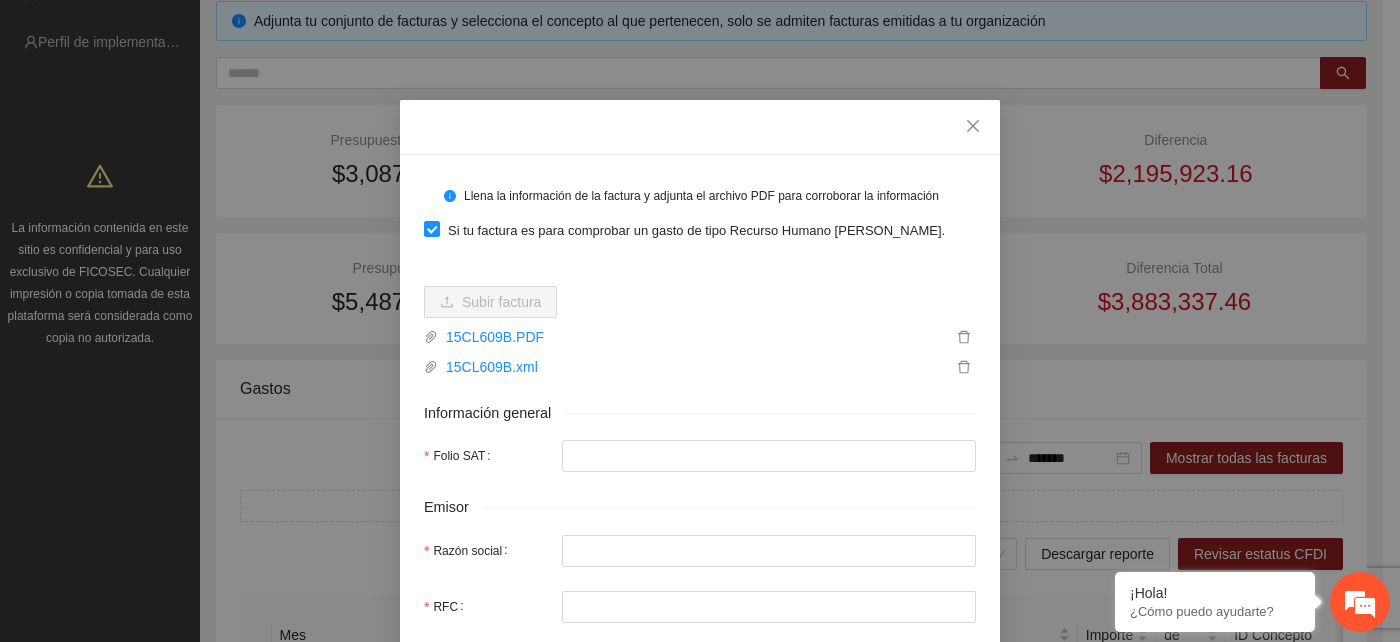 type on "**********" 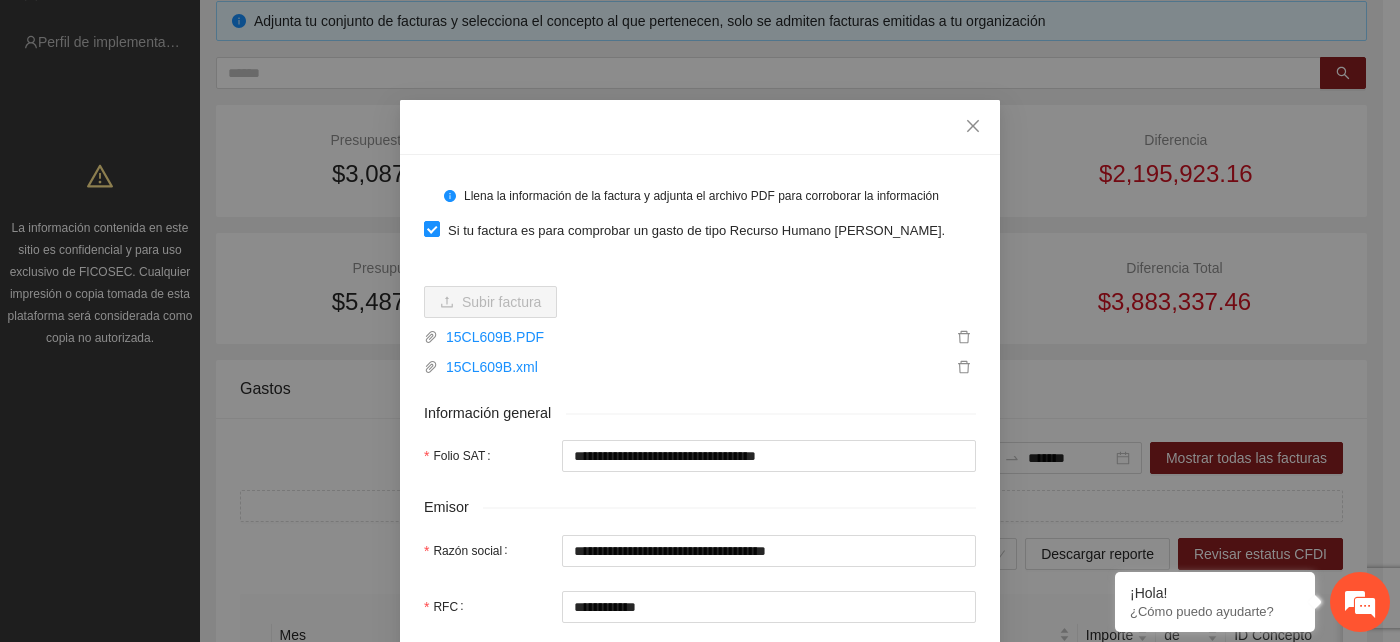 type on "**********" 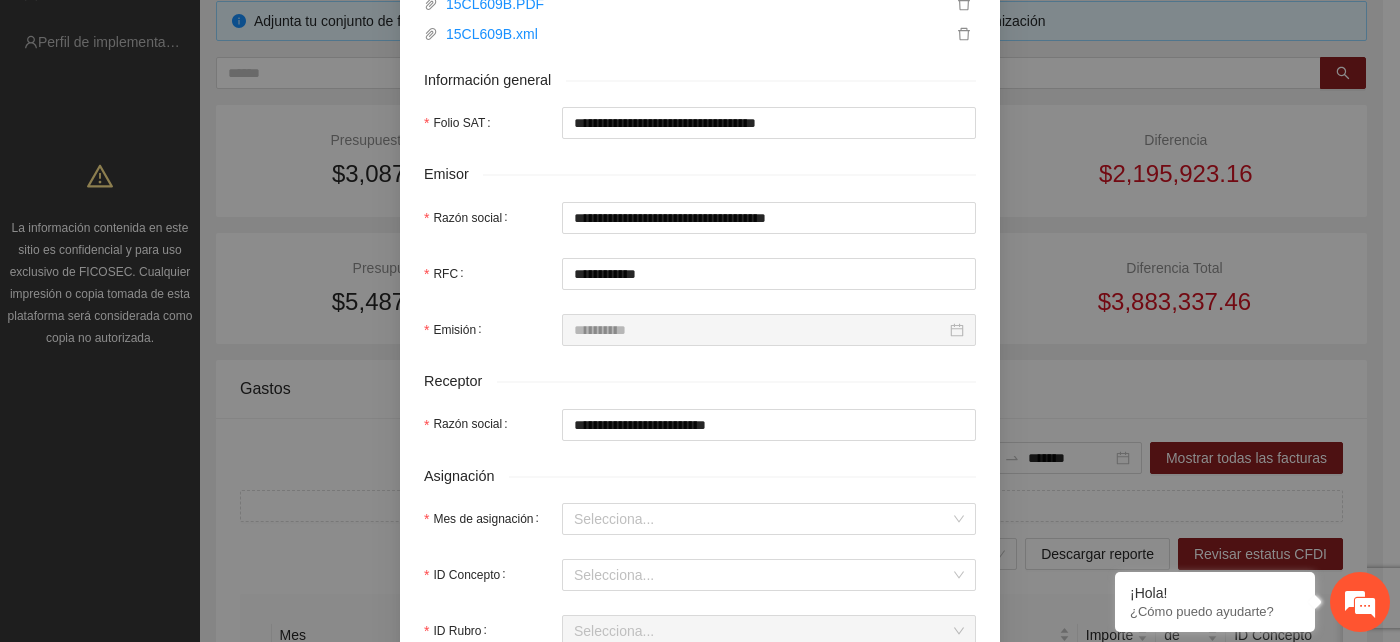 scroll, scrollTop: 444, scrollLeft: 0, axis: vertical 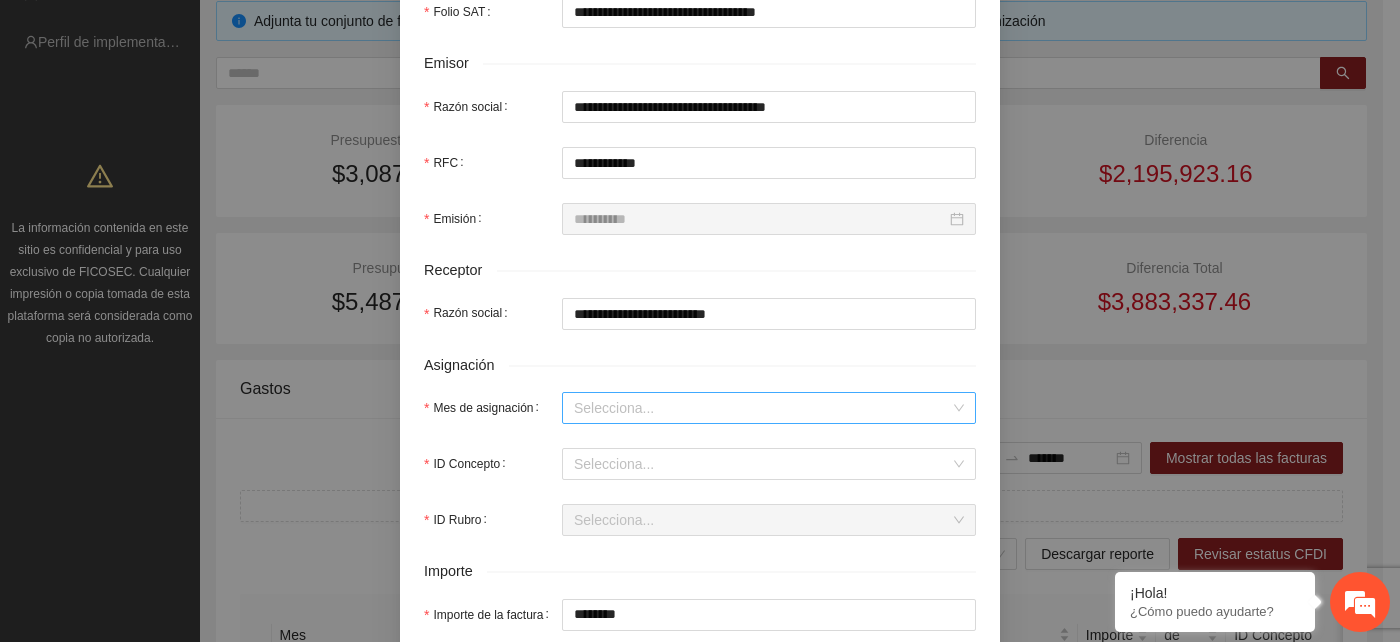 click on "Mes de asignación" at bounding box center [762, 408] 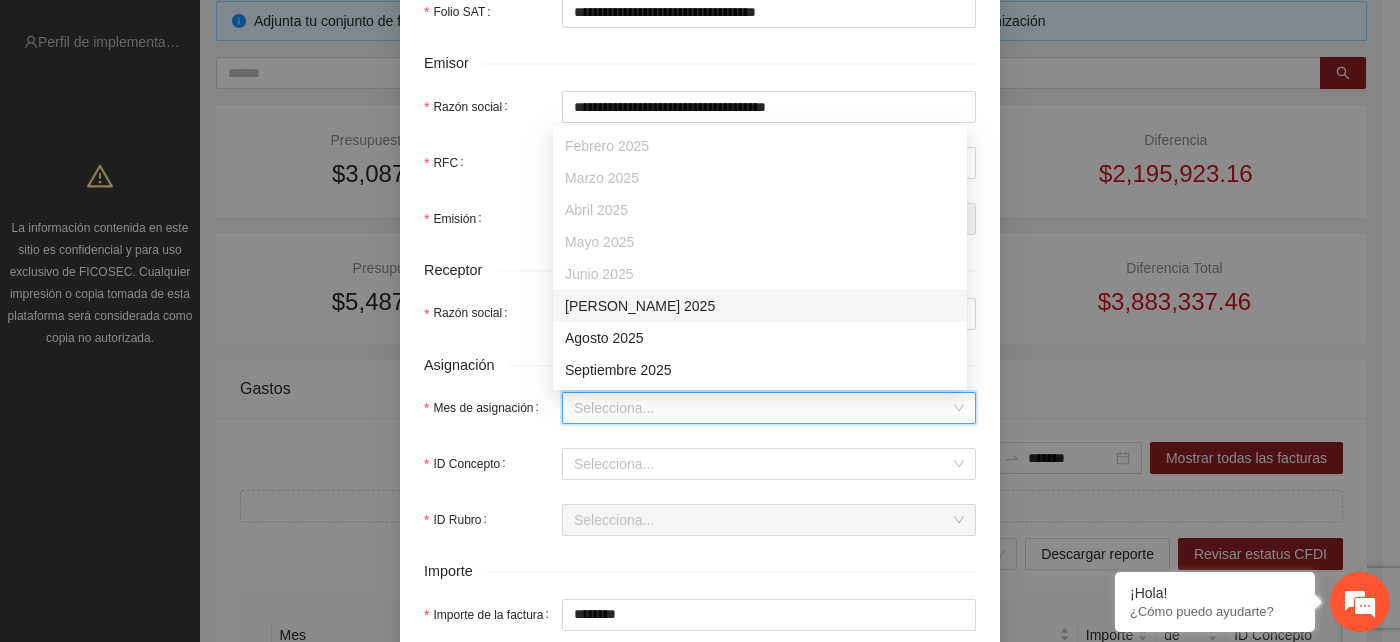 click on "Julio 2025" at bounding box center (760, 306) 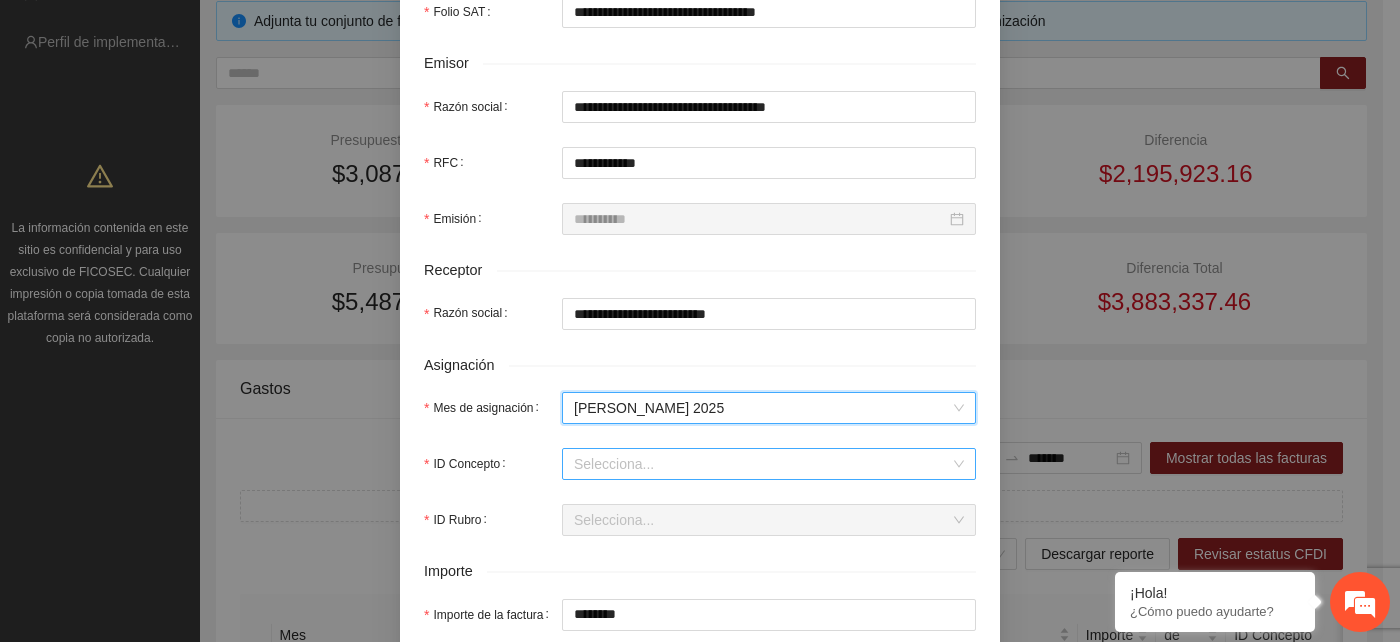 click on "ID Concepto" at bounding box center (762, 464) 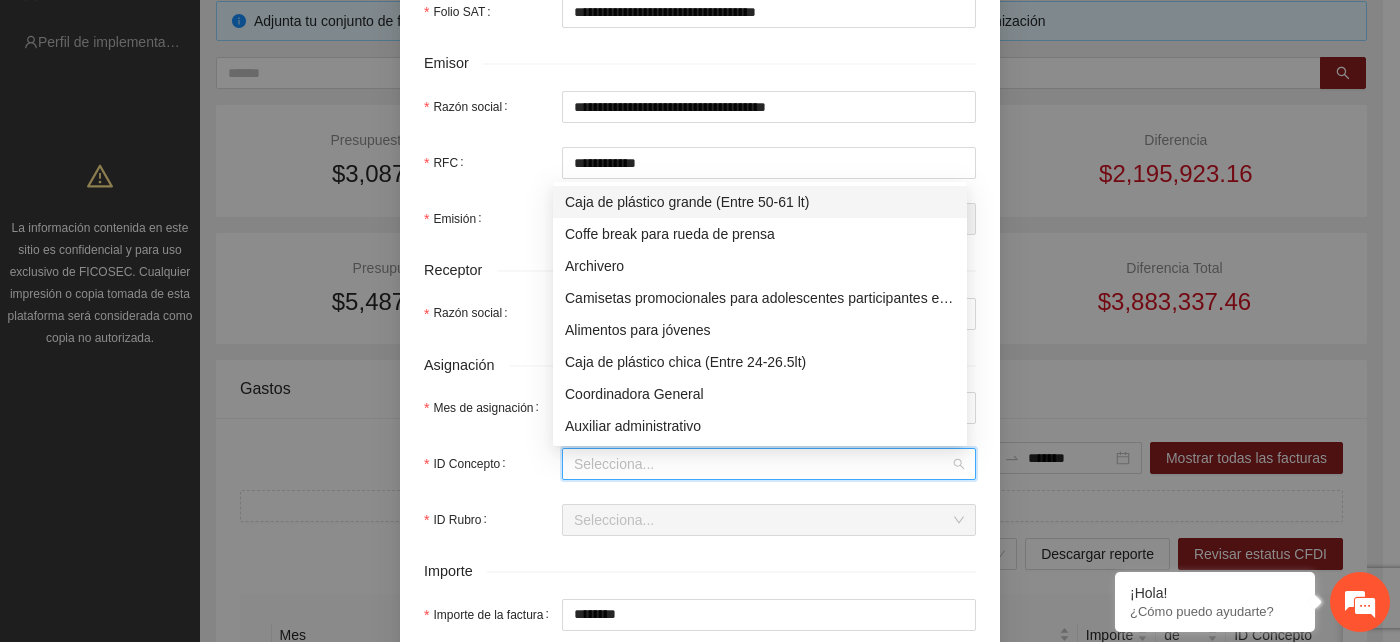 type on "*" 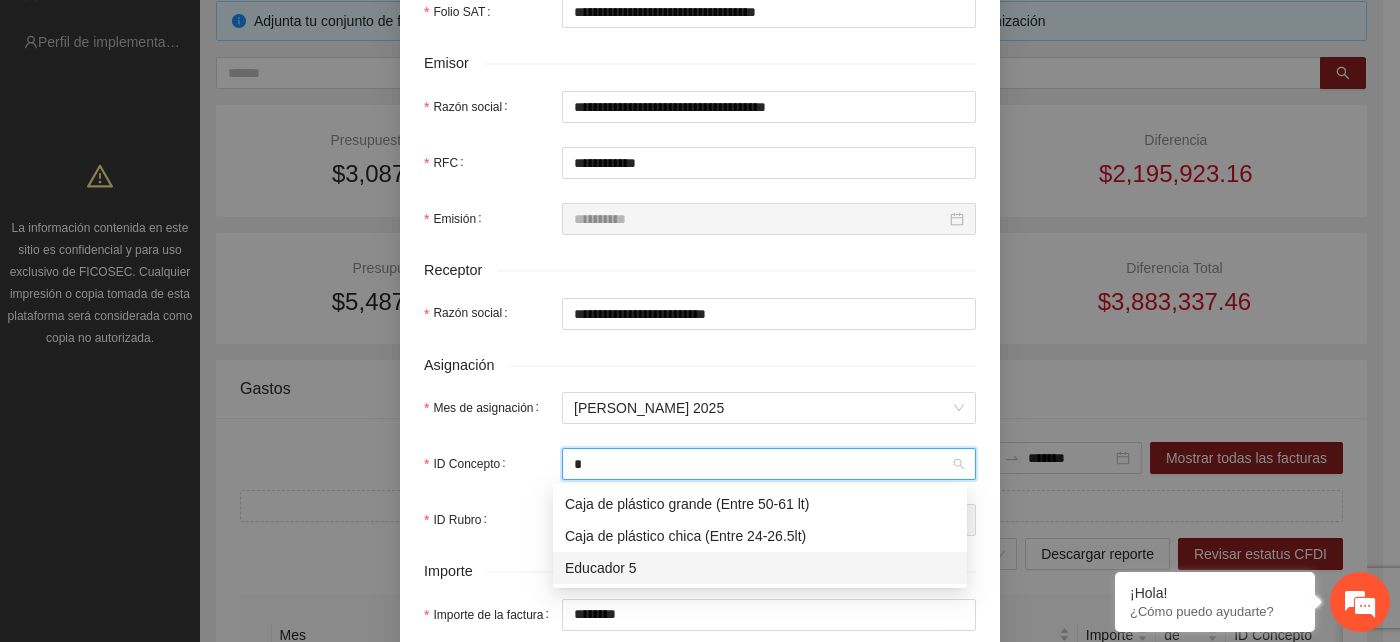 click on "Educador 5" at bounding box center (760, 568) 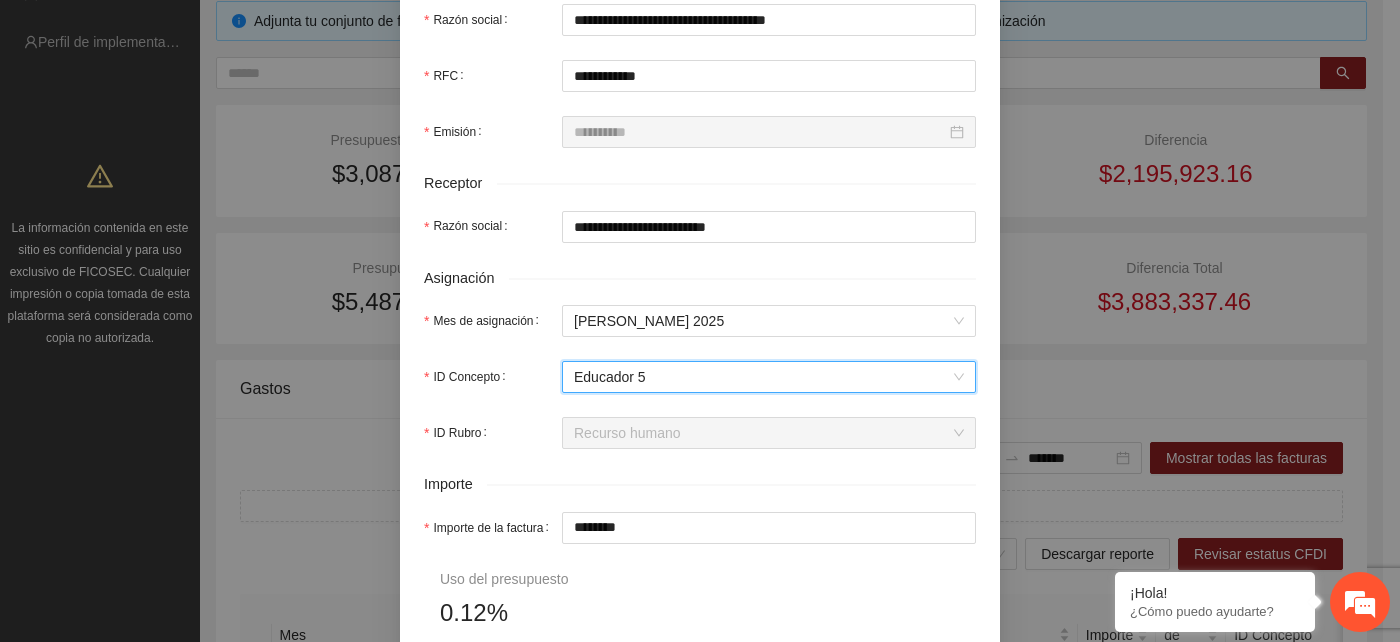 scroll, scrollTop: 555, scrollLeft: 0, axis: vertical 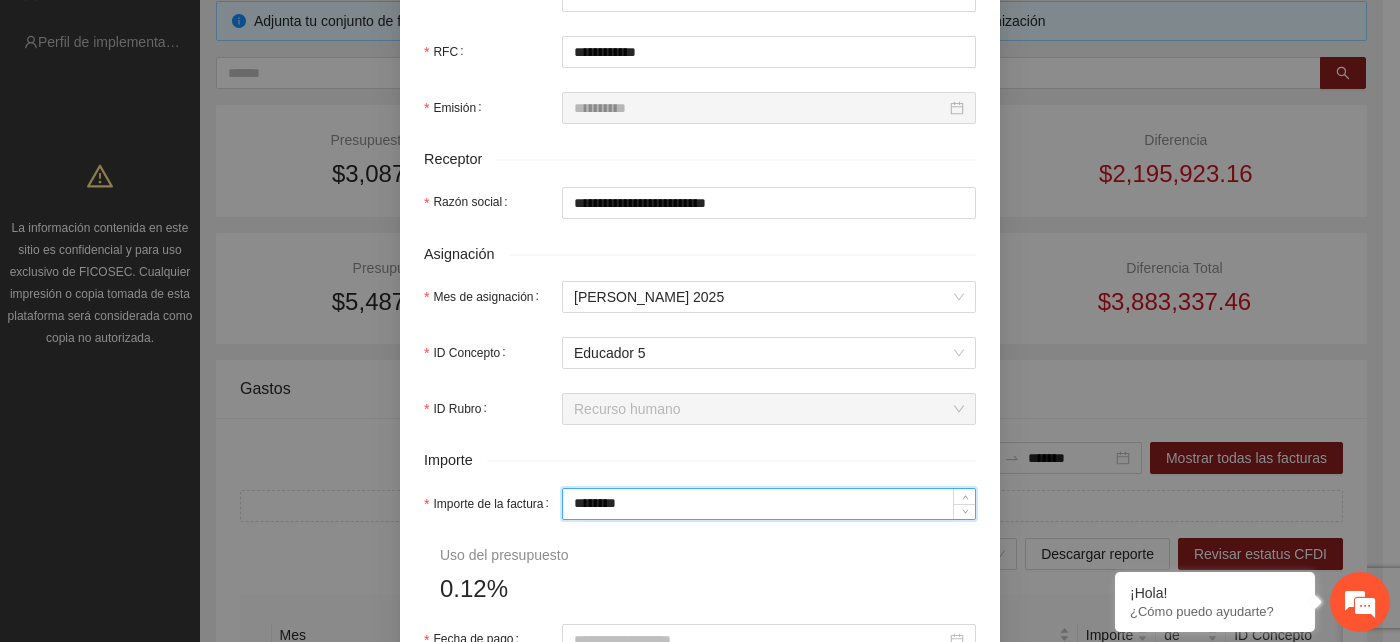 drag, startPoint x: 632, startPoint y: 495, endPoint x: 547, endPoint y: 498, distance: 85.052925 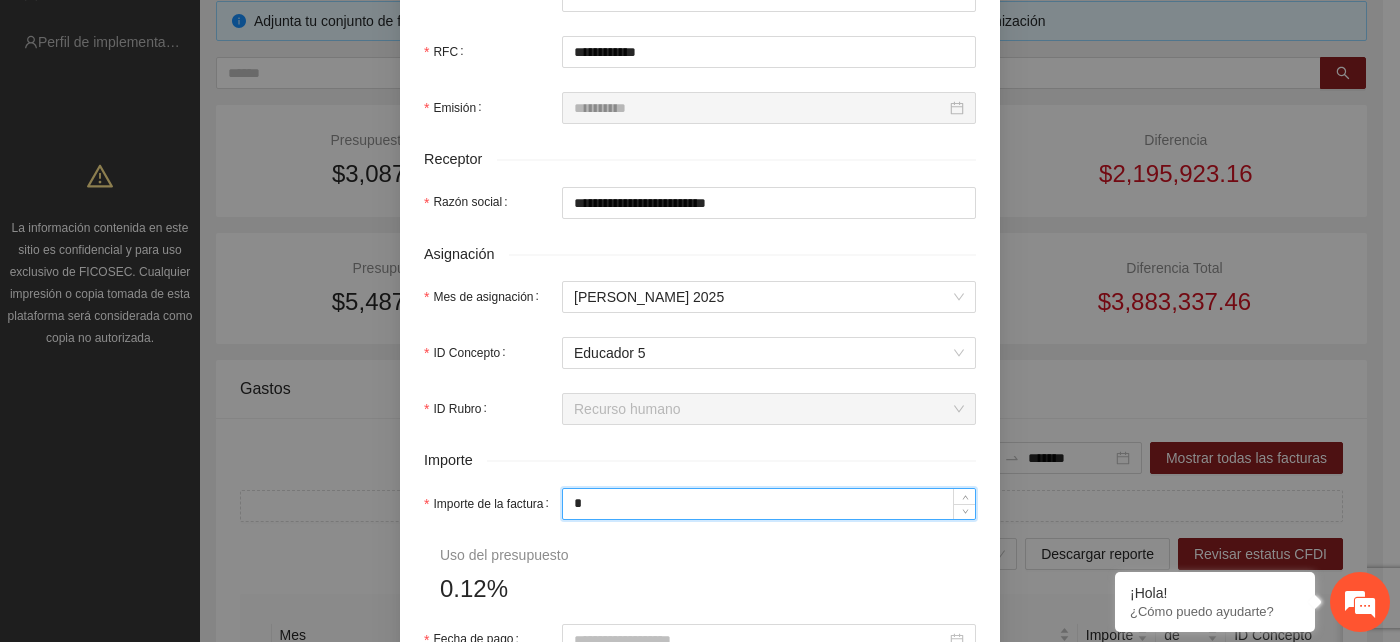 type on "***" 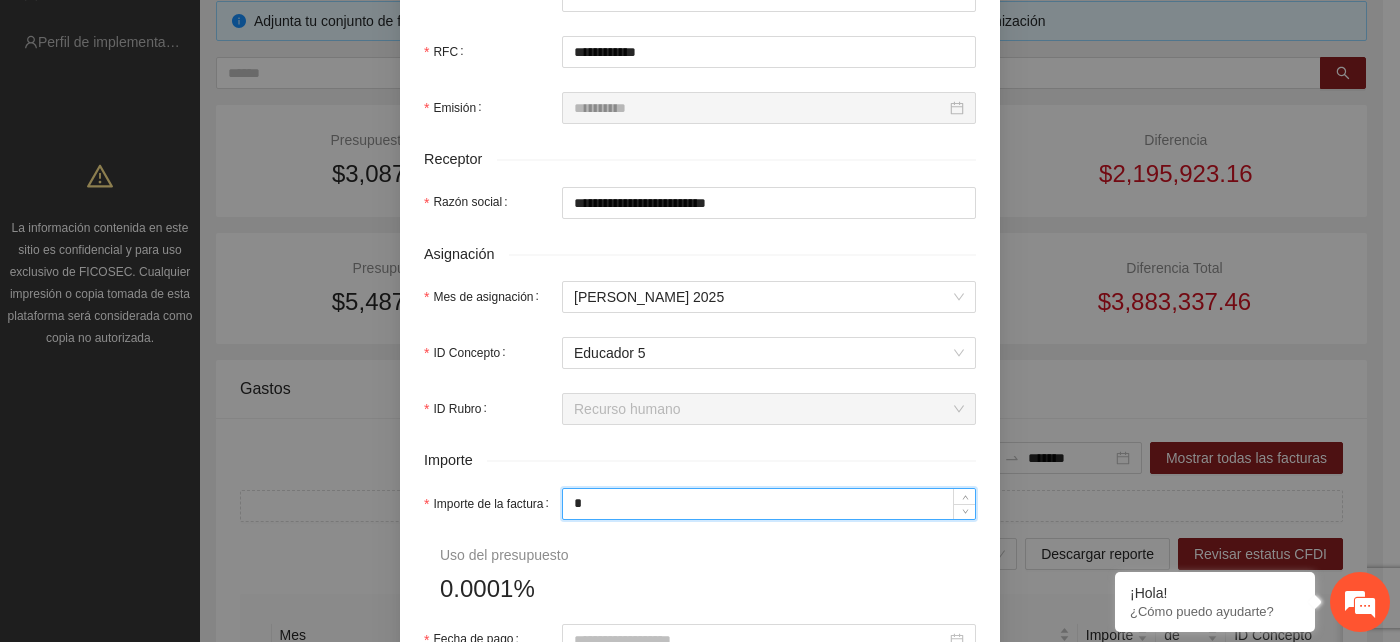type on "**" 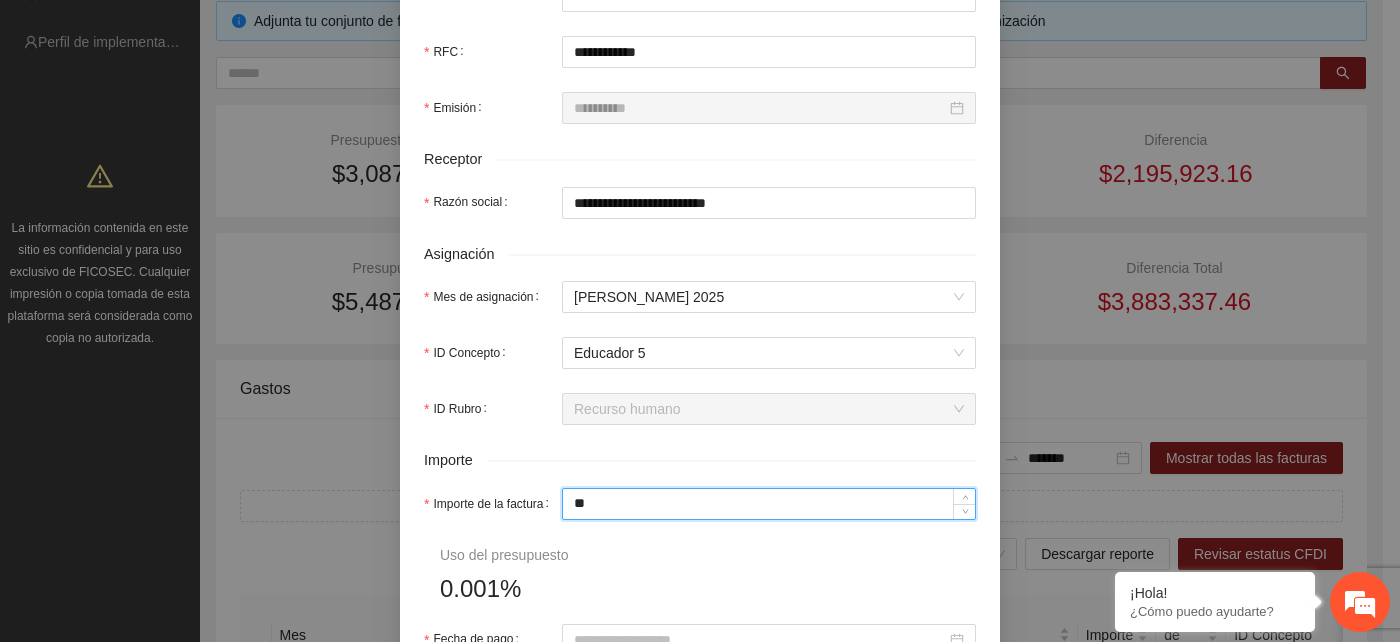 type on "***" 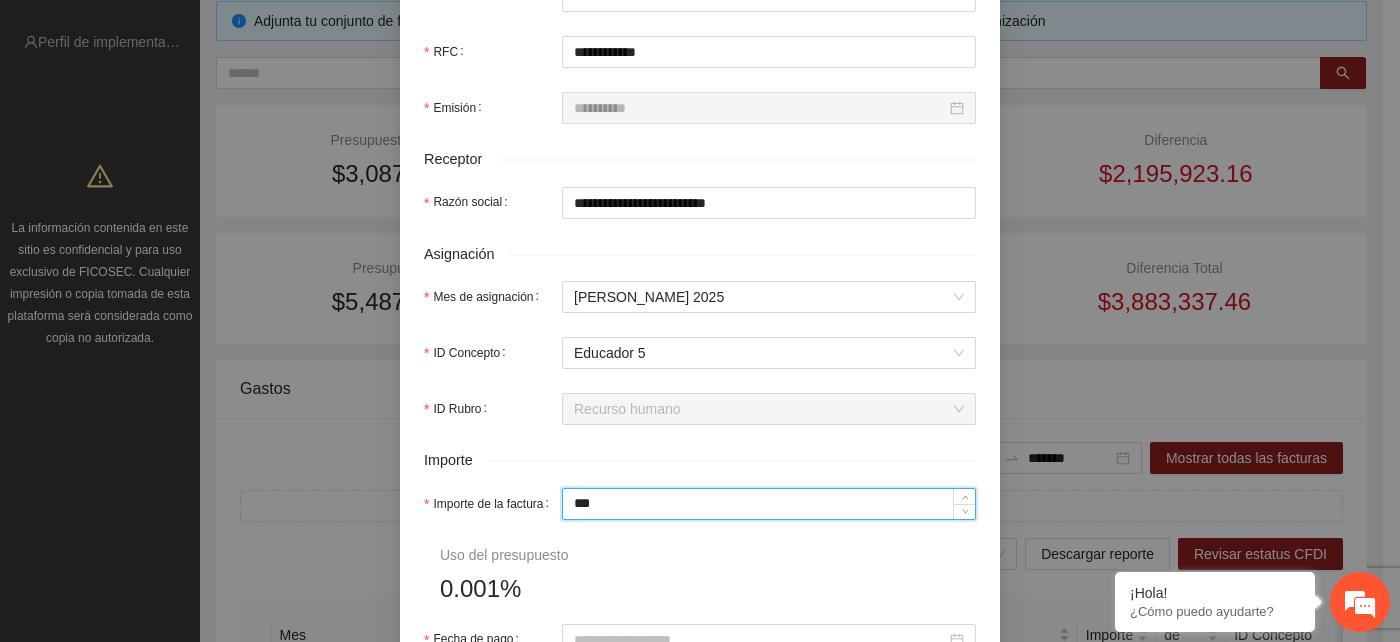 type on "*****" 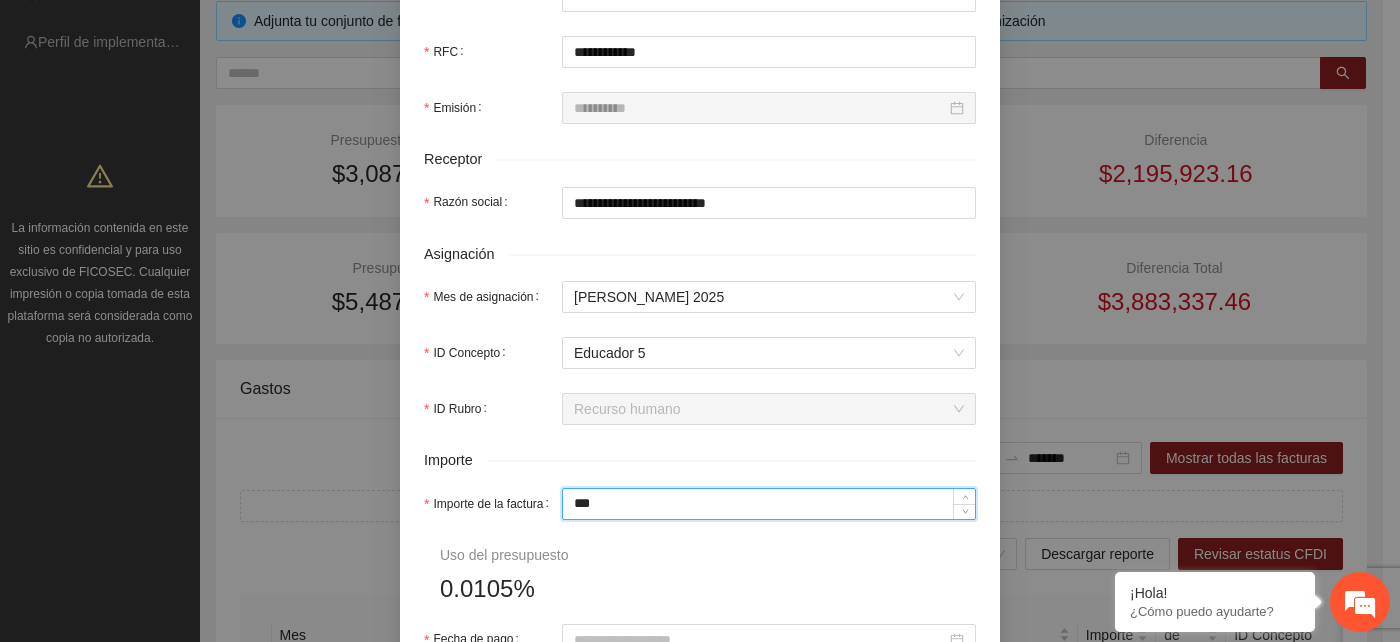 type on "*****" 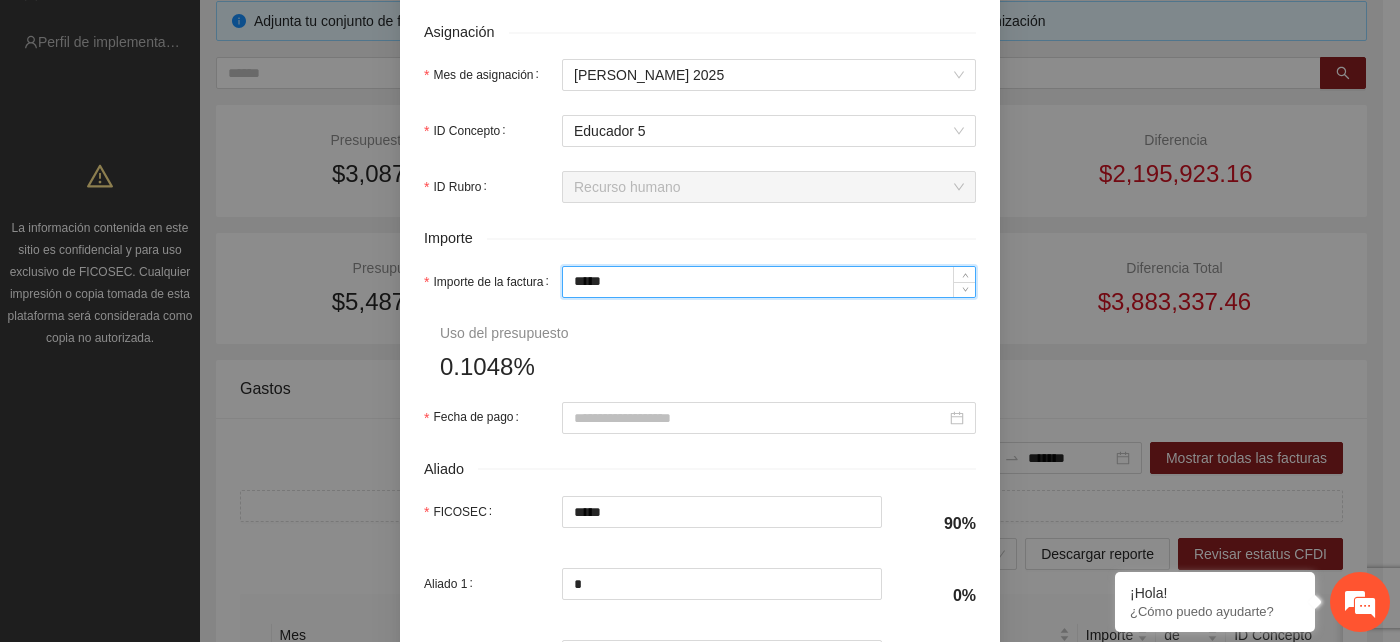 scroll, scrollTop: 888, scrollLeft: 0, axis: vertical 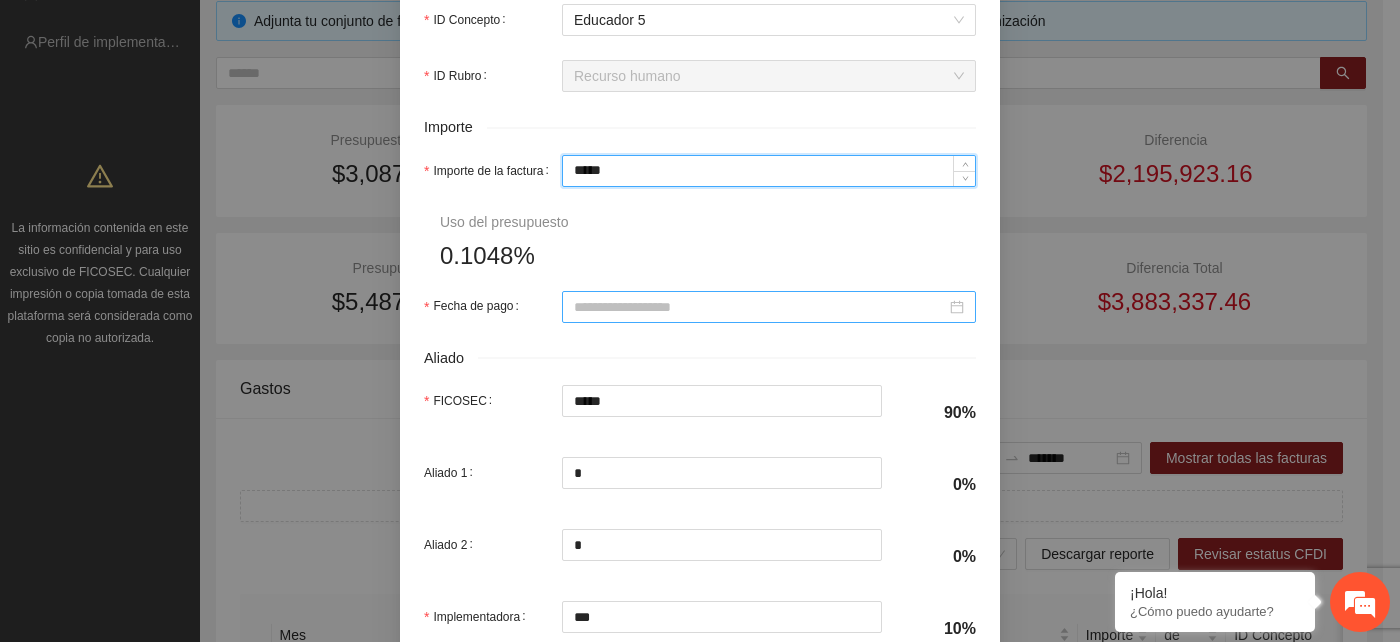 type on "*****" 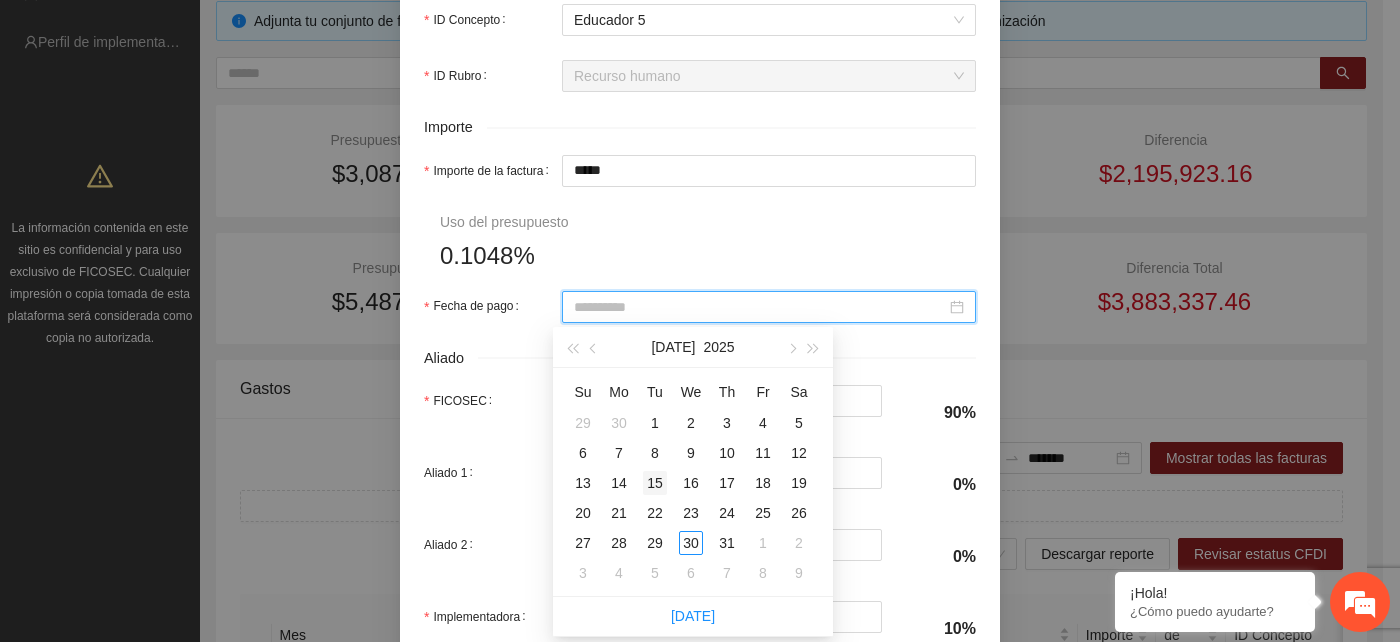 type on "**********" 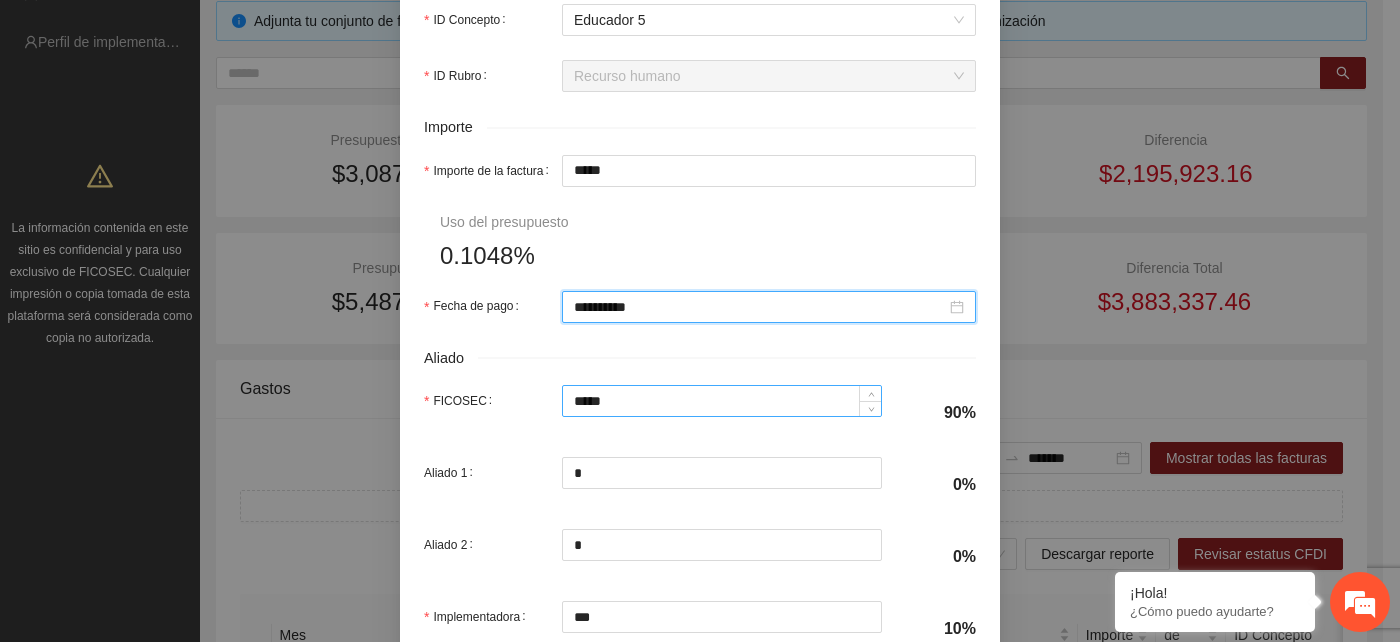 scroll, scrollTop: 1000, scrollLeft: 0, axis: vertical 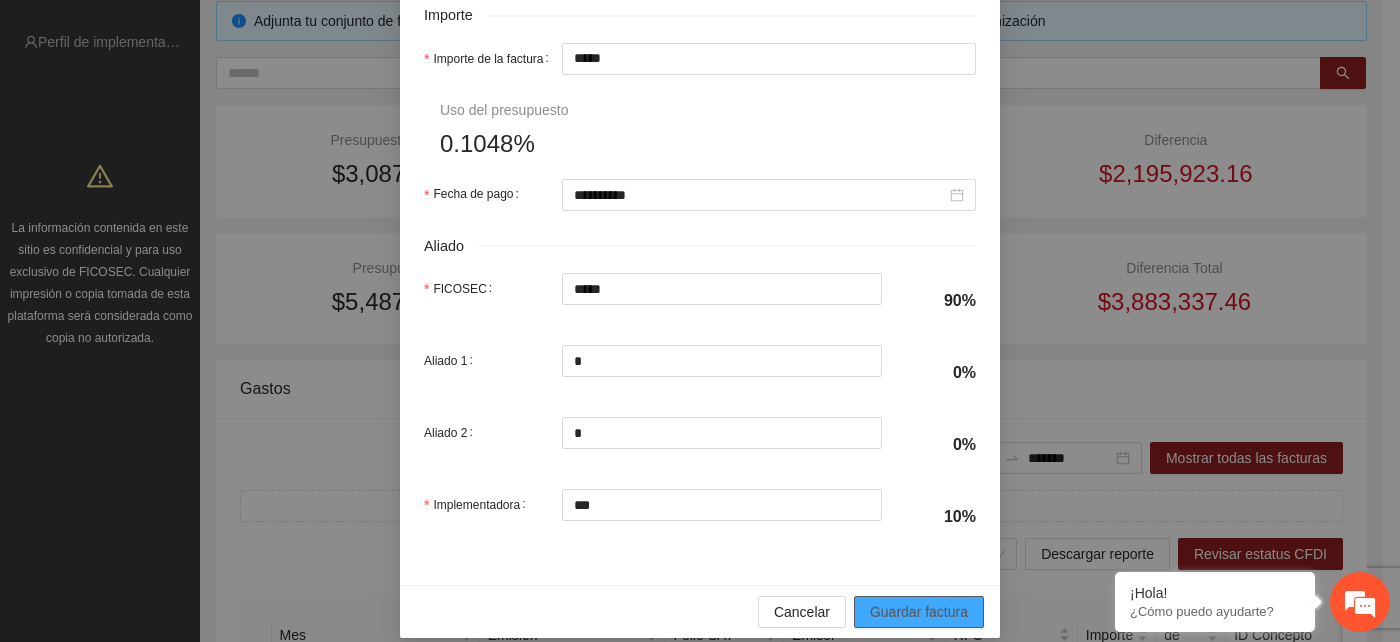 click on "Guardar factura" at bounding box center (919, 612) 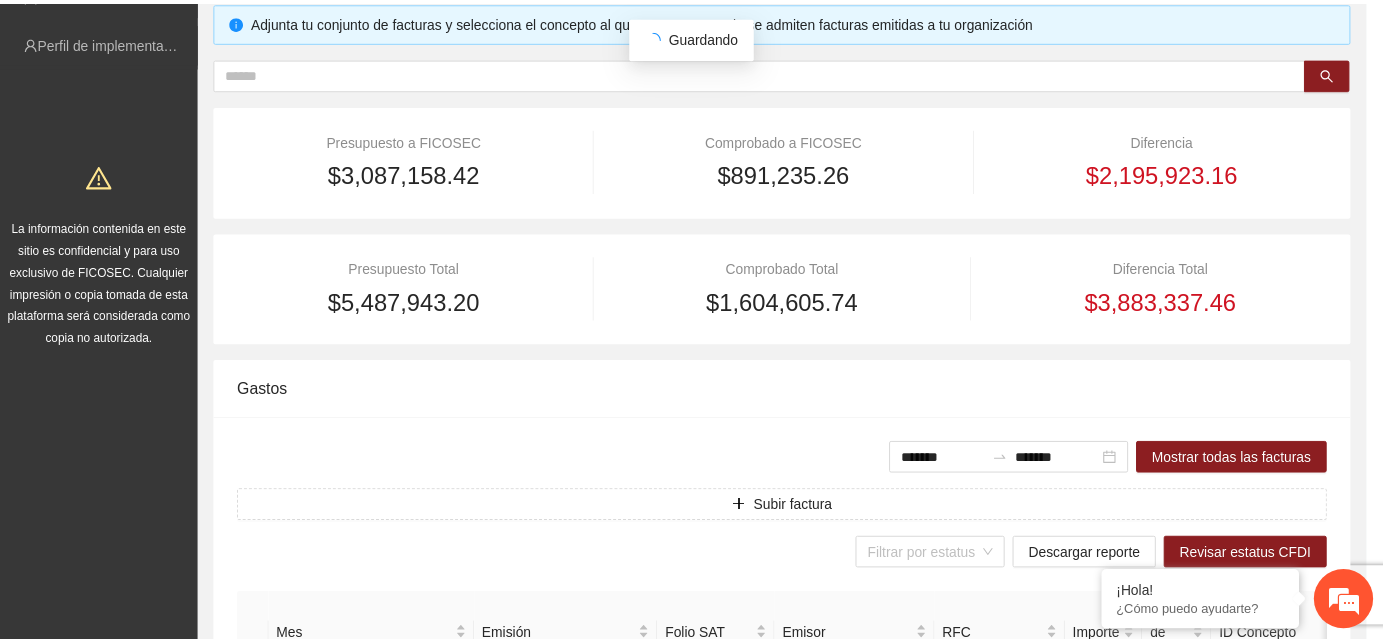 scroll, scrollTop: 862, scrollLeft: 0, axis: vertical 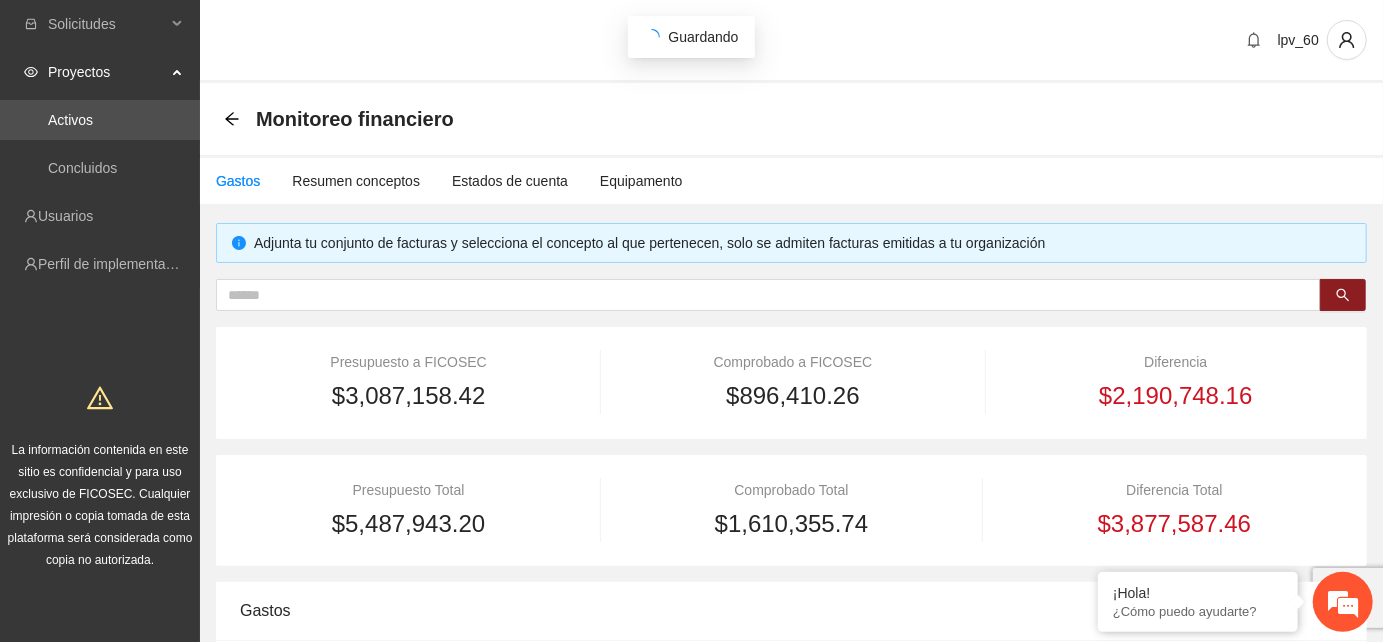type on "*******" 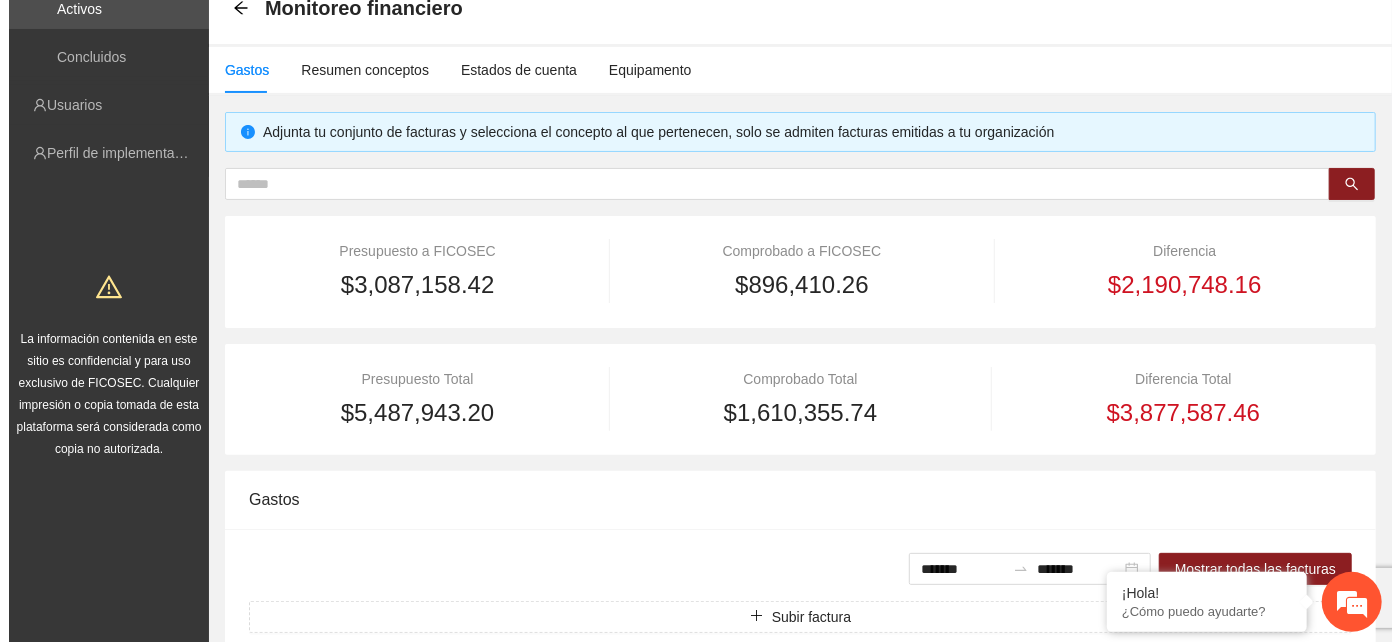 scroll, scrollTop: 222, scrollLeft: 0, axis: vertical 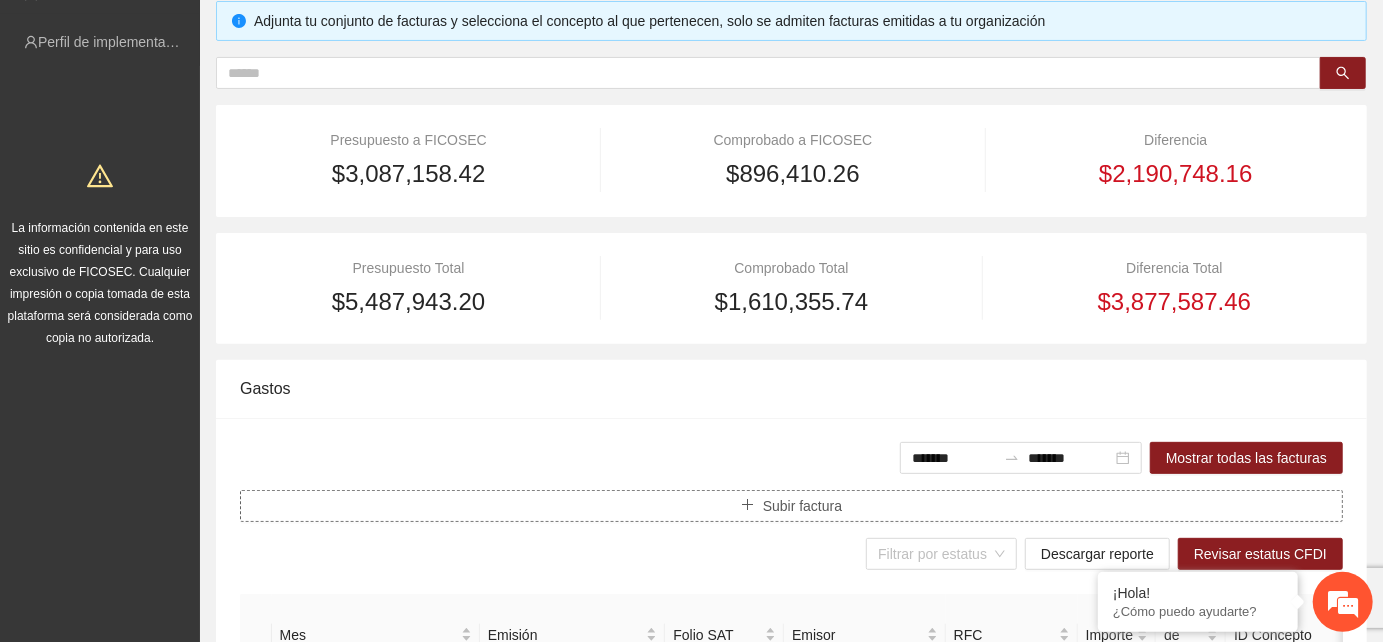 click on "Subir factura" at bounding box center [802, 506] 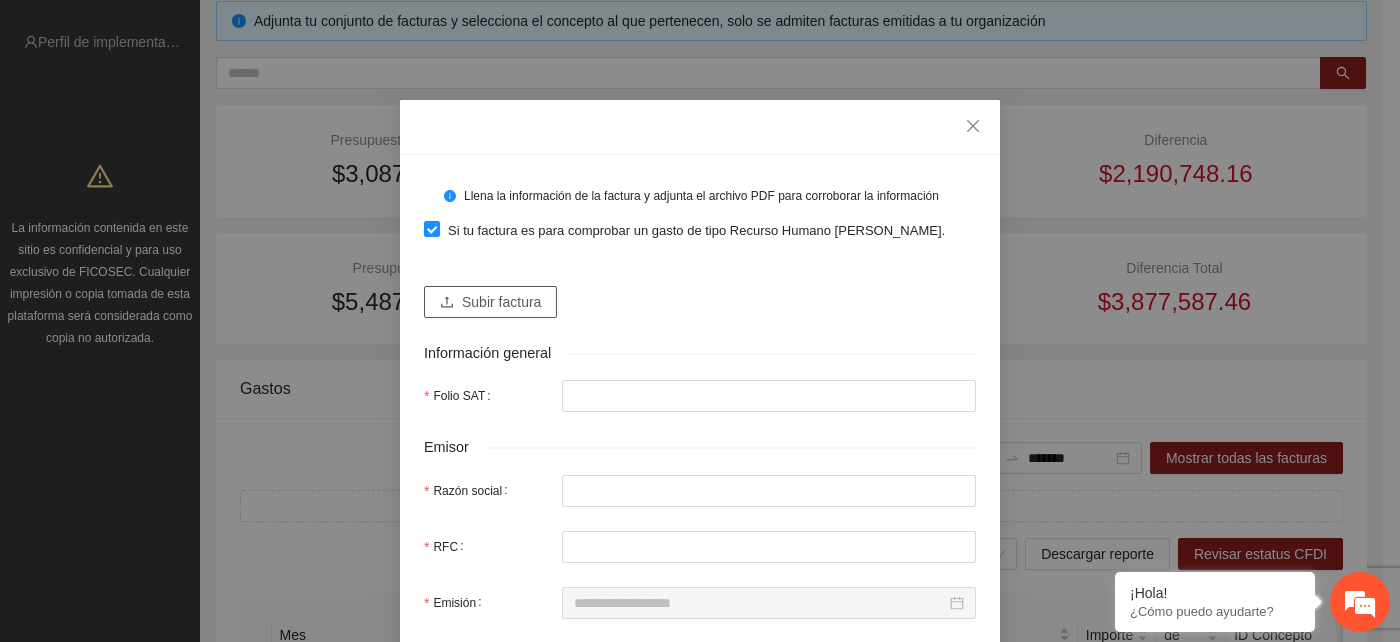 click on "Subir factura" at bounding box center [501, 302] 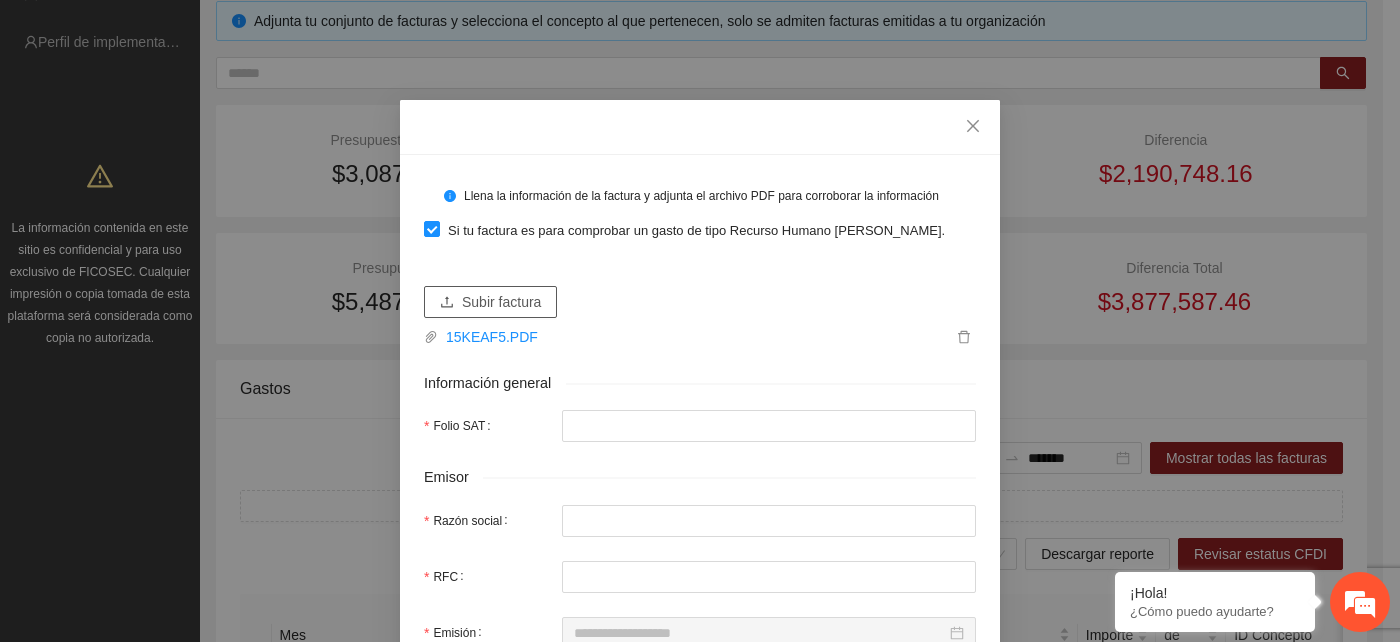 click on "Subir factura" at bounding box center [501, 302] 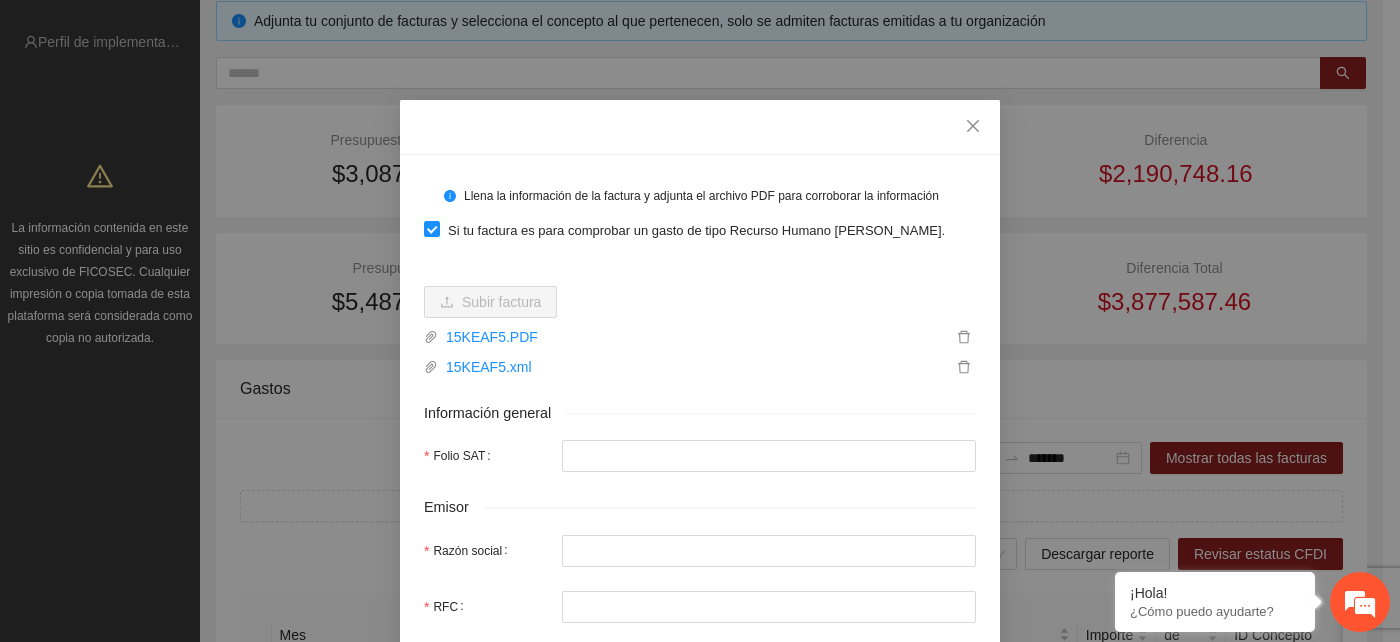 type on "**********" 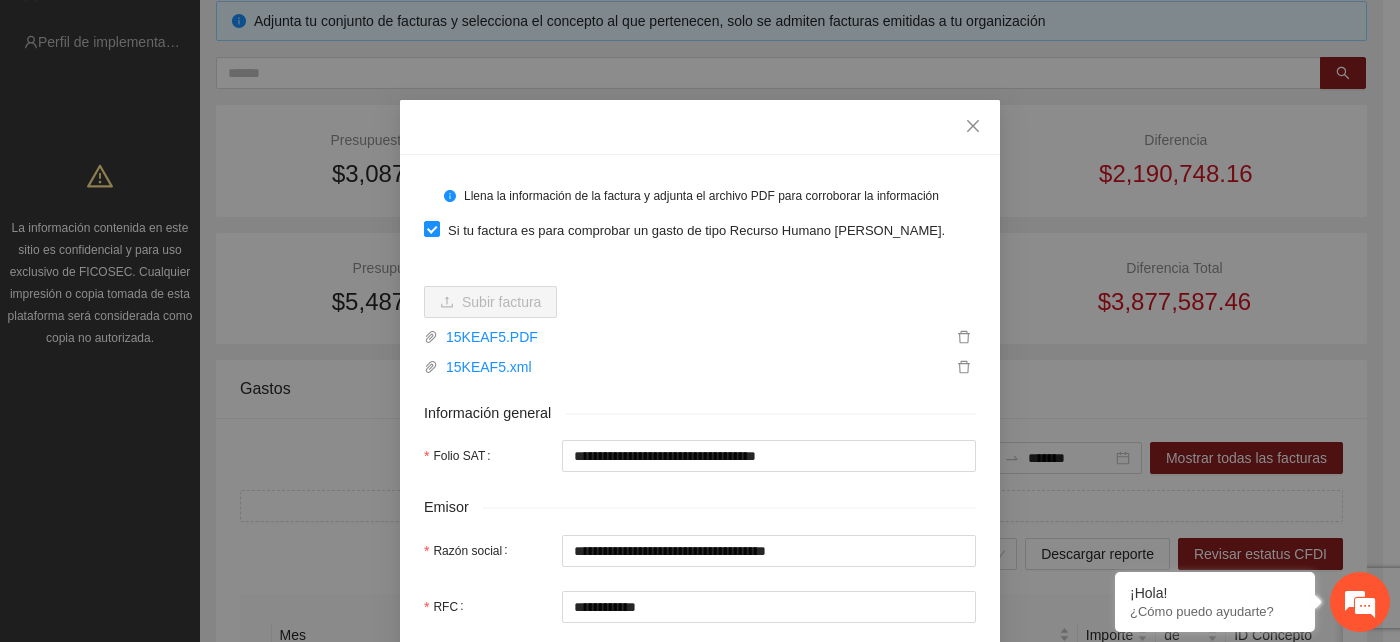 type on "**********" 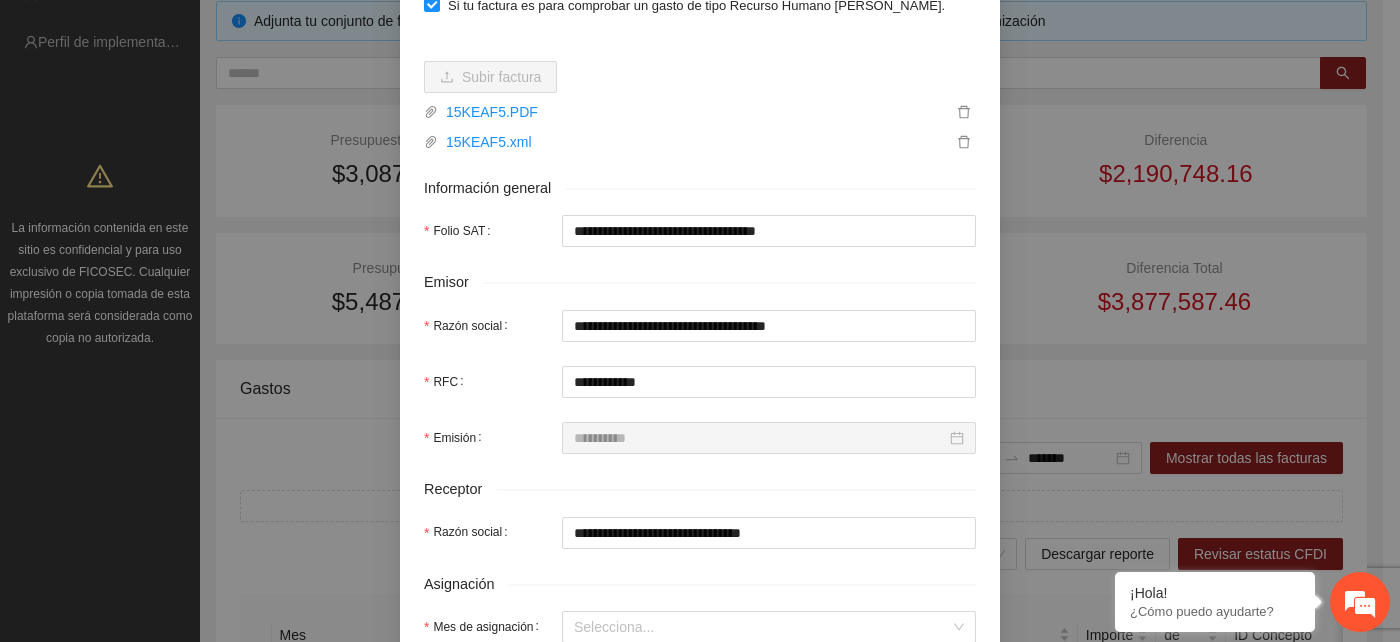 scroll, scrollTop: 333, scrollLeft: 0, axis: vertical 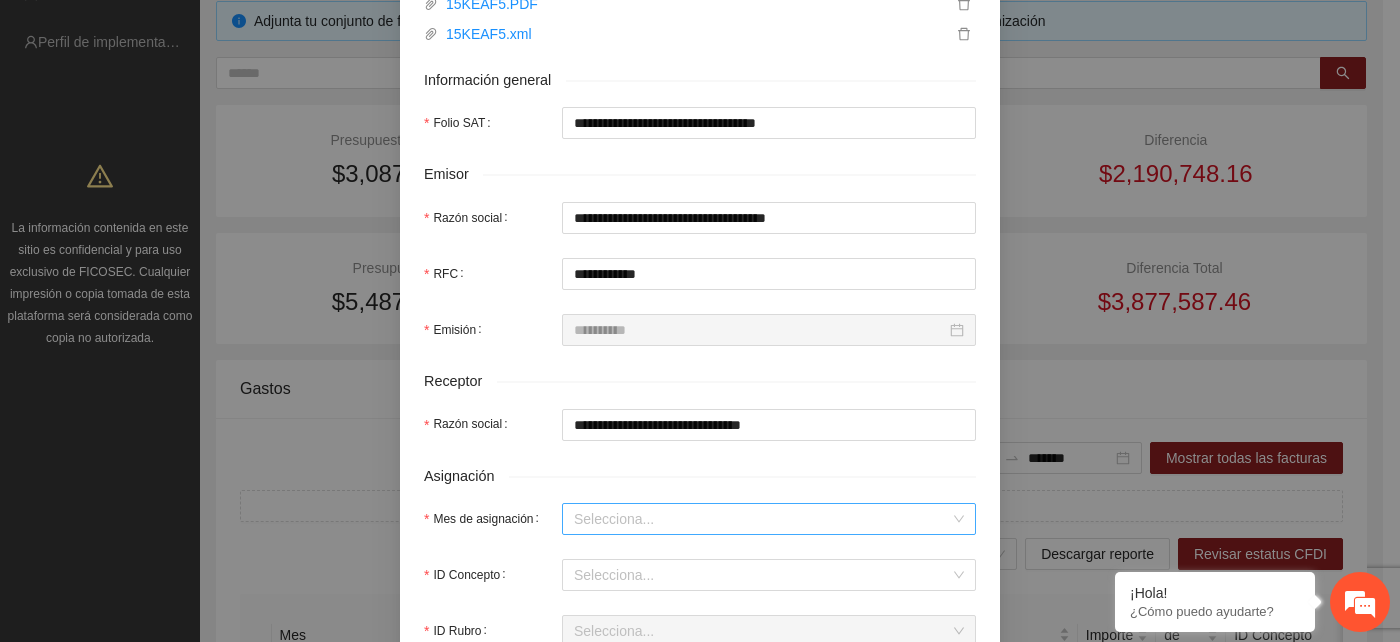 click on "Mes de asignación" at bounding box center (762, 519) 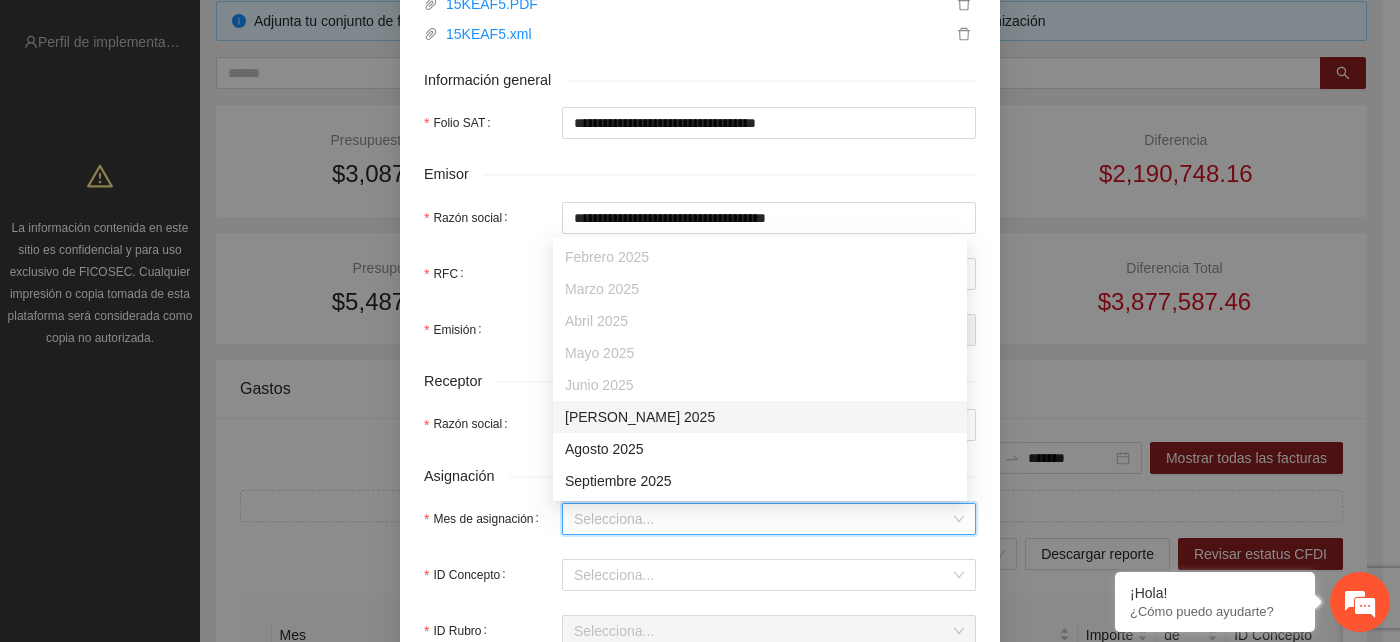 click on "Julio 2025" at bounding box center [760, 417] 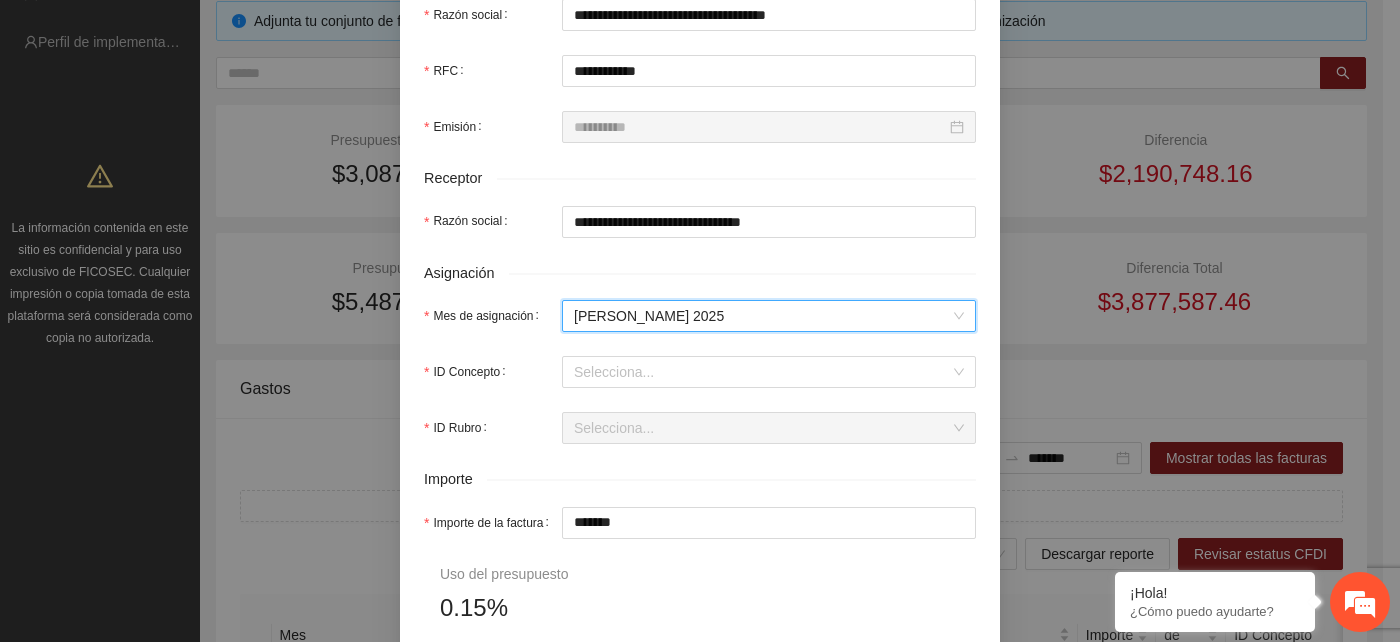 scroll, scrollTop: 555, scrollLeft: 0, axis: vertical 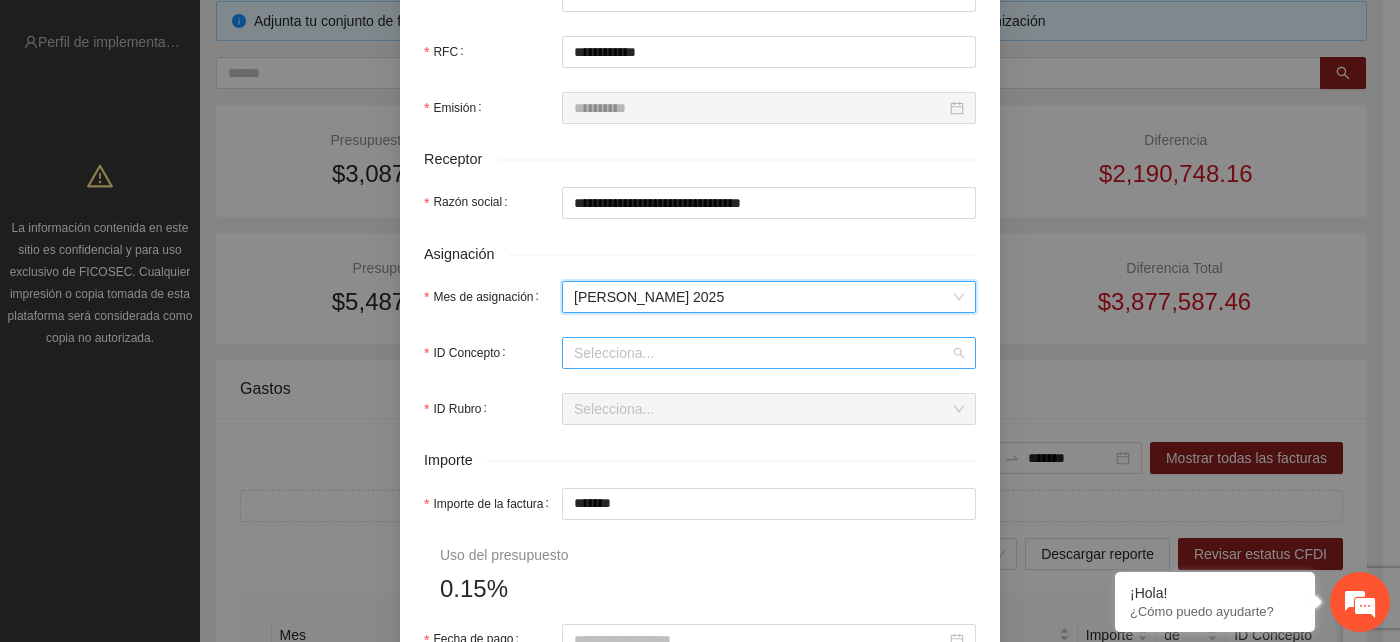click on "ID Concepto" at bounding box center (762, 353) 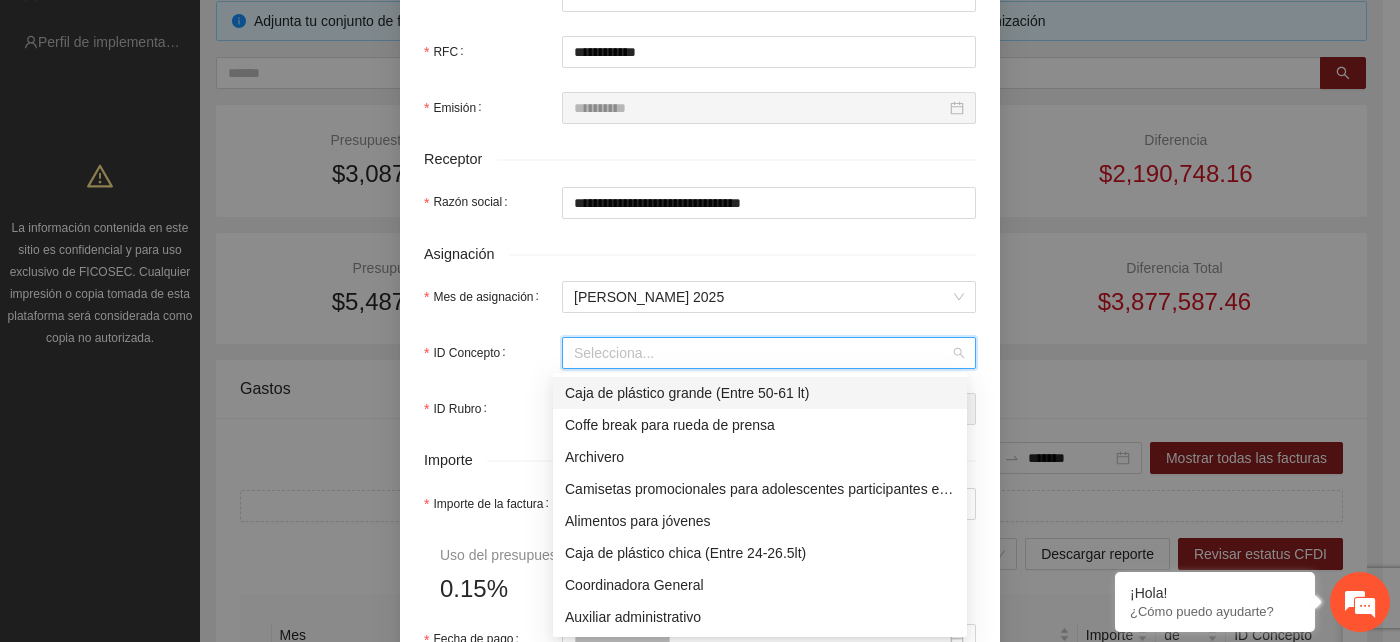 type on "*" 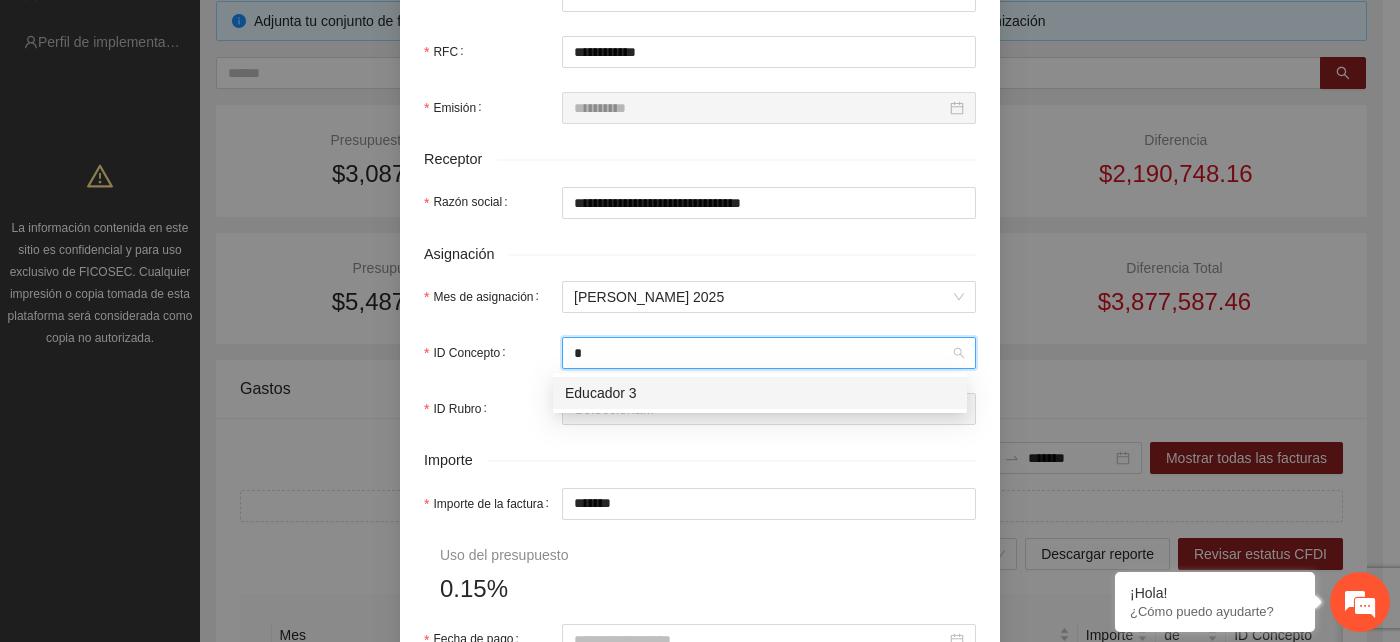 click on "Educador 3" at bounding box center (760, 393) 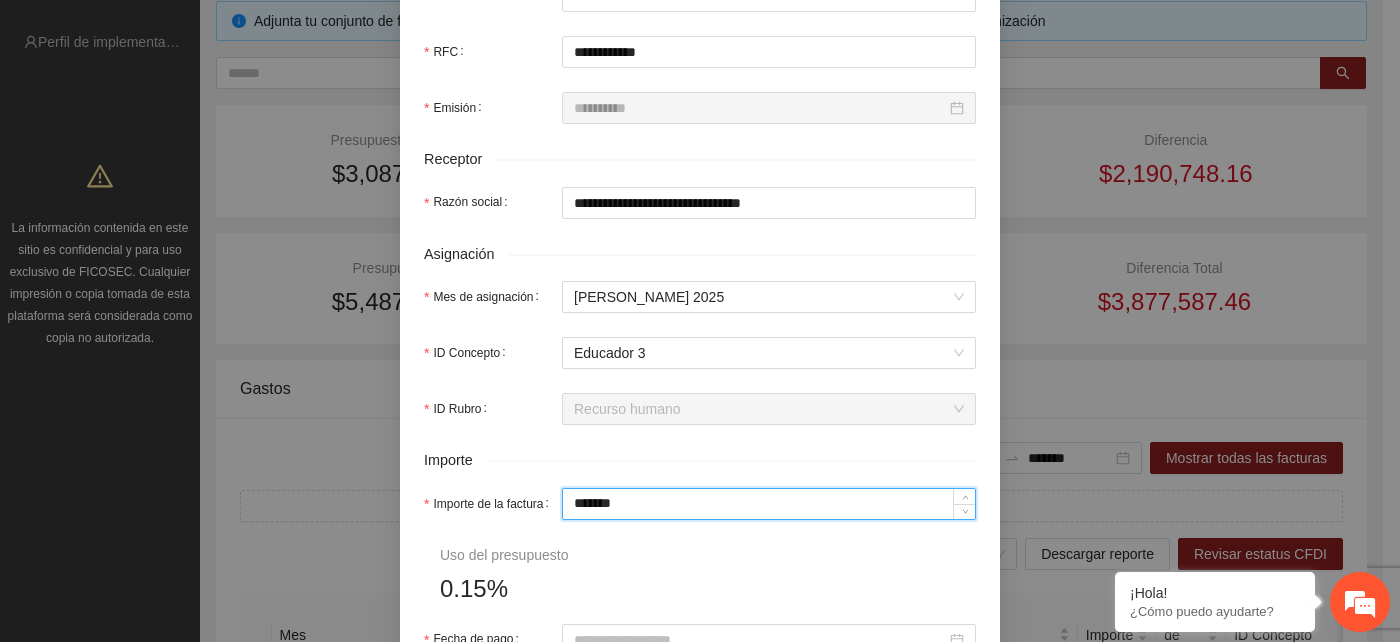 drag, startPoint x: 613, startPoint y: 504, endPoint x: 538, endPoint y: 507, distance: 75.059975 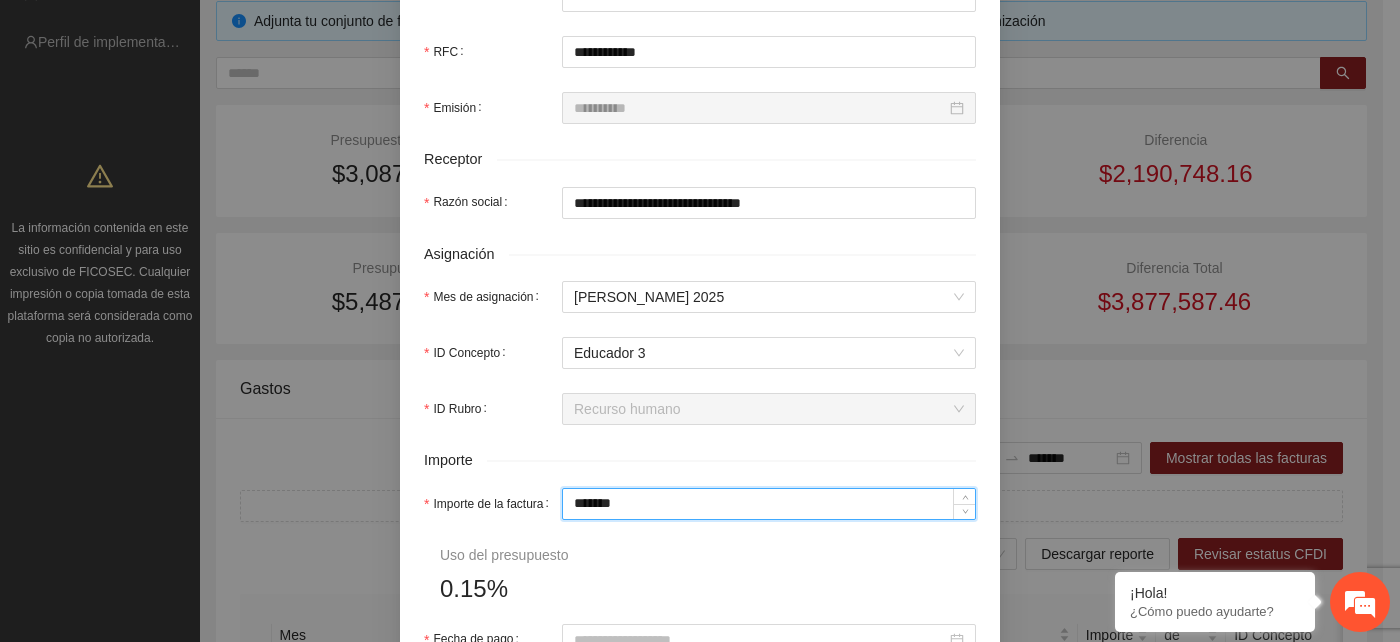 type on "*" 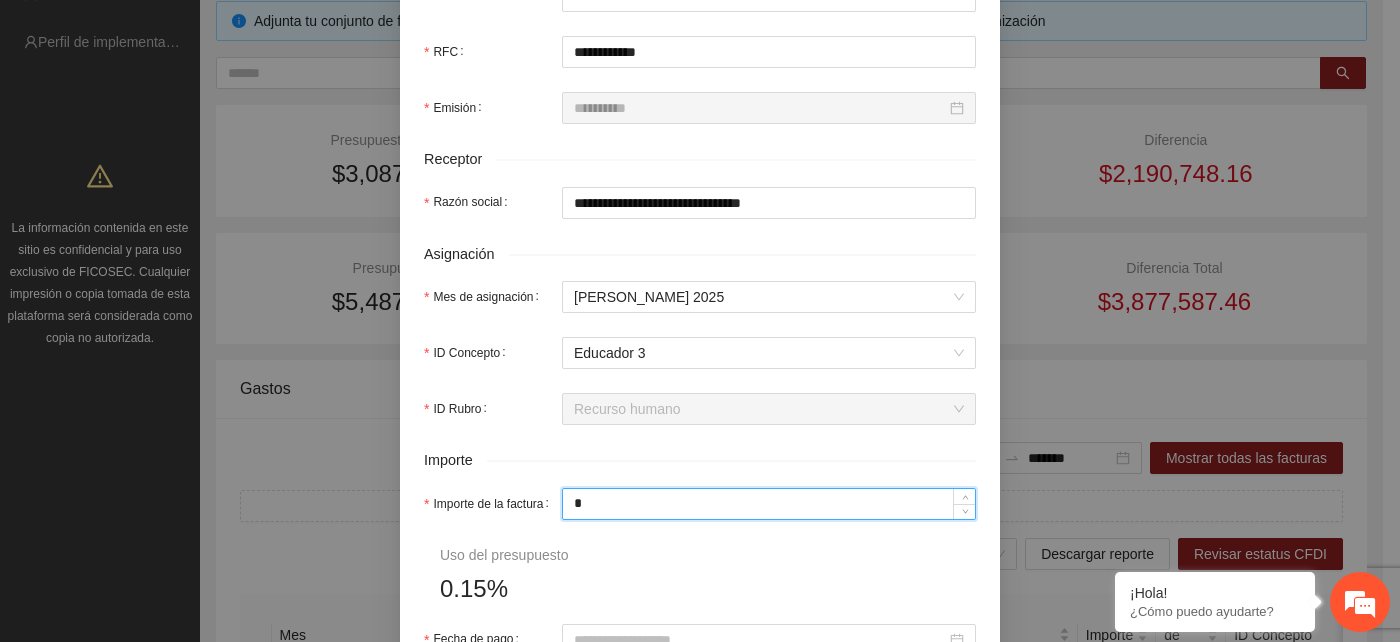type on "*" 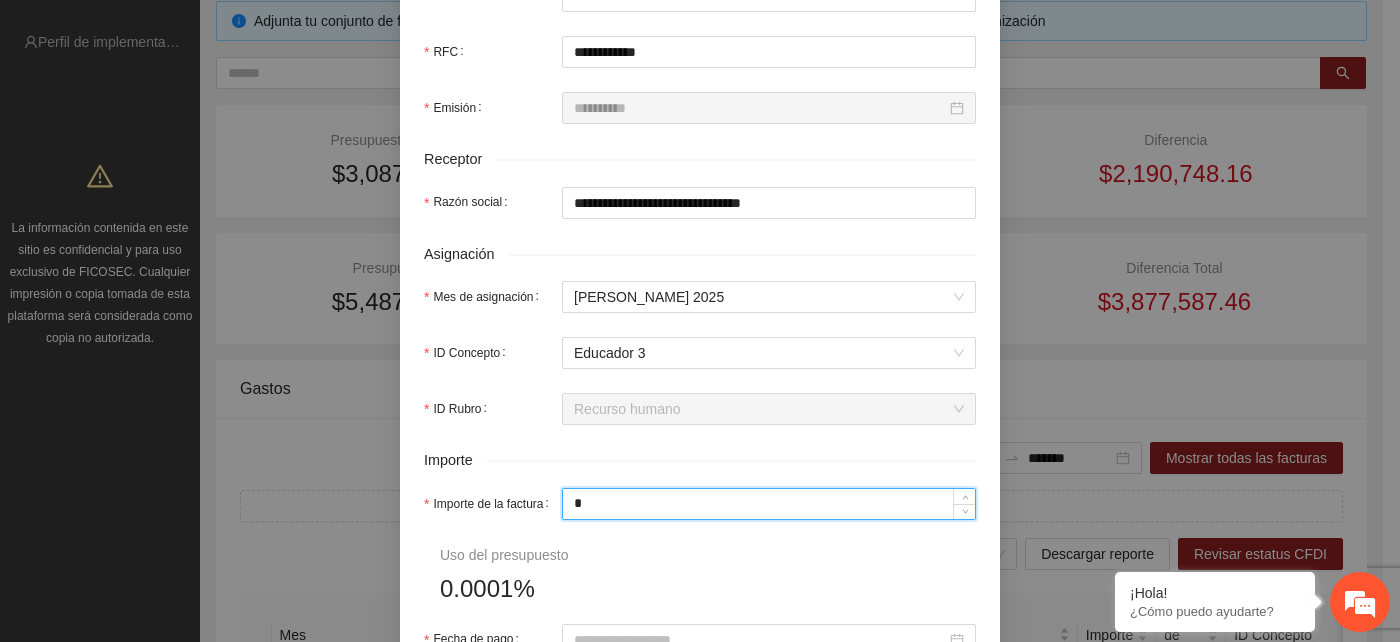 type on "**" 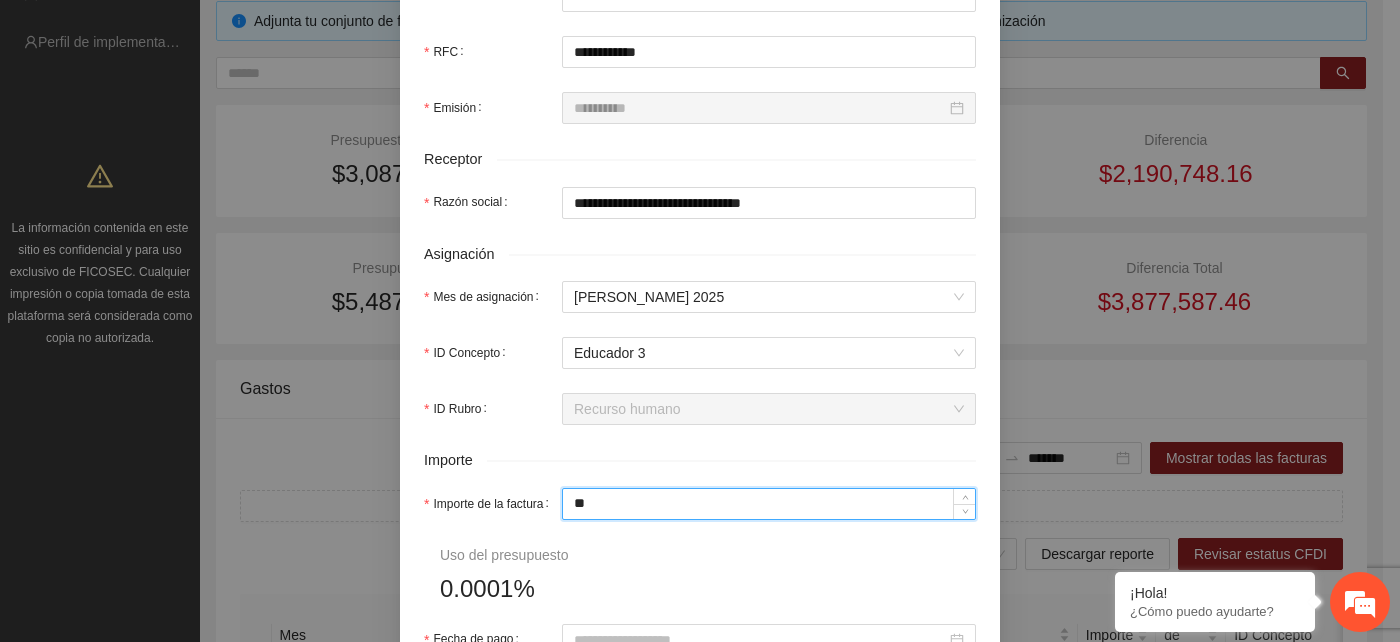 type on "**" 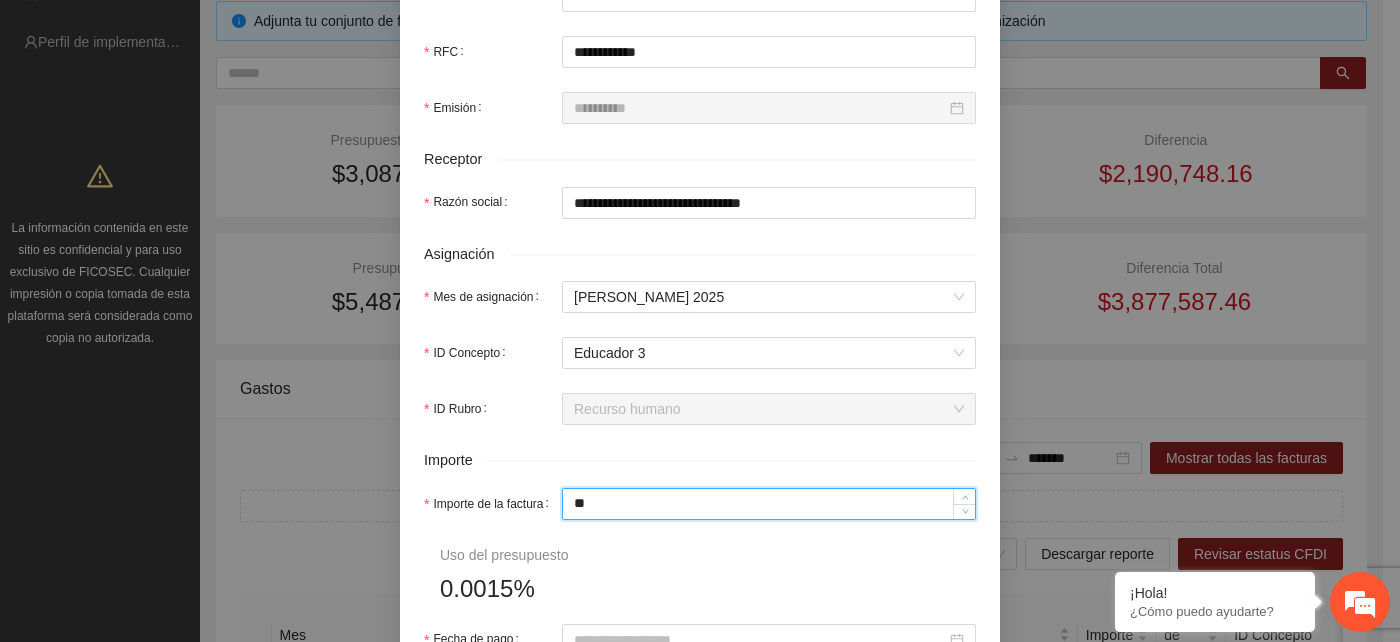type on "***" 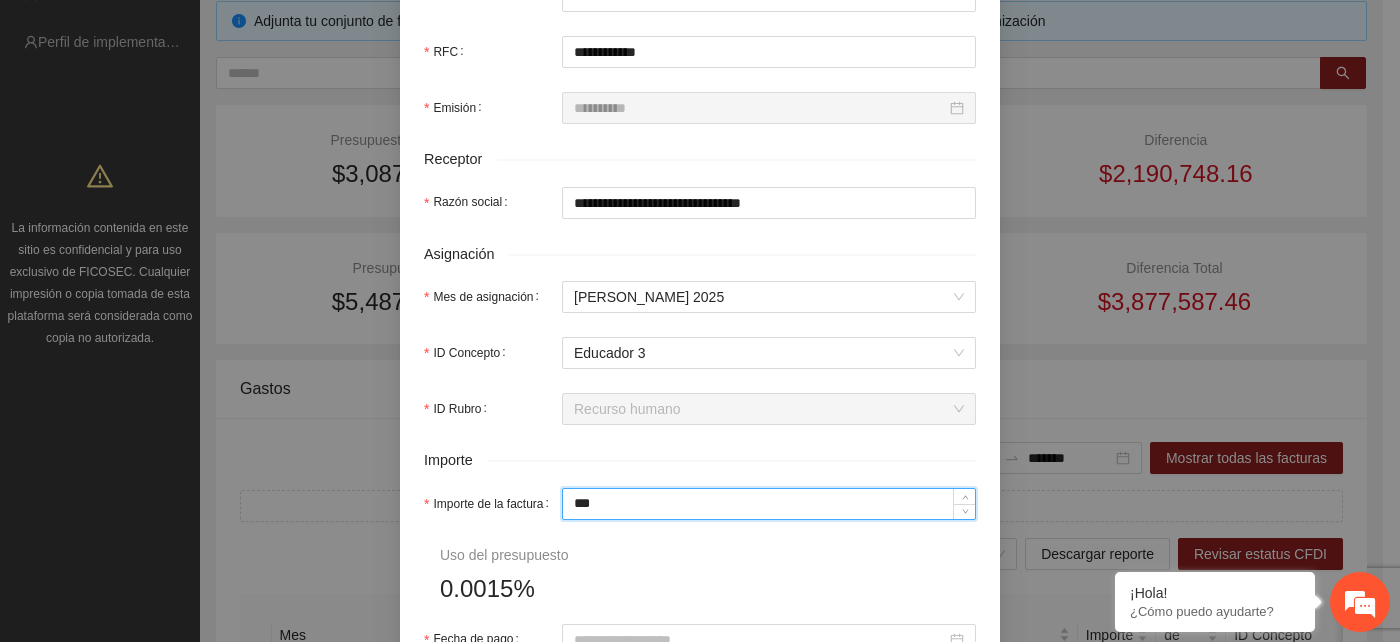 type on "***" 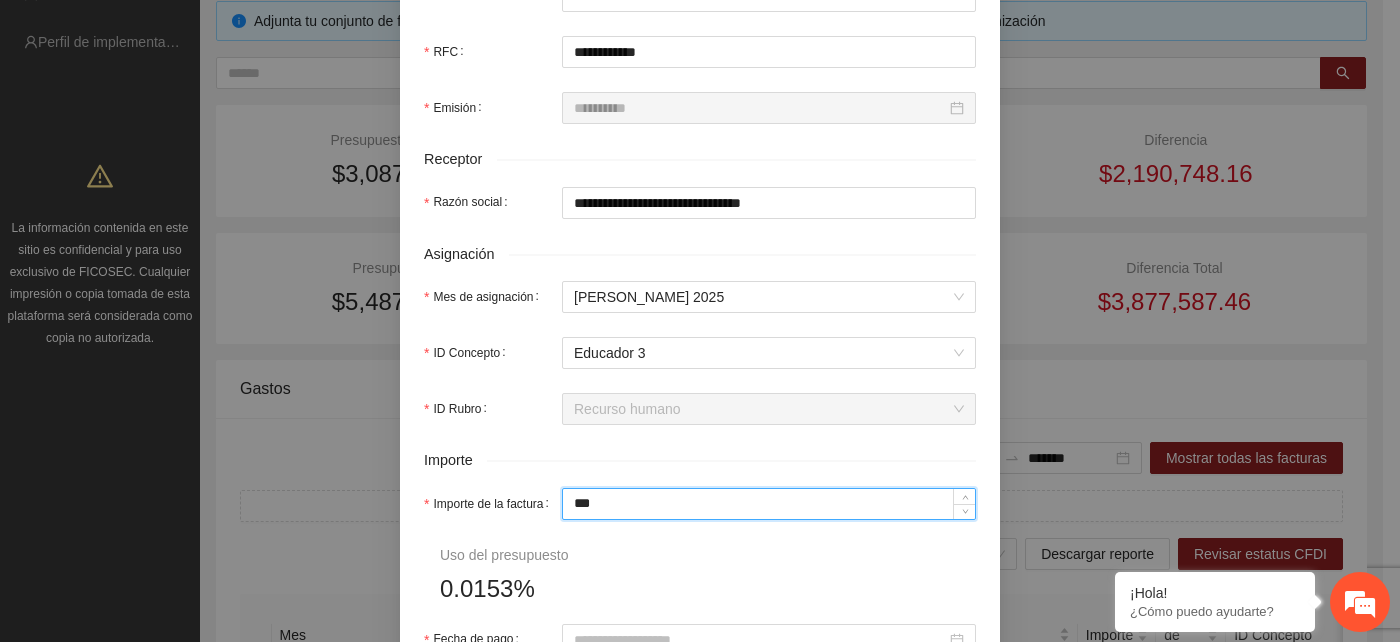 type on "*****" 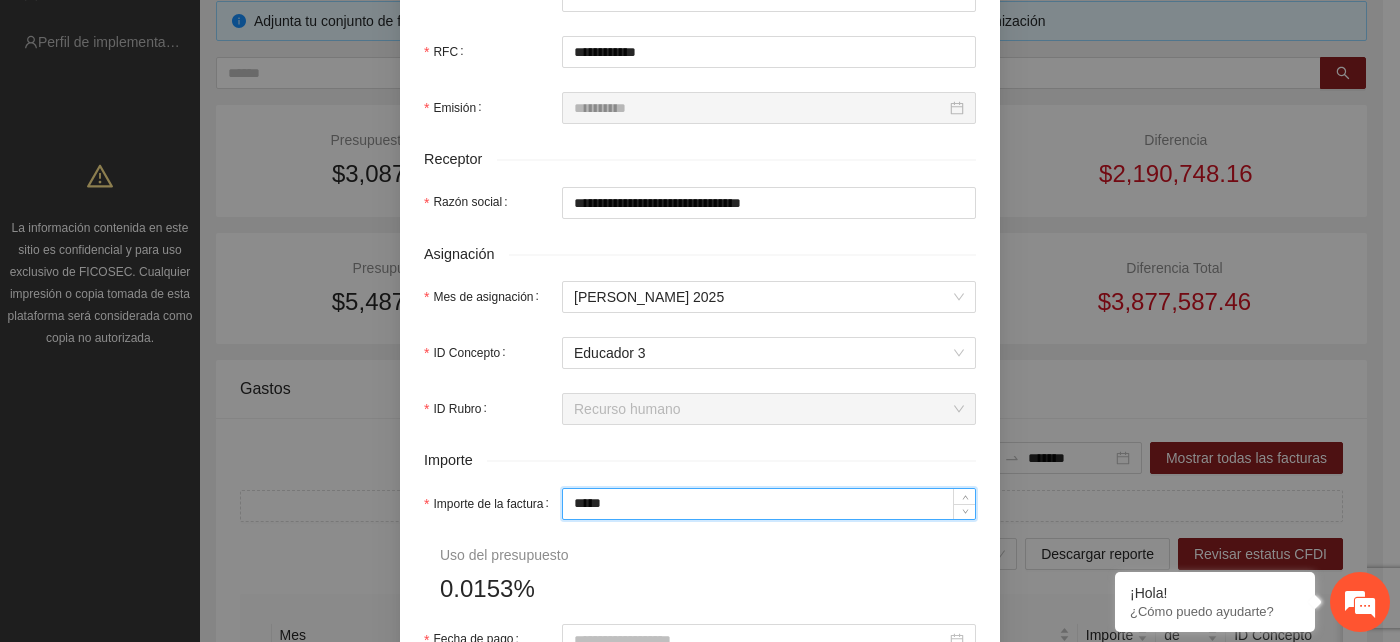 type on "*****" 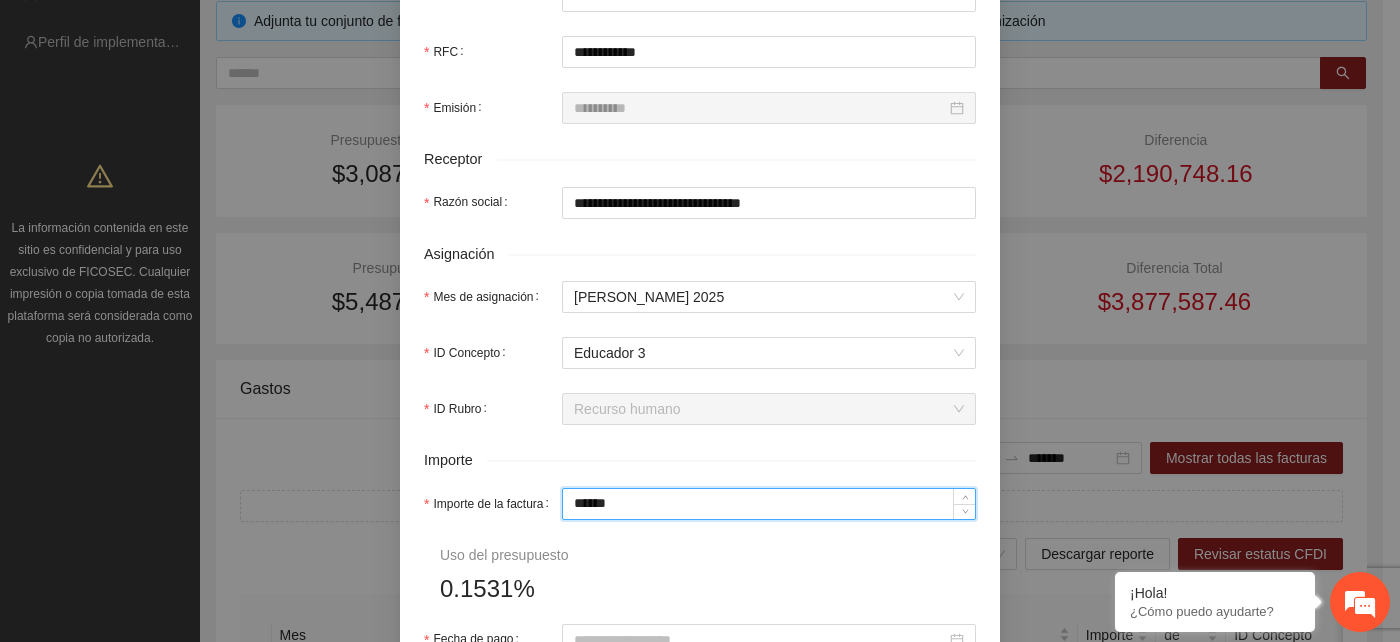 type on "*******" 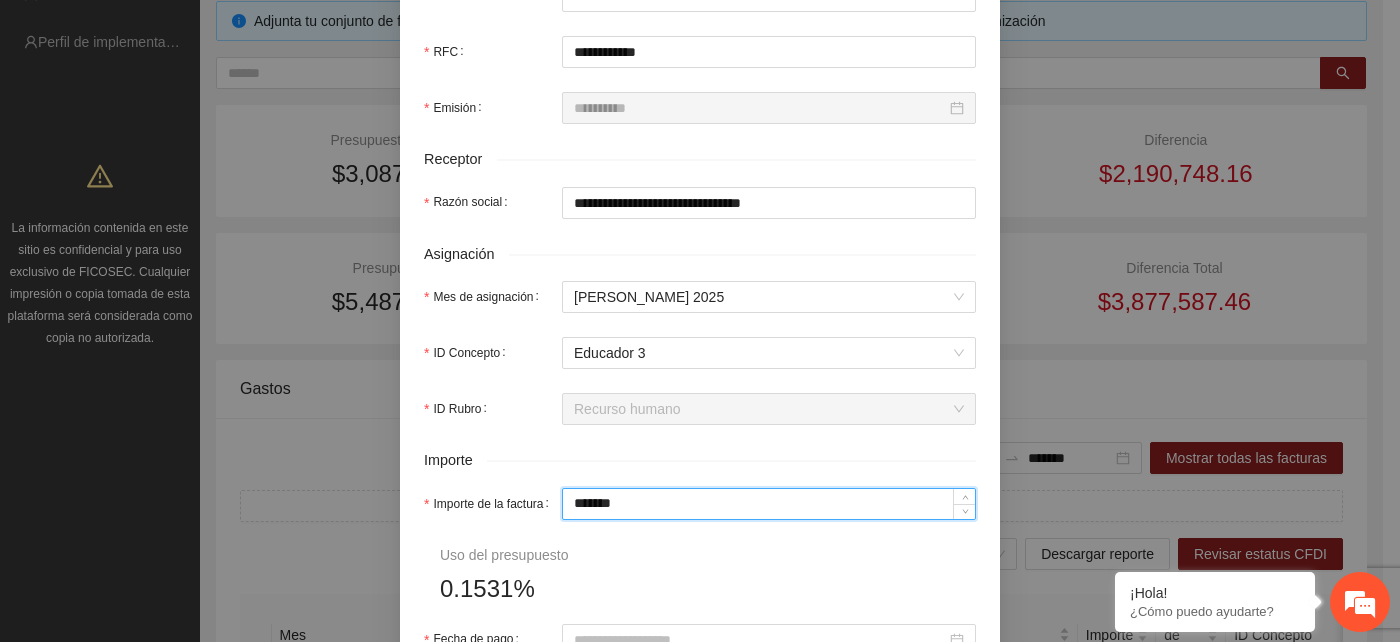 type on "********" 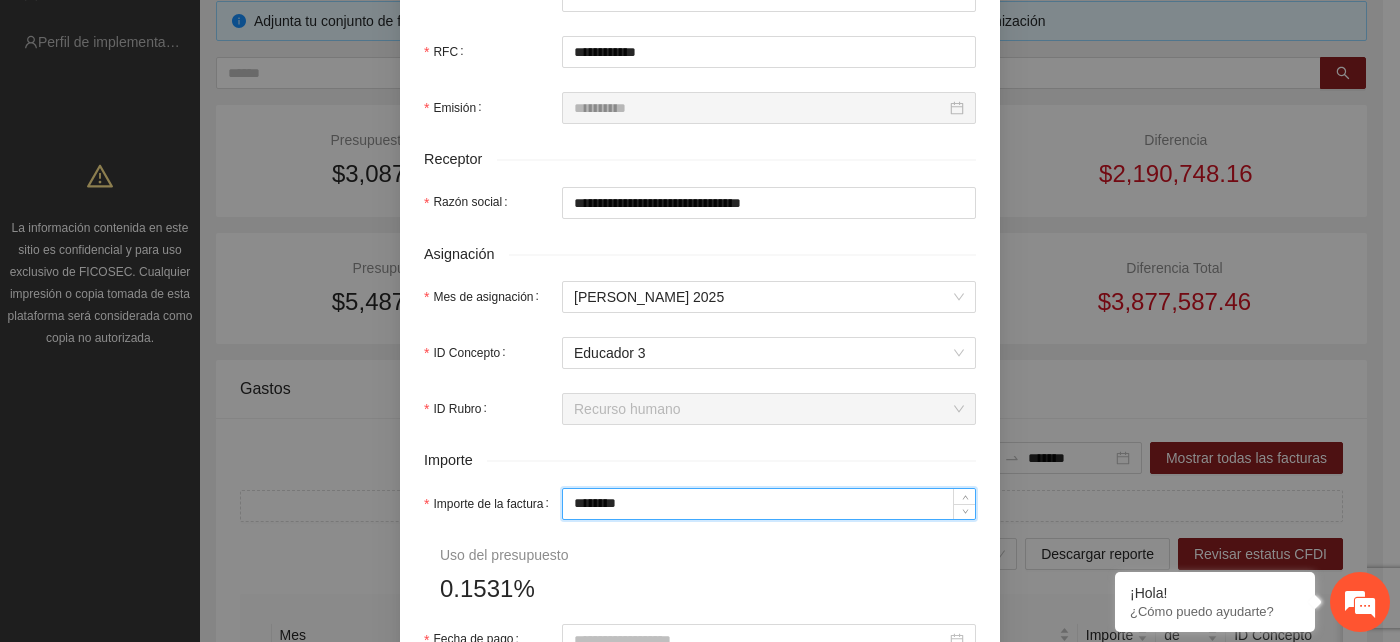 type 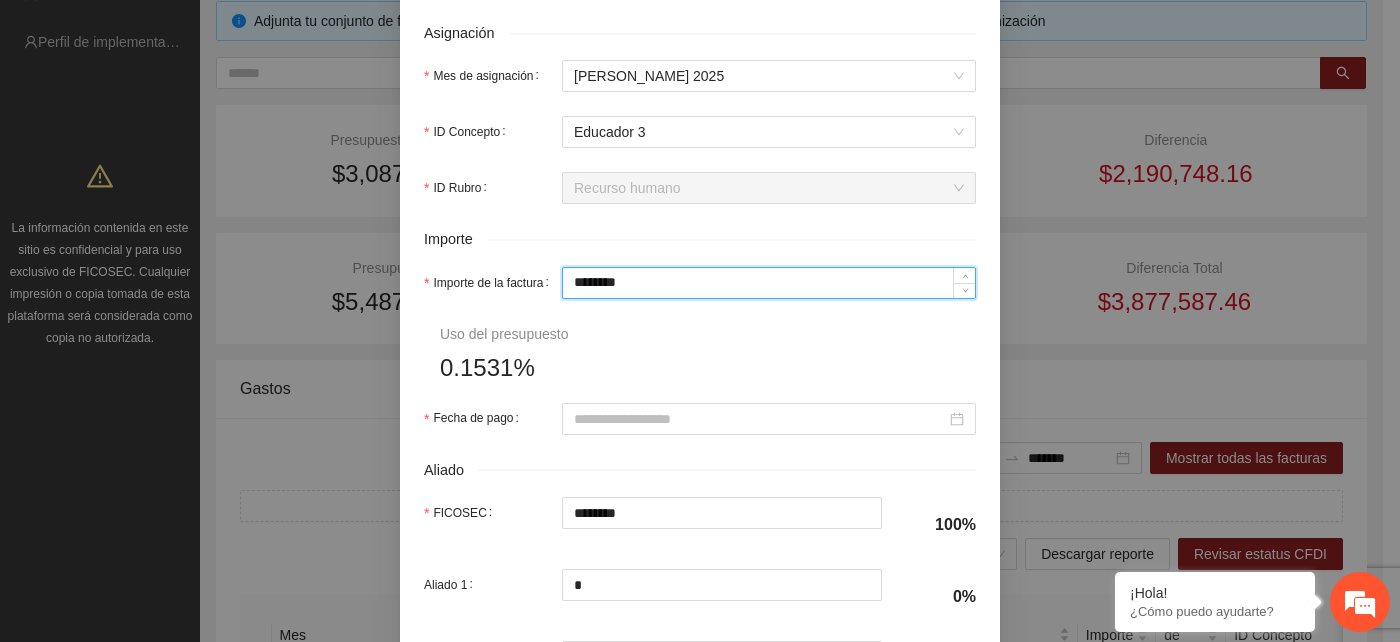 scroll, scrollTop: 777, scrollLeft: 0, axis: vertical 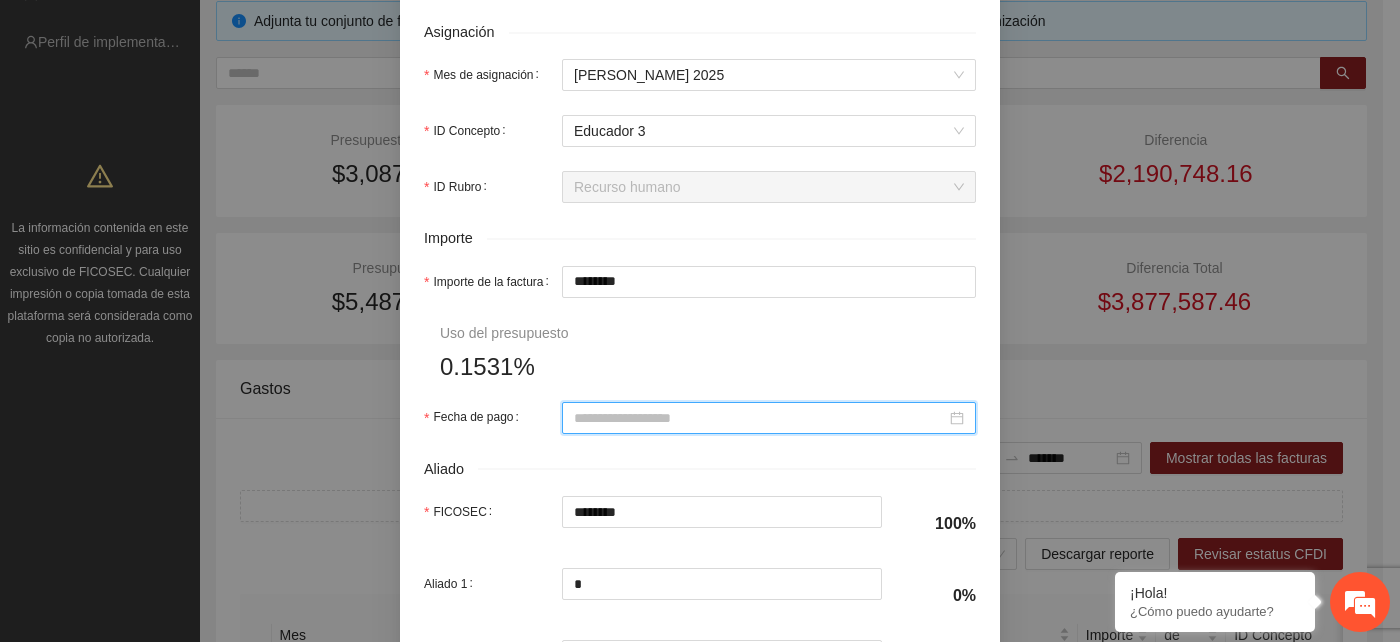 click on "Fecha de pago" at bounding box center (760, 418) 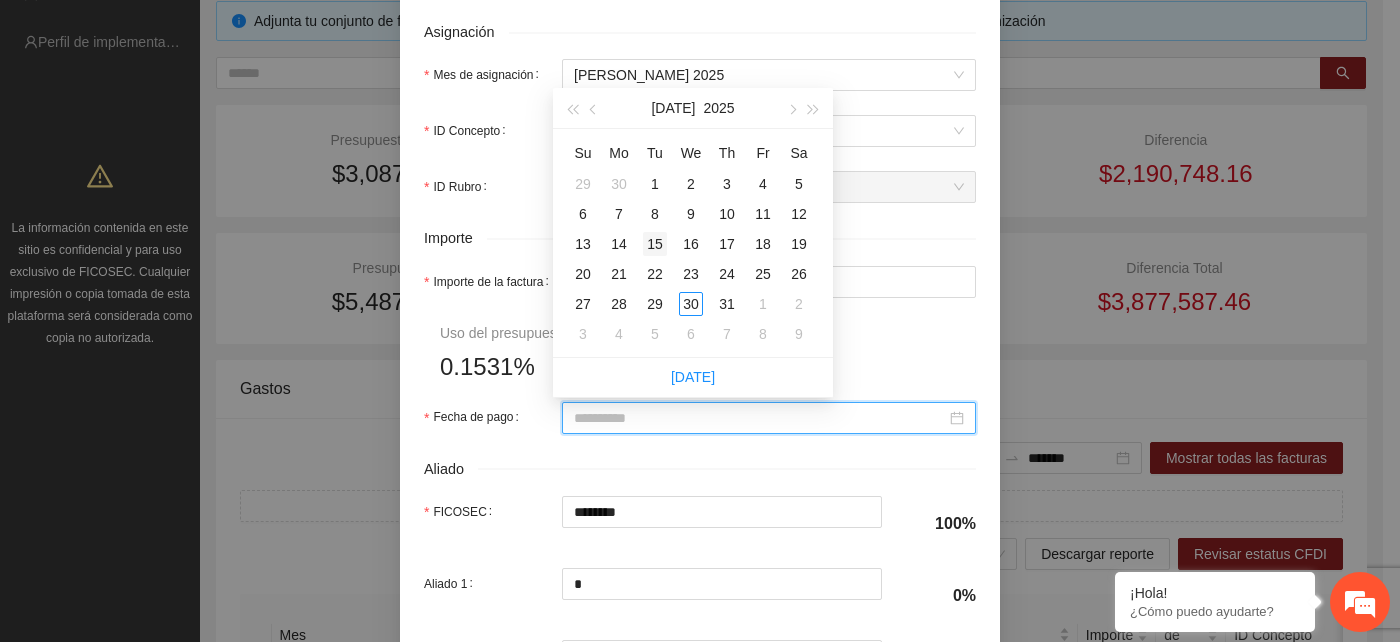 click on "15" at bounding box center [655, 244] 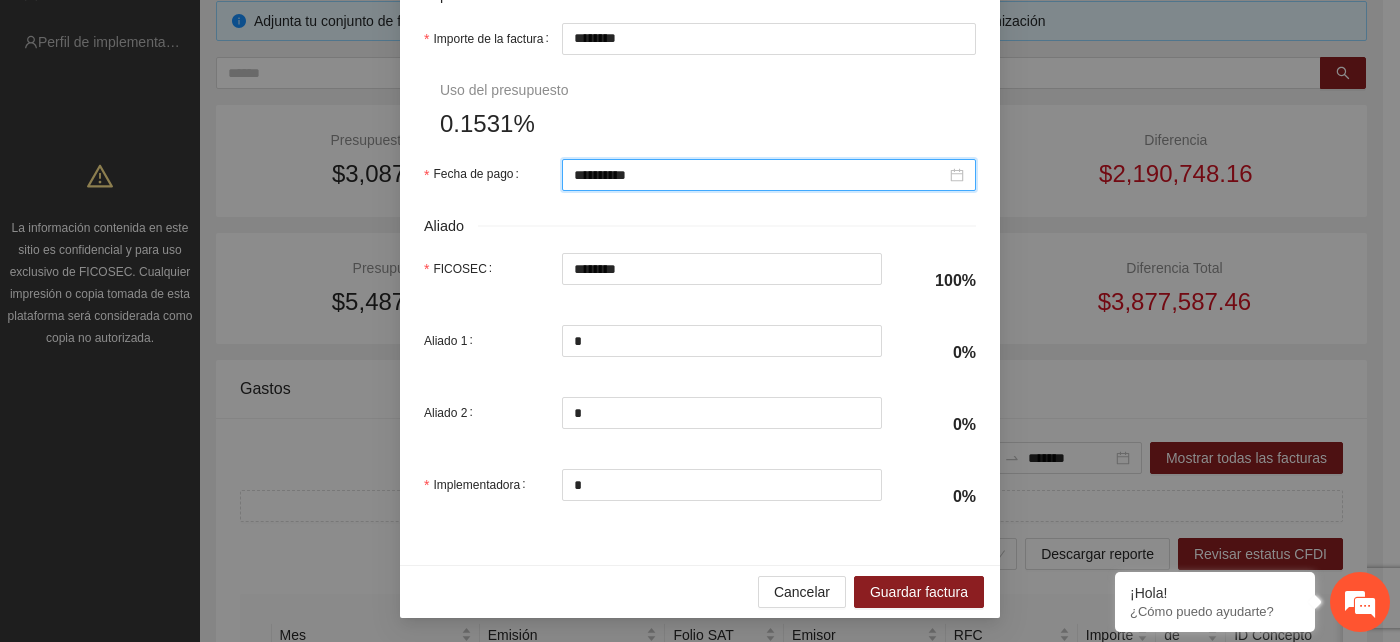 scroll, scrollTop: 1022, scrollLeft: 0, axis: vertical 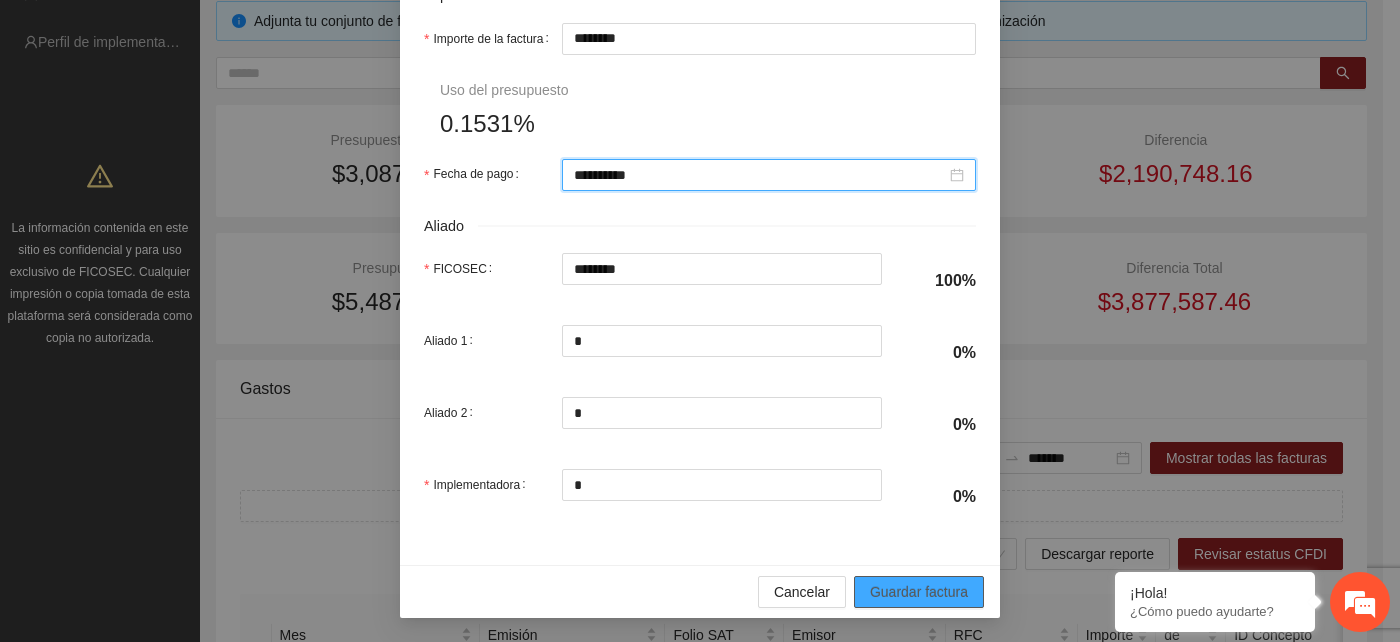 click on "Guardar factura" at bounding box center (919, 592) 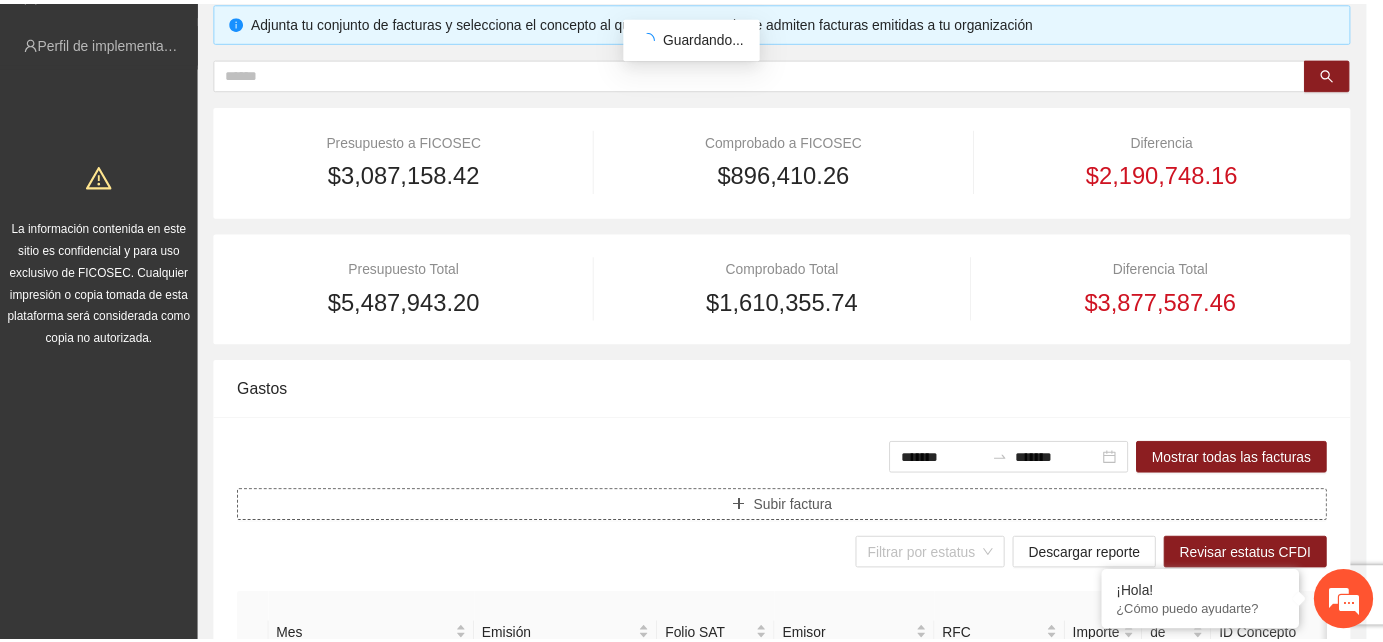 scroll, scrollTop: 0, scrollLeft: 0, axis: both 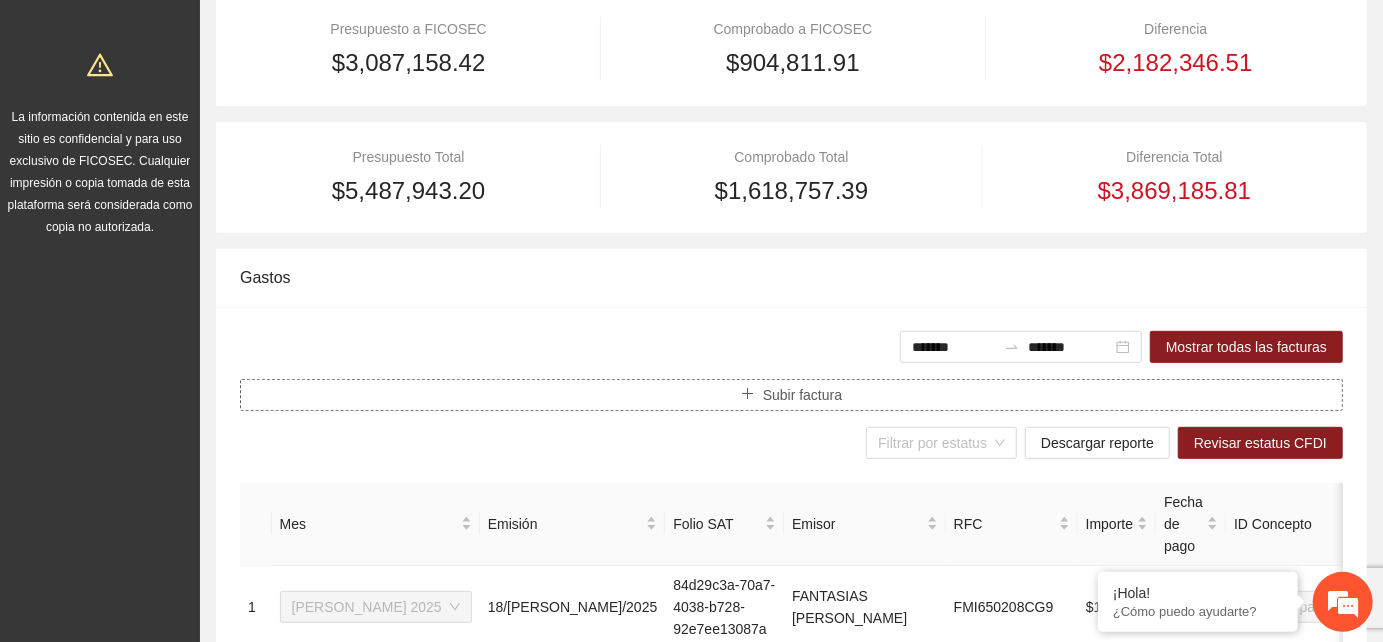 click on "Subir factura" at bounding box center [802, 395] 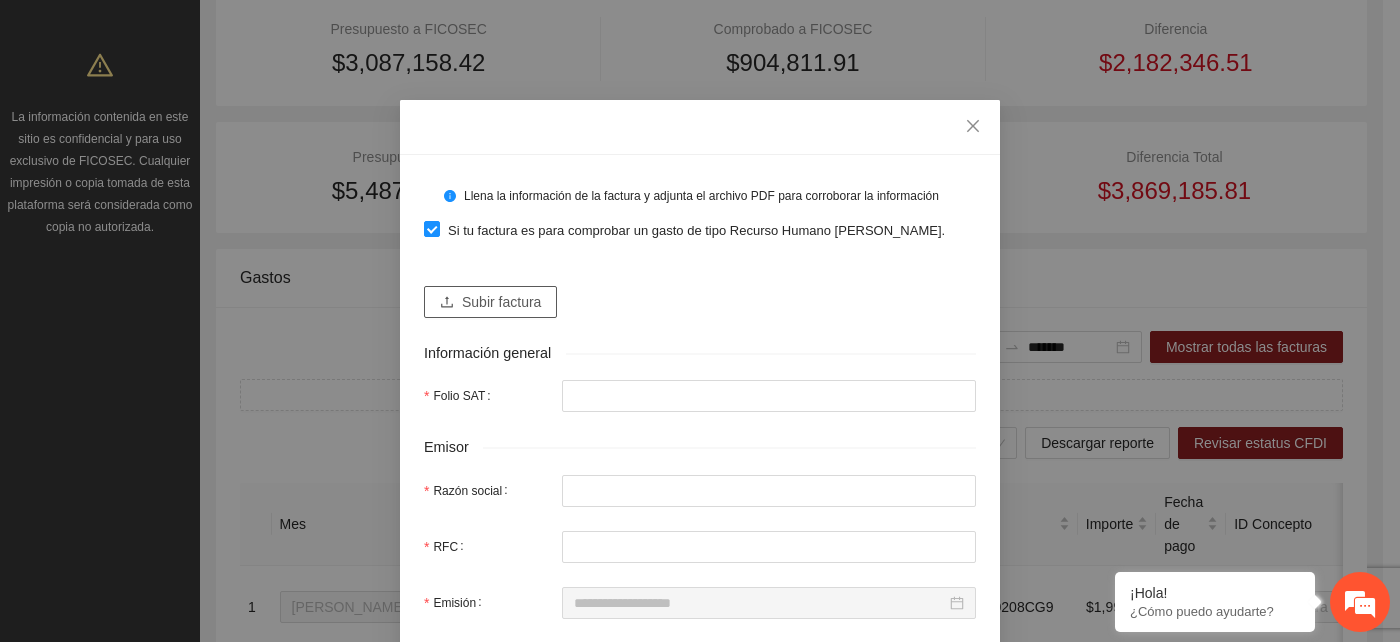 click on "Subir factura" at bounding box center (501, 302) 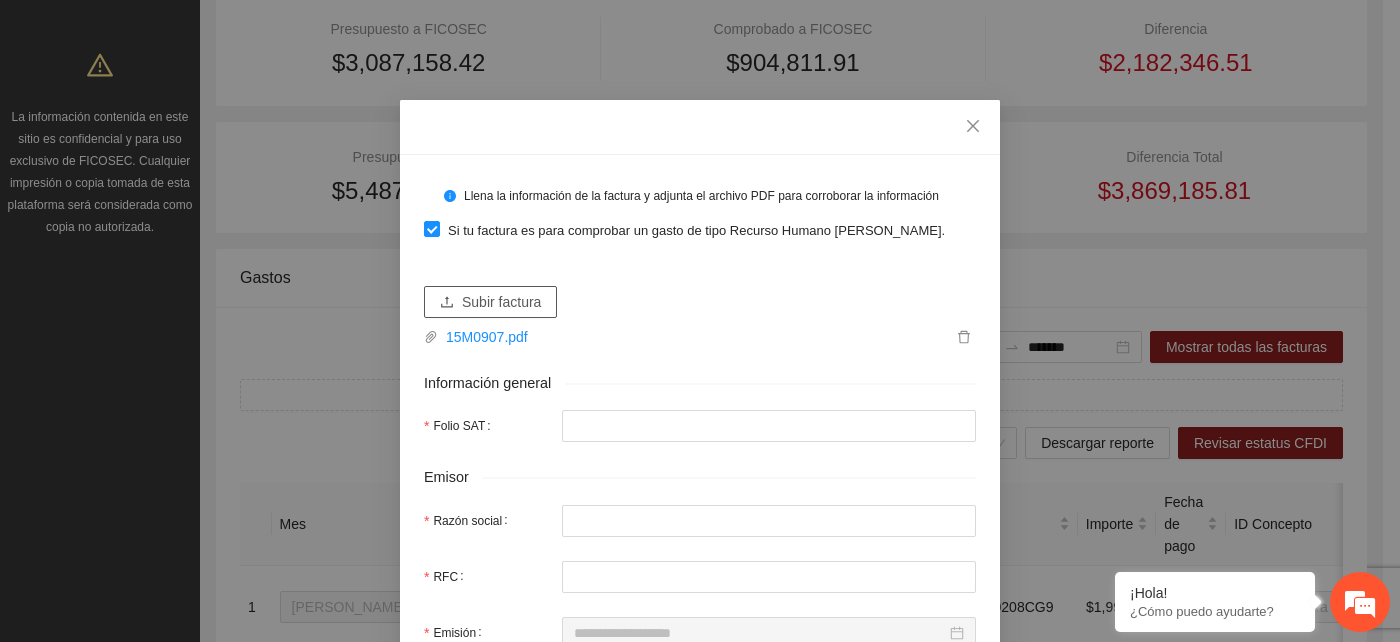 click on "Subir factura" at bounding box center [501, 302] 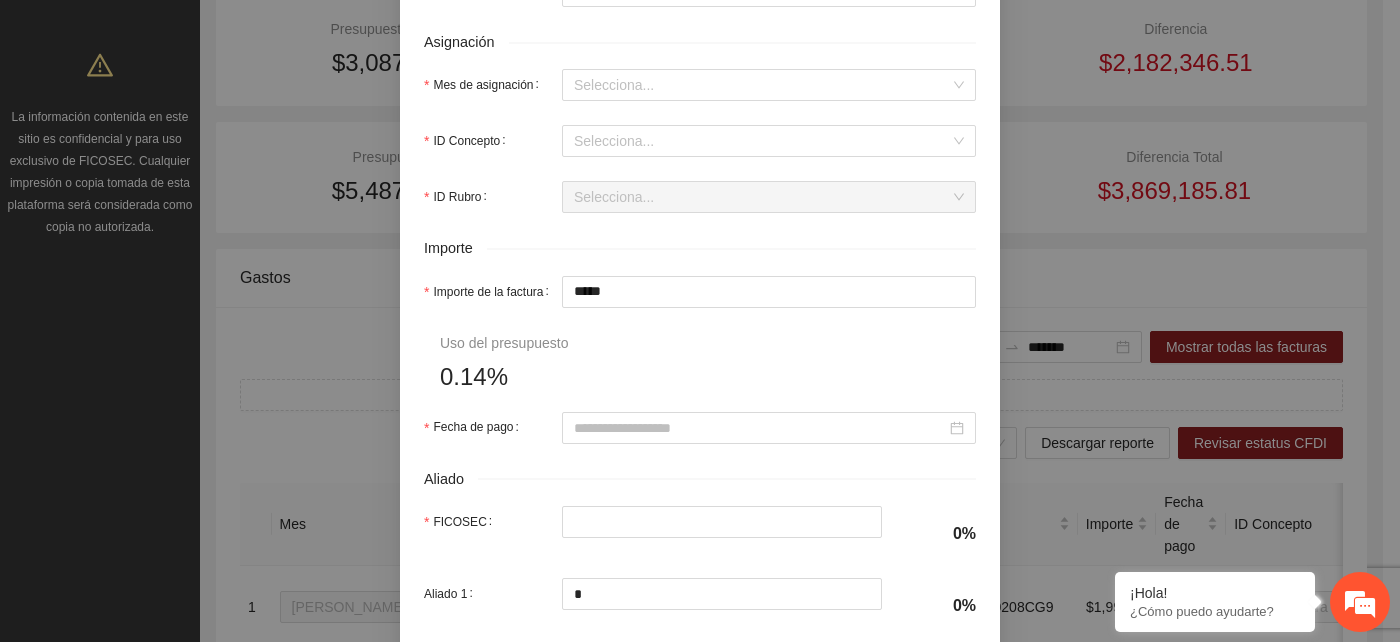 scroll, scrollTop: 777, scrollLeft: 0, axis: vertical 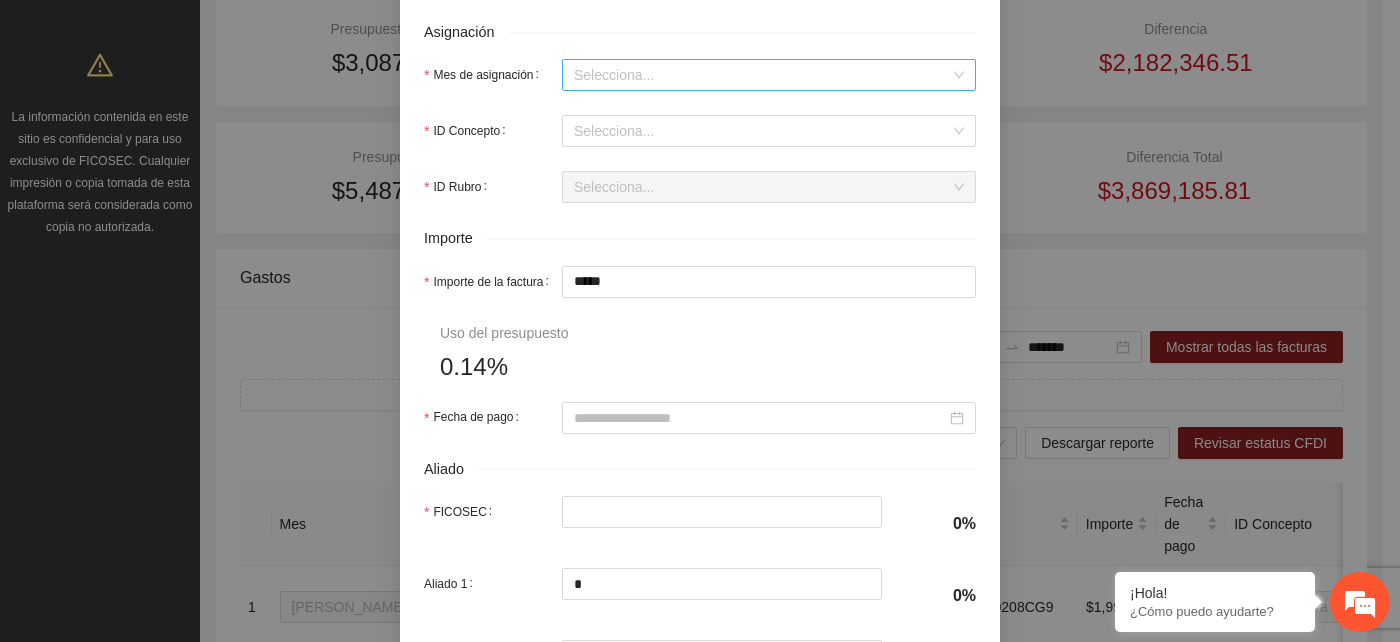 click on "Mes de asignación" at bounding box center (762, 75) 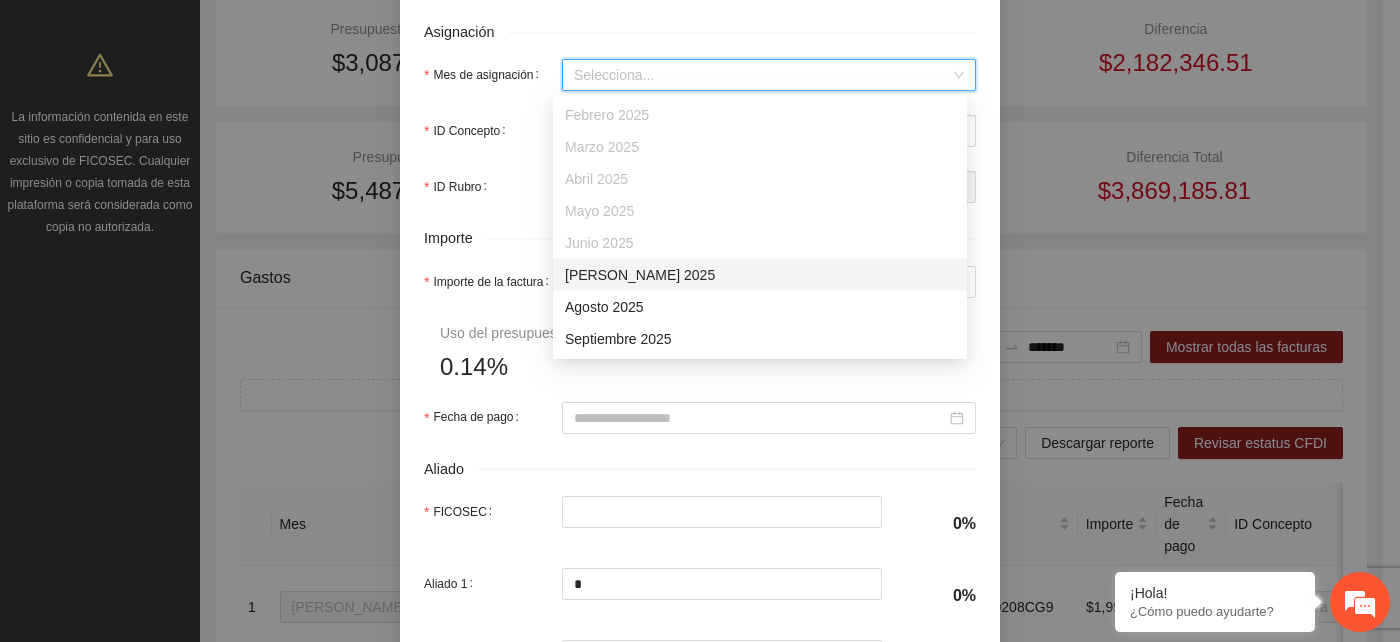 click on "Julio 2025" at bounding box center (760, 275) 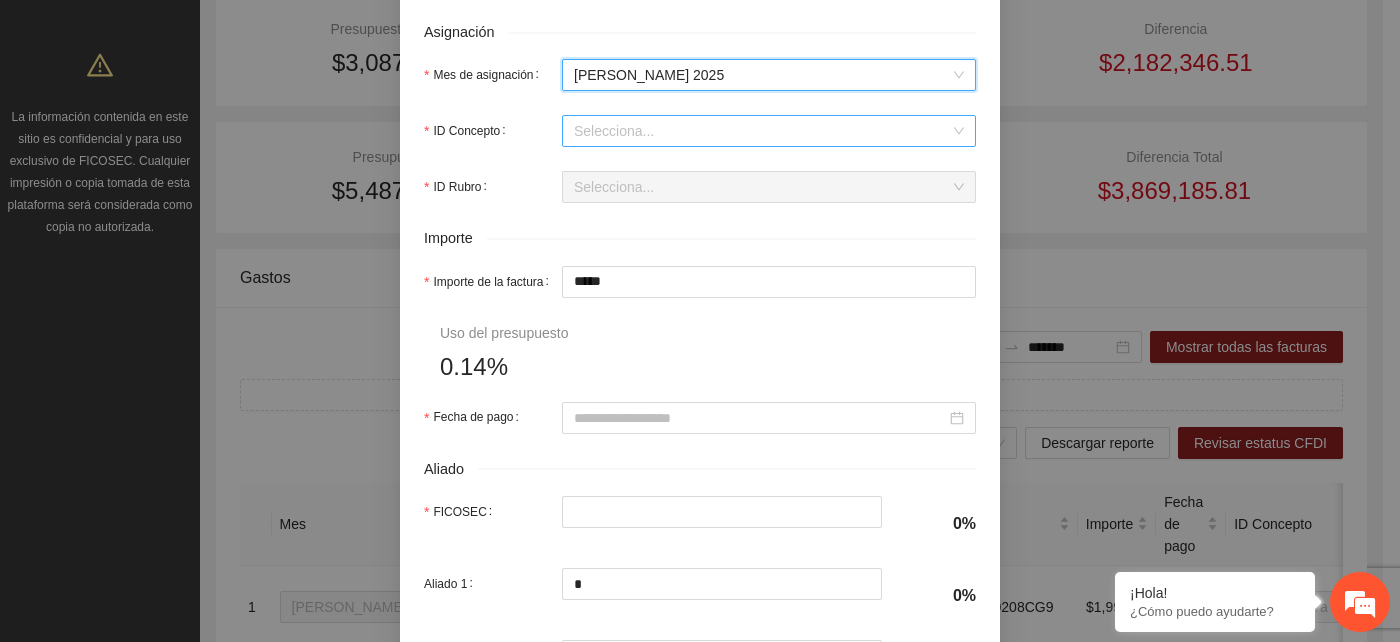 click on "ID Concepto" at bounding box center (762, 131) 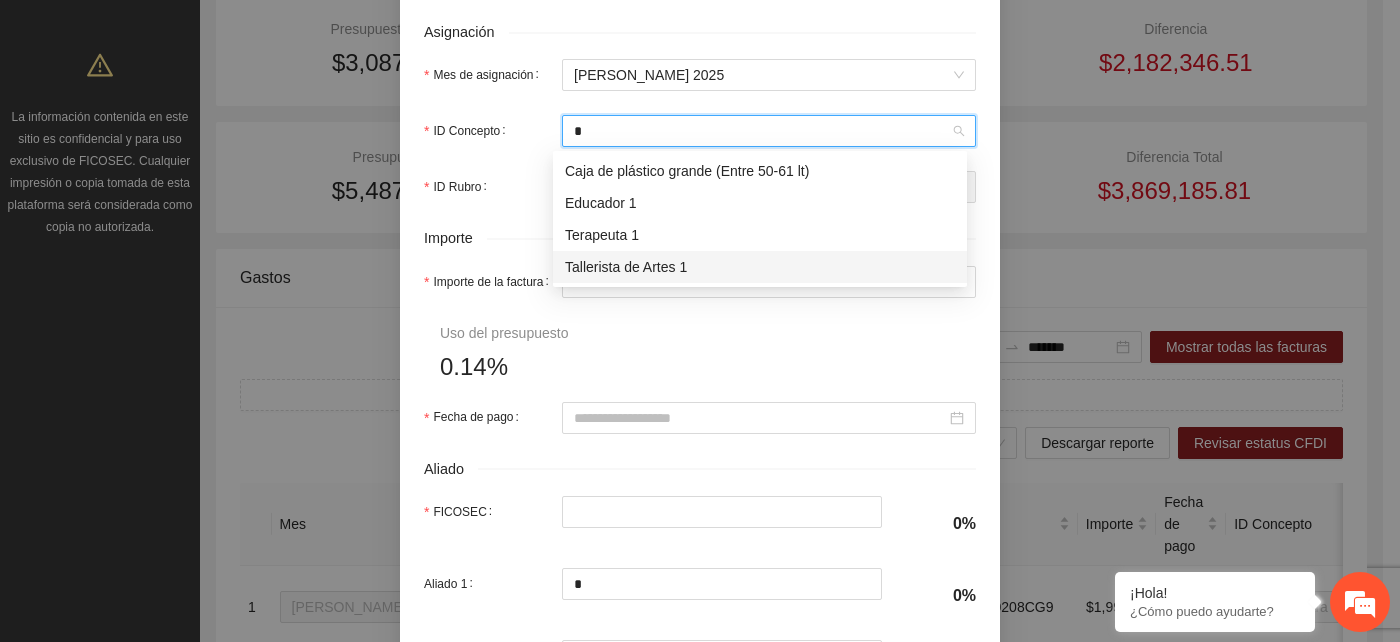 click on "Tallerista de Artes 1" at bounding box center (760, 267) 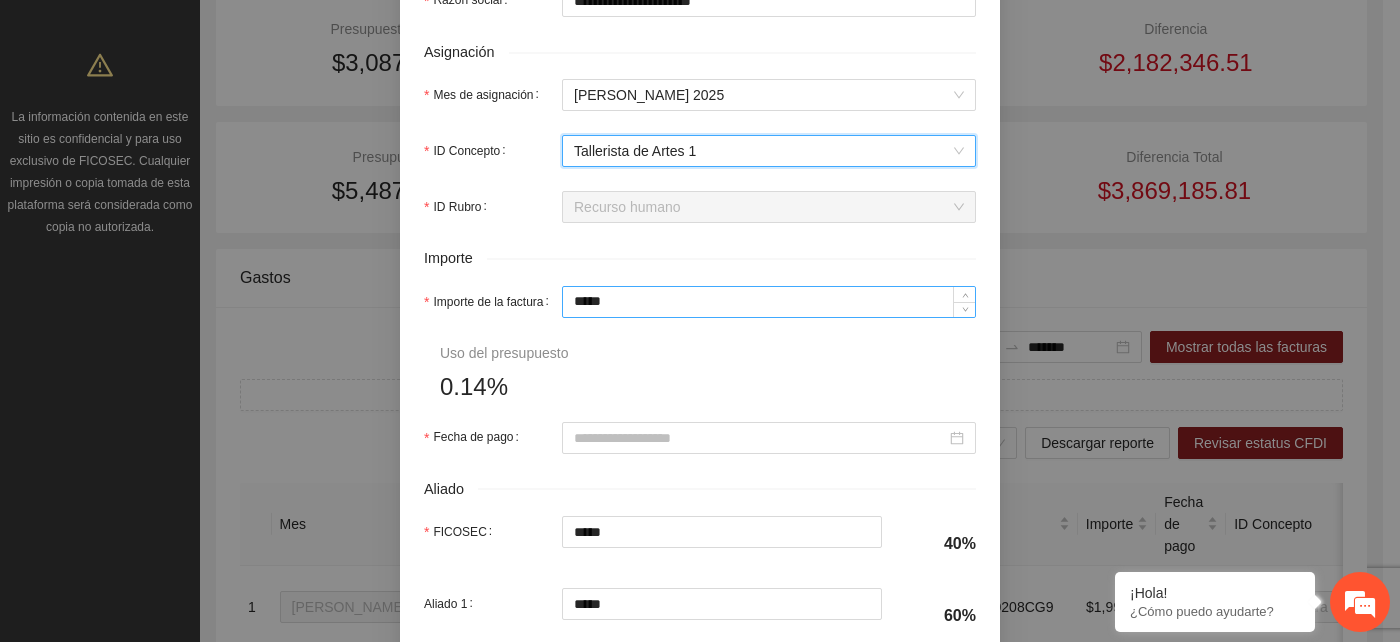 scroll, scrollTop: 888, scrollLeft: 0, axis: vertical 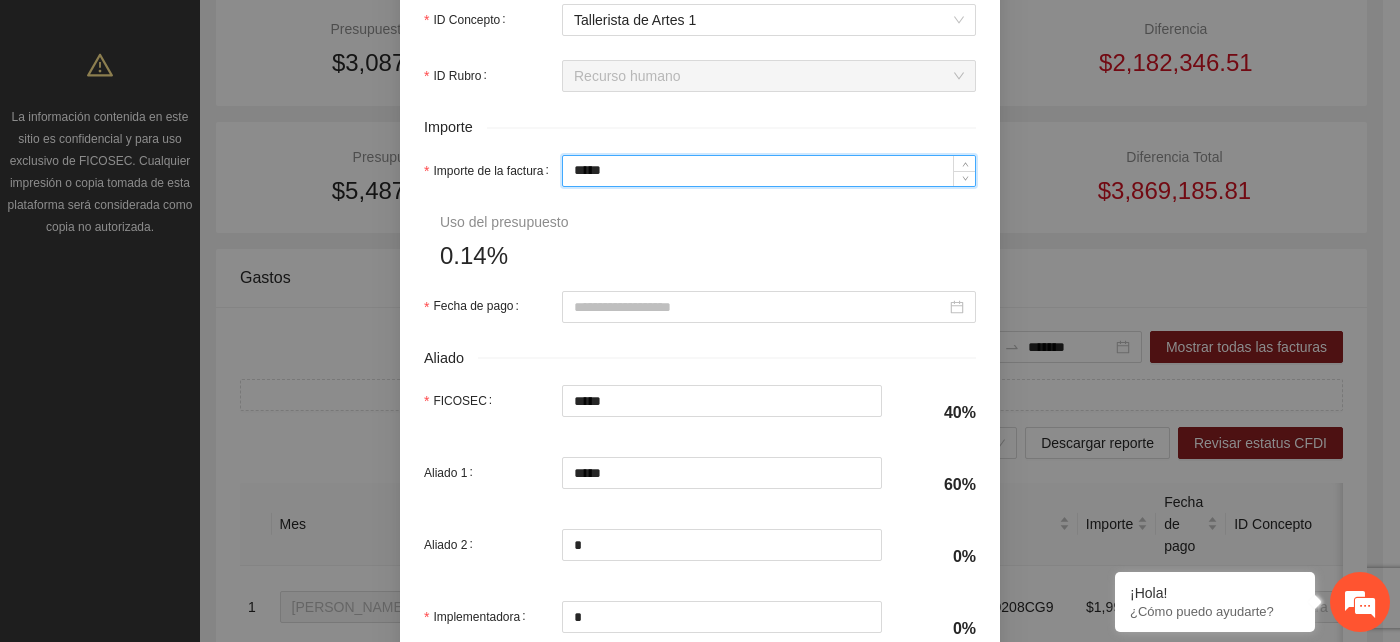 drag, startPoint x: 617, startPoint y: 172, endPoint x: 564, endPoint y: 172, distance: 53 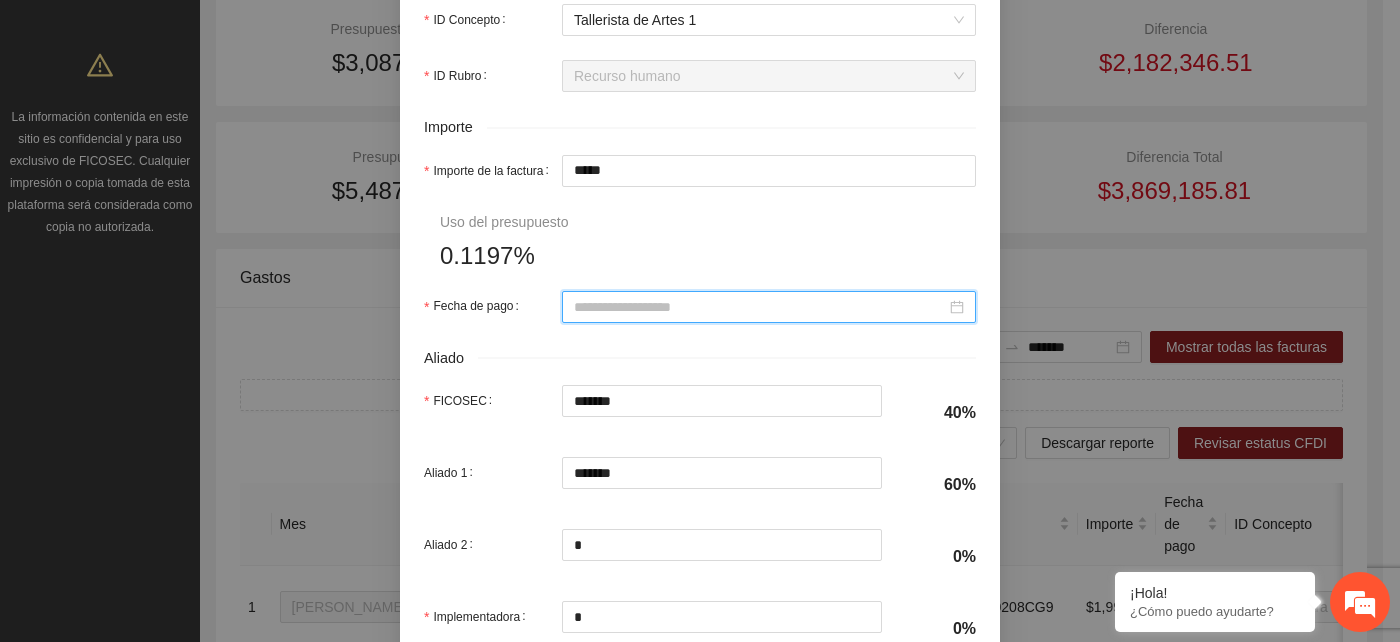 click on "Fecha de pago" at bounding box center (760, 307) 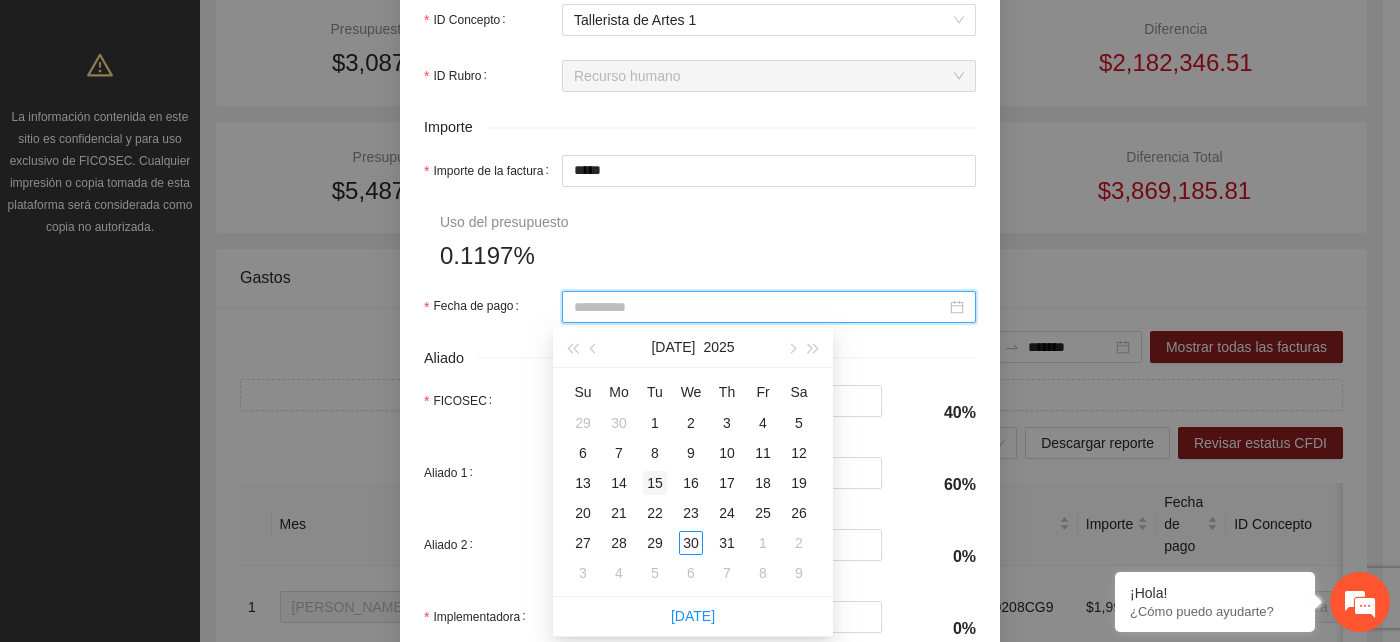 click on "15" at bounding box center [655, 483] 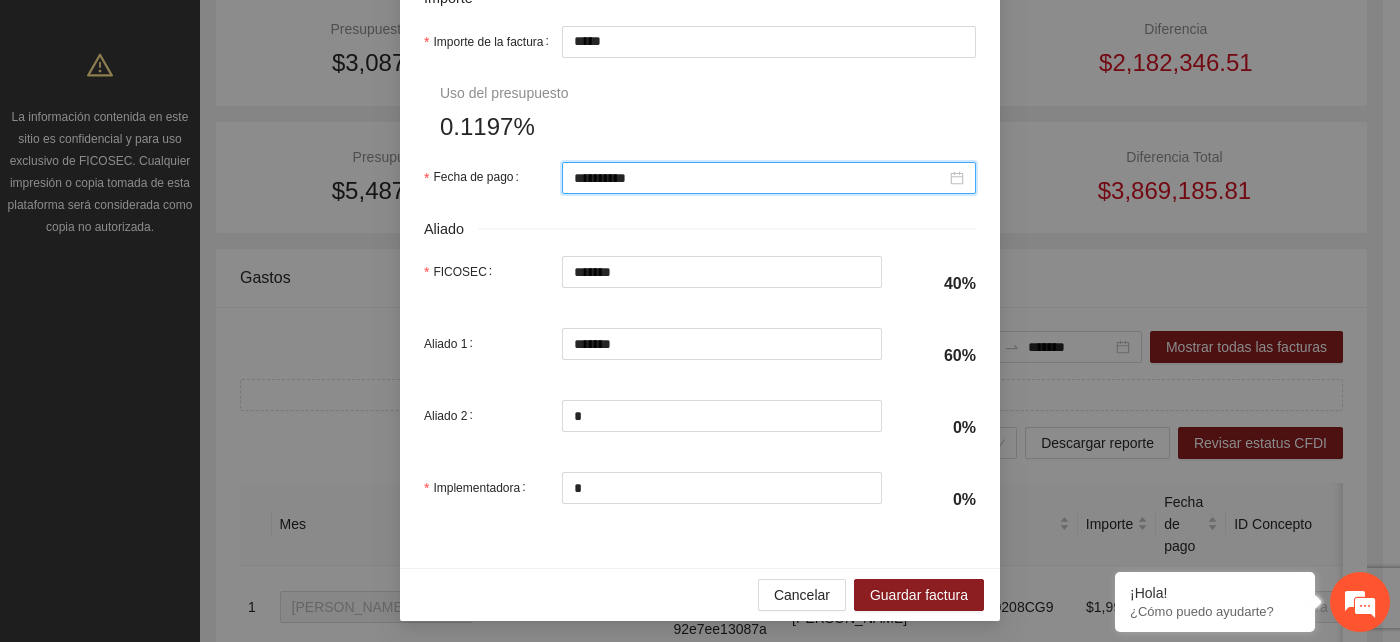 scroll, scrollTop: 1022, scrollLeft: 0, axis: vertical 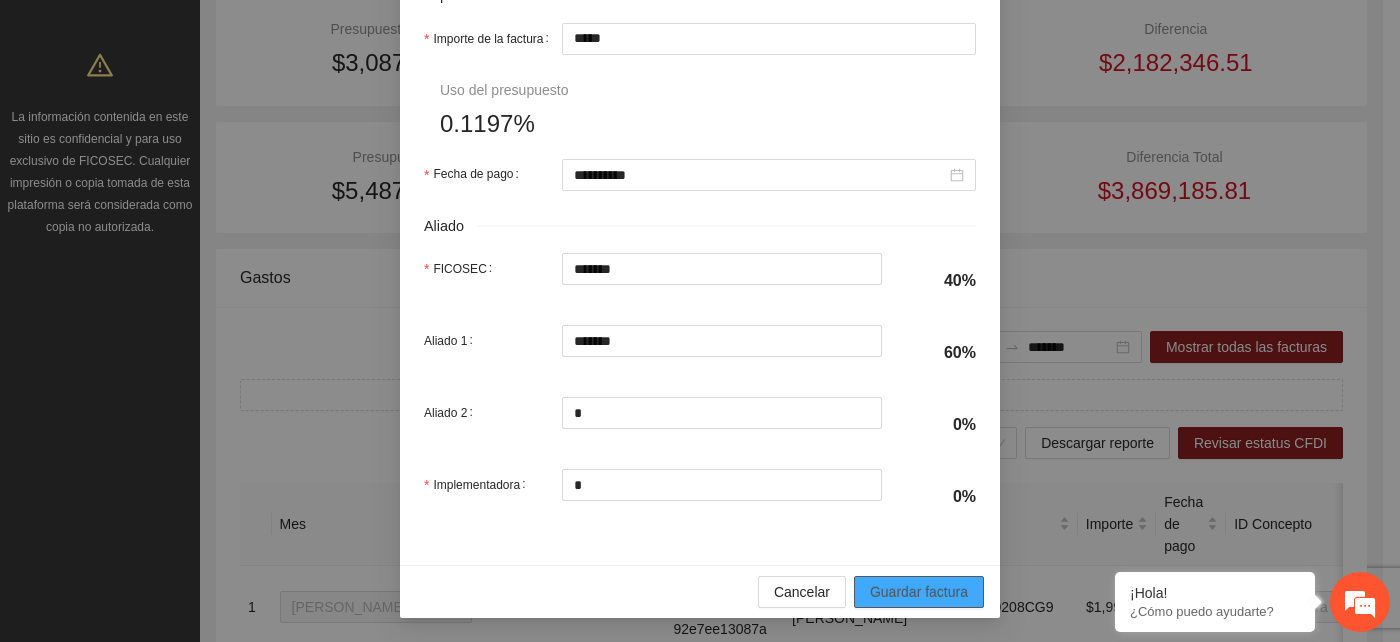 click on "Guardar factura" at bounding box center (919, 592) 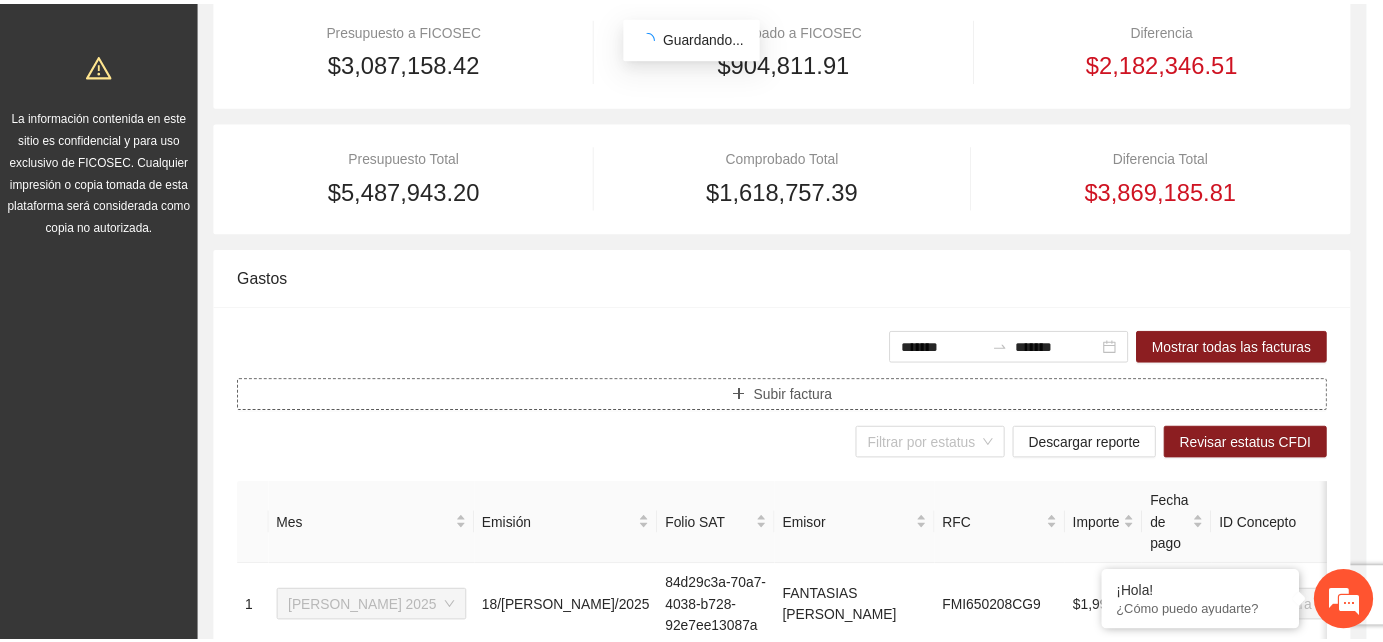 scroll, scrollTop: 0, scrollLeft: 0, axis: both 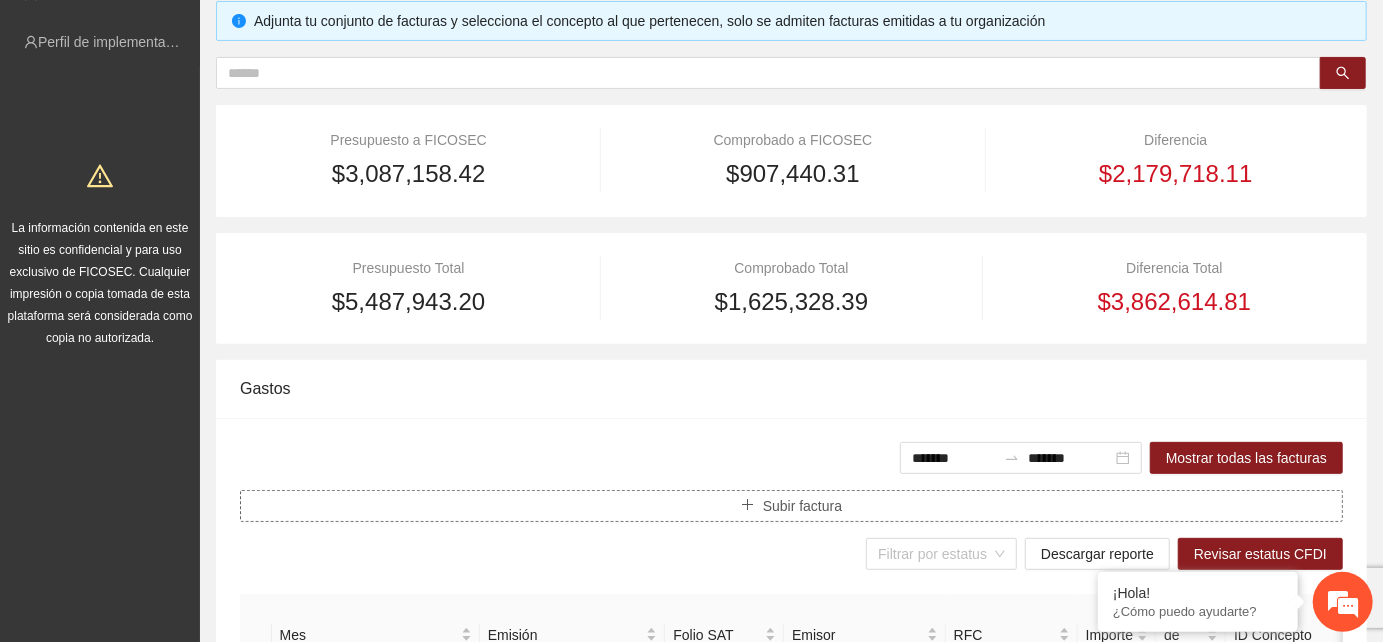 click on "Subir factura" at bounding box center (802, 506) 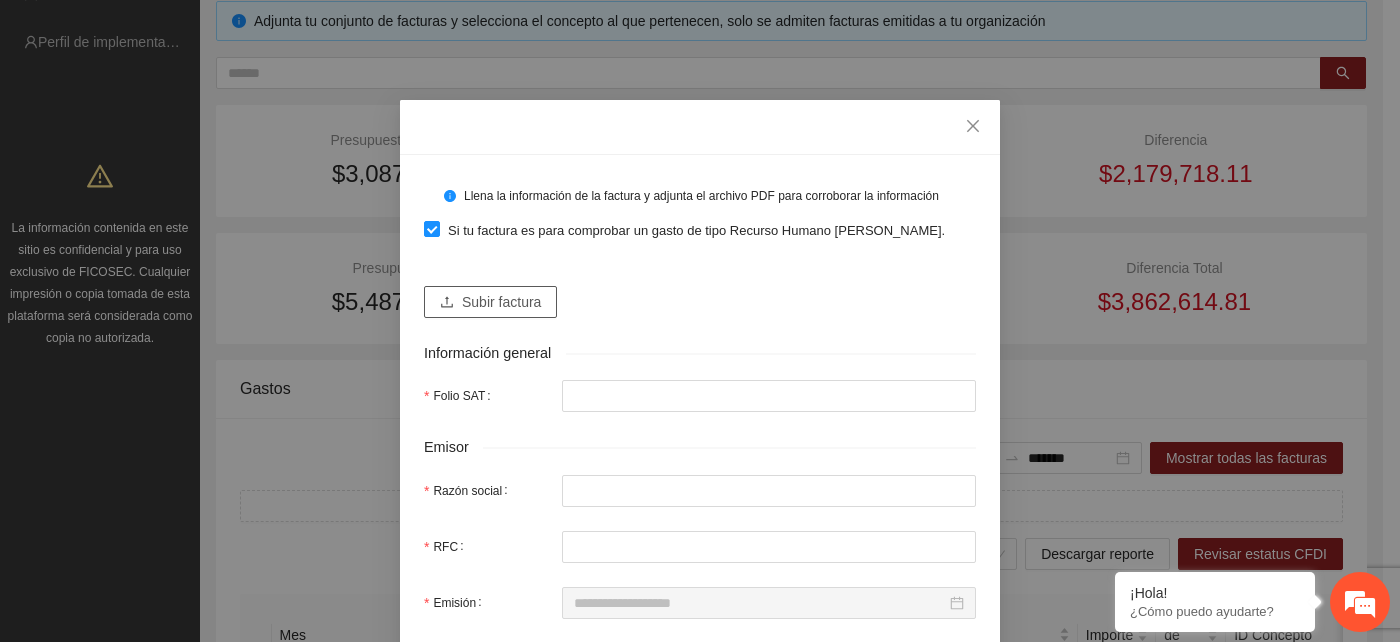 click on "Subir factura" at bounding box center (501, 302) 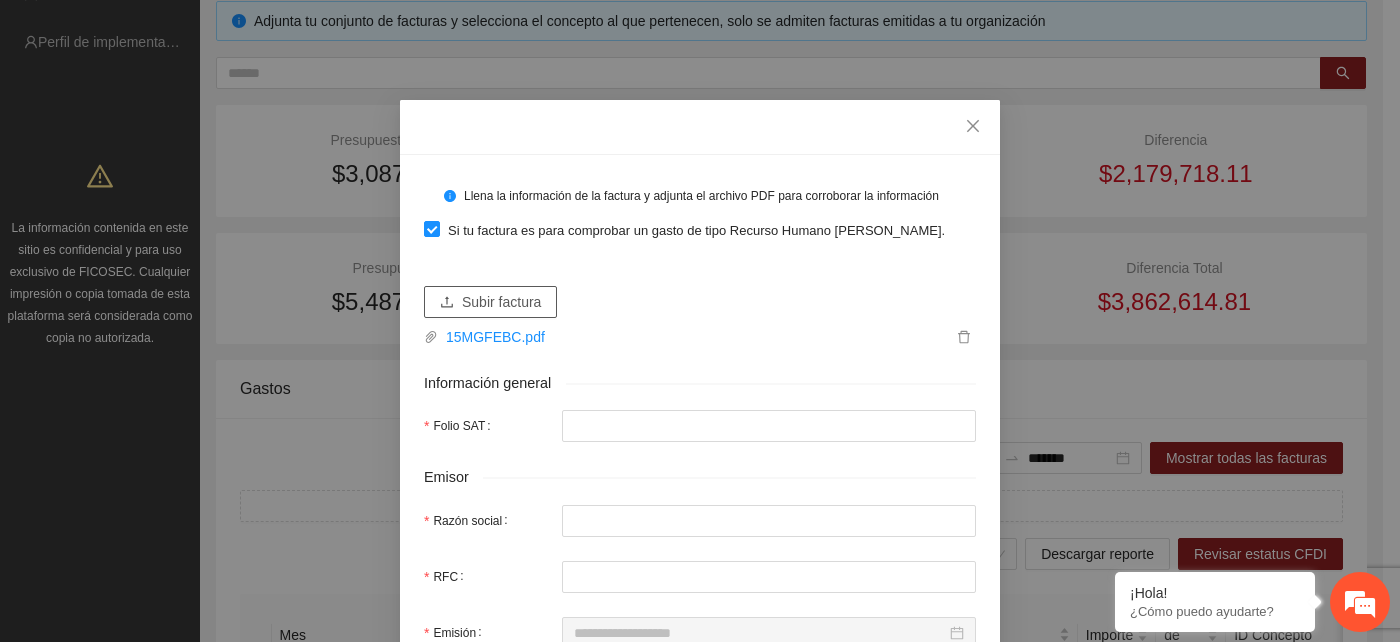 click on "Subir factura" at bounding box center (501, 302) 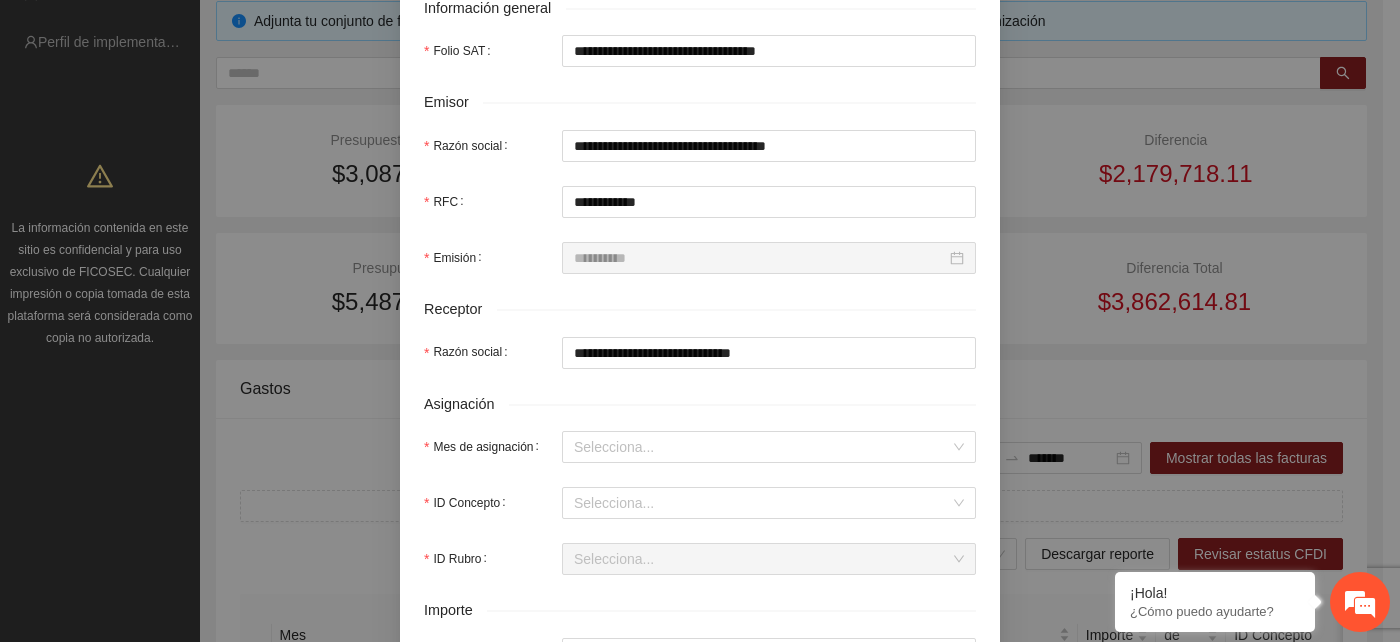 scroll, scrollTop: 444, scrollLeft: 0, axis: vertical 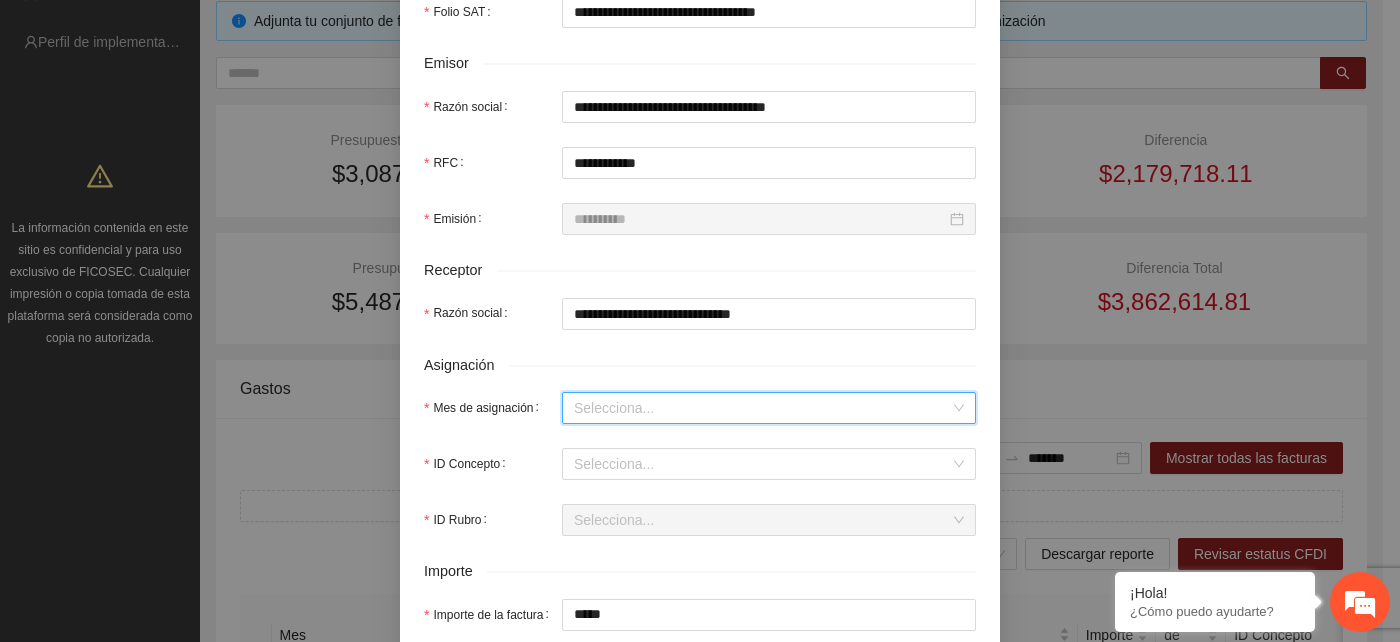 click on "Mes de asignación" at bounding box center [762, 408] 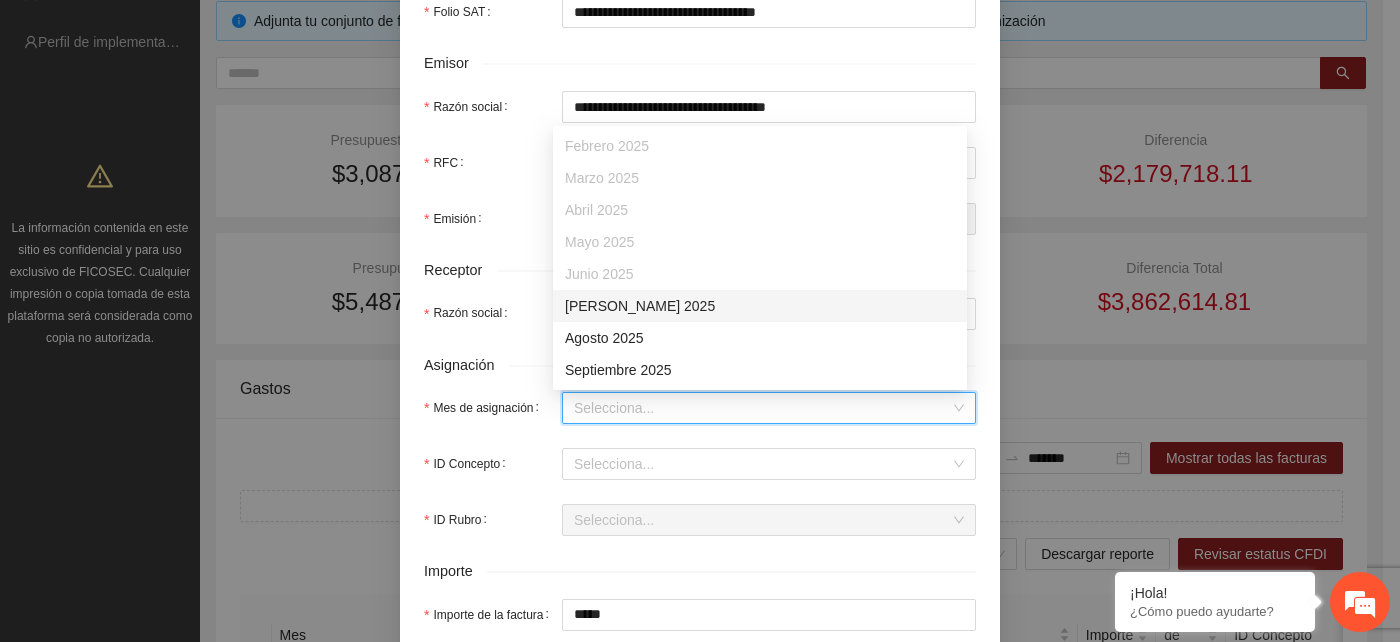 click on "Julio 2025" at bounding box center [760, 306] 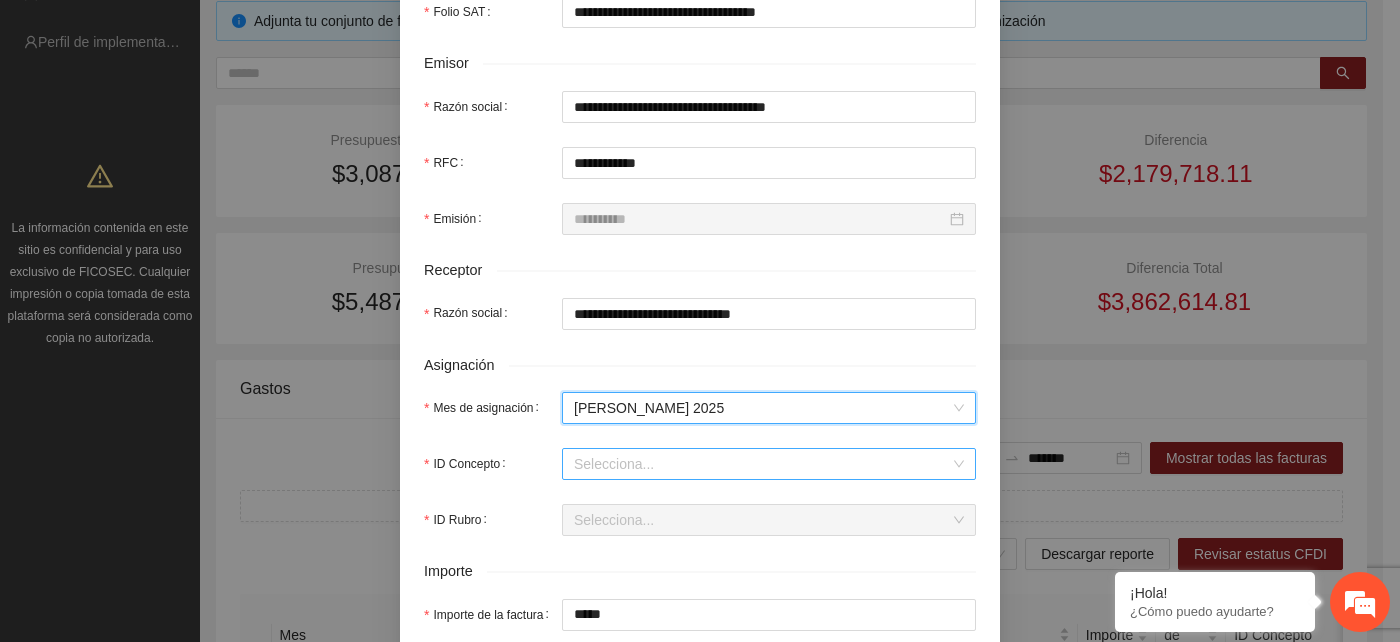 click on "ID Concepto" at bounding box center [762, 464] 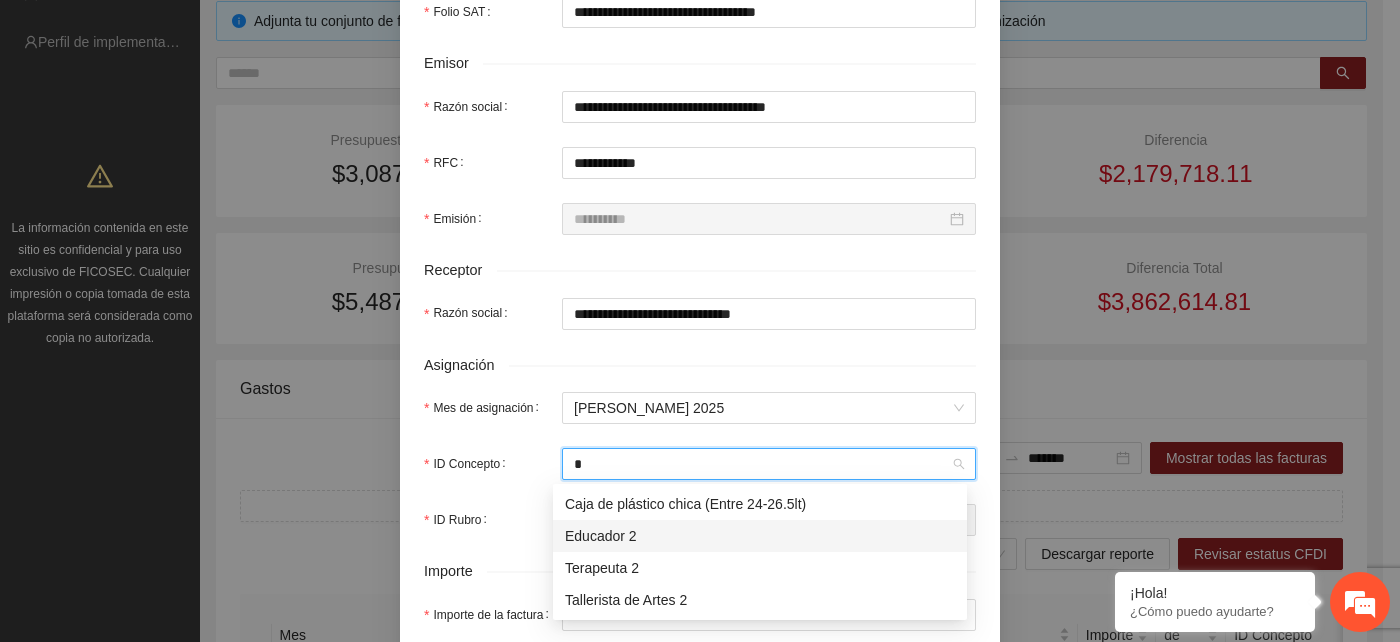click on "Educador 2" at bounding box center (760, 536) 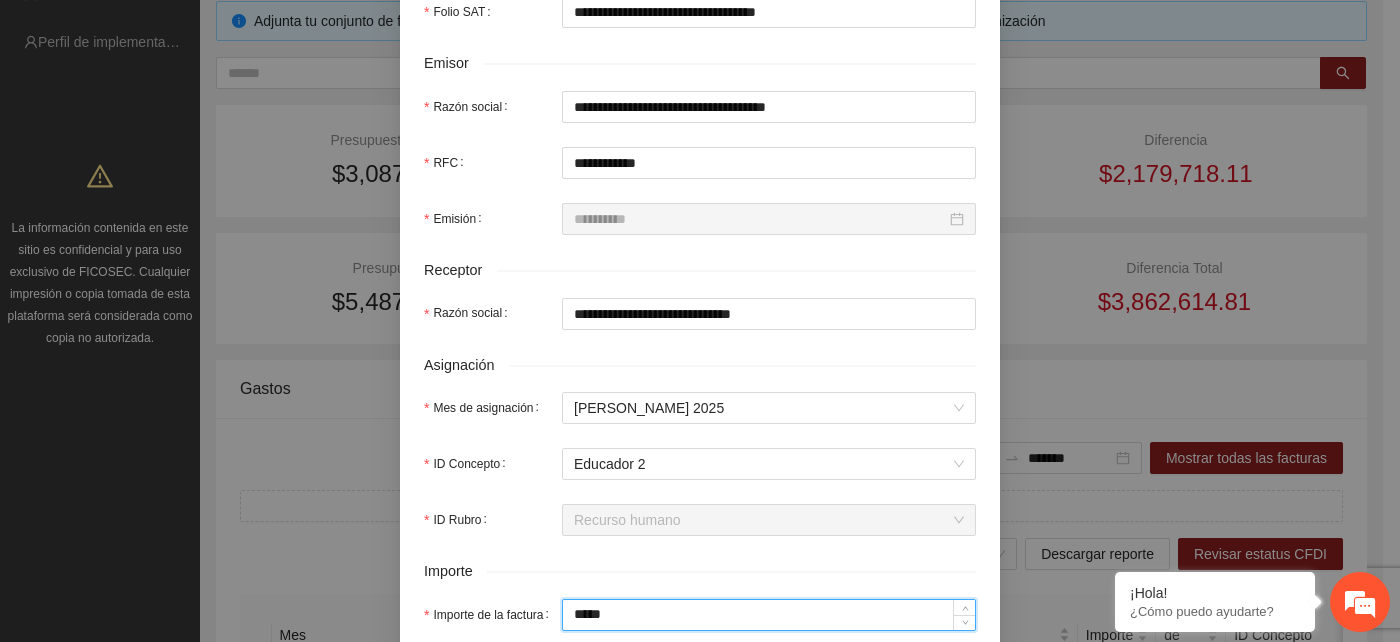 drag, startPoint x: 622, startPoint y: 606, endPoint x: 533, endPoint y: 615, distance: 89.453896 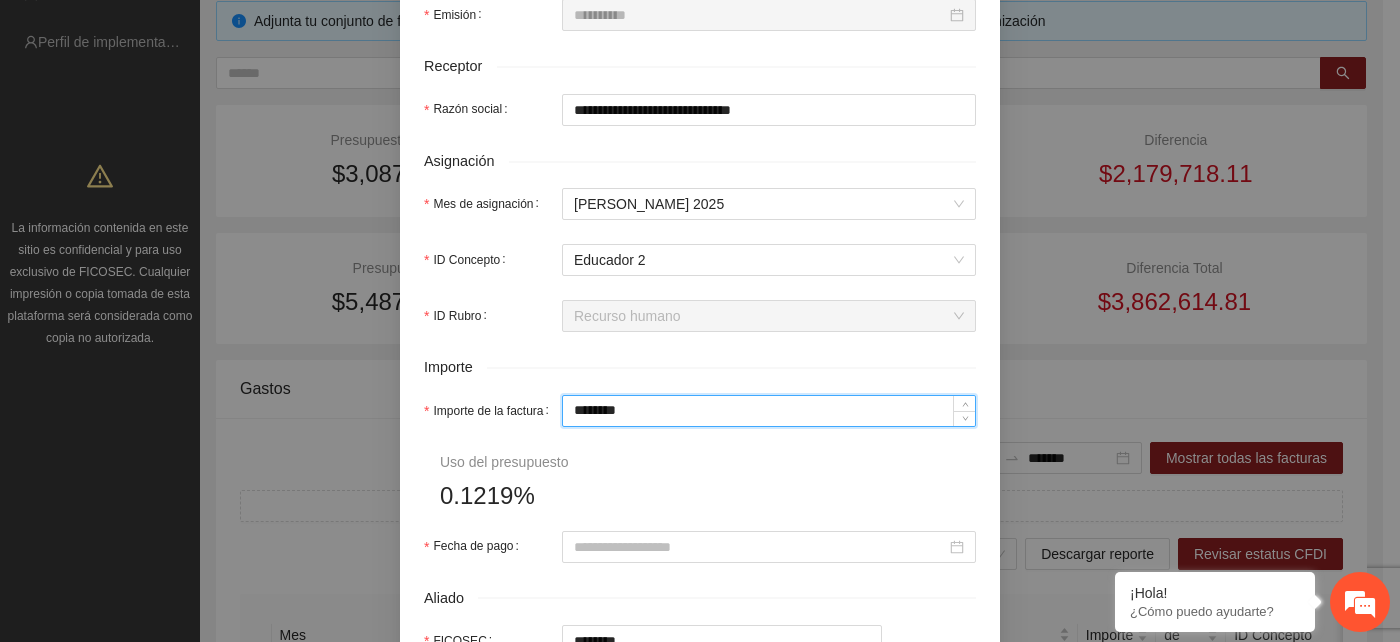 scroll, scrollTop: 666, scrollLeft: 0, axis: vertical 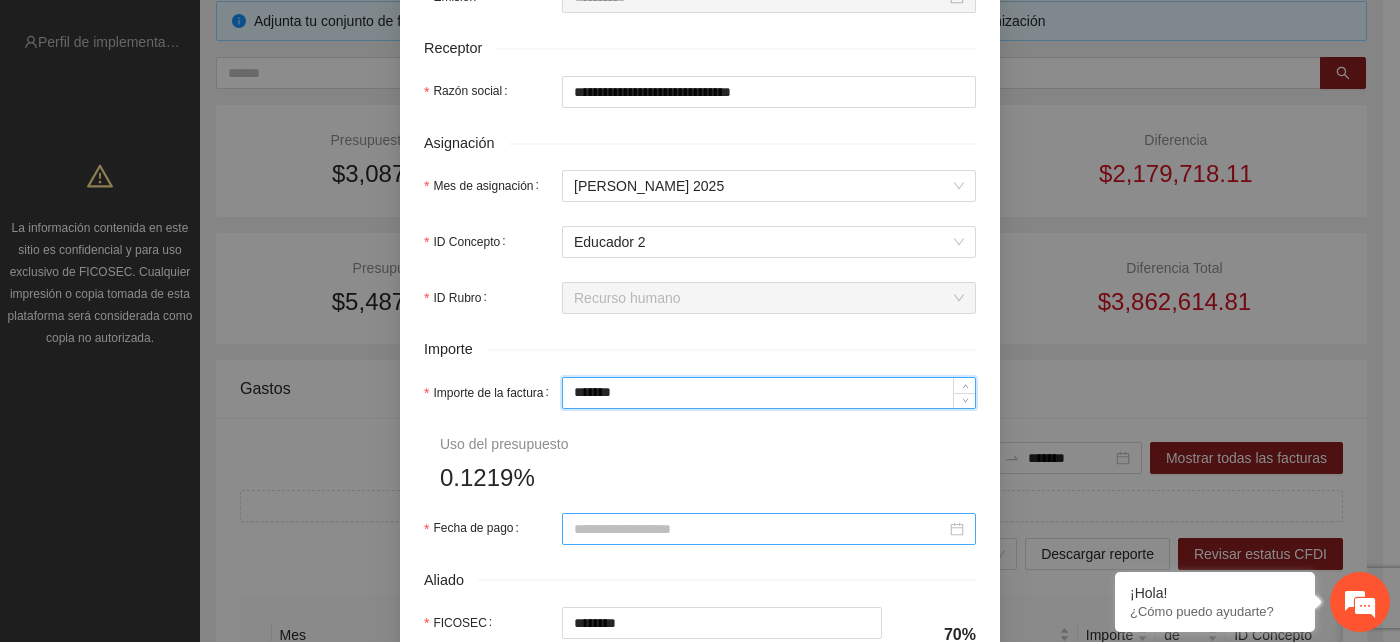 click on "Fecha de pago" at bounding box center [760, 529] 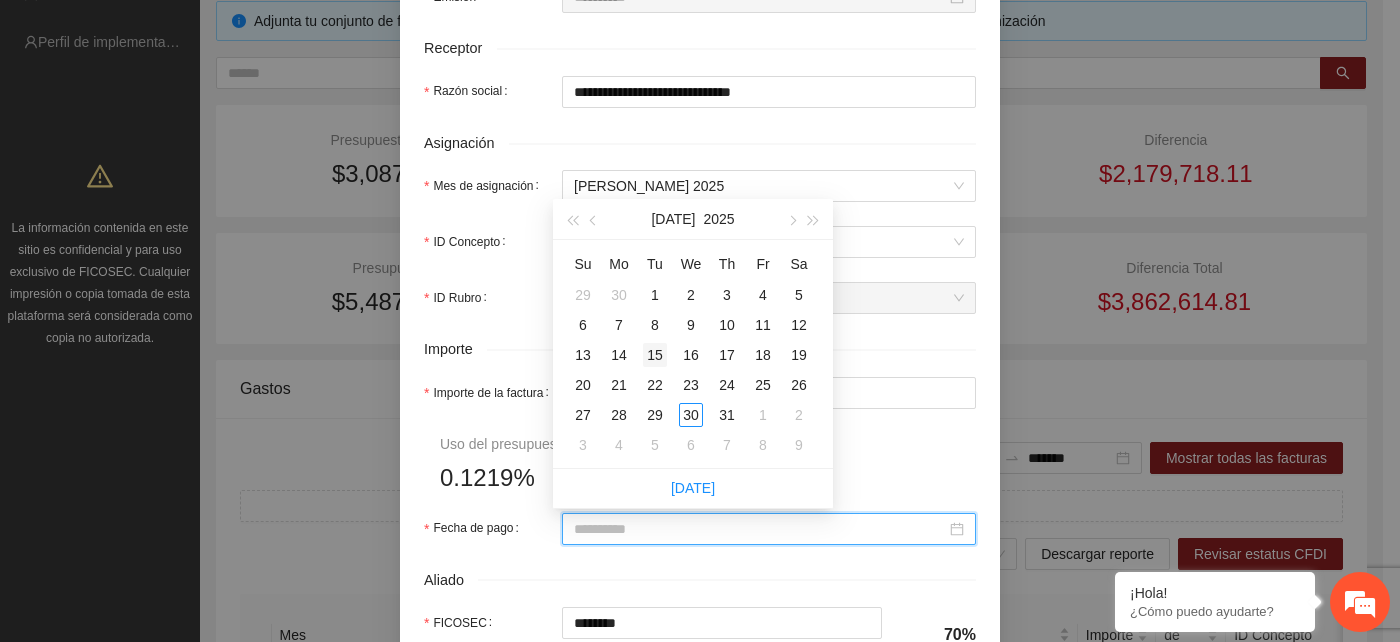 click on "15" at bounding box center (655, 355) 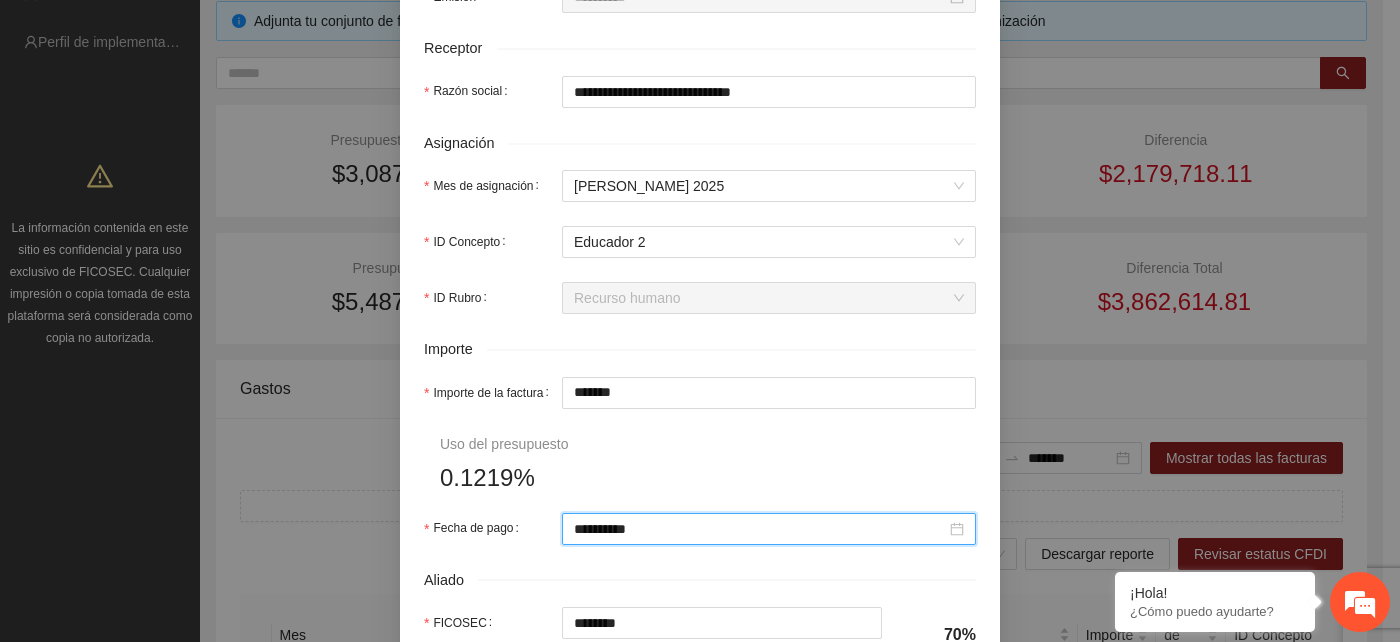 scroll, scrollTop: 777, scrollLeft: 0, axis: vertical 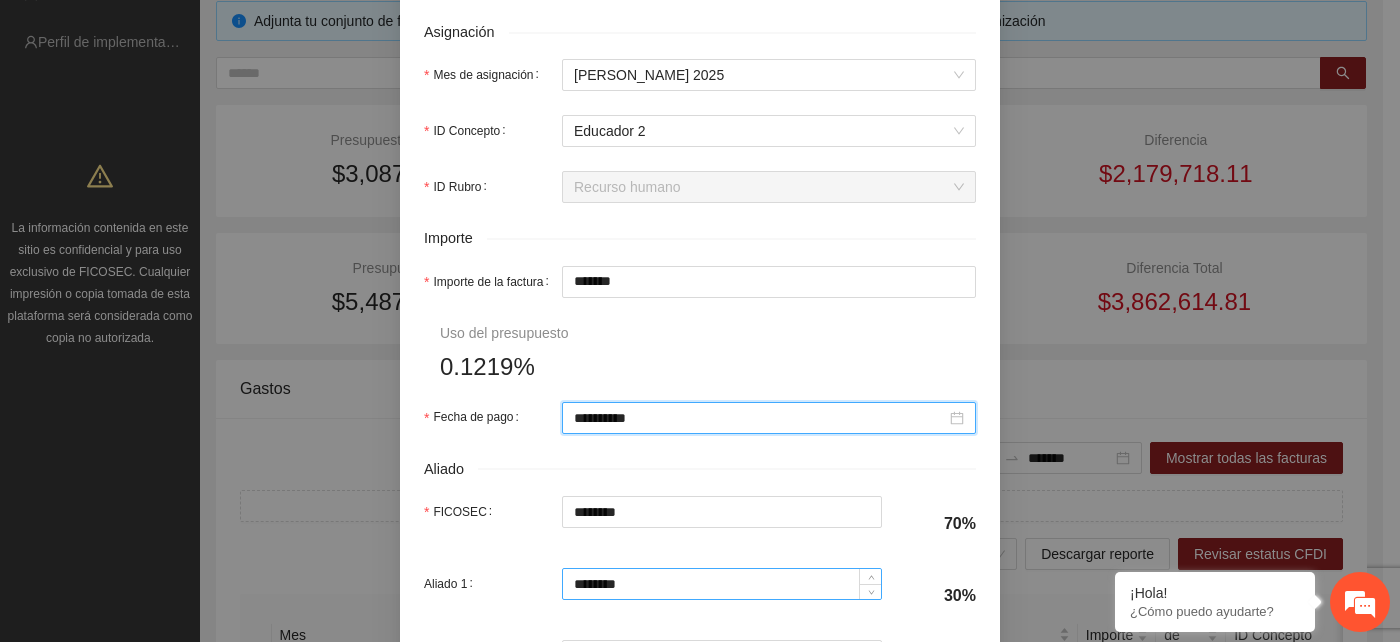 click on "********" at bounding box center (722, 584) 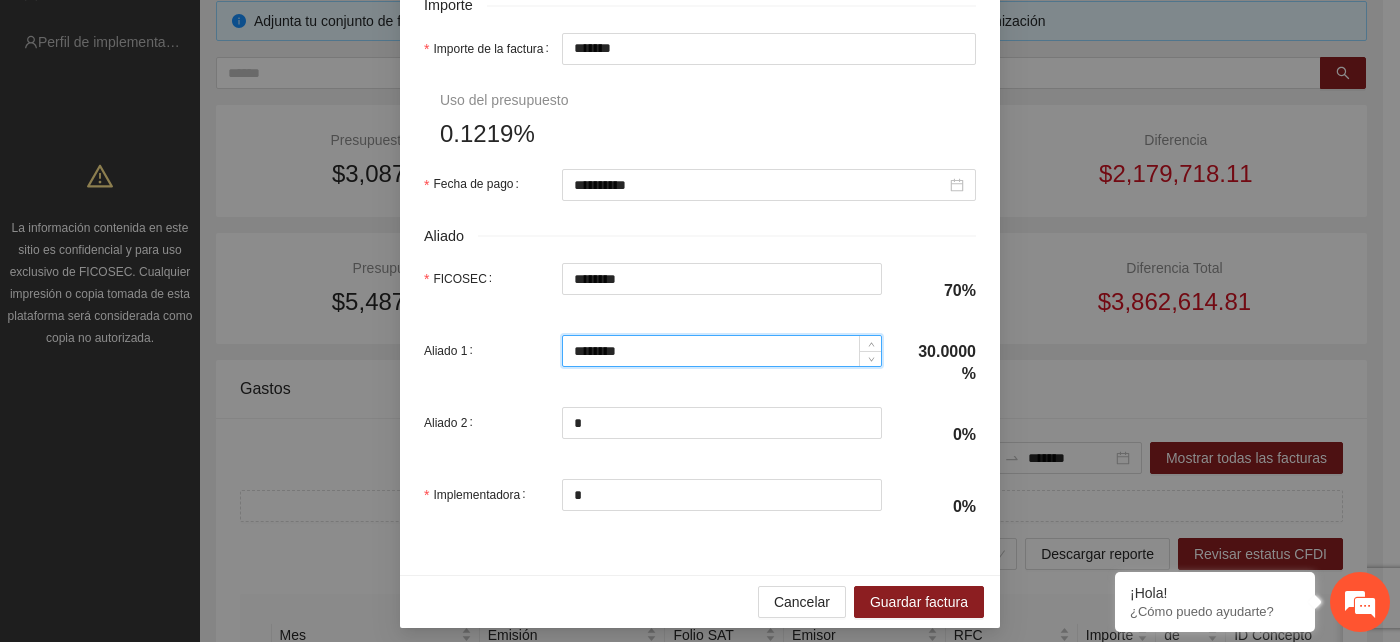 scroll, scrollTop: 1022, scrollLeft: 0, axis: vertical 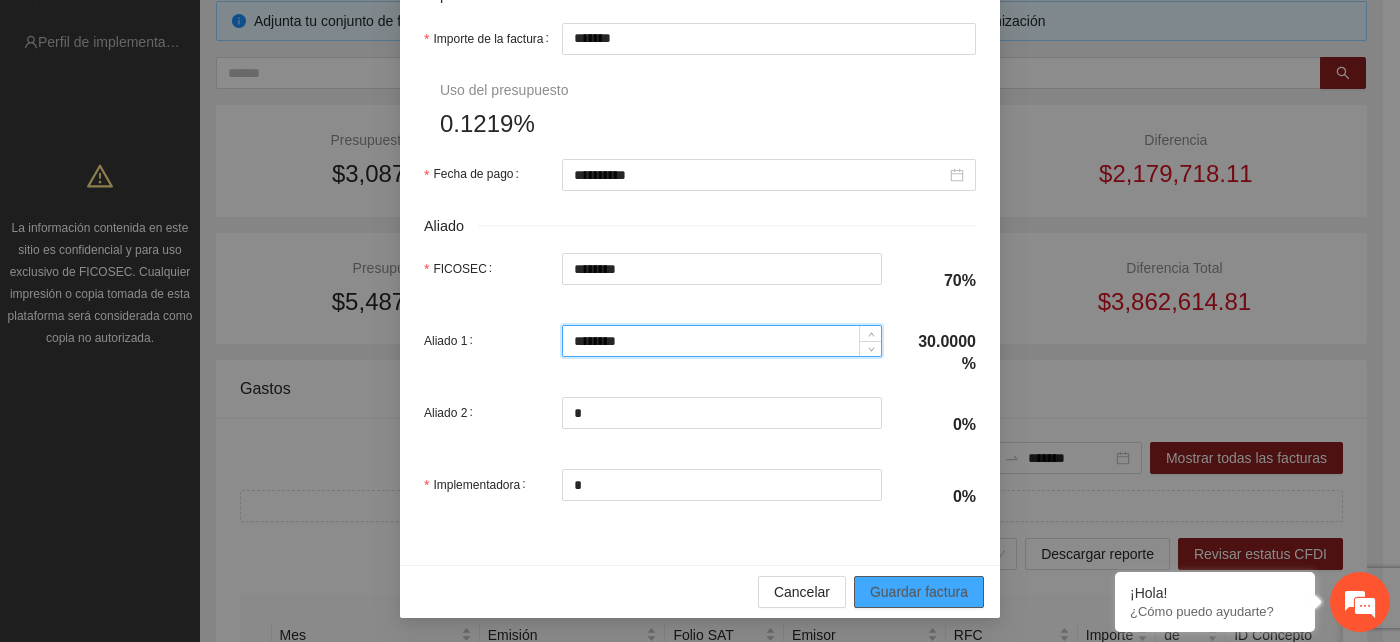 click on "Guardar factura" at bounding box center [919, 592] 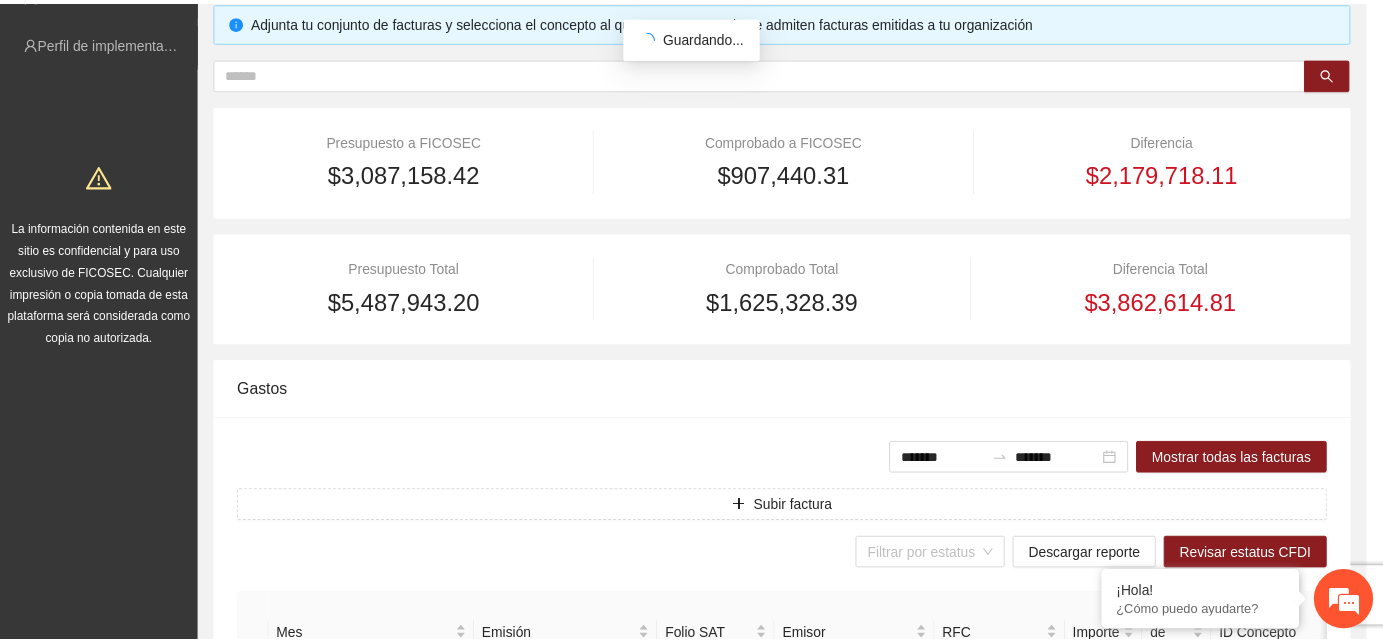 scroll, scrollTop: 862, scrollLeft: 0, axis: vertical 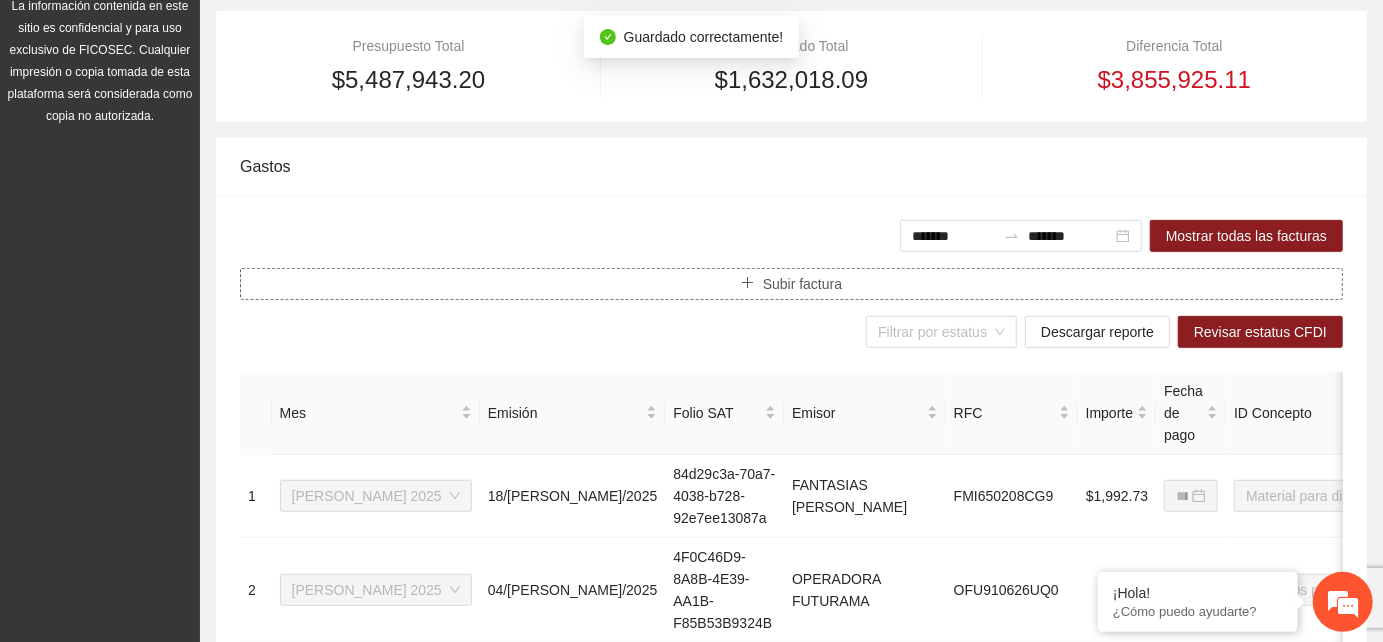 click on "Subir factura" at bounding box center [802, 284] 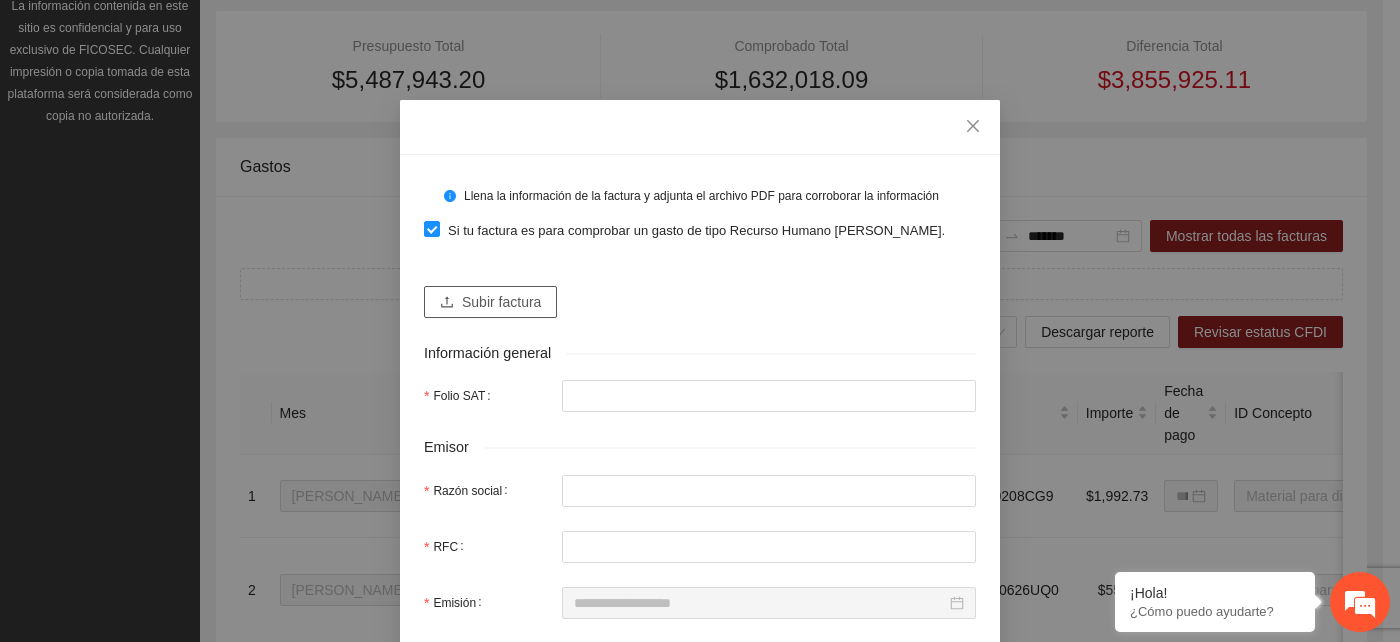 click on "Subir factura" at bounding box center (501, 302) 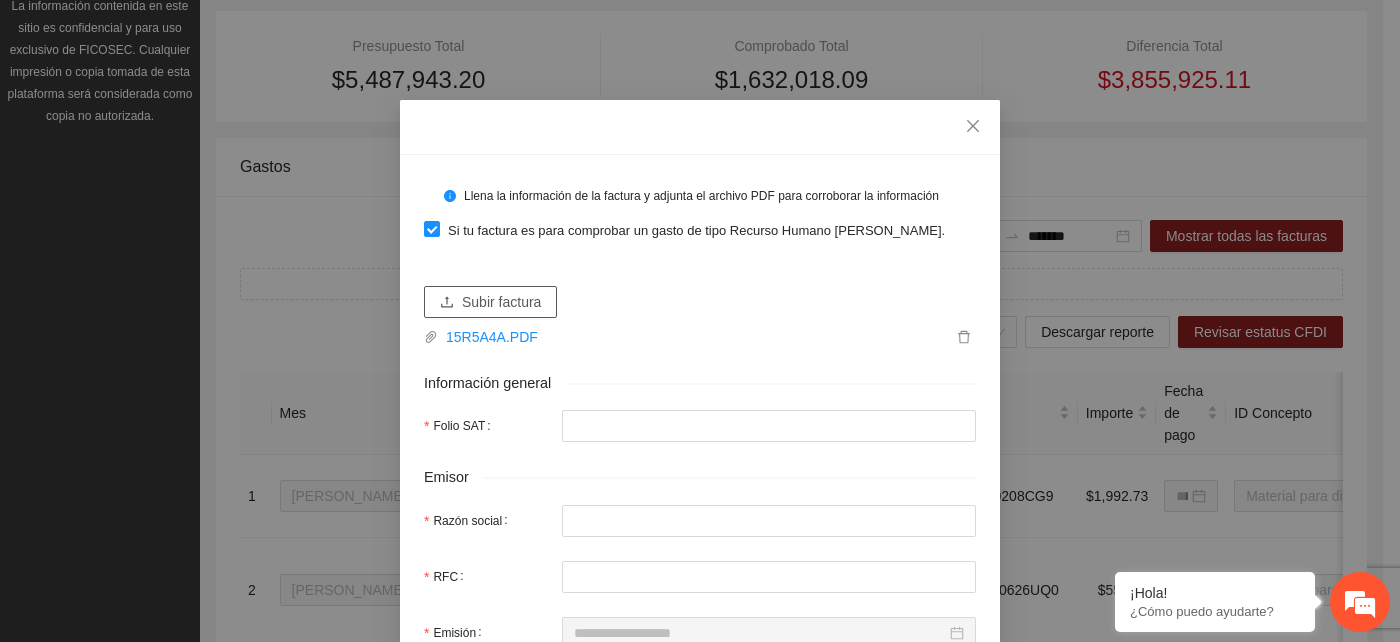 click on "Subir factura" at bounding box center (501, 302) 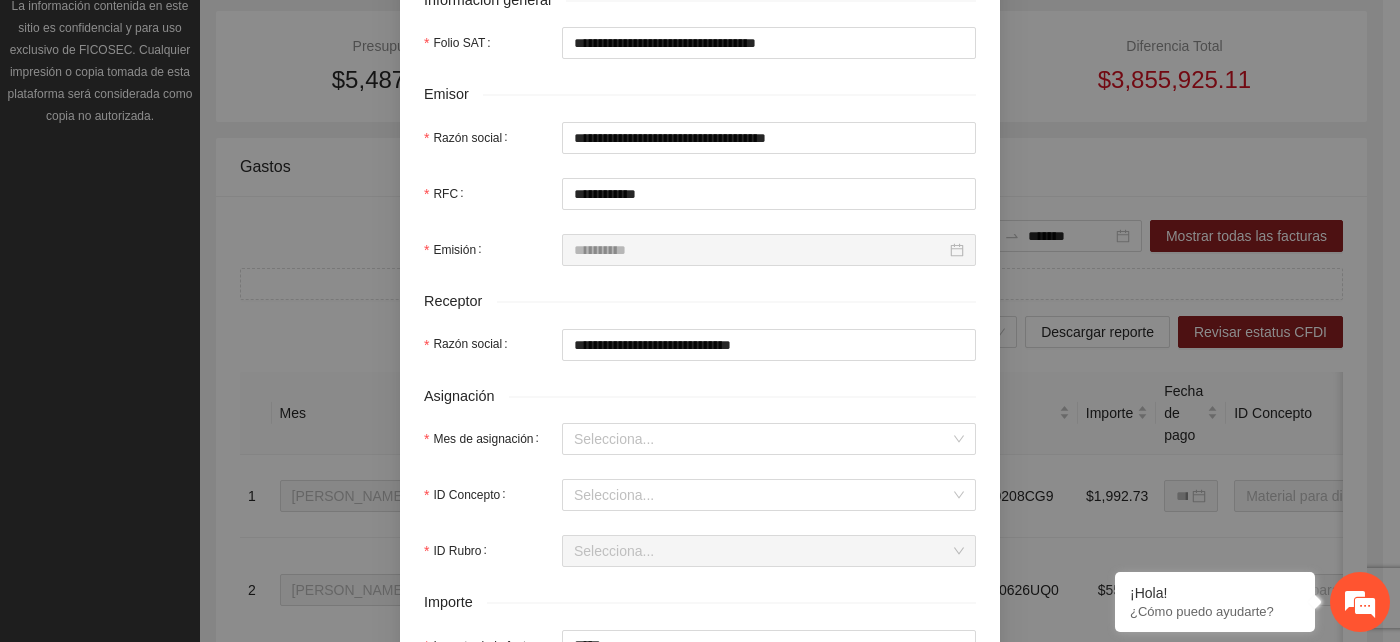 scroll, scrollTop: 444, scrollLeft: 0, axis: vertical 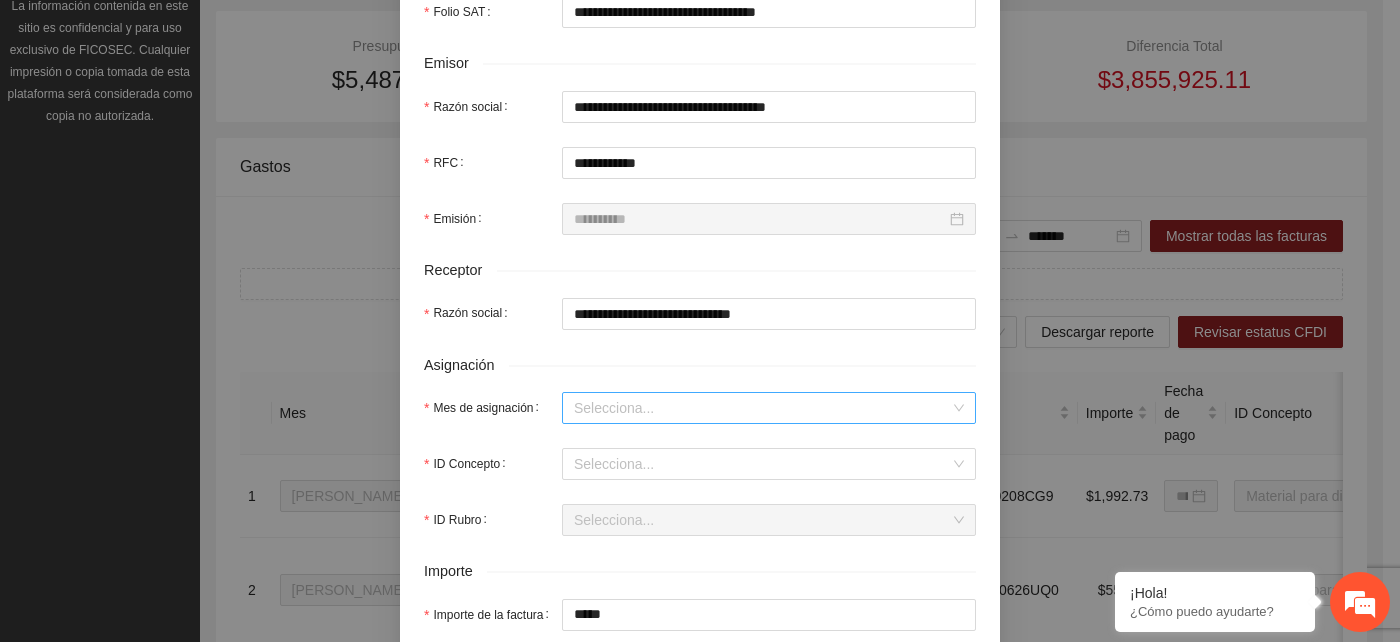 click on "Mes de asignación" at bounding box center (762, 408) 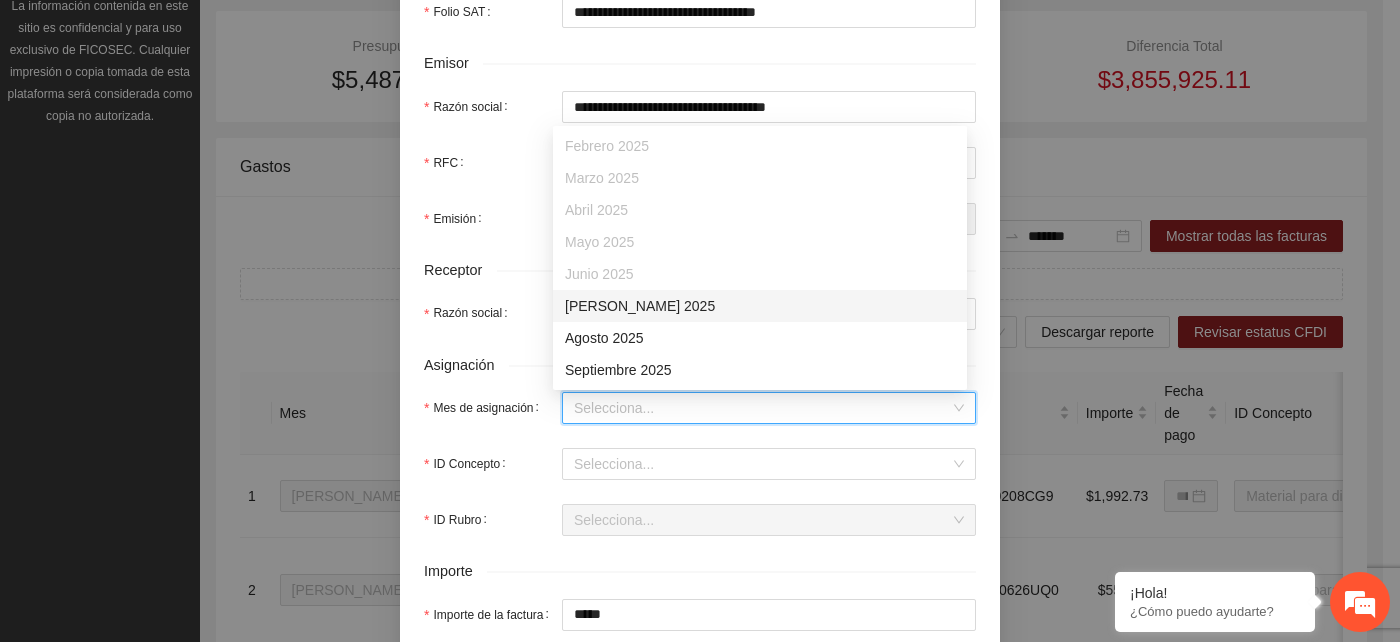 click on "Julio 2025" at bounding box center (760, 306) 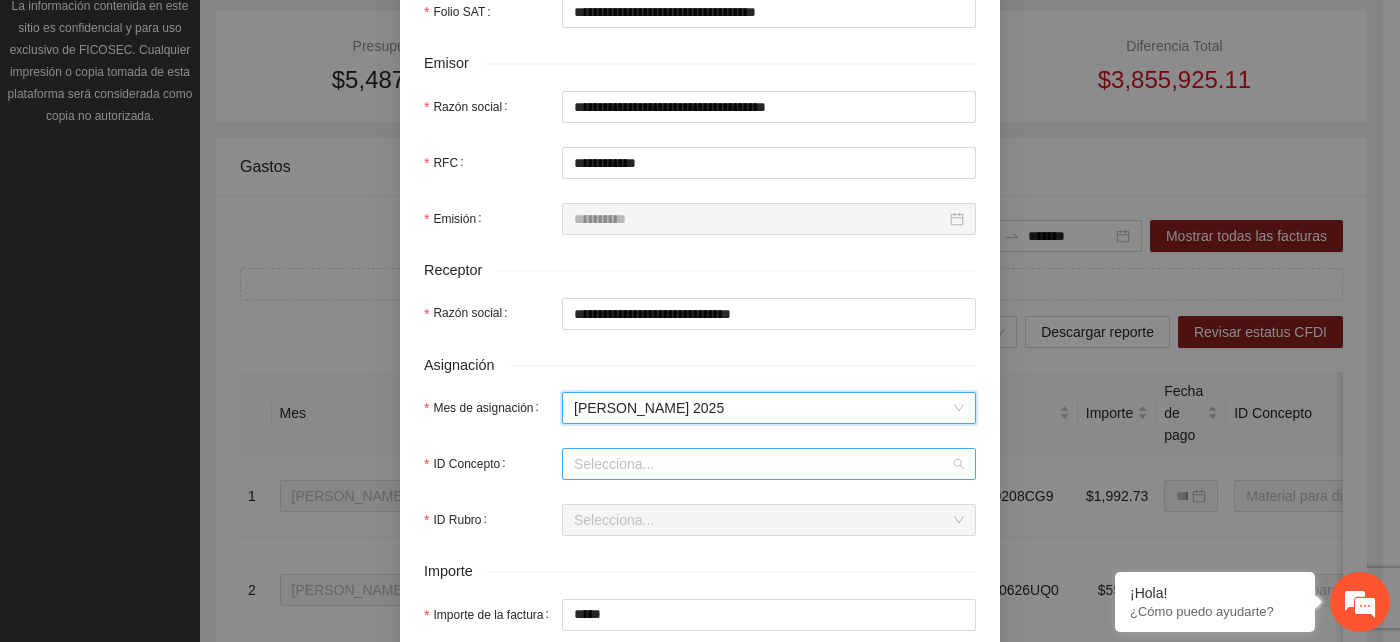 click on "ID Concepto" at bounding box center (762, 464) 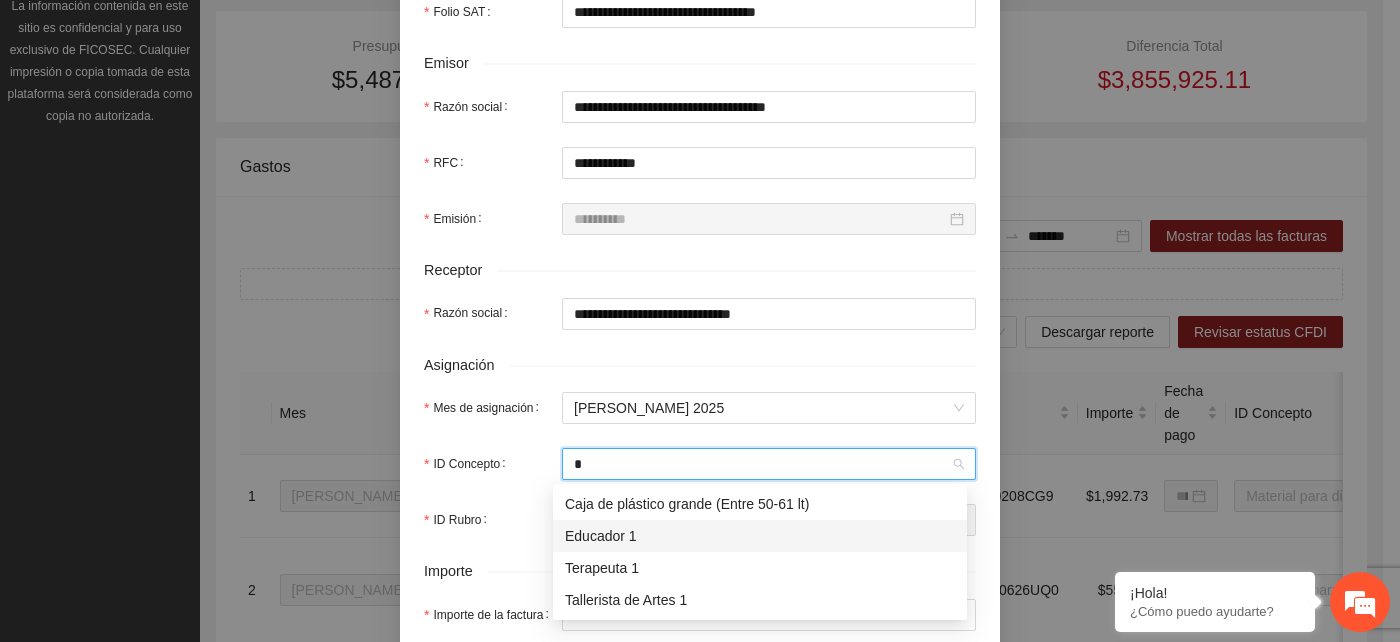 click on "Educador 1" at bounding box center (760, 536) 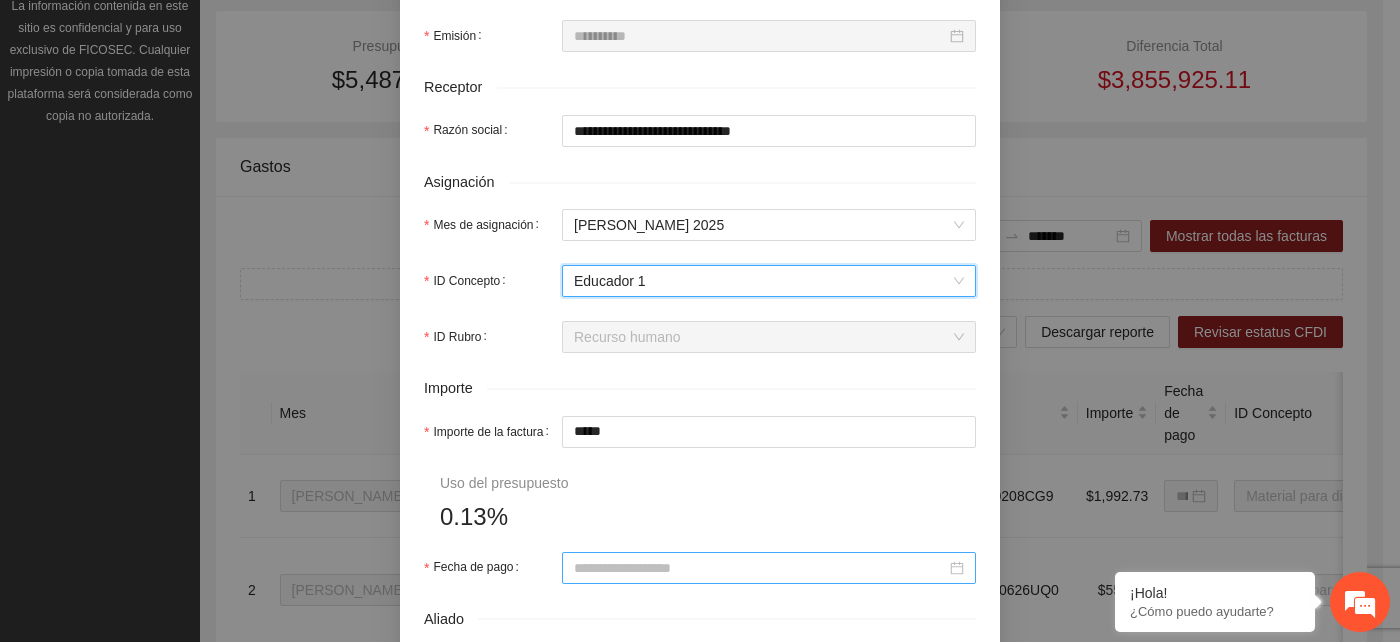 scroll, scrollTop: 666, scrollLeft: 0, axis: vertical 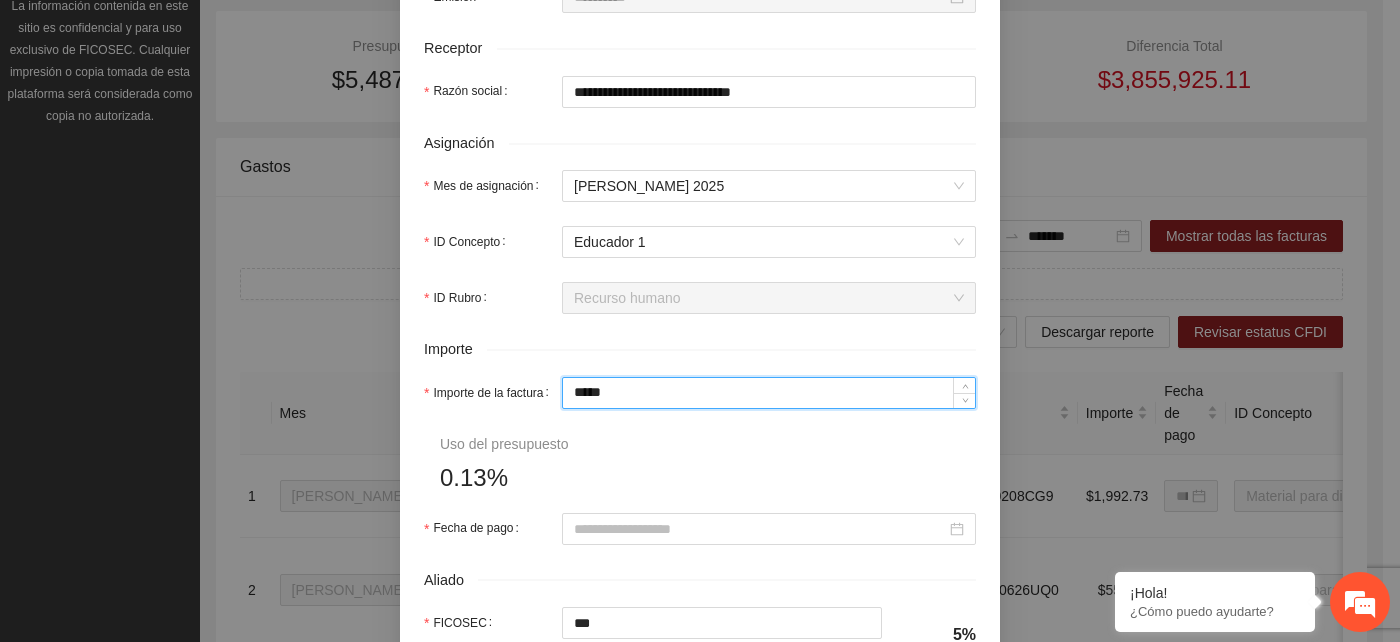drag, startPoint x: 632, startPoint y: 383, endPoint x: 555, endPoint y: 395, distance: 77.92946 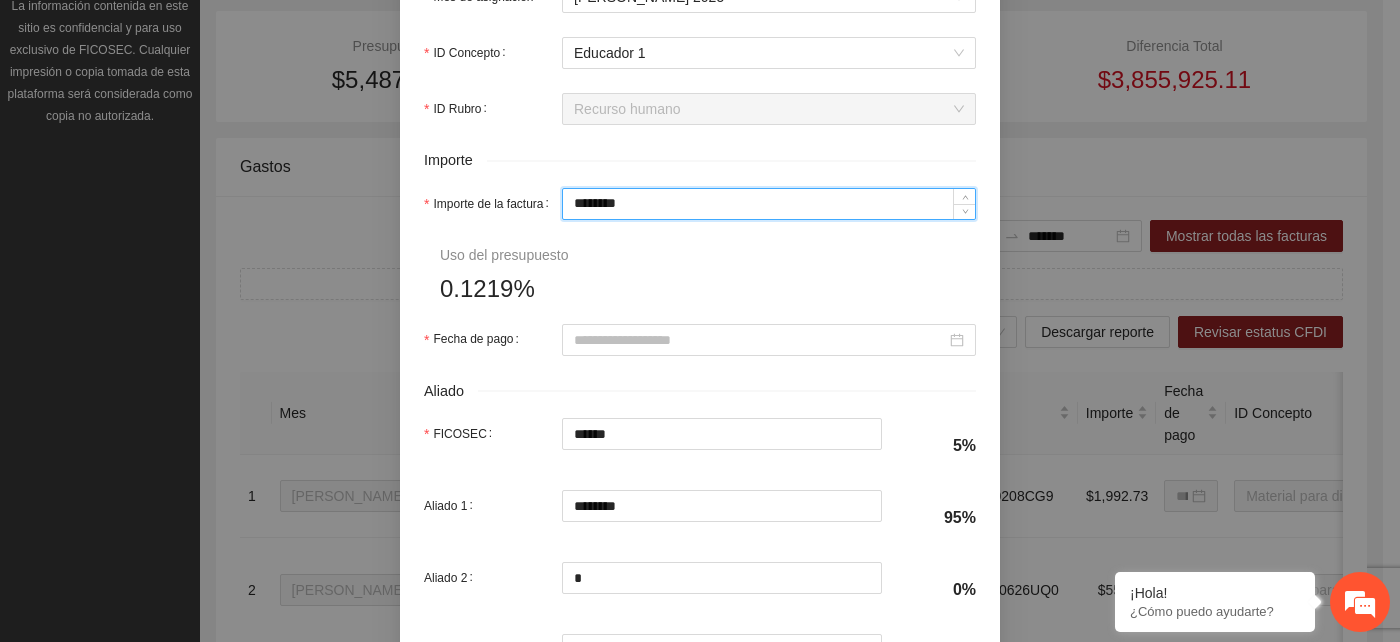 scroll, scrollTop: 888, scrollLeft: 0, axis: vertical 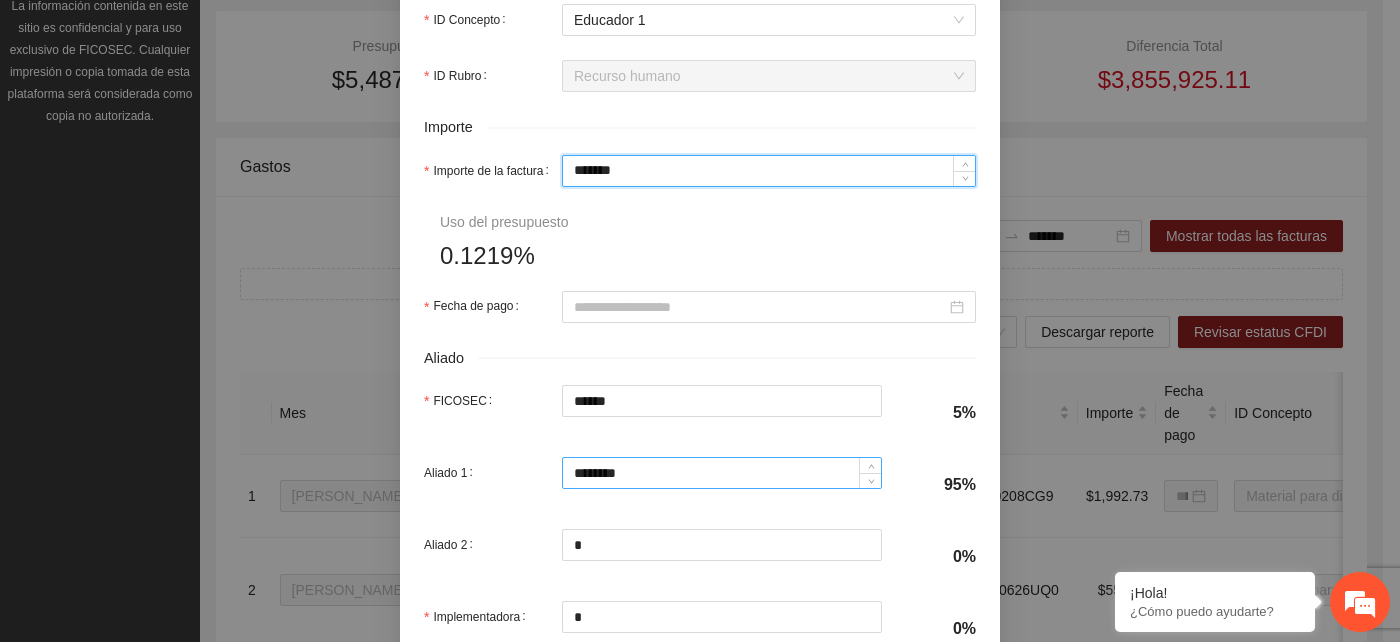 click on "********" at bounding box center (722, 473) 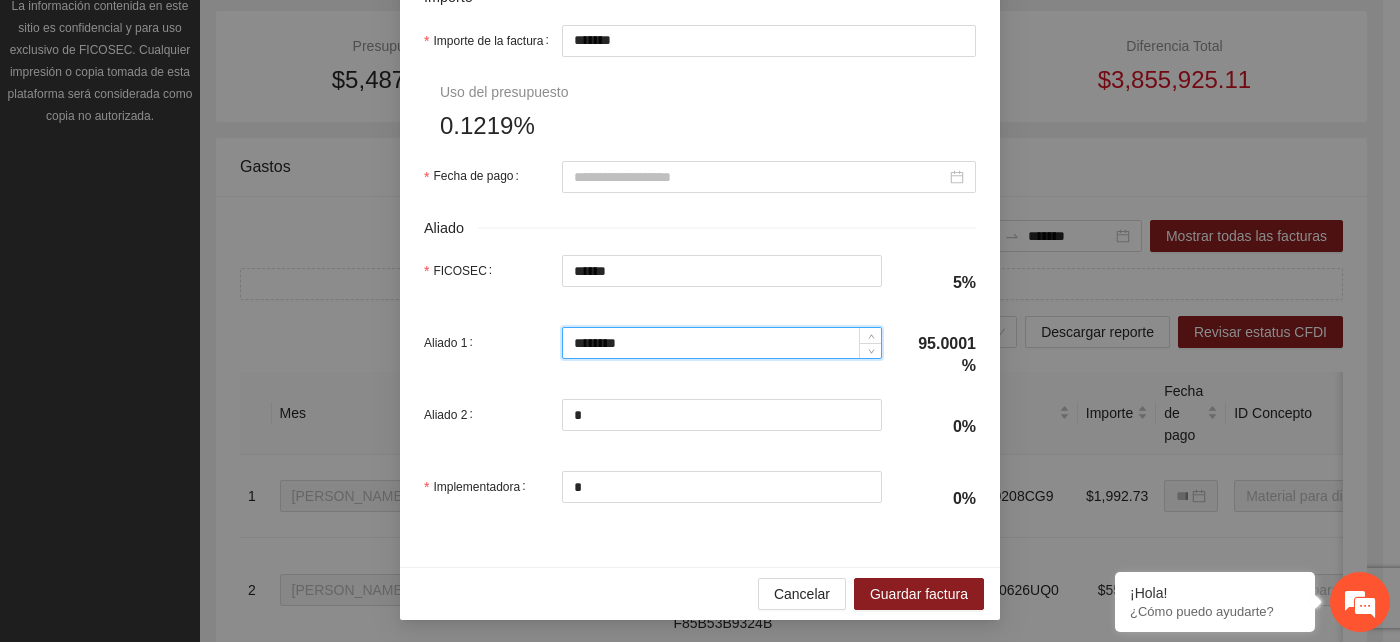 scroll, scrollTop: 1022, scrollLeft: 0, axis: vertical 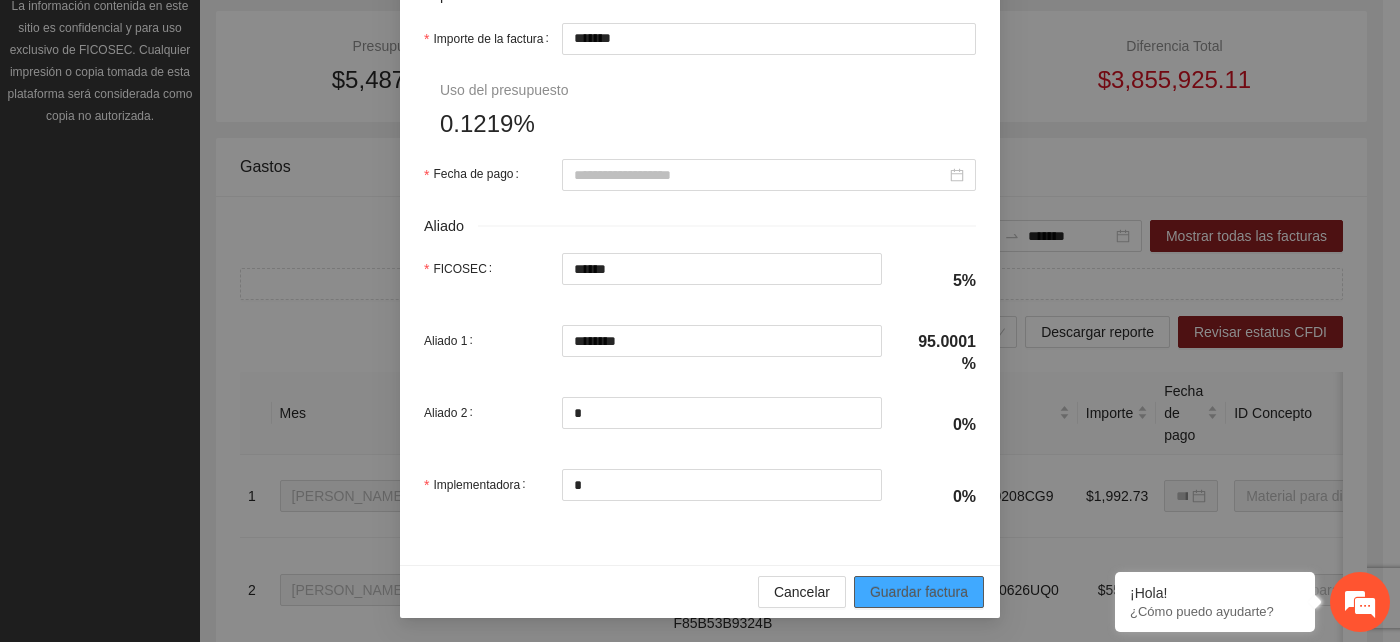 click on "Guardar factura" at bounding box center [919, 592] 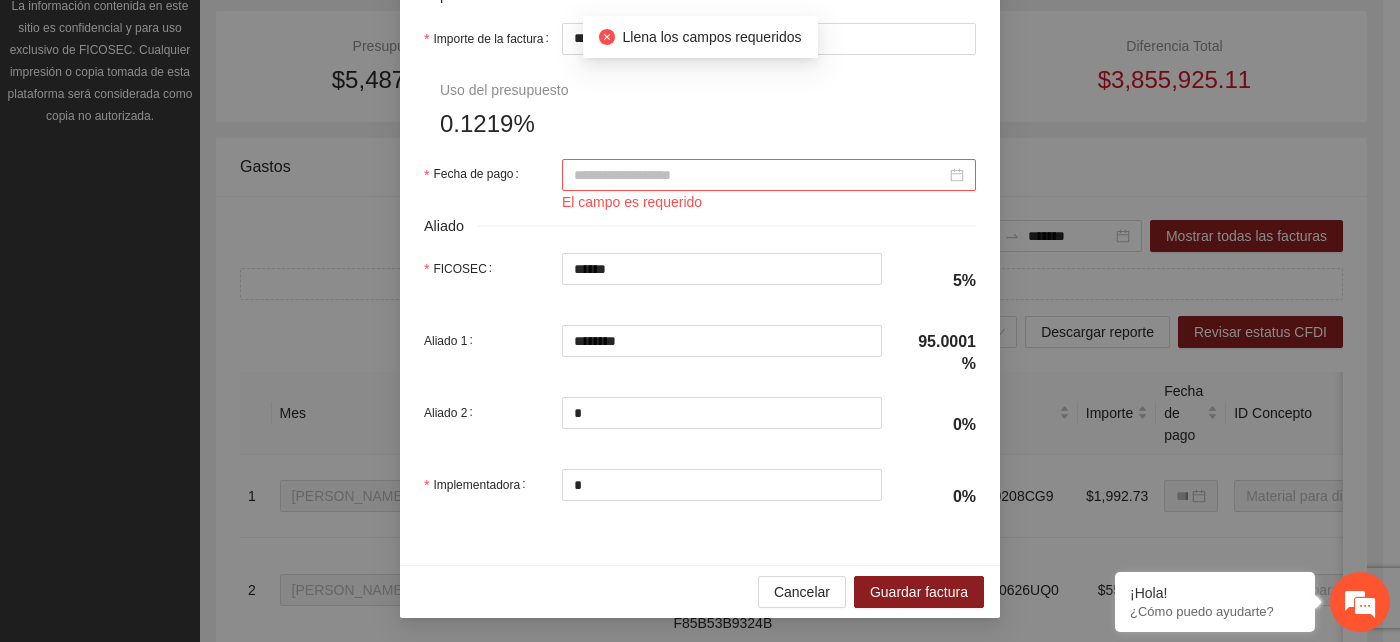 click on "Fecha de pago" at bounding box center (760, 175) 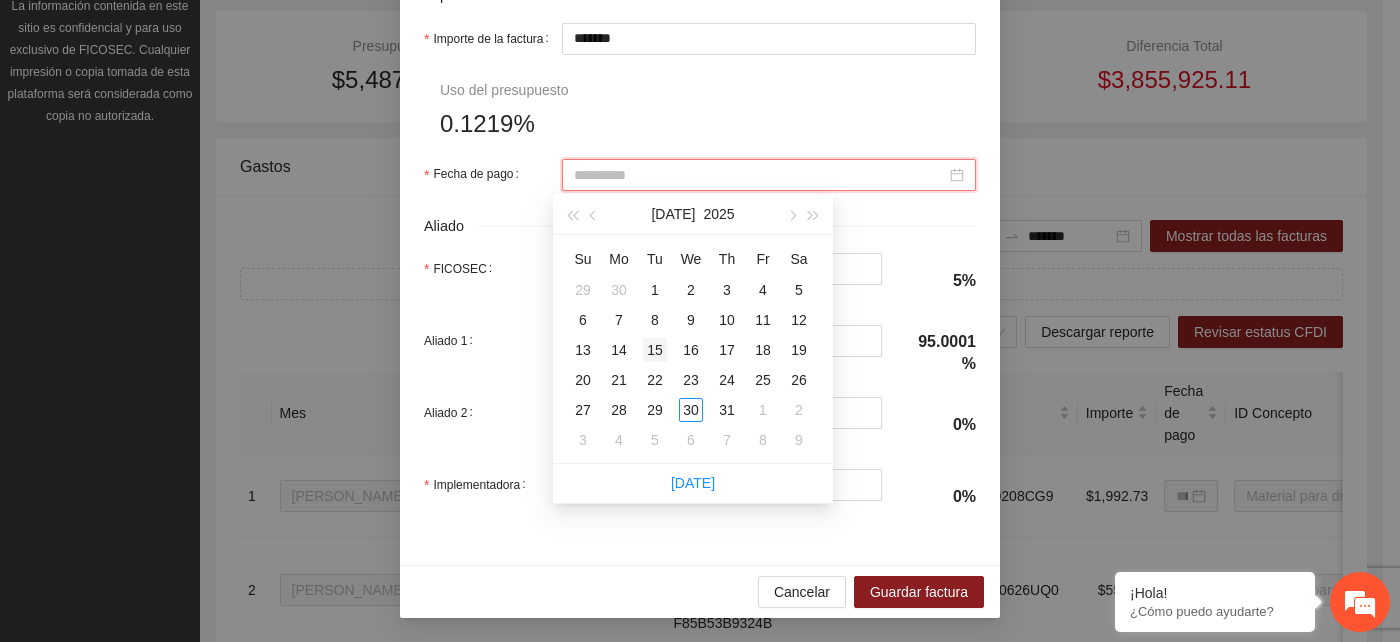 click on "15" at bounding box center [655, 350] 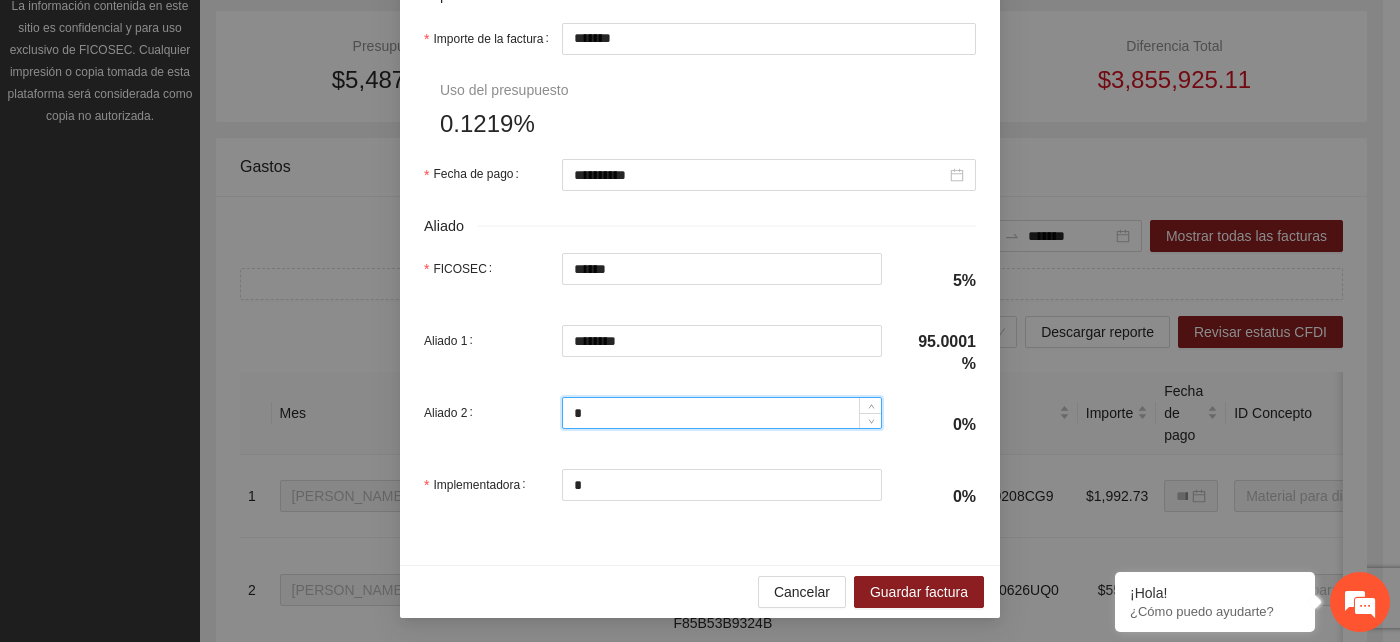 click on "*" at bounding box center [722, 413] 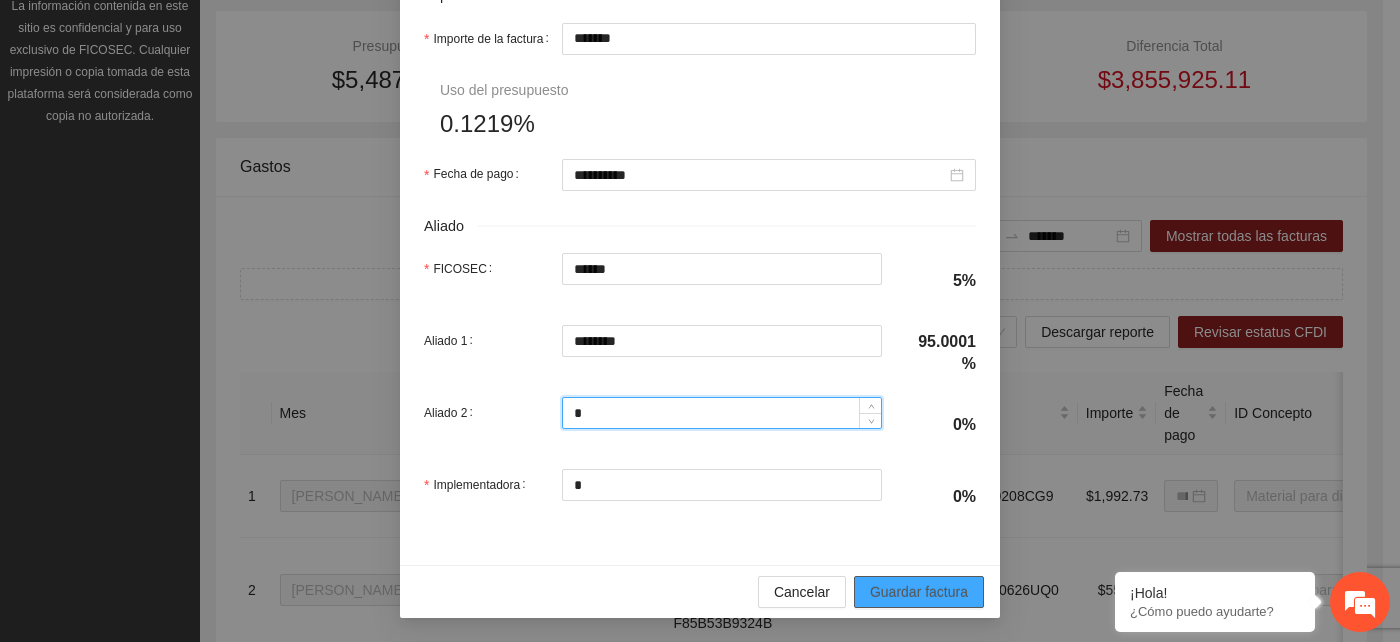 click on "Guardar factura" at bounding box center (919, 592) 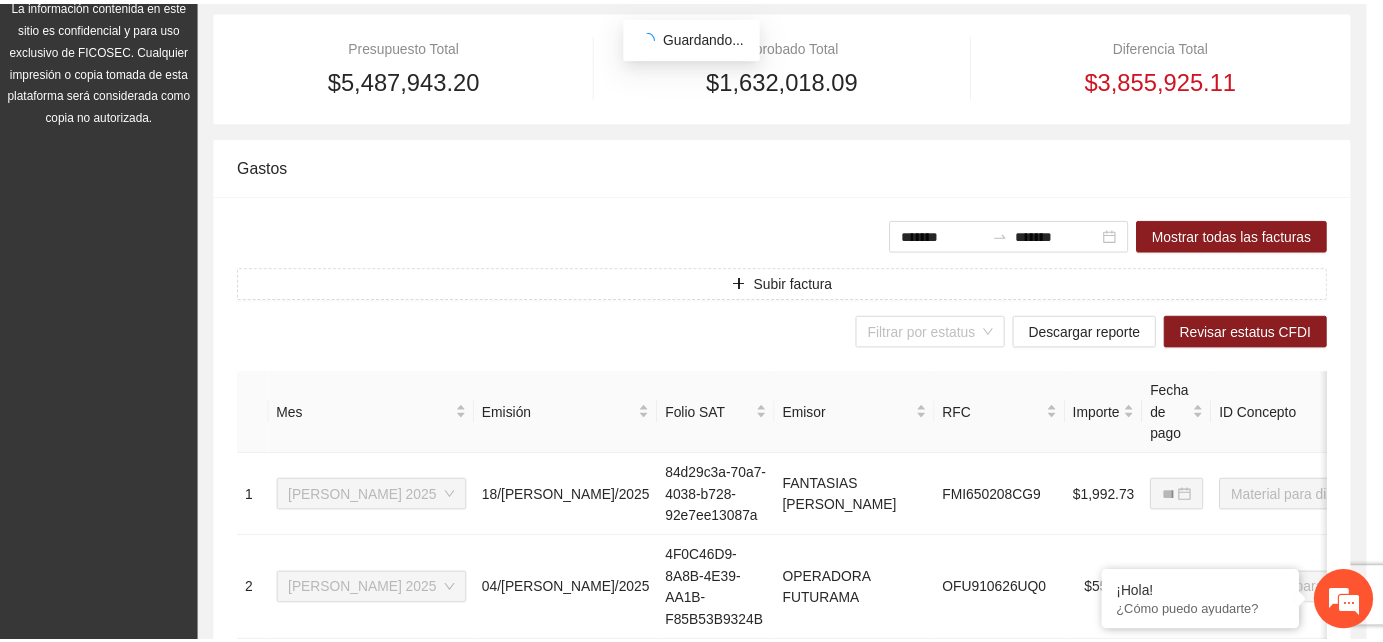 scroll, scrollTop: 862, scrollLeft: 0, axis: vertical 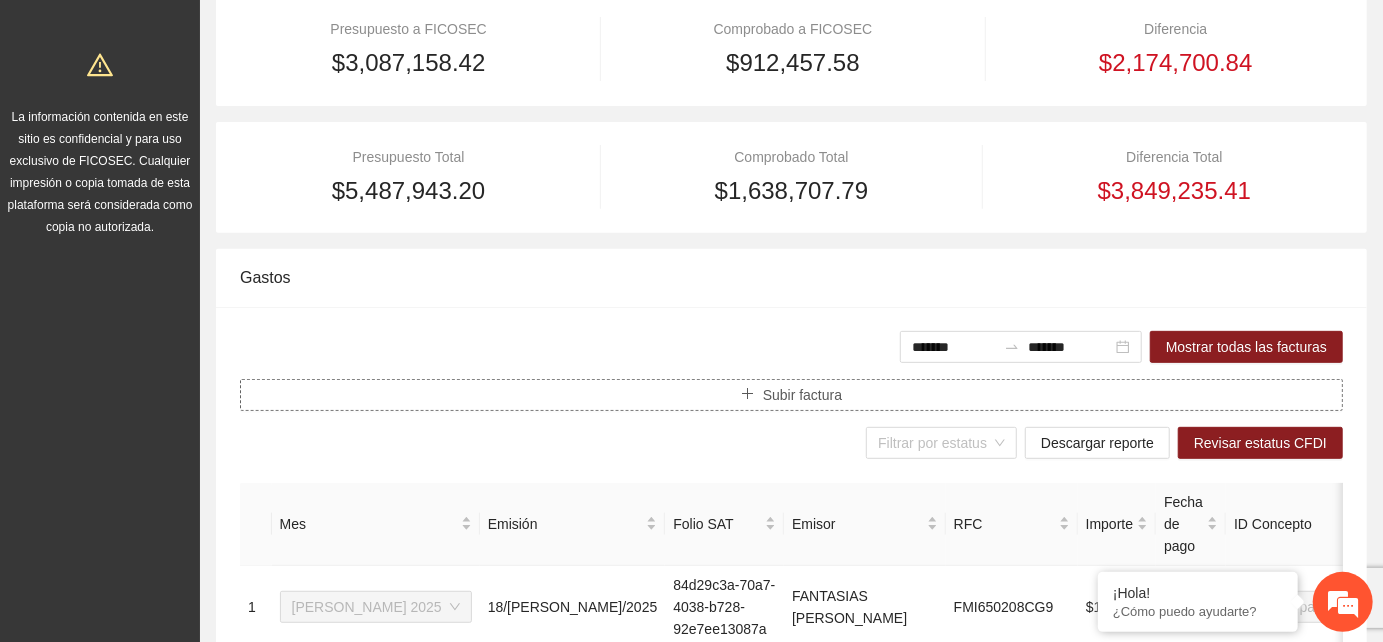 click on "Subir factura" at bounding box center [802, 395] 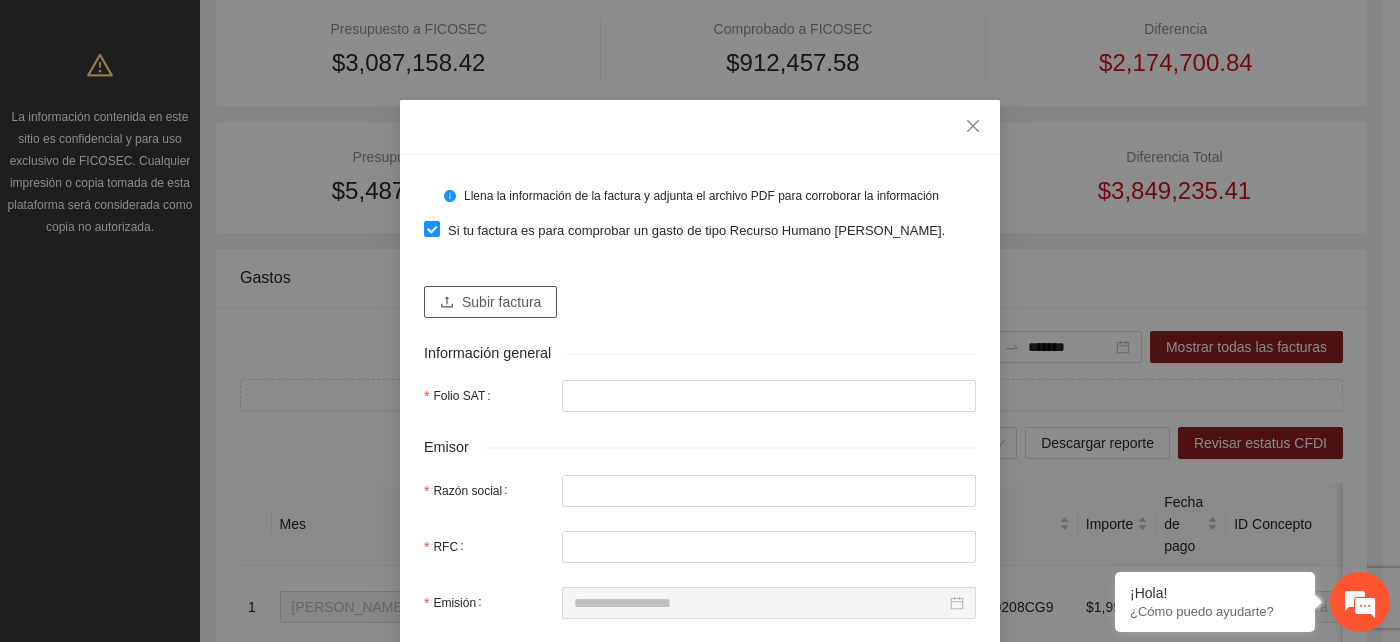 click on "Subir factura" at bounding box center (501, 302) 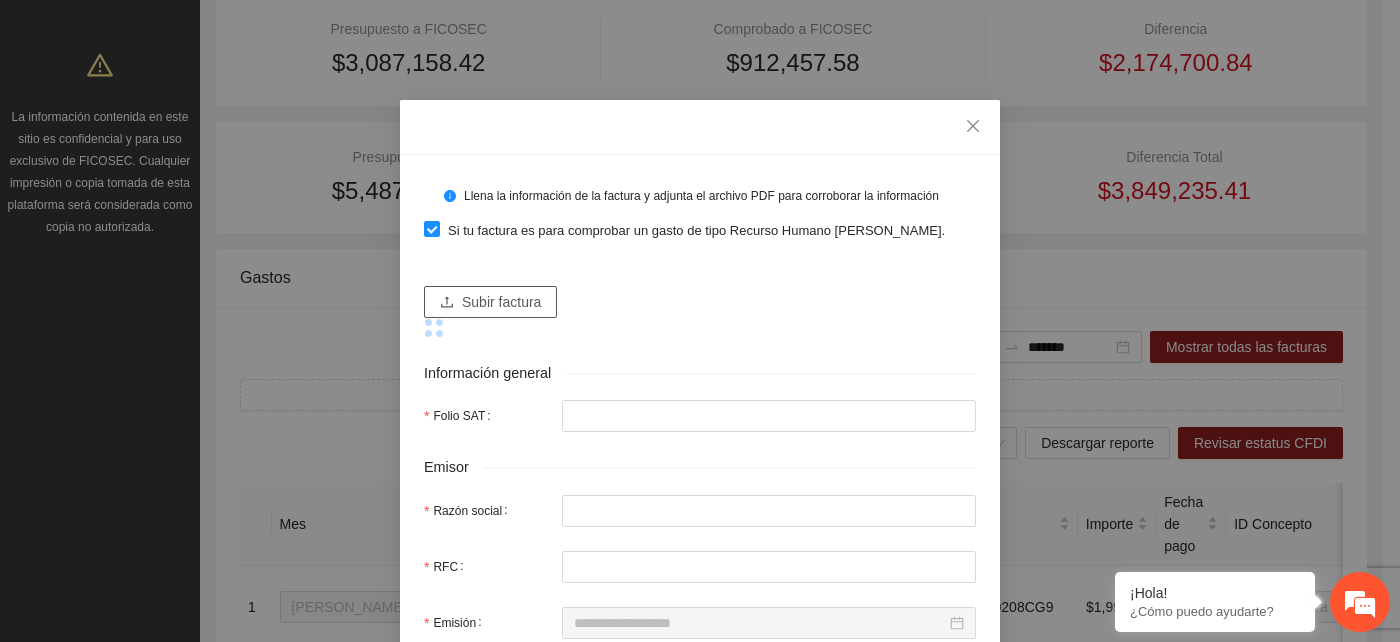 click on "Subir factura" at bounding box center [501, 302] 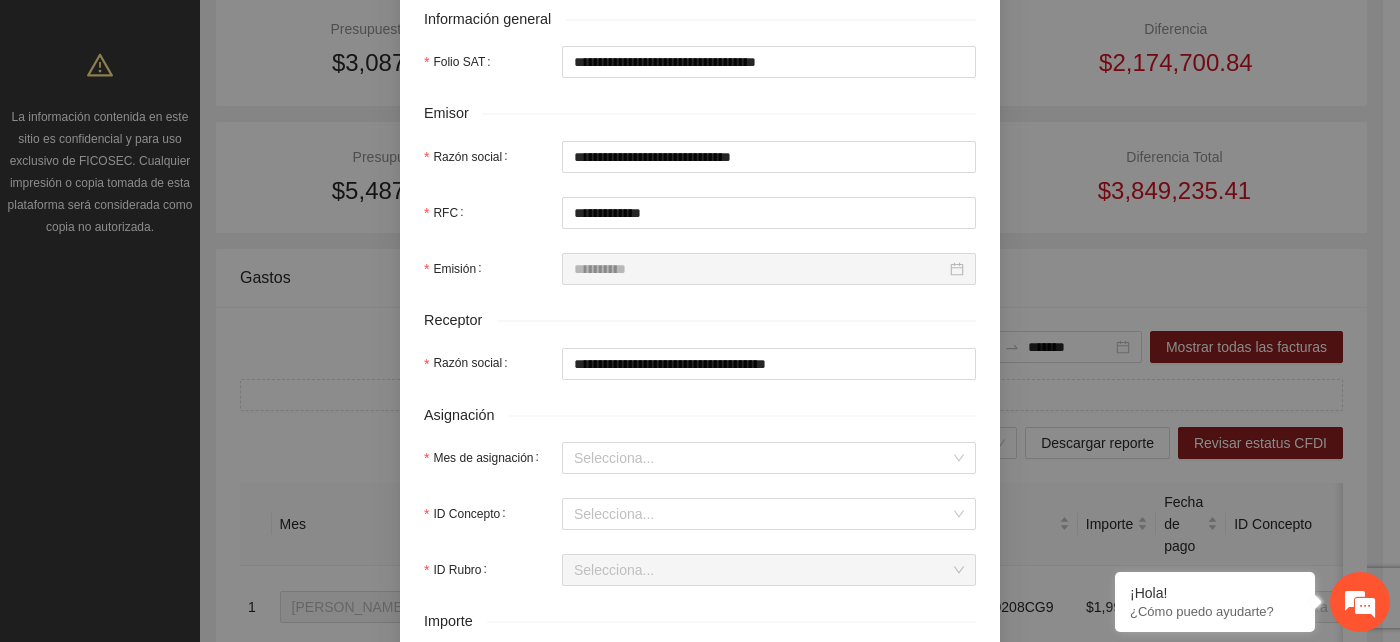 scroll, scrollTop: 444, scrollLeft: 0, axis: vertical 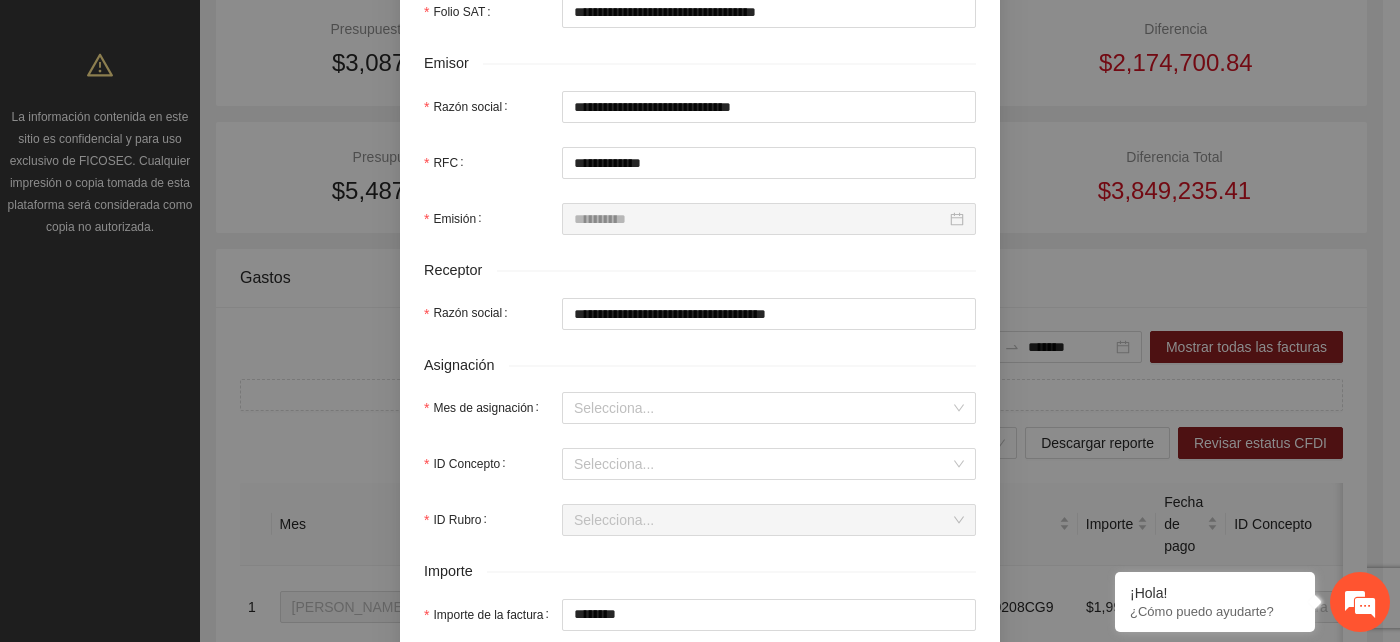 click on "**********" at bounding box center (700, 418) 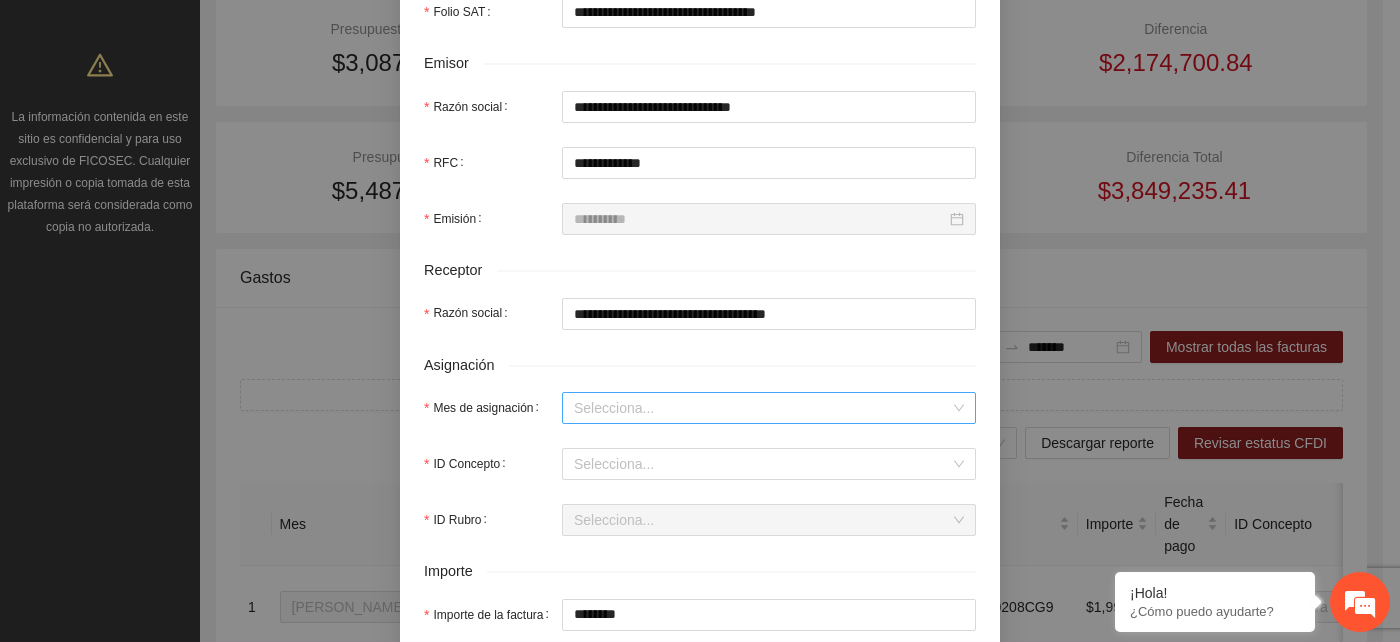 click on "Mes de asignación" at bounding box center (762, 408) 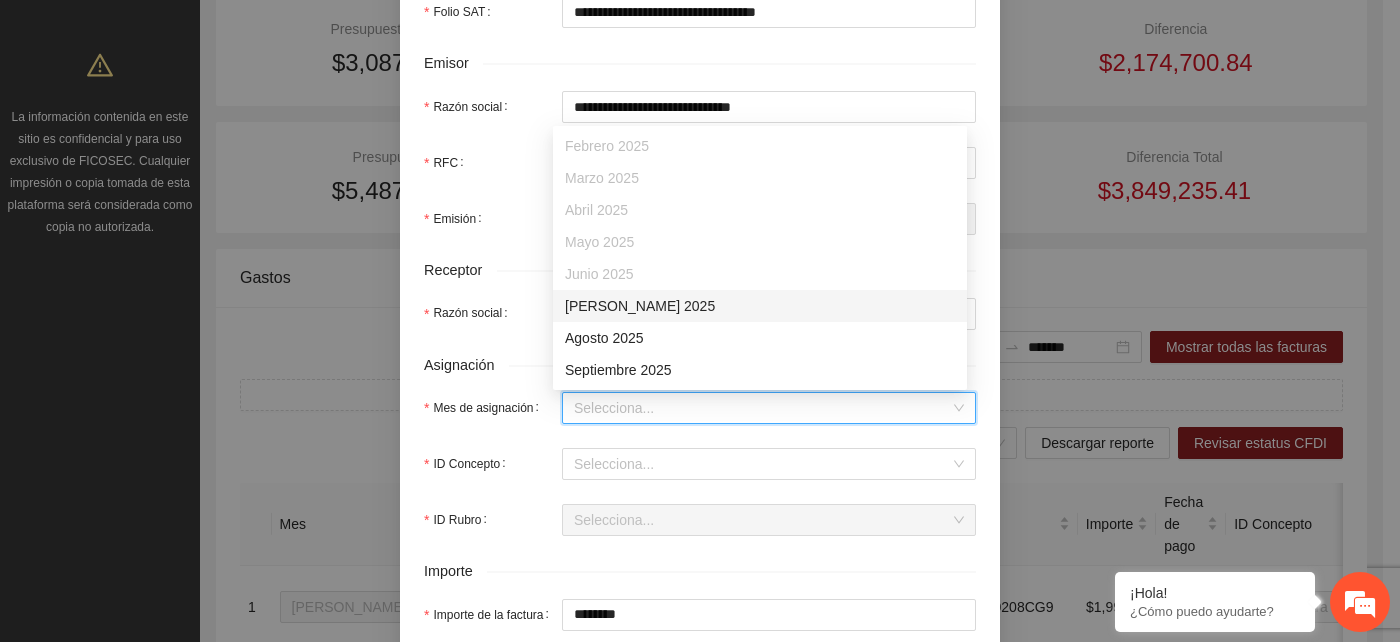 click on "Julio 2025" at bounding box center (760, 306) 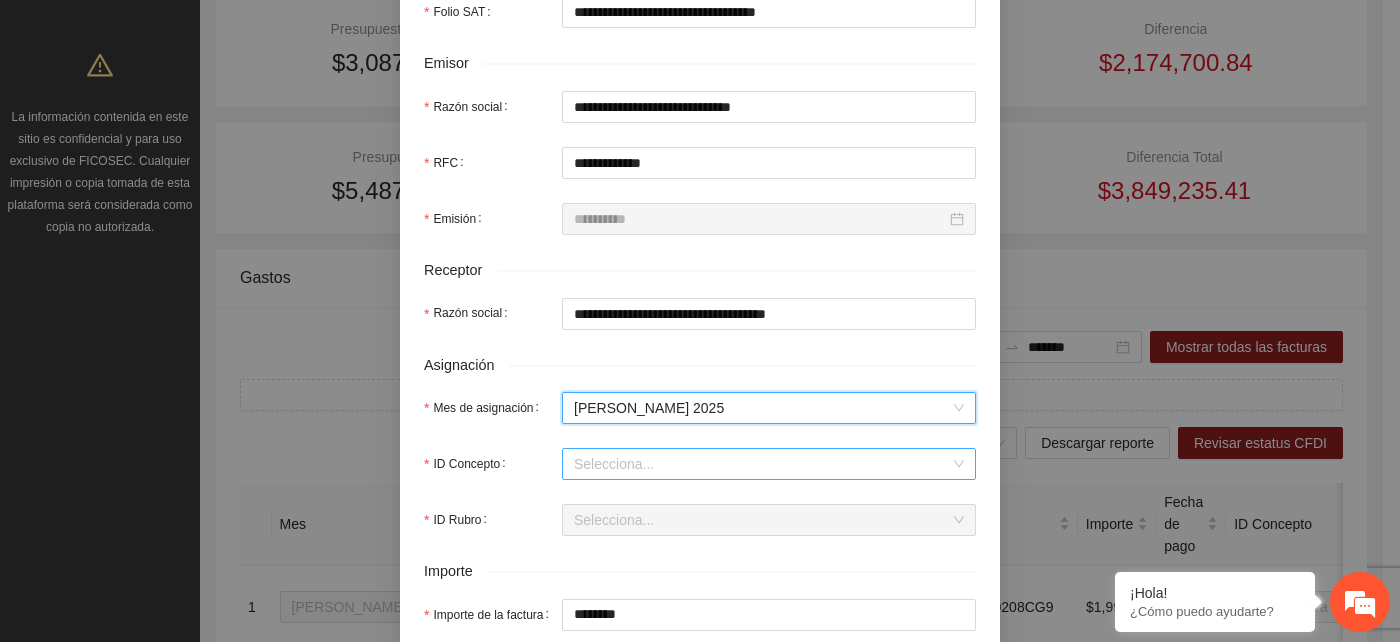 click on "ID Concepto" at bounding box center [762, 464] 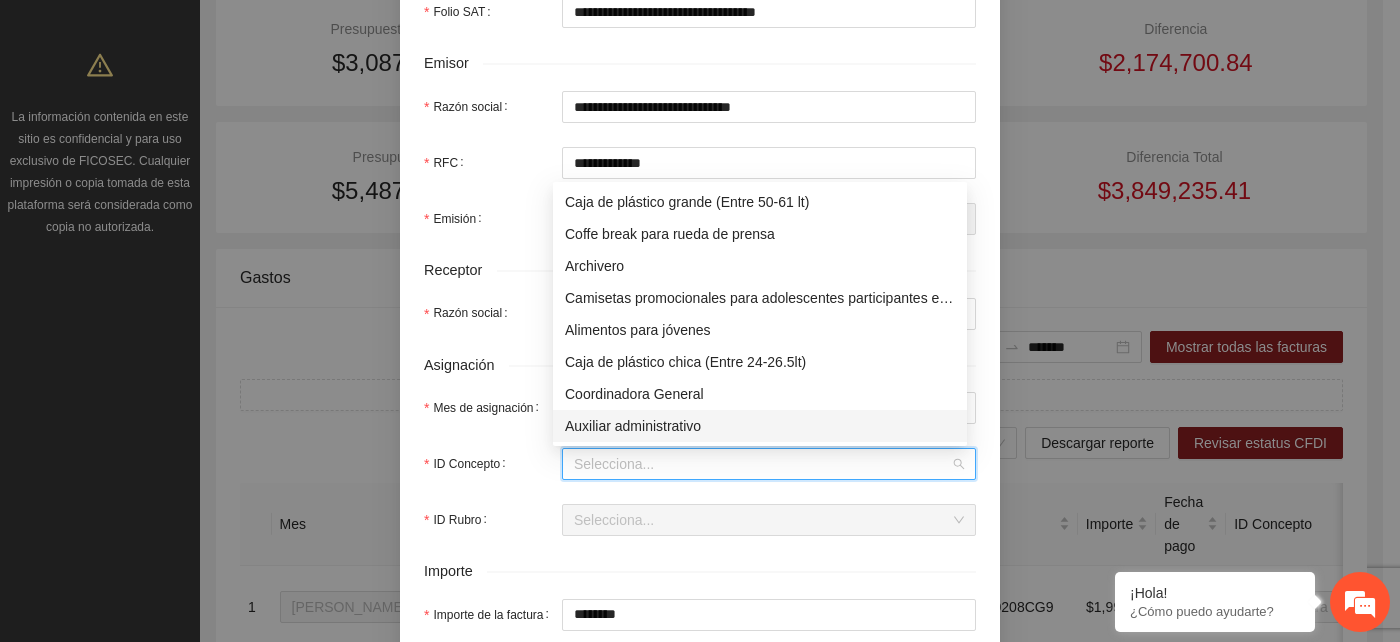 click on "Auxiliar administrativo" at bounding box center (760, 426) 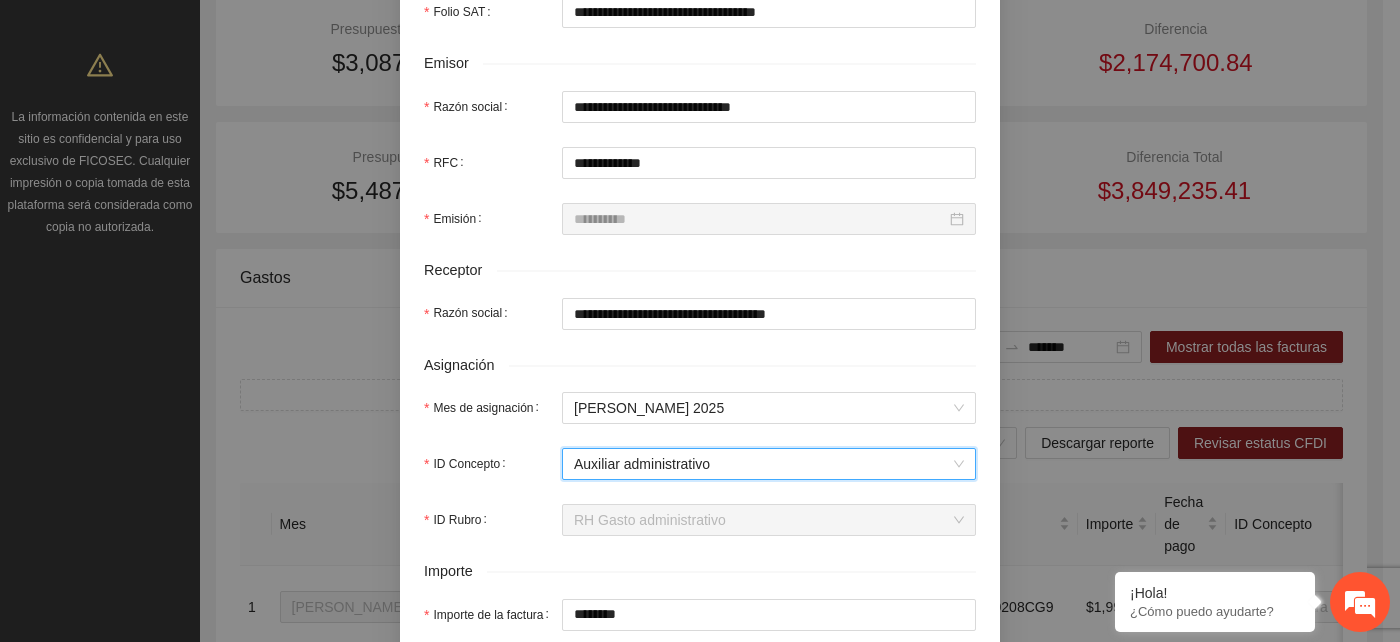 scroll, scrollTop: 666, scrollLeft: 0, axis: vertical 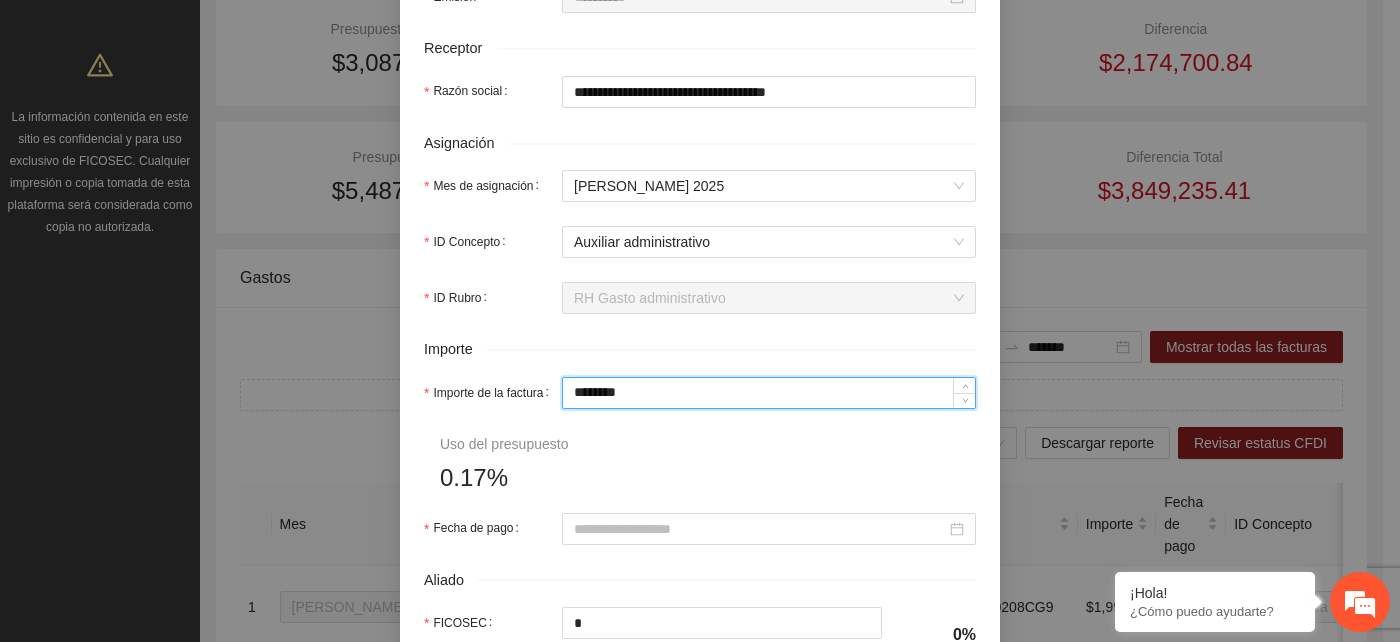 drag, startPoint x: 635, startPoint y: 390, endPoint x: 548, endPoint y: 400, distance: 87.57283 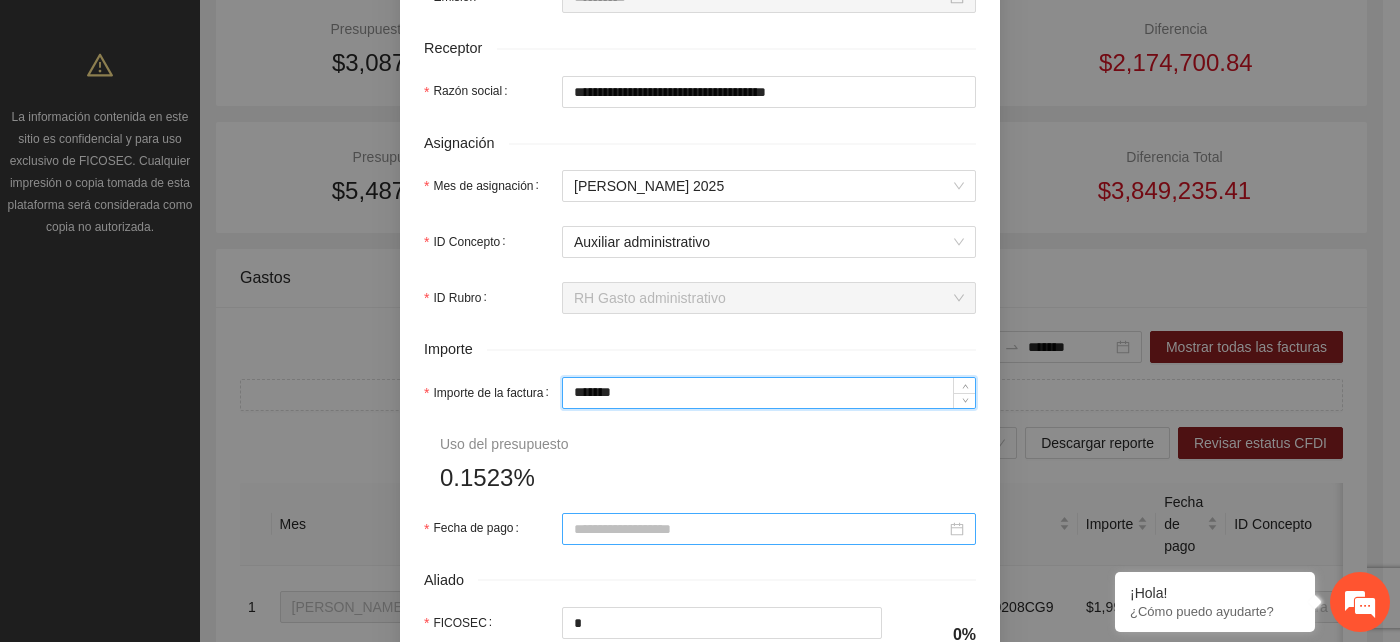 click on "Fecha de pago" at bounding box center [760, 529] 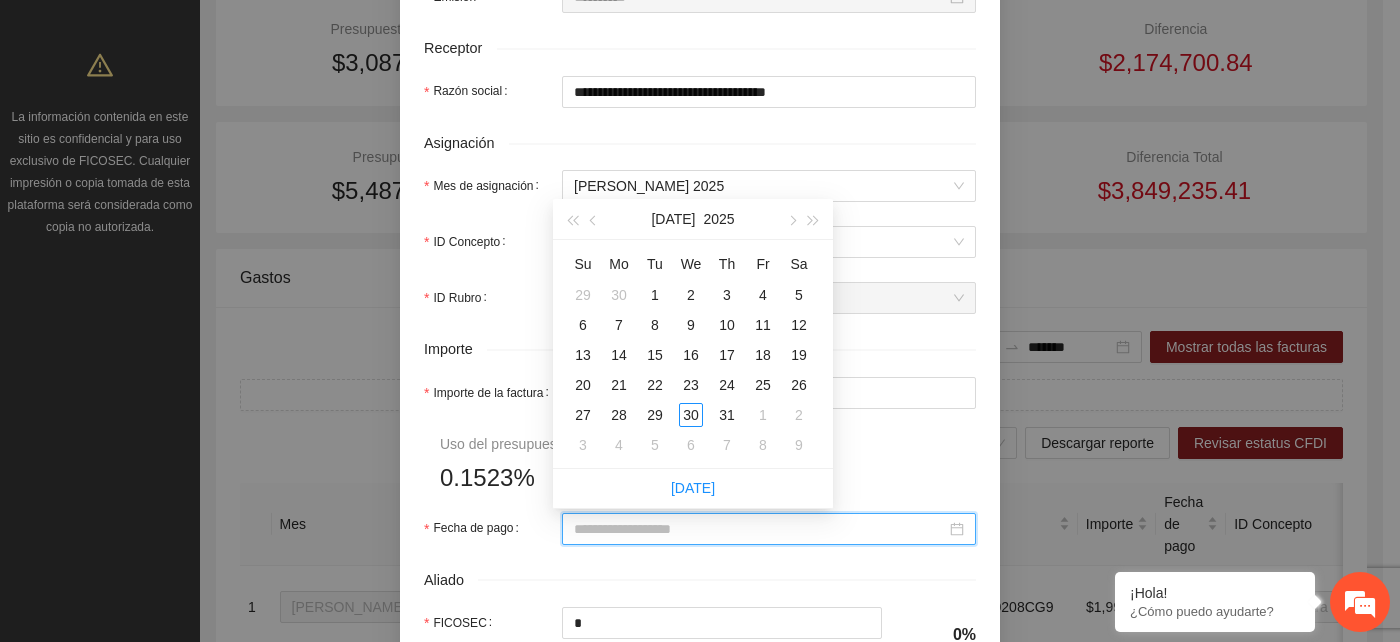 scroll, scrollTop: 555, scrollLeft: 0, axis: vertical 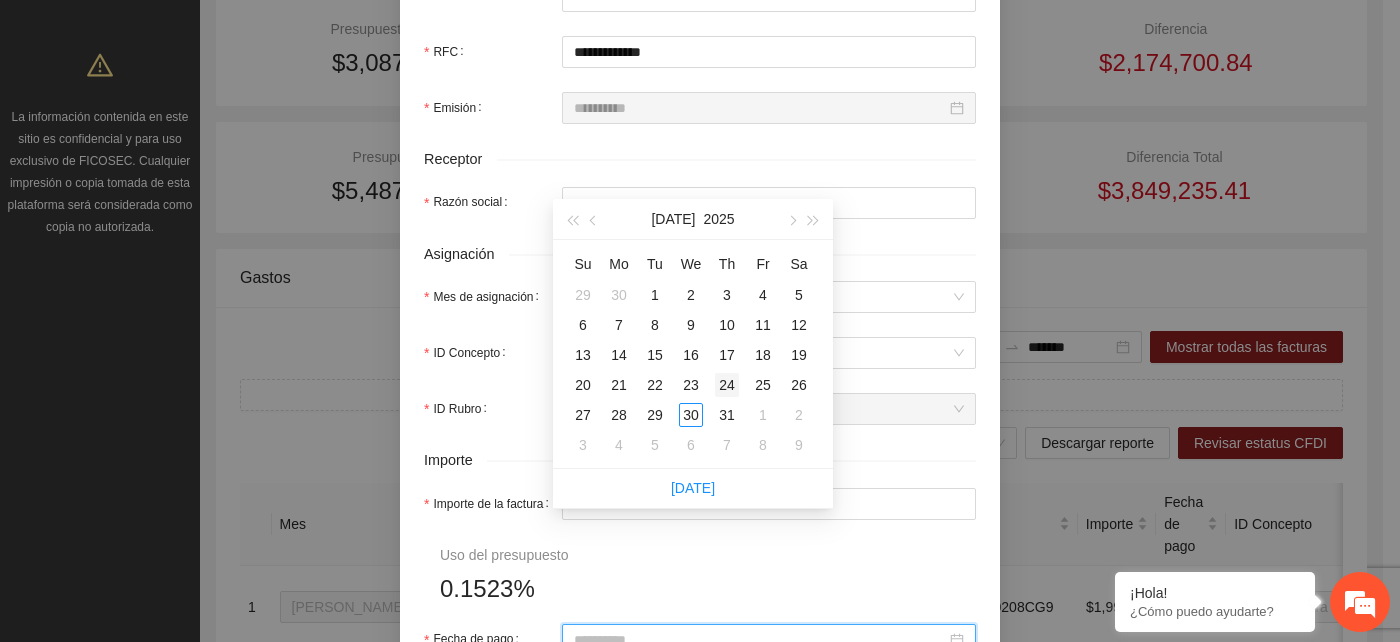 click on "24" at bounding box center (727, 385) 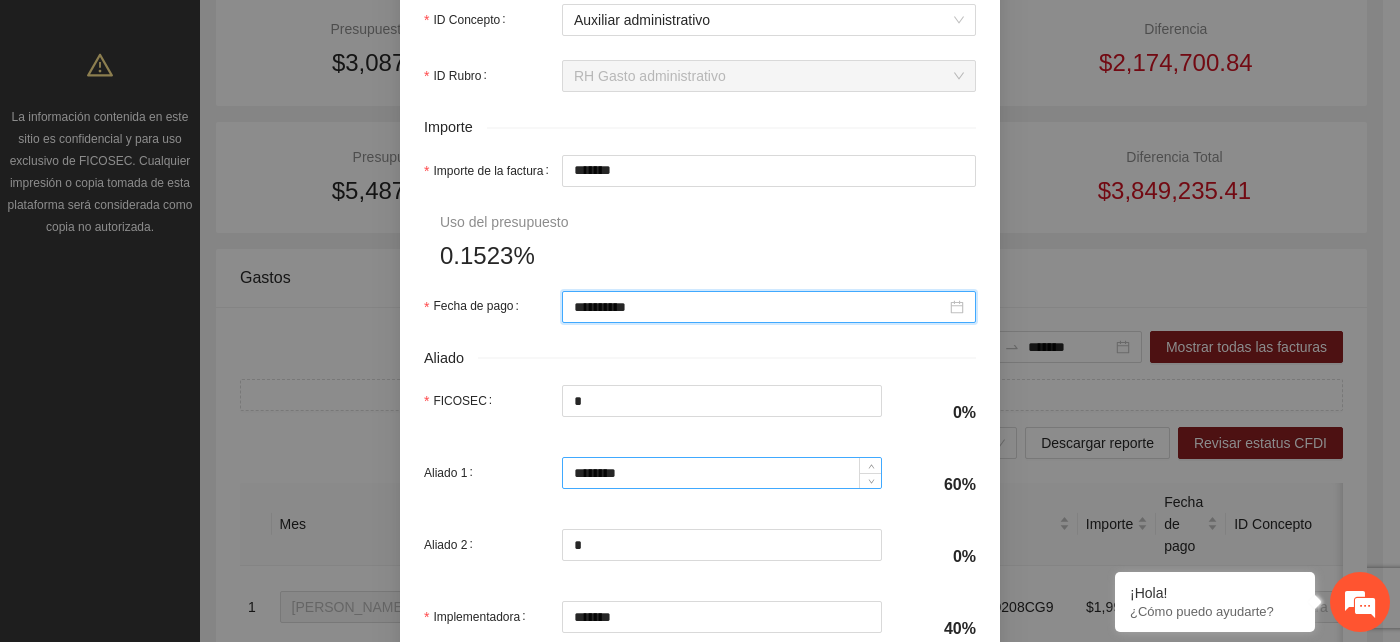 scroll, scrollTop: 1000, scrollLeft: 0, axis: vertical 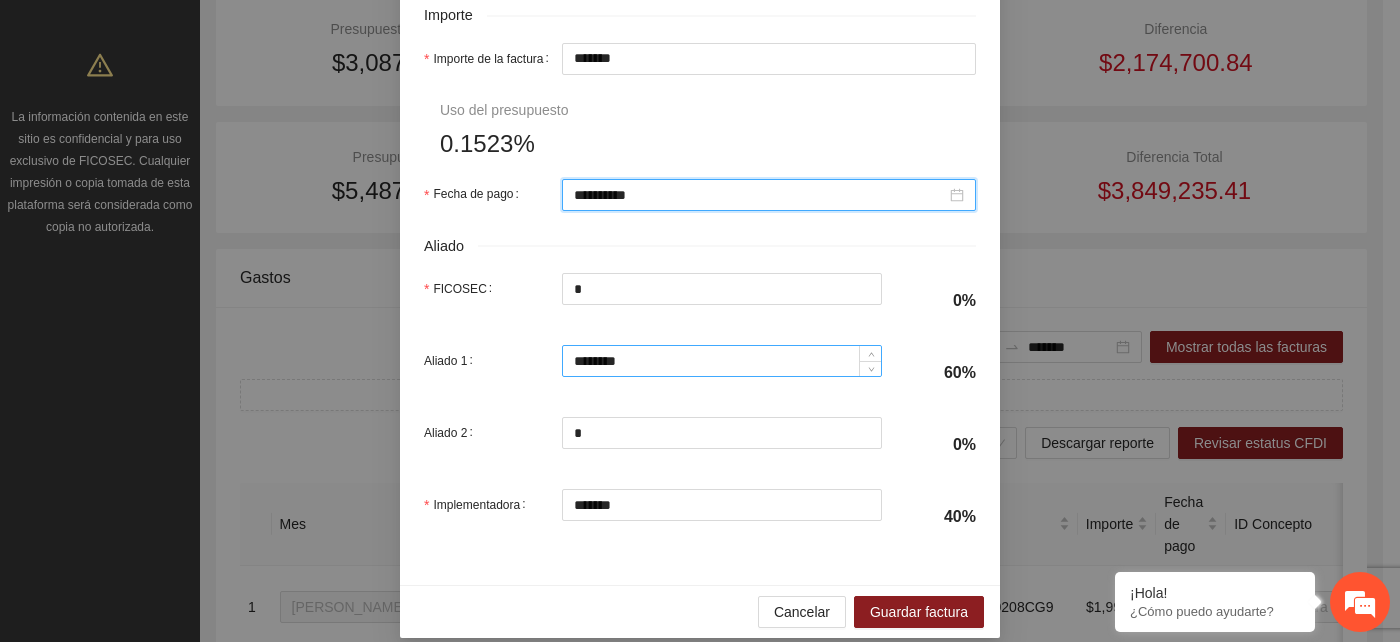click on "********" at bounding box center [722, 361] 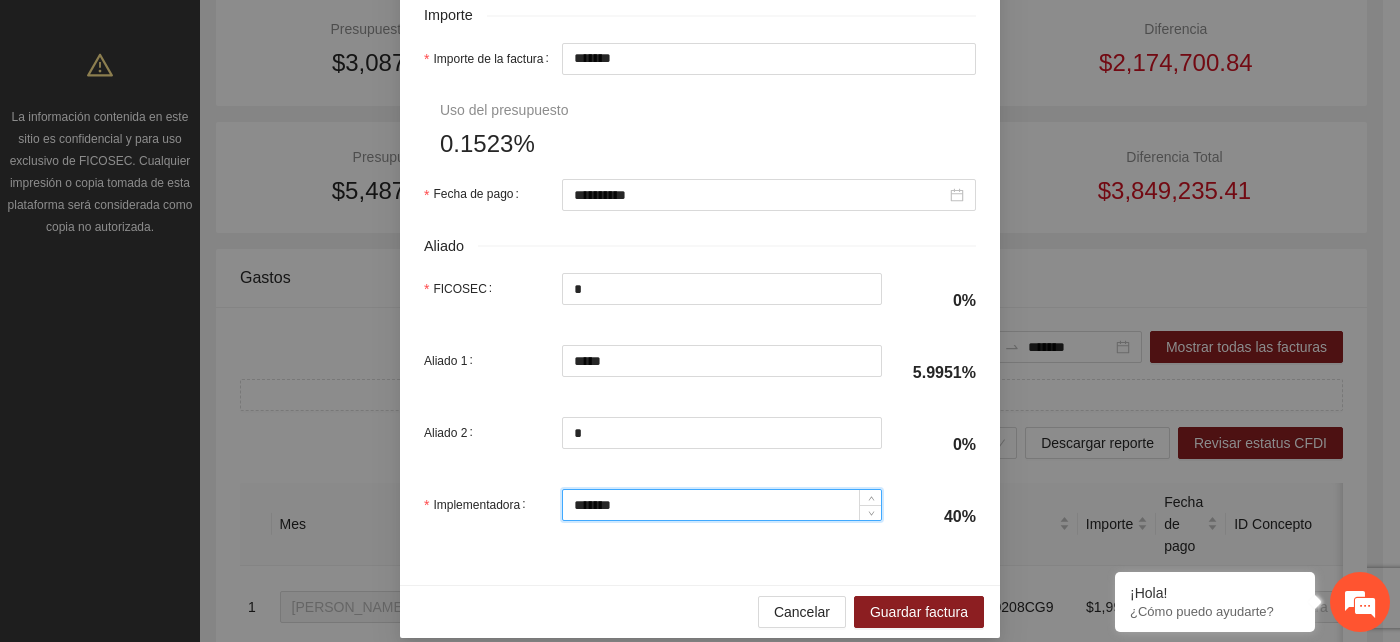 click on "*******" at bounding box center (722, 505) 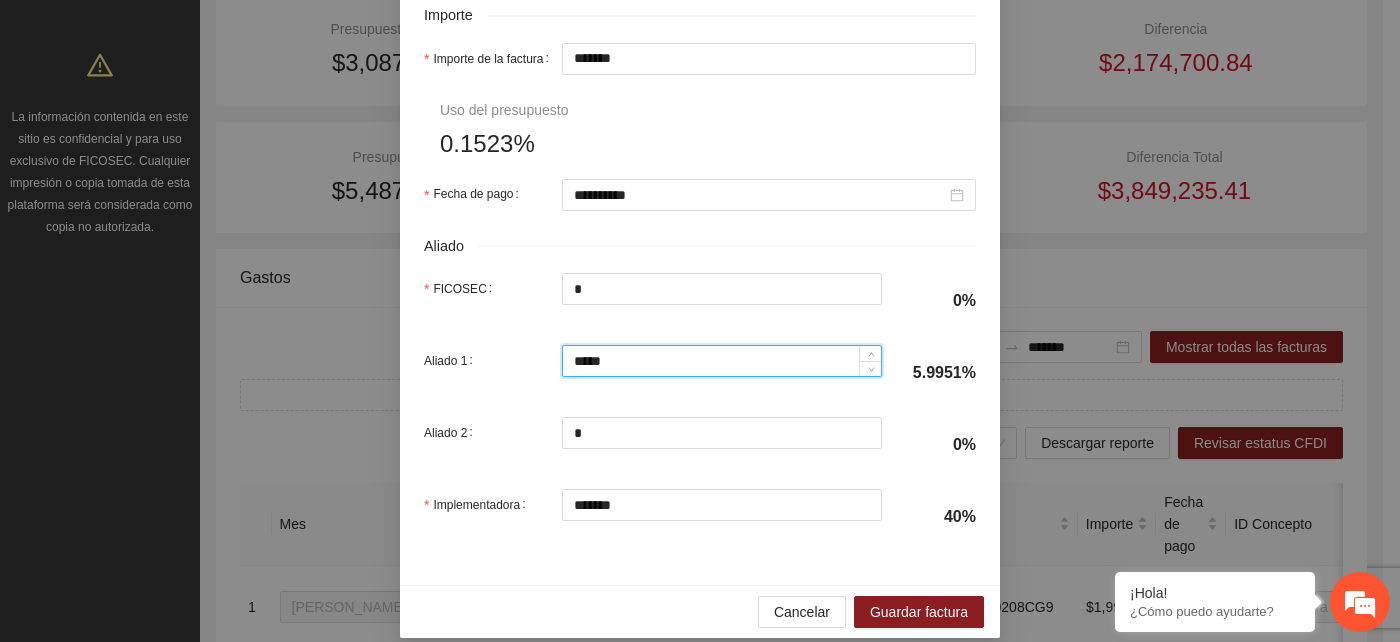 click on "*****" at bounding box center [722, 361] 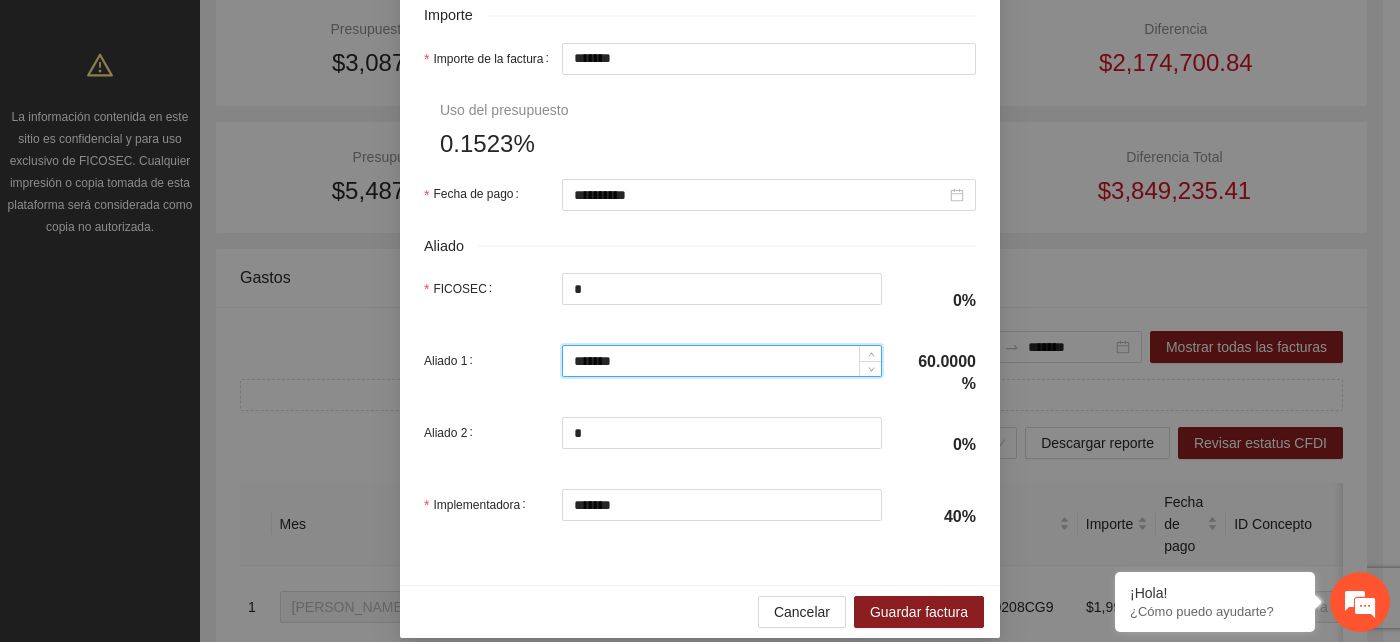 click on "*******" at bounding box center (722, 361) 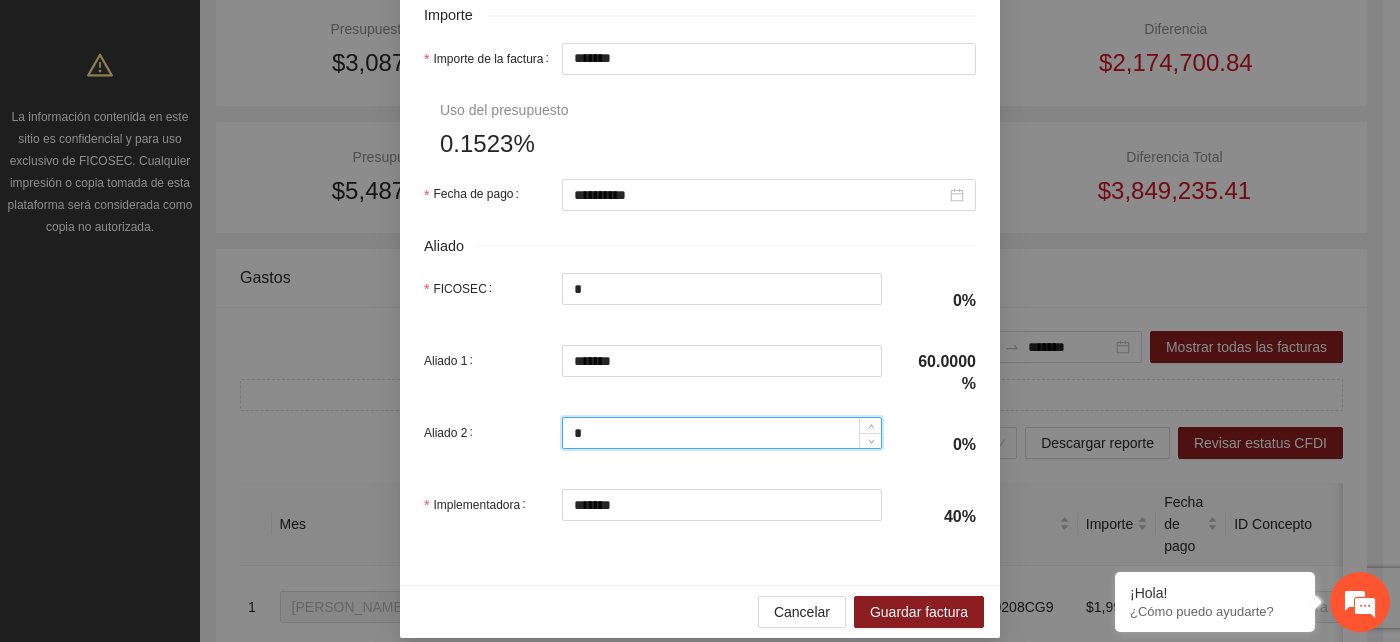 click on "*" at bounding box center (722, 433) 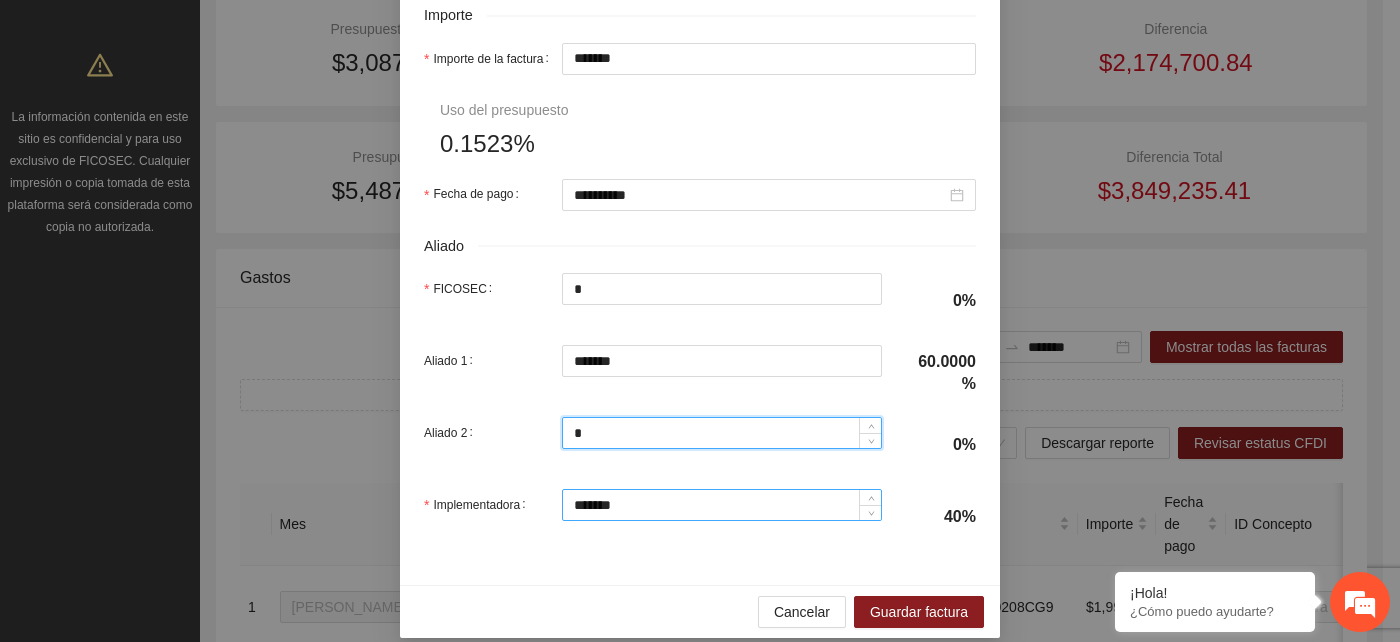 click on "*******" at bounding box center [722, 505] 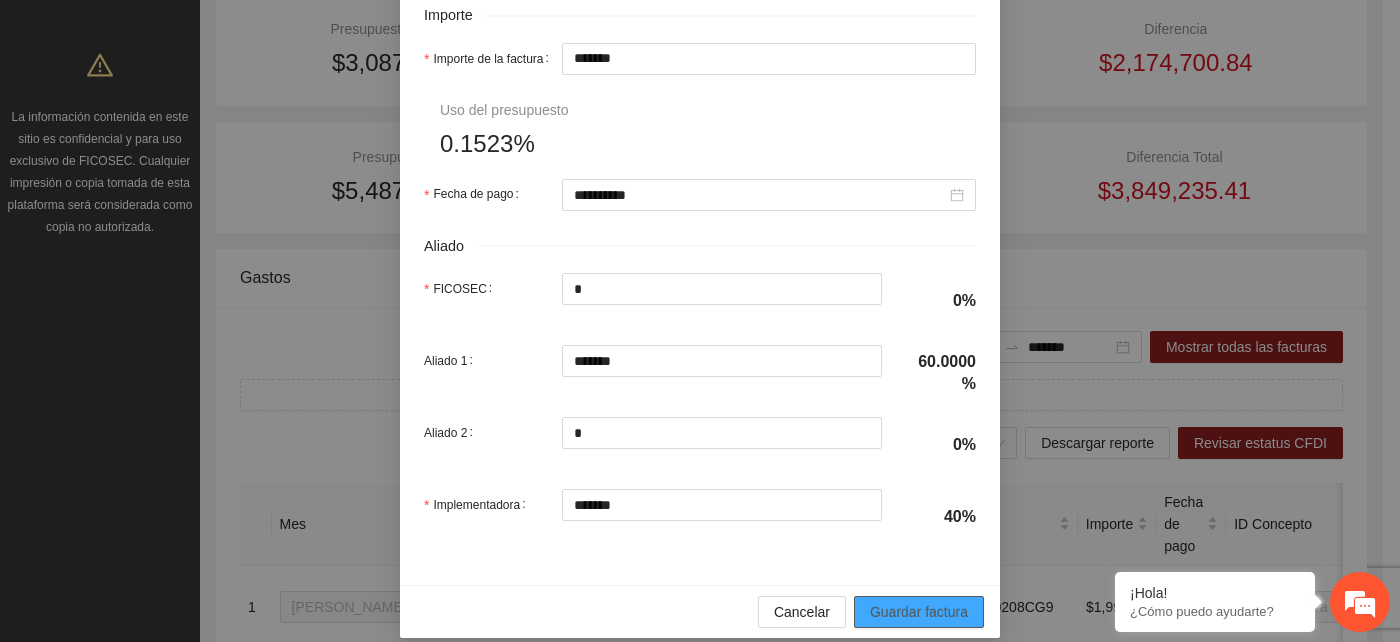 click on "Guardar factura" at bounding box center (919, 612) 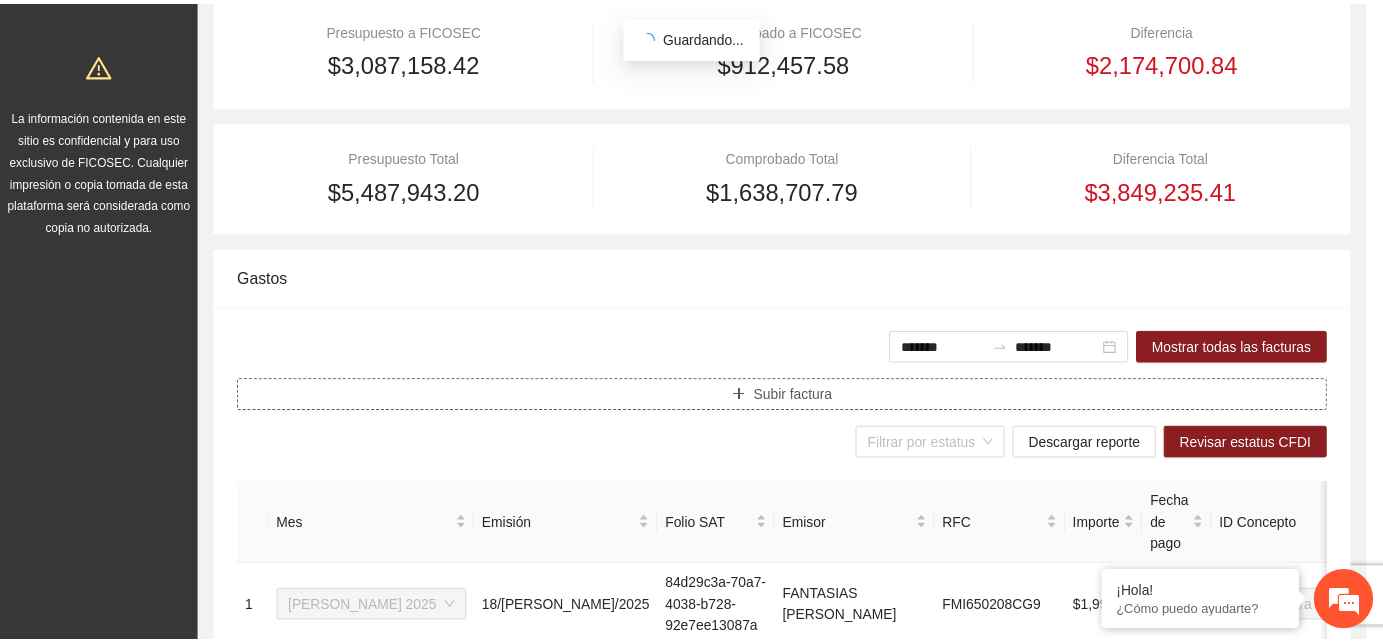 scroll, scrollTop: 0, scrollLeft: 0, axis: both 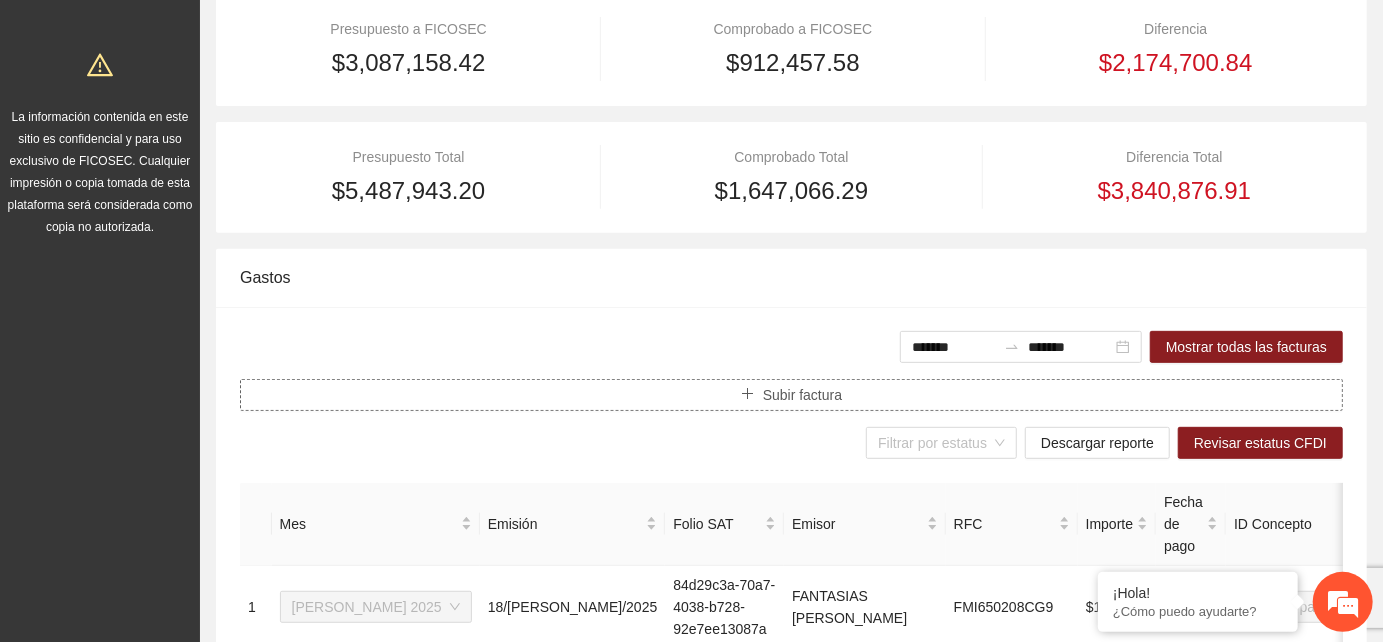 click on "Subir factura" at bounding box center (802, 395) 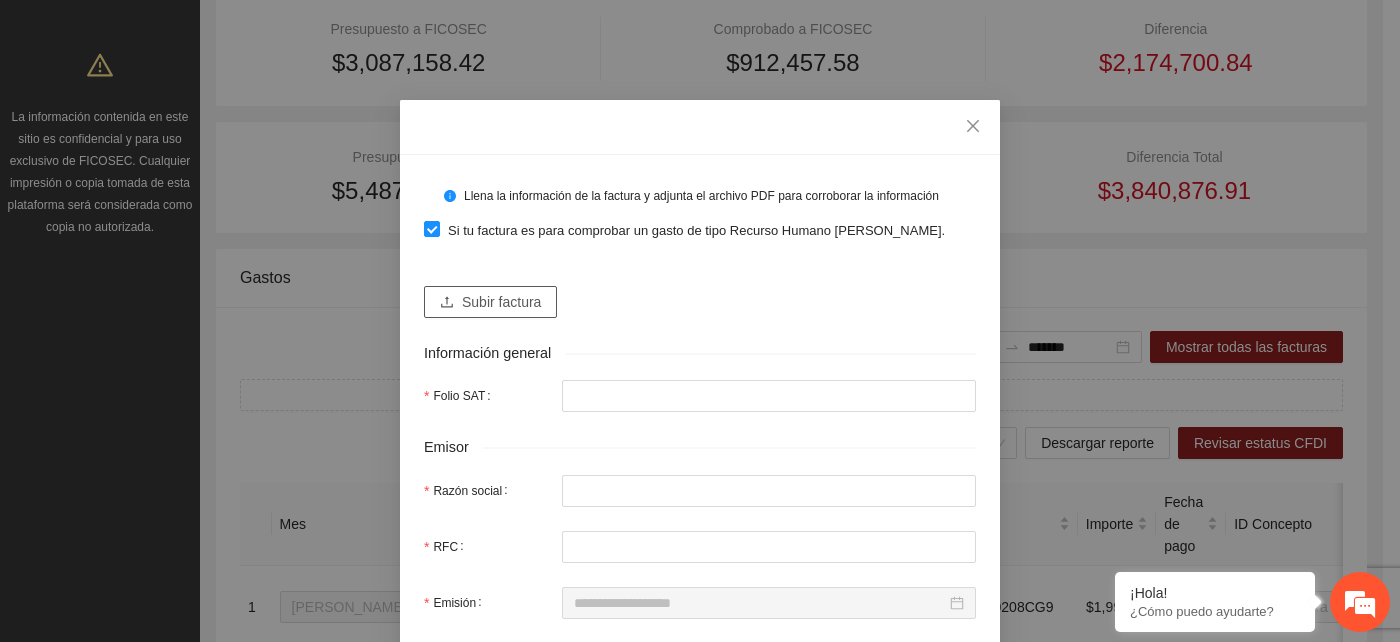 click on "Subir factura" at bounding box center (490, 302) 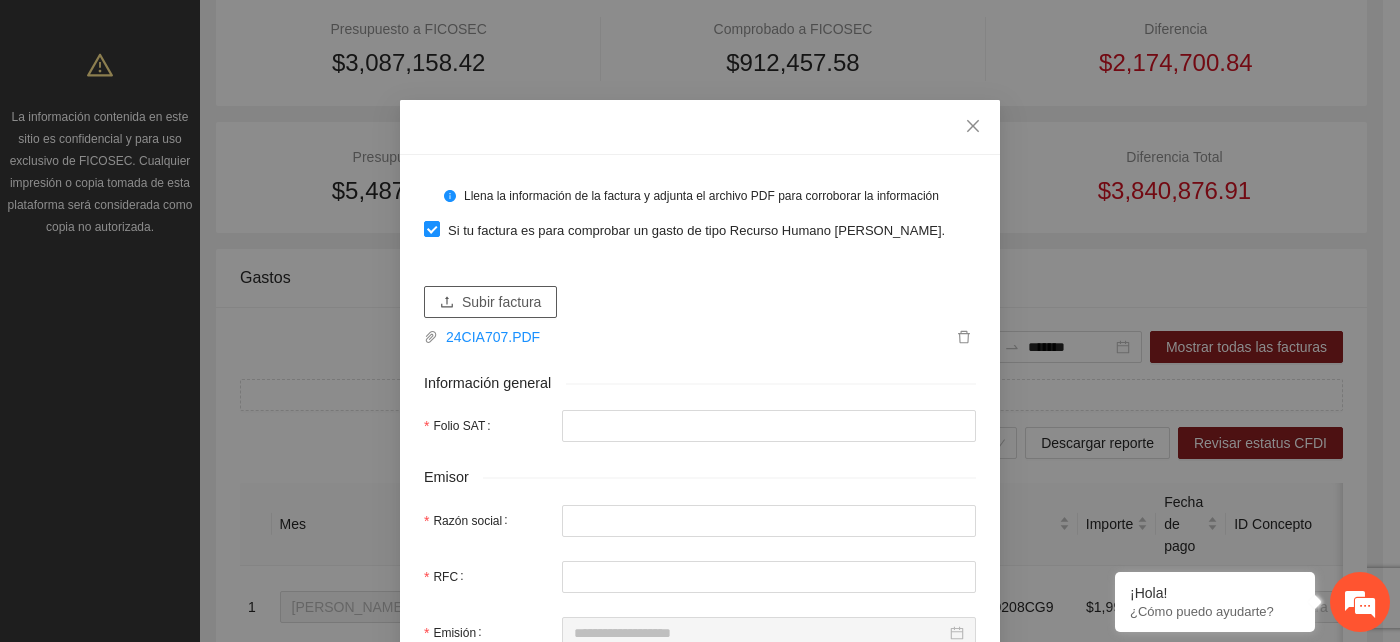 click on "Subir factura" at bounding box center (490, 302) 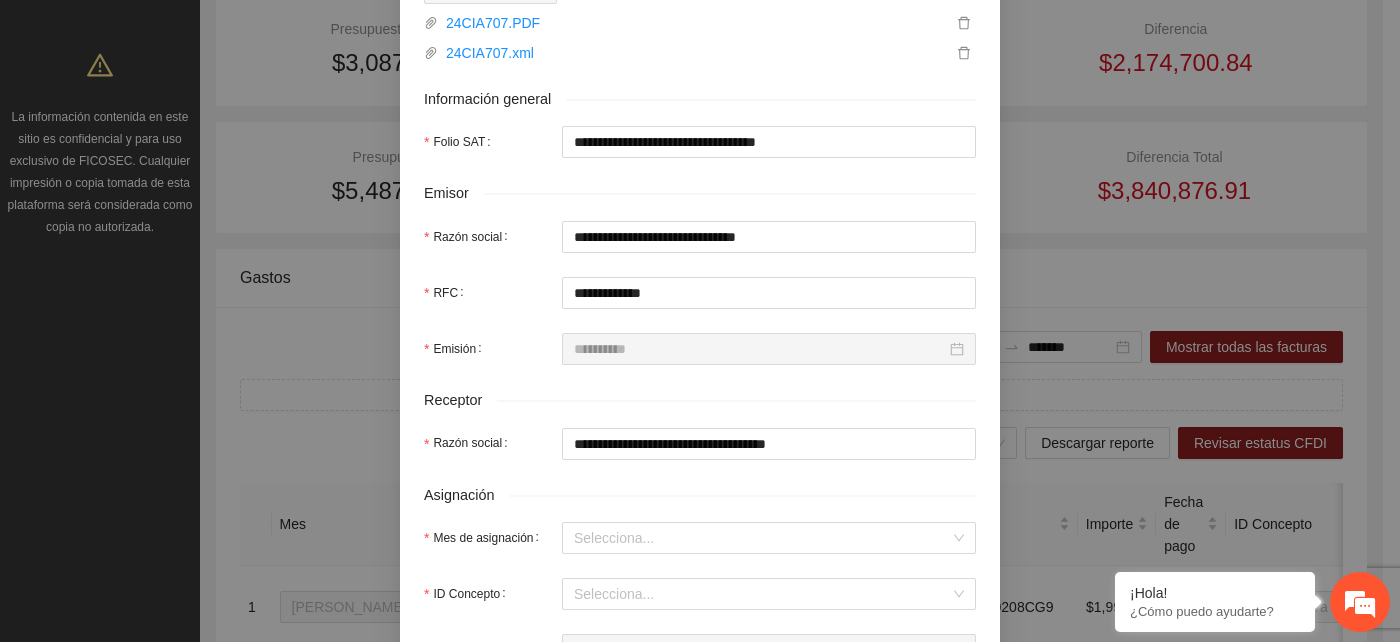 scroll, scrollTop: 444, scrollLeft: 0, axis: vertical 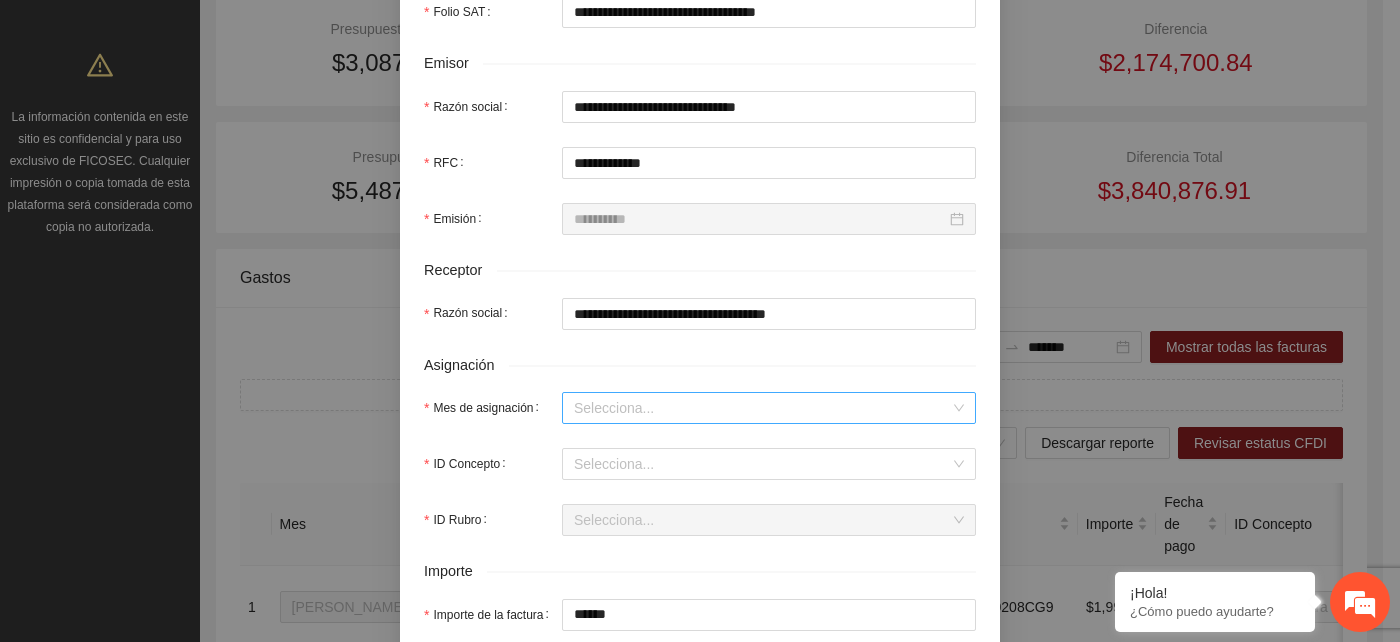 click on "Mes de asignación" at bounding box center (762, 408) 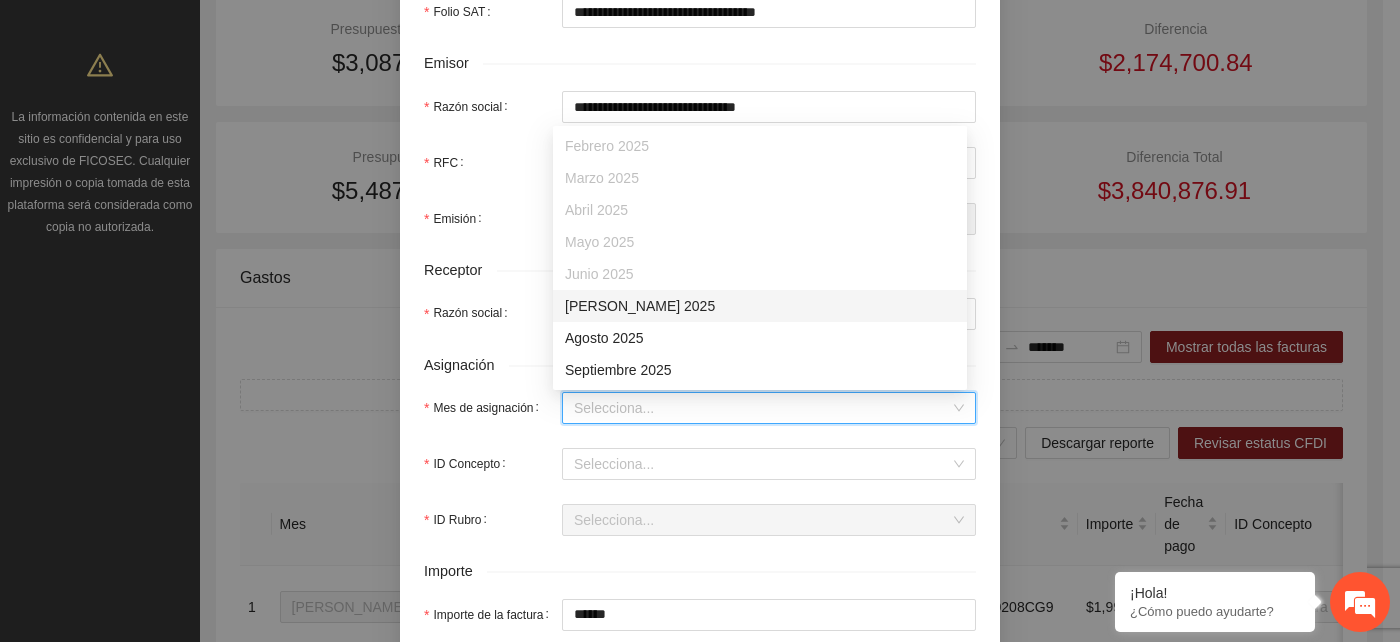 click on "Julio 2025" at bounding box center (760, 306) 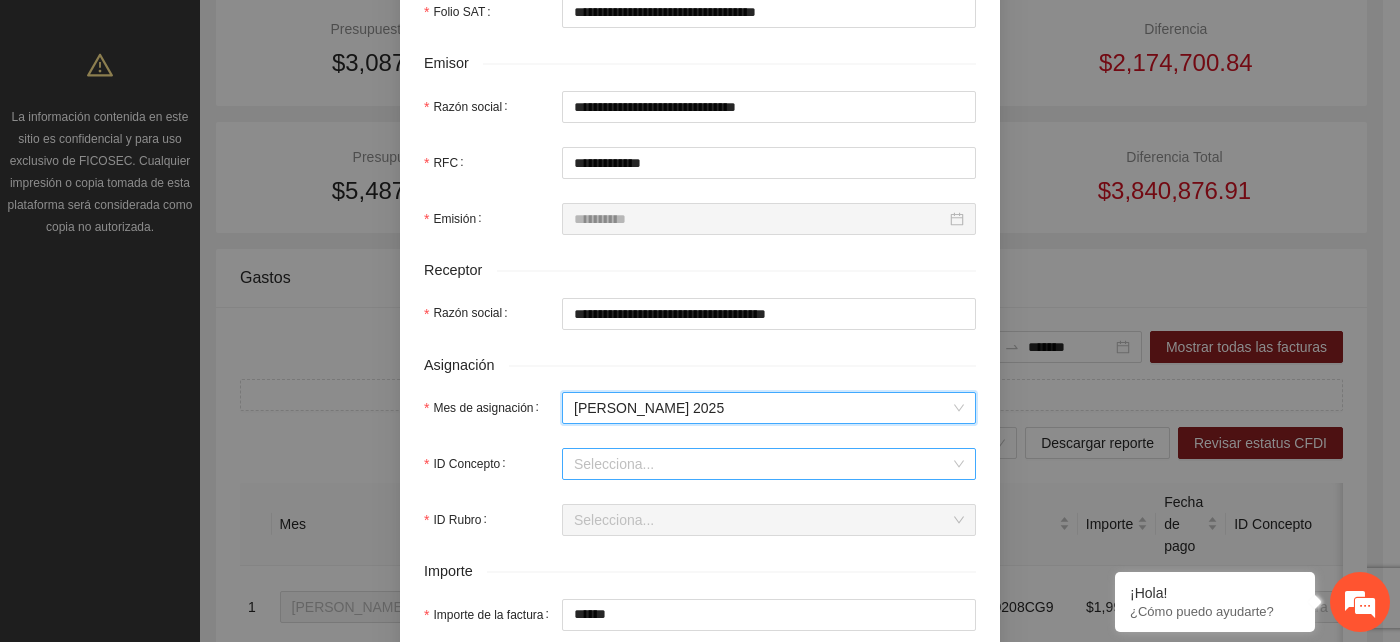 click on "ID Concepto" at bounding box center [762, 464] 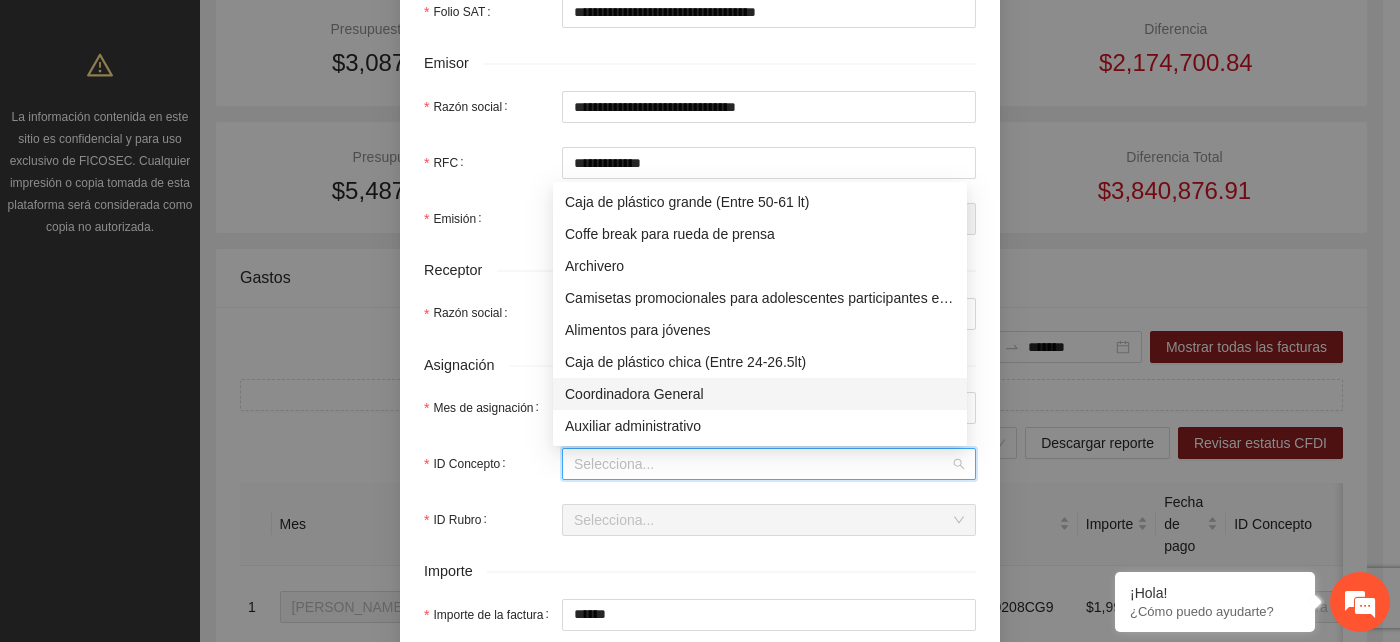click on "Coordinadora General" at bounding box center [760, 394] 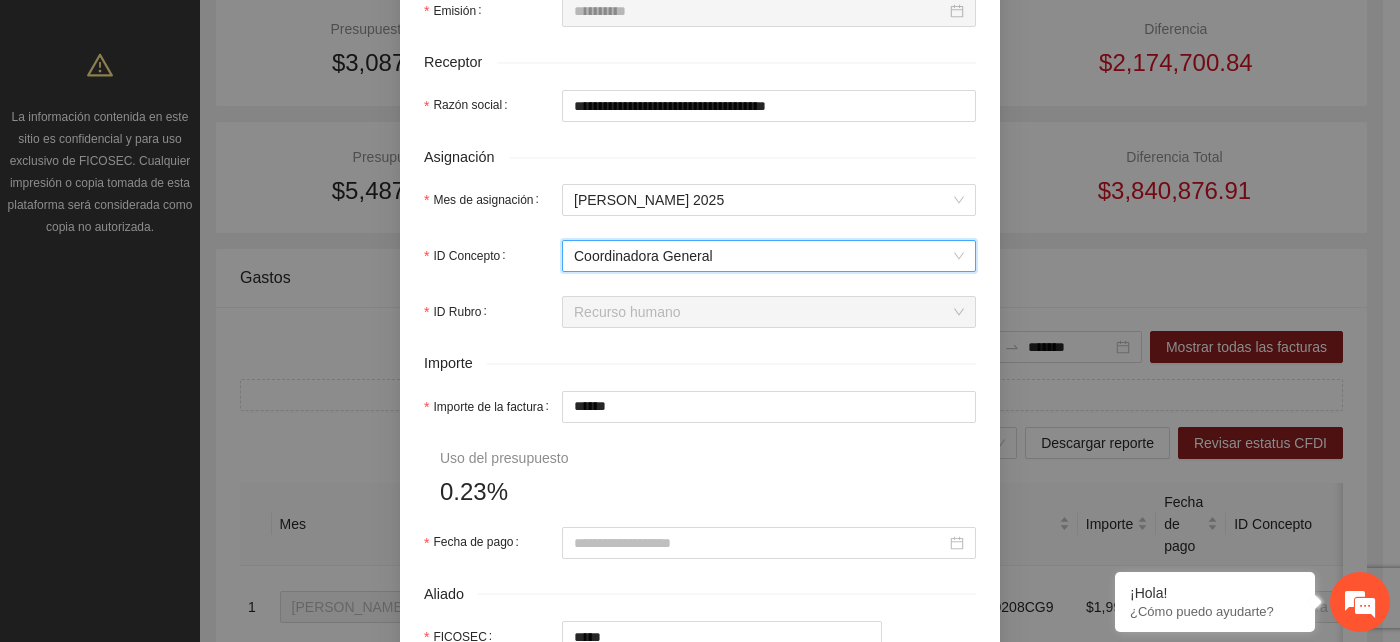 scroll, scrollTop: 666, scrollLeft: 0, axis: vertical 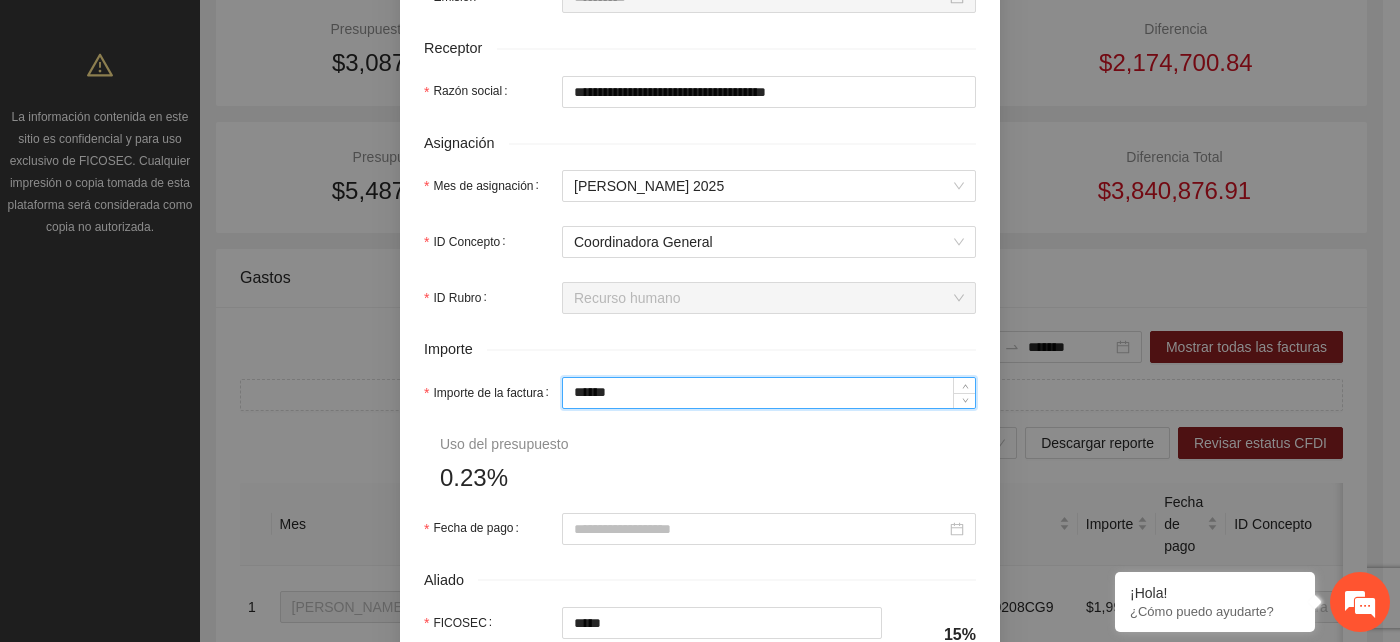 drag, startPoint x: 642, startPoint y: 390, endPoint x: 556, endPoint y: 388, distance: 86.023254 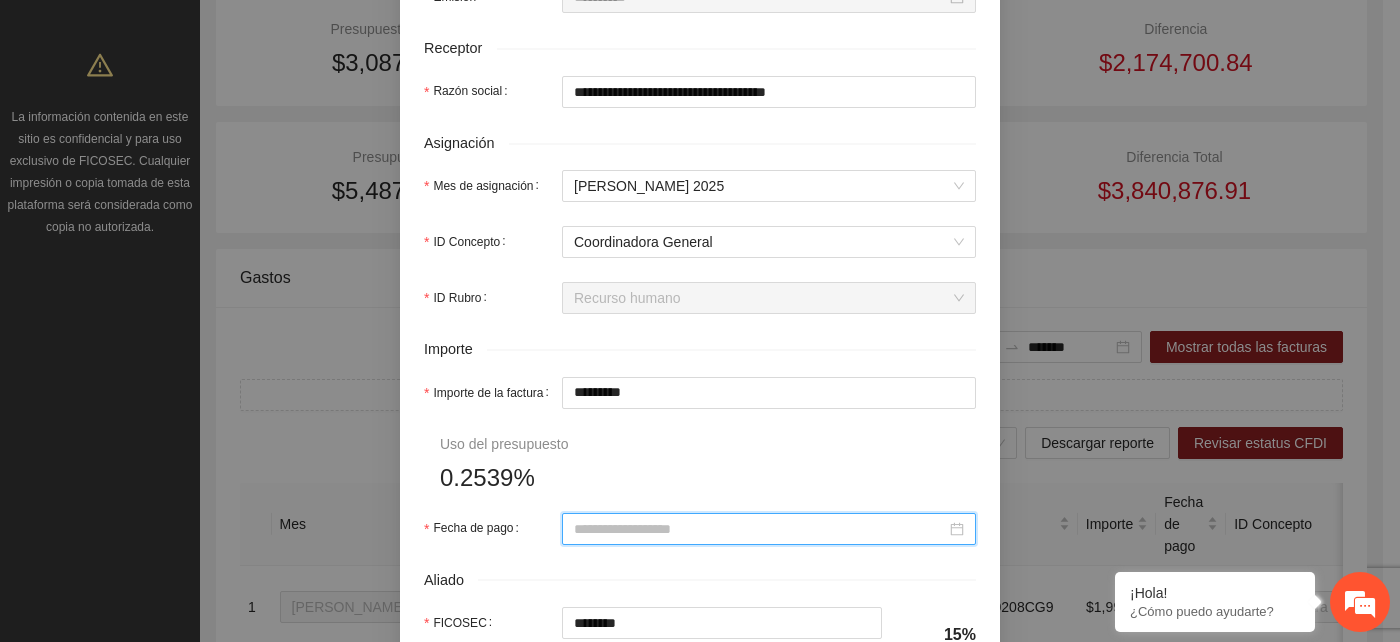 click on "Fecha de pago" at bounding box center [760, 529] 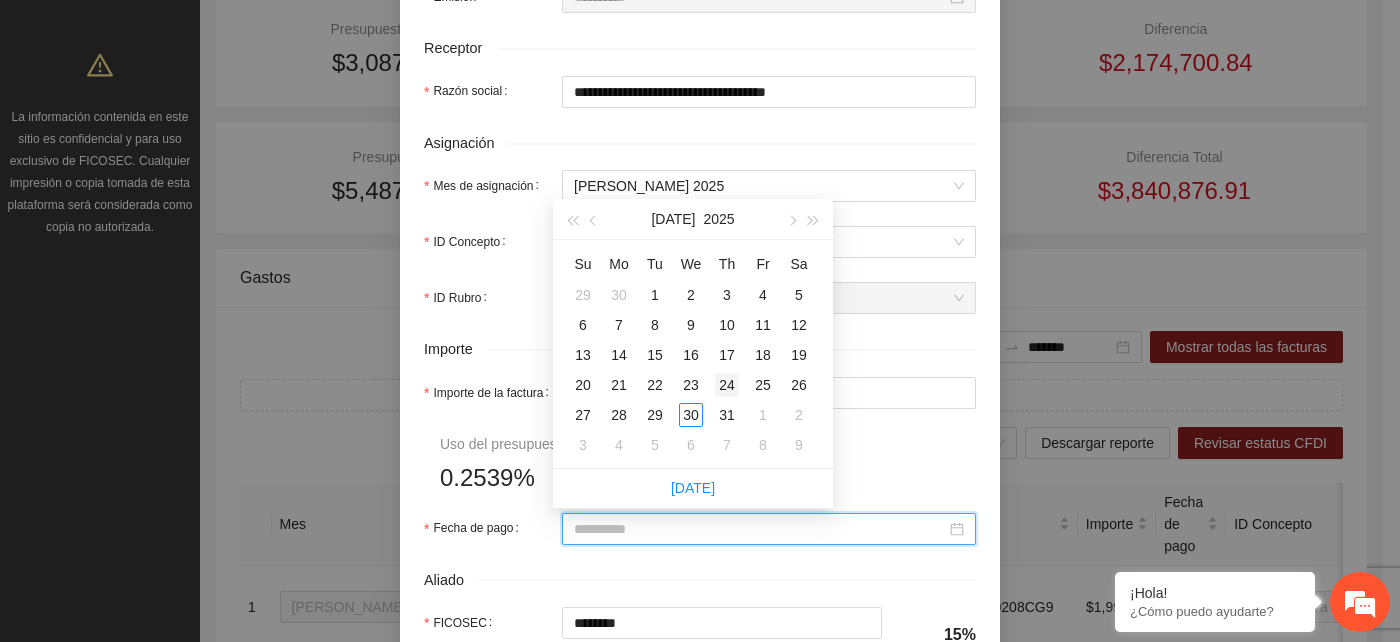 click on "24" at bounding box center (727, 385) 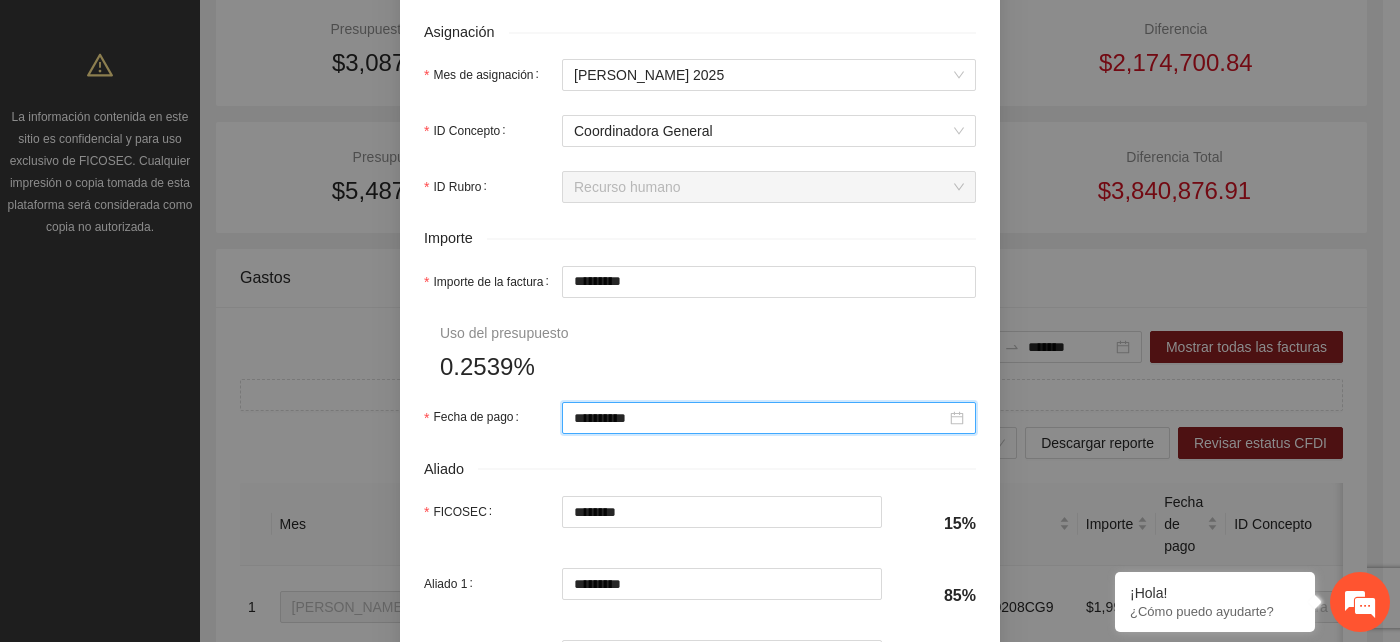 scroll, scrollTop: 888, scrollLeft: 0, axis: vertical 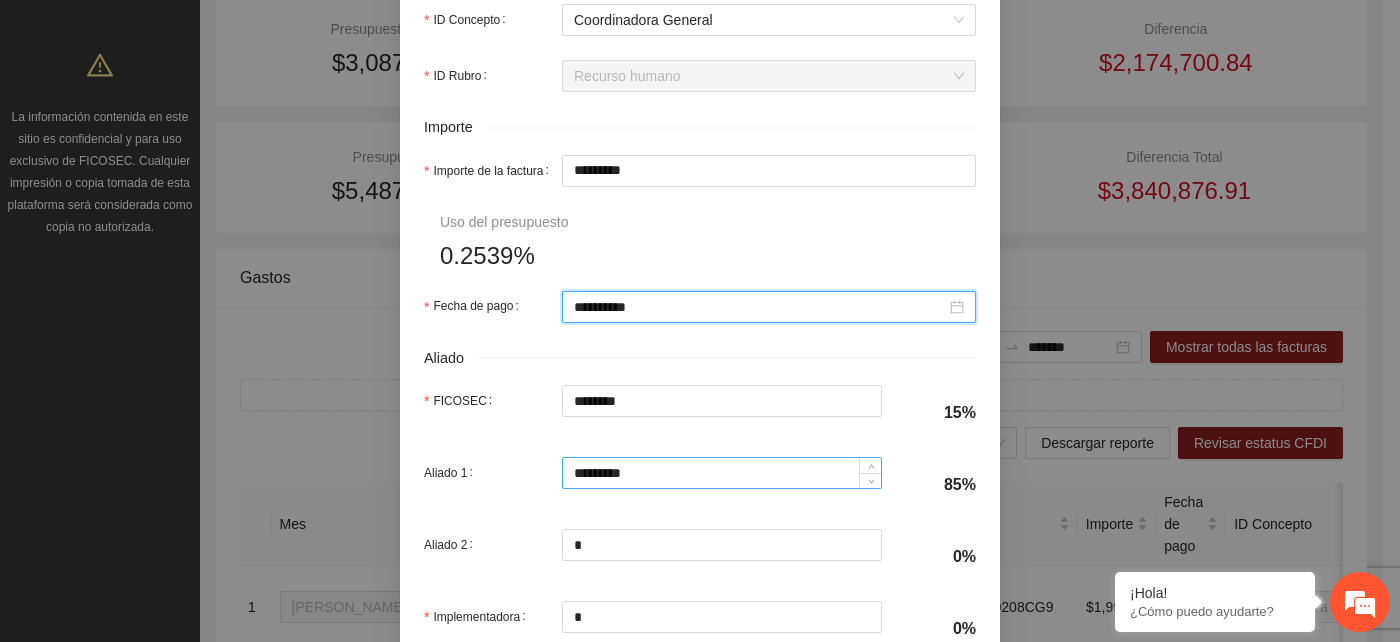 click on "*********" at bounding box center (722, 473) 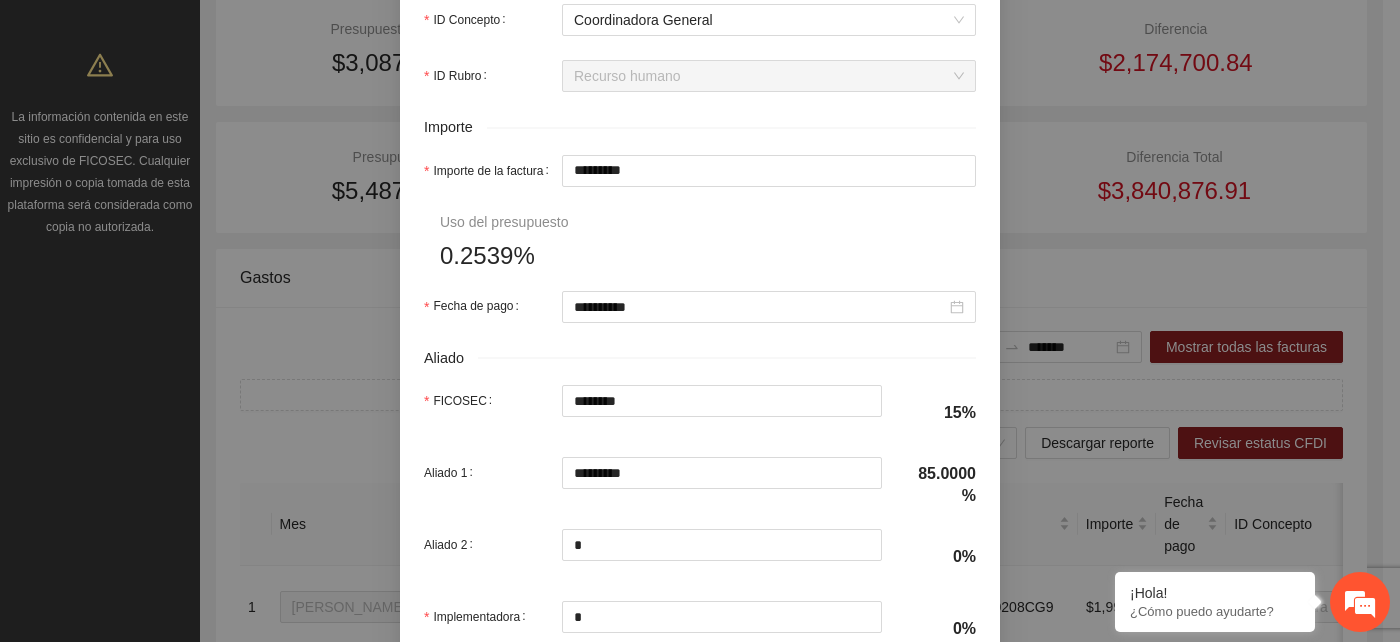click on "Aliado 2 *" at bounding box center (653, 557) 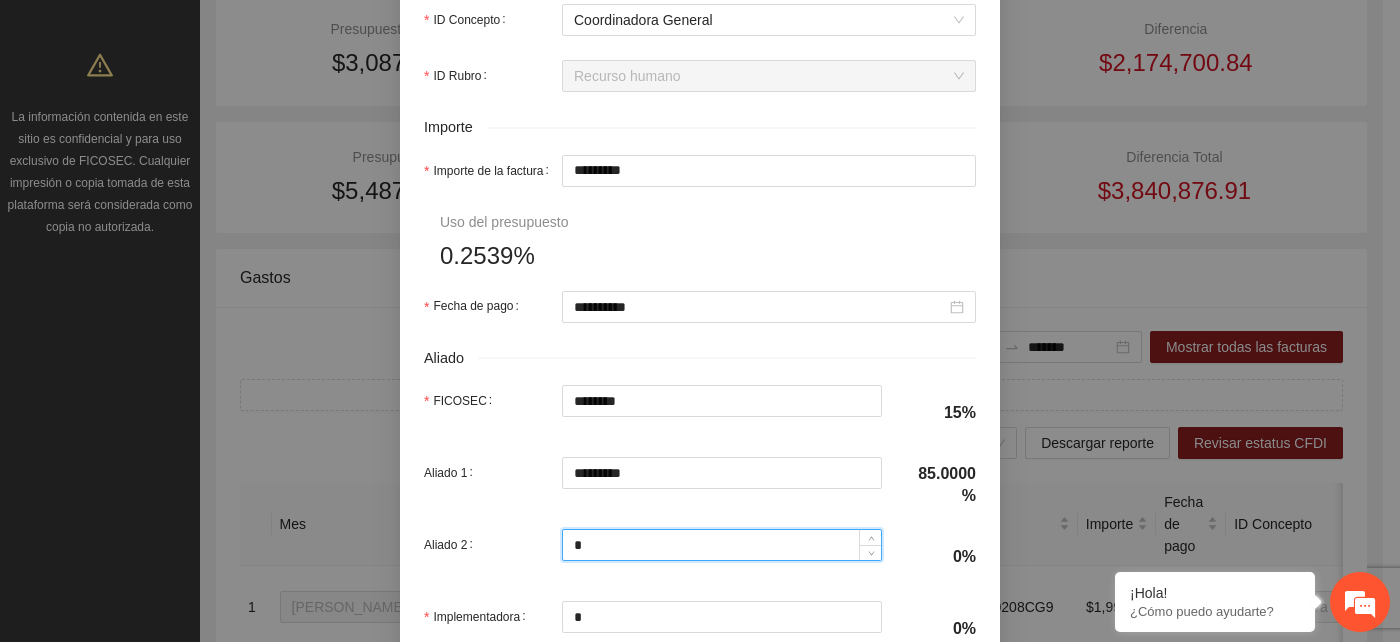 click on "*" at bounding box center (722, 545) 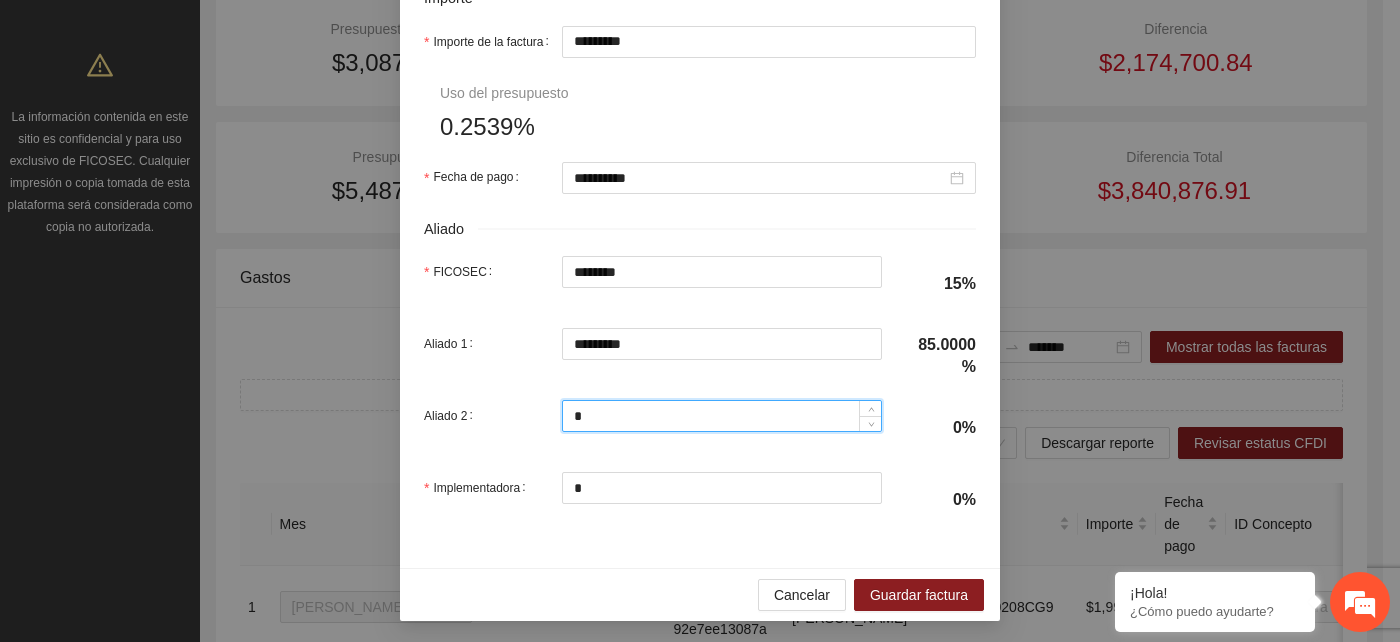 scroll, scrollTop: 1022, scrollLeft: 0, axis: vertical 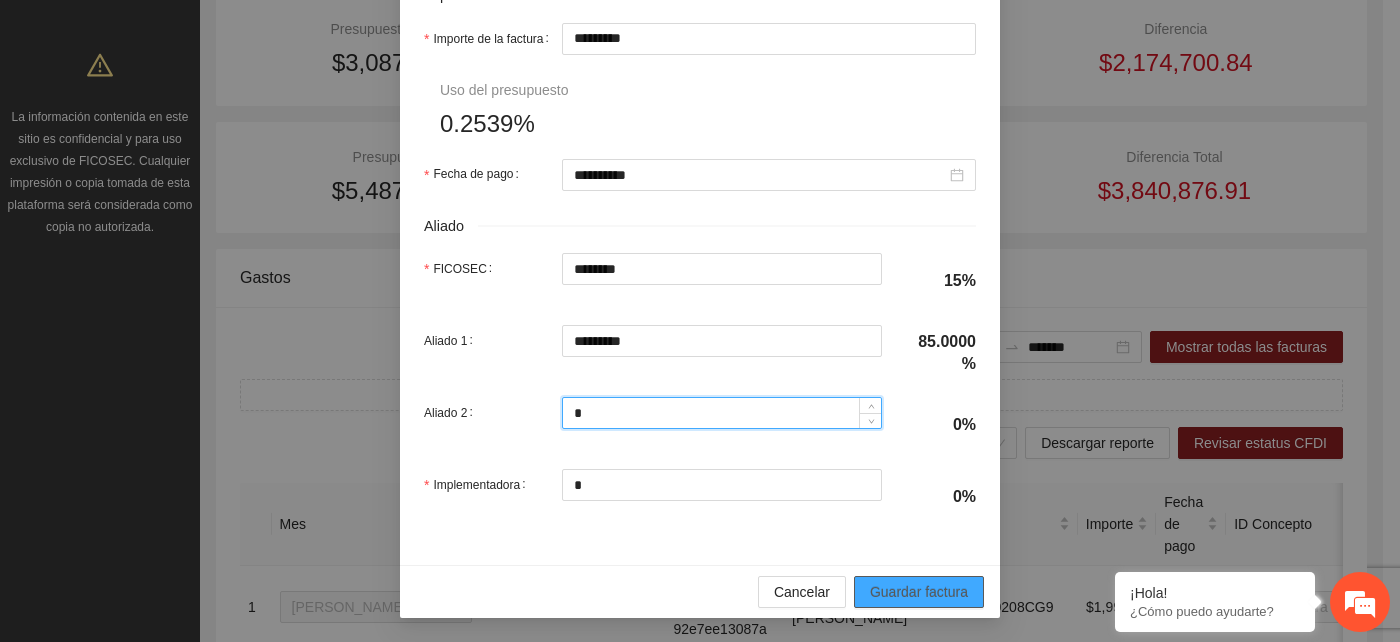 click on "Guardar factura" at bounding box center (919, 592) 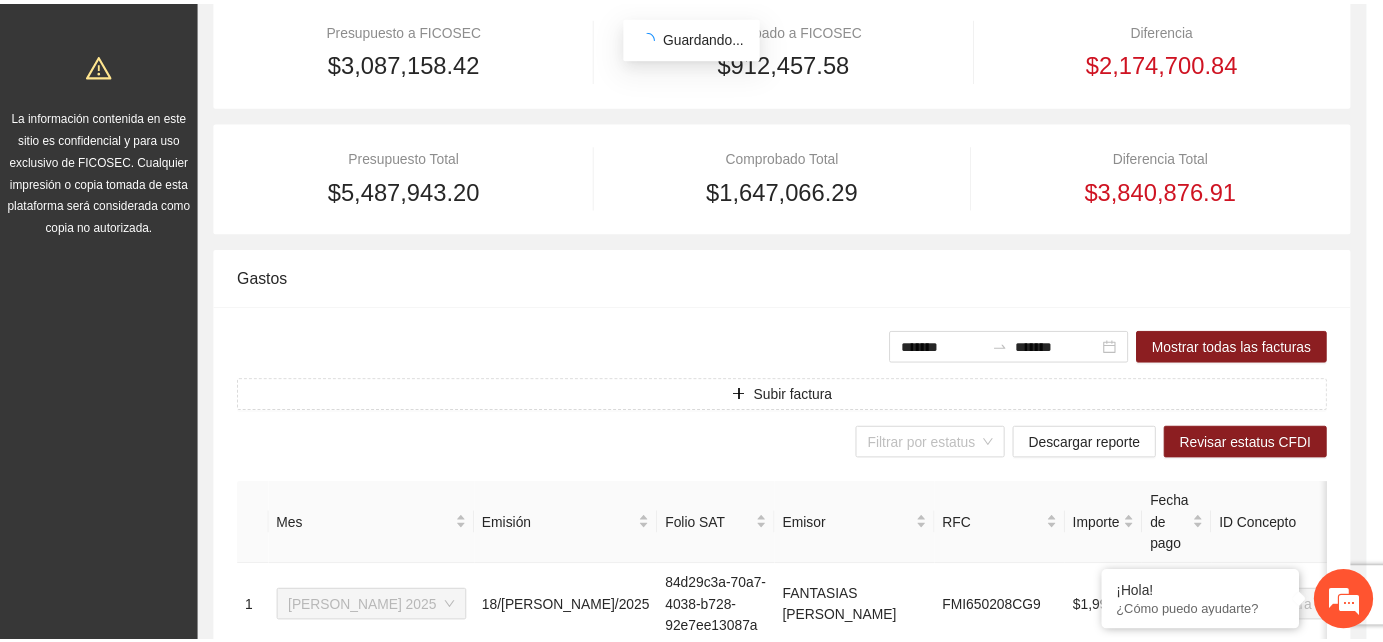 scroll, scrollTop: 862, scrollLeft: 0, axis: vertical 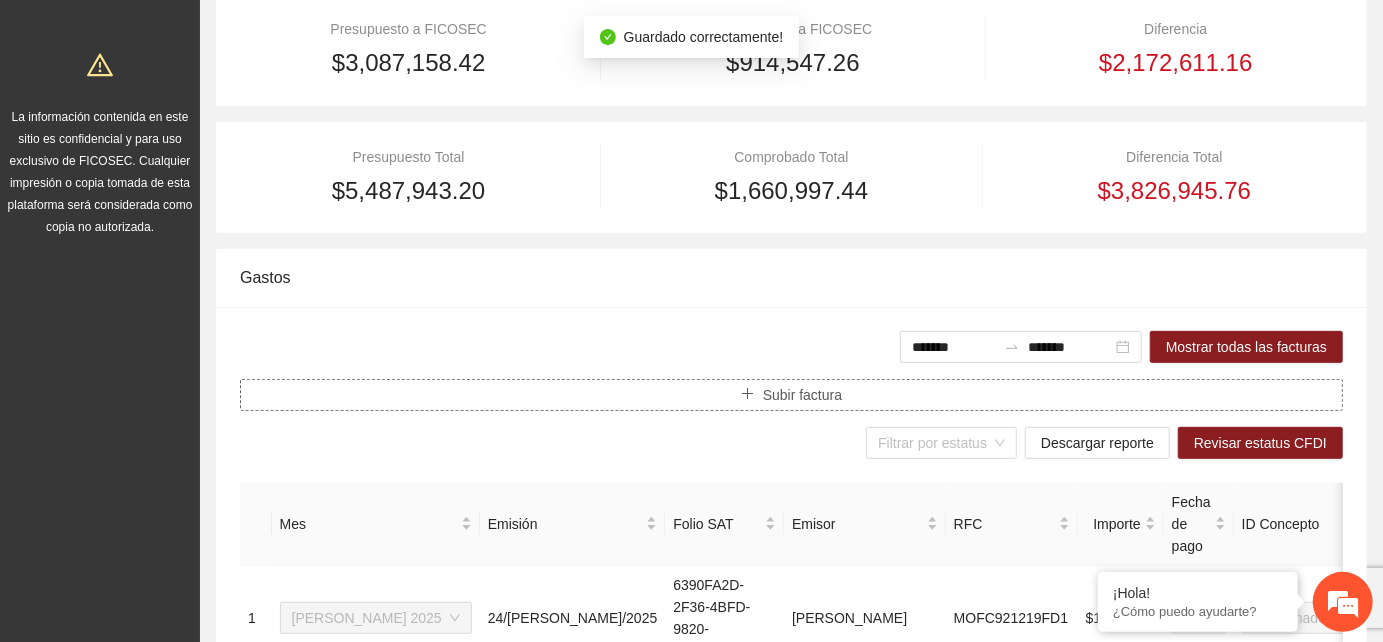 click on "Subir factura" at bounding box center [802, 395] 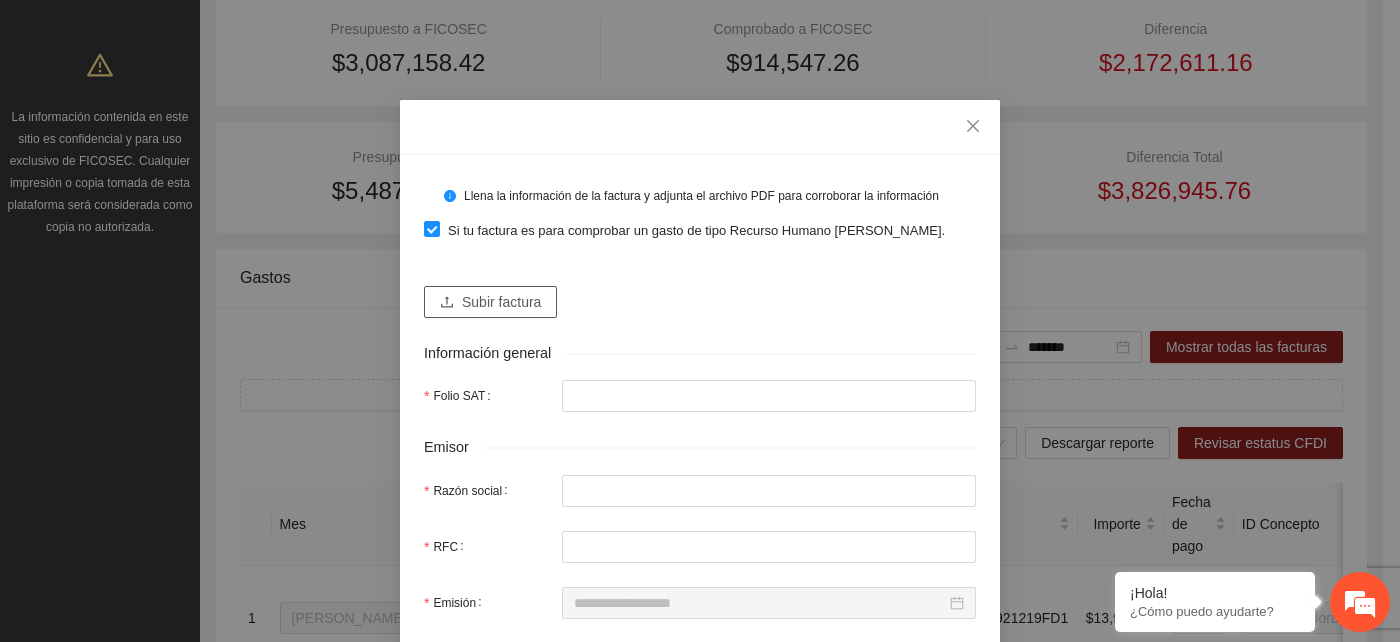 click on "Subir factura" at bounding box center [501, 302] 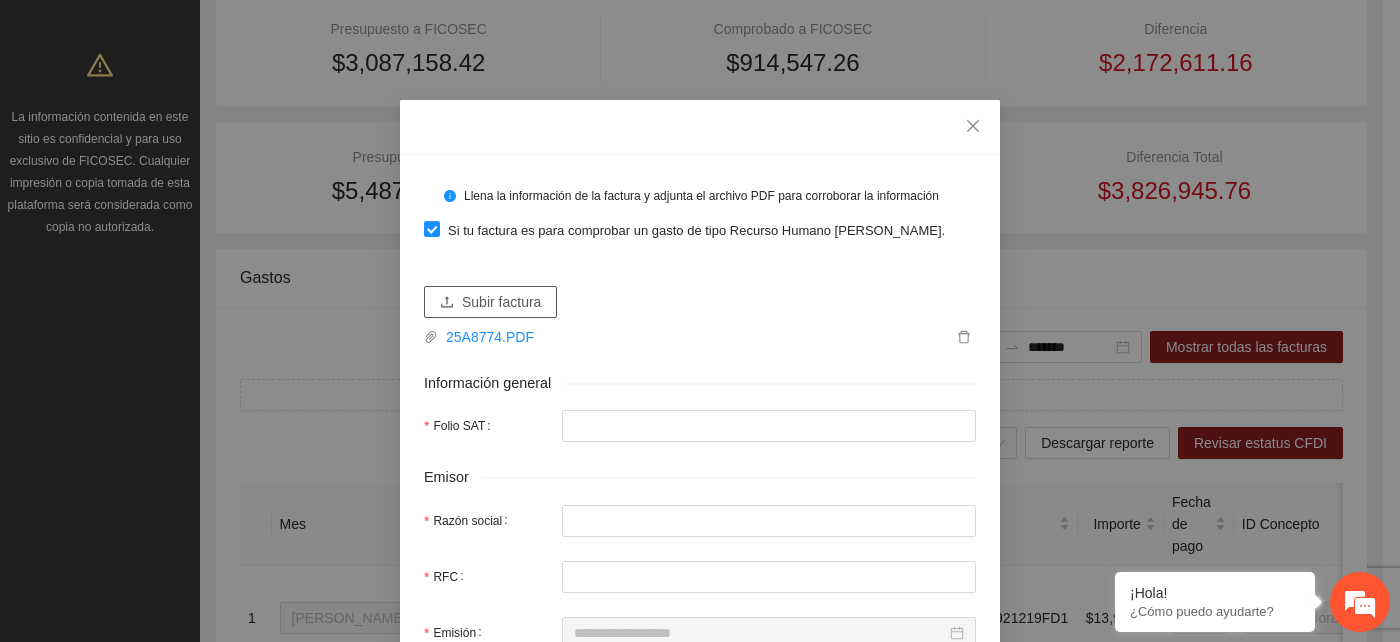click on "Subir factura" at bounding box center [501, 302] 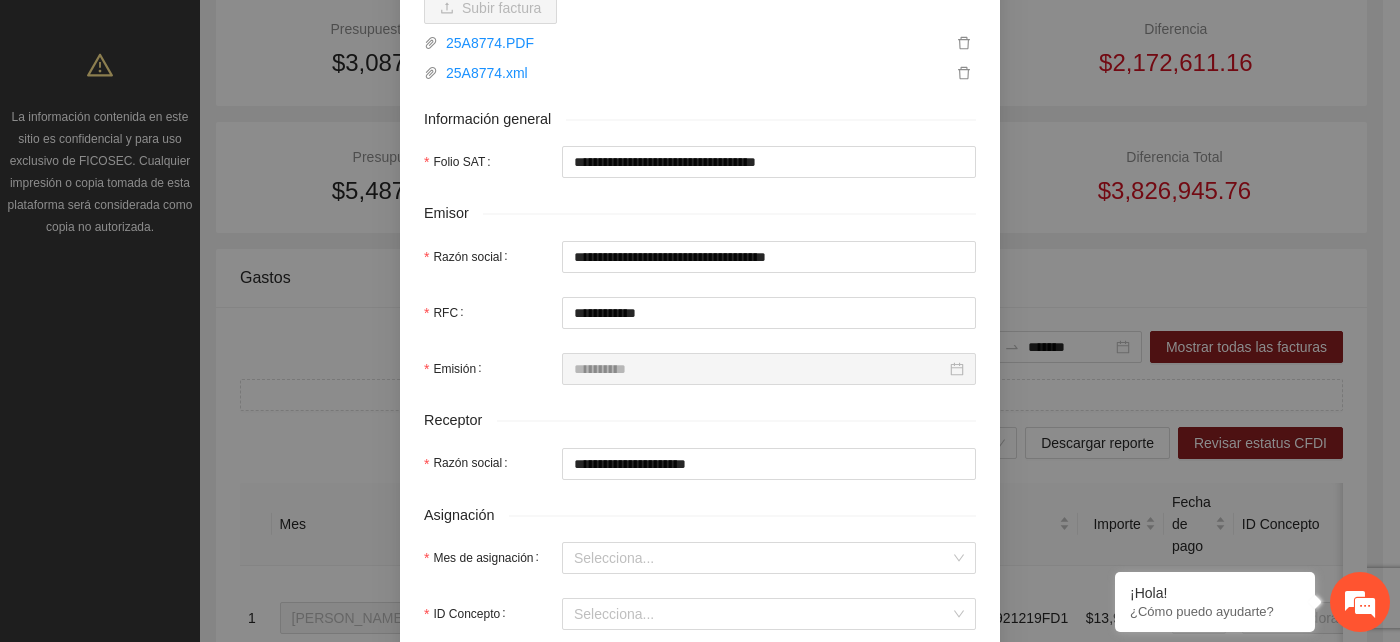 scroll, scrollTop: 333, scrollLeft: 0, axis: vertical 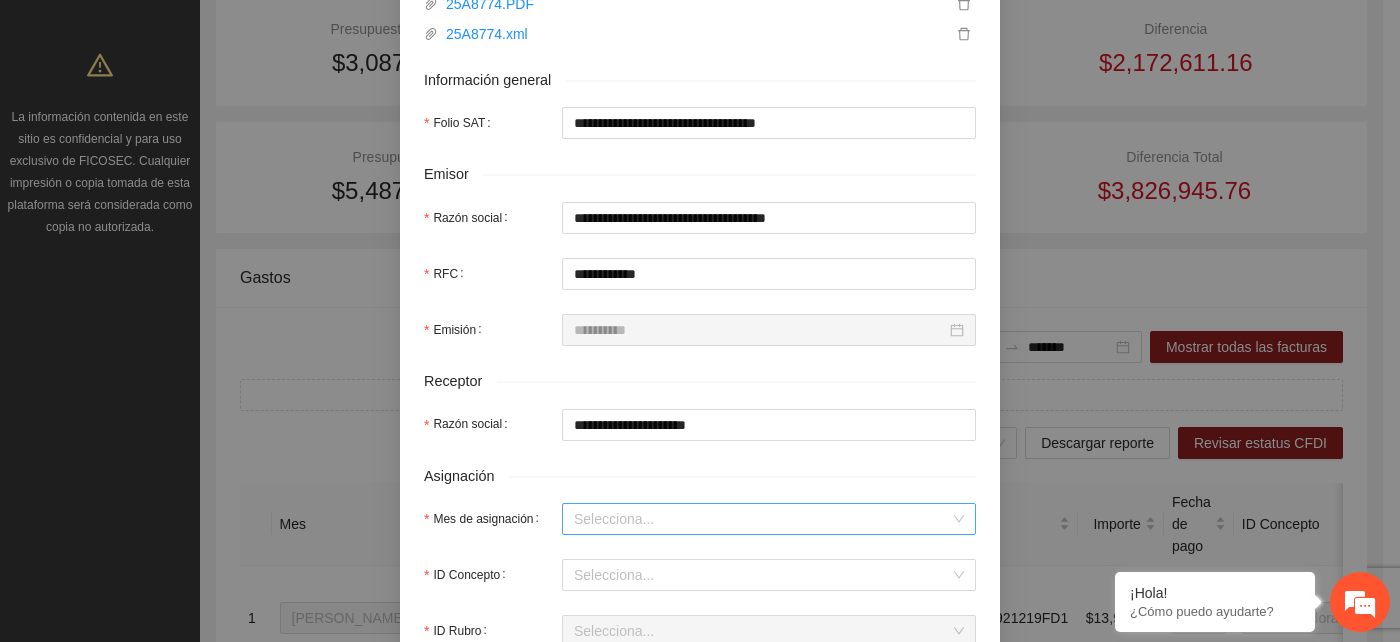click on "Mes de asignación" at bounding box center (762, 519) 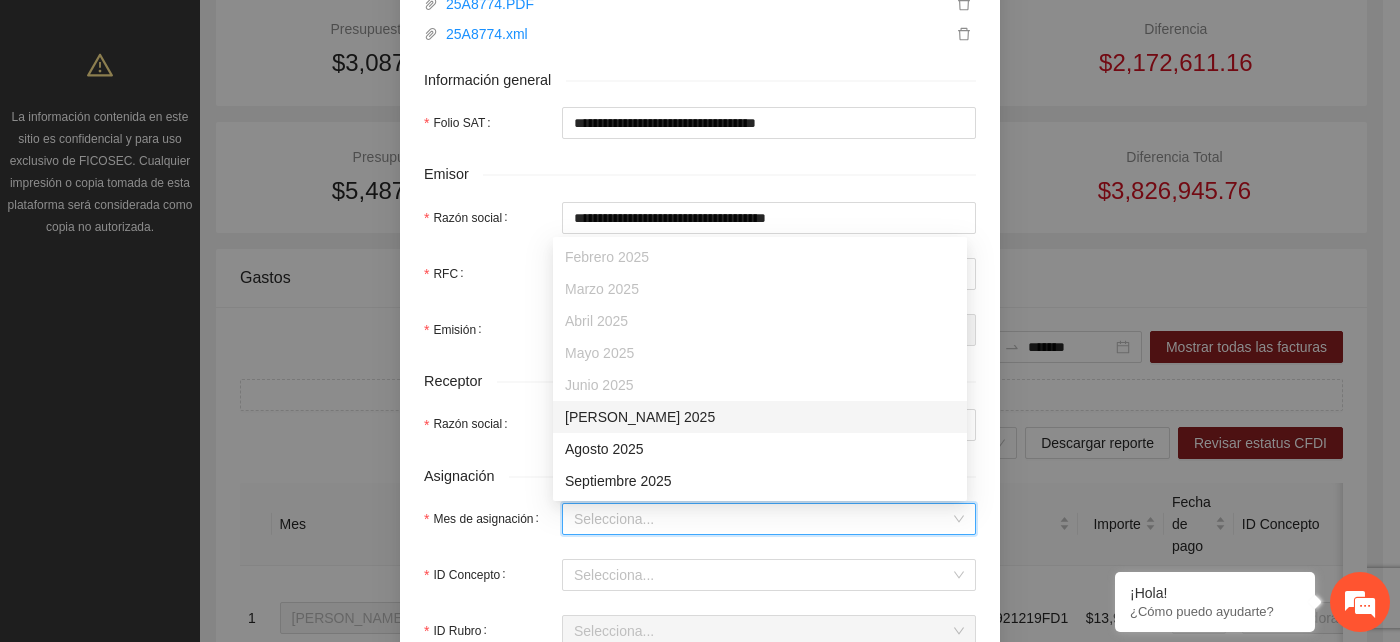 click on "Julio 2025" at bounding box center (760, 417) 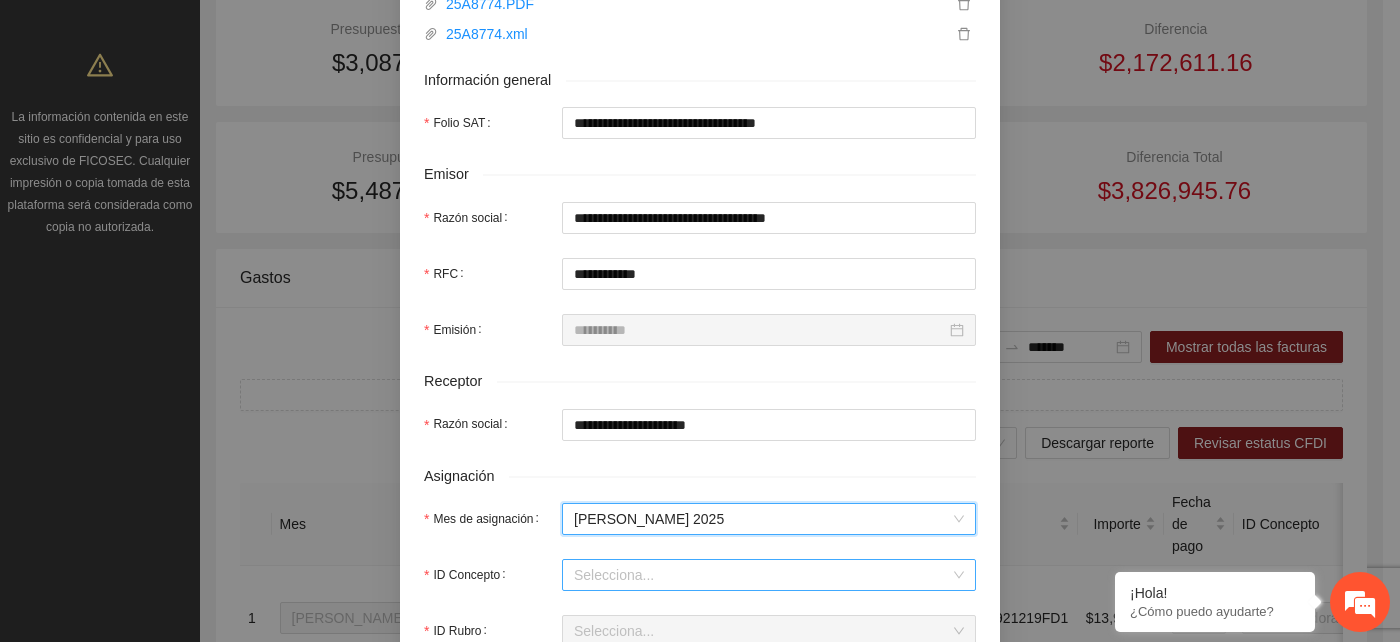 click on "ID Concepto" at bounding box center [762, 575] 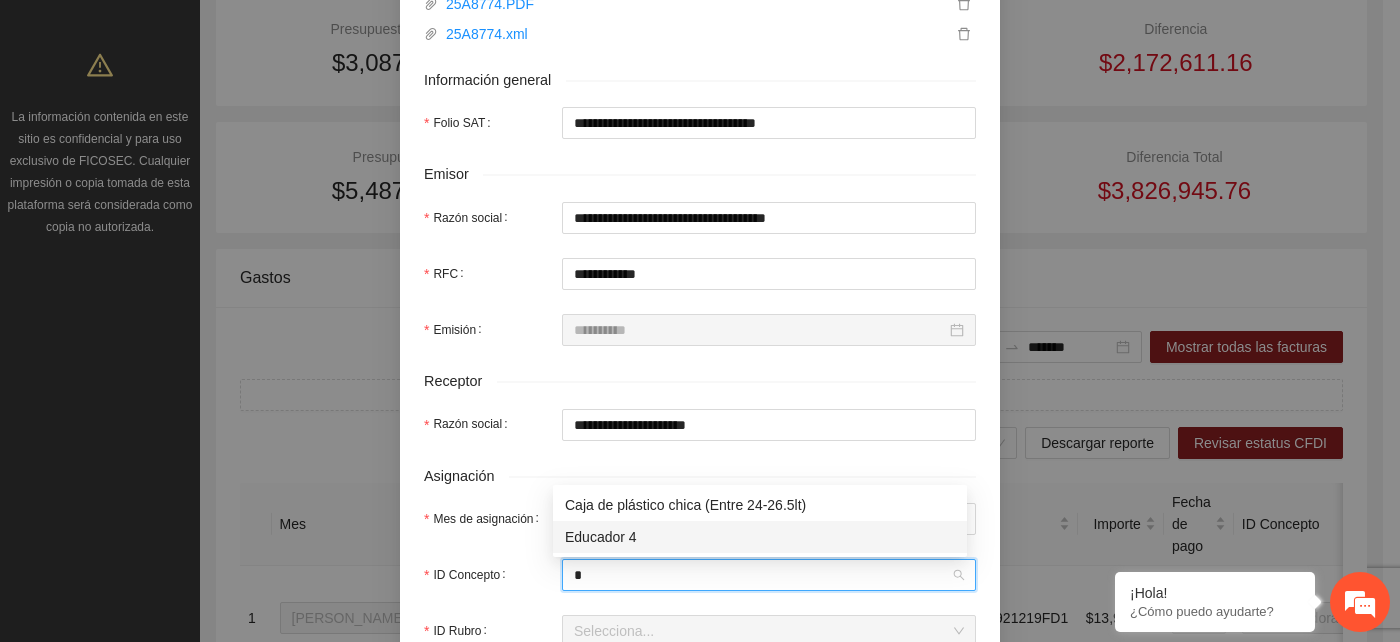 click on "Educador 4" at bounding box center (760, 537) 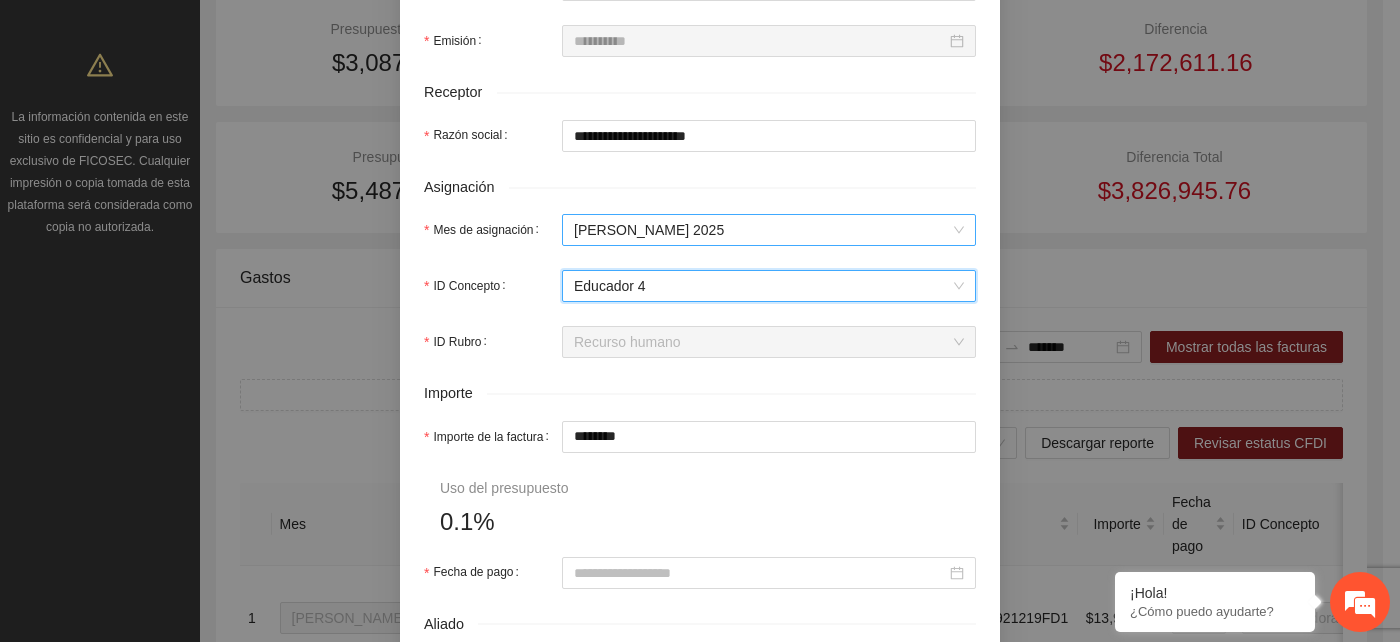 scroll, scrollTop: 666, scrollLeft: 0, axis: vertical 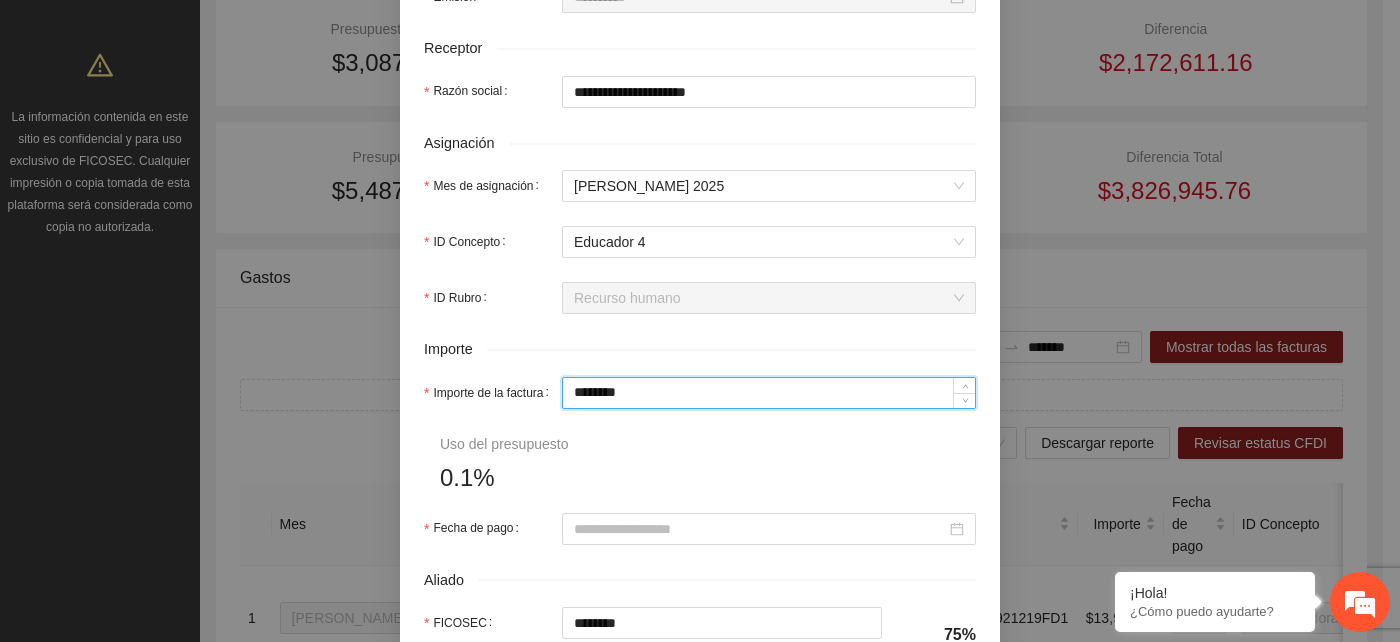 drag, startPoint x: 628, startPoint y: 392, endPoint x: 562, endPoint y: 393, distance: 66.007576 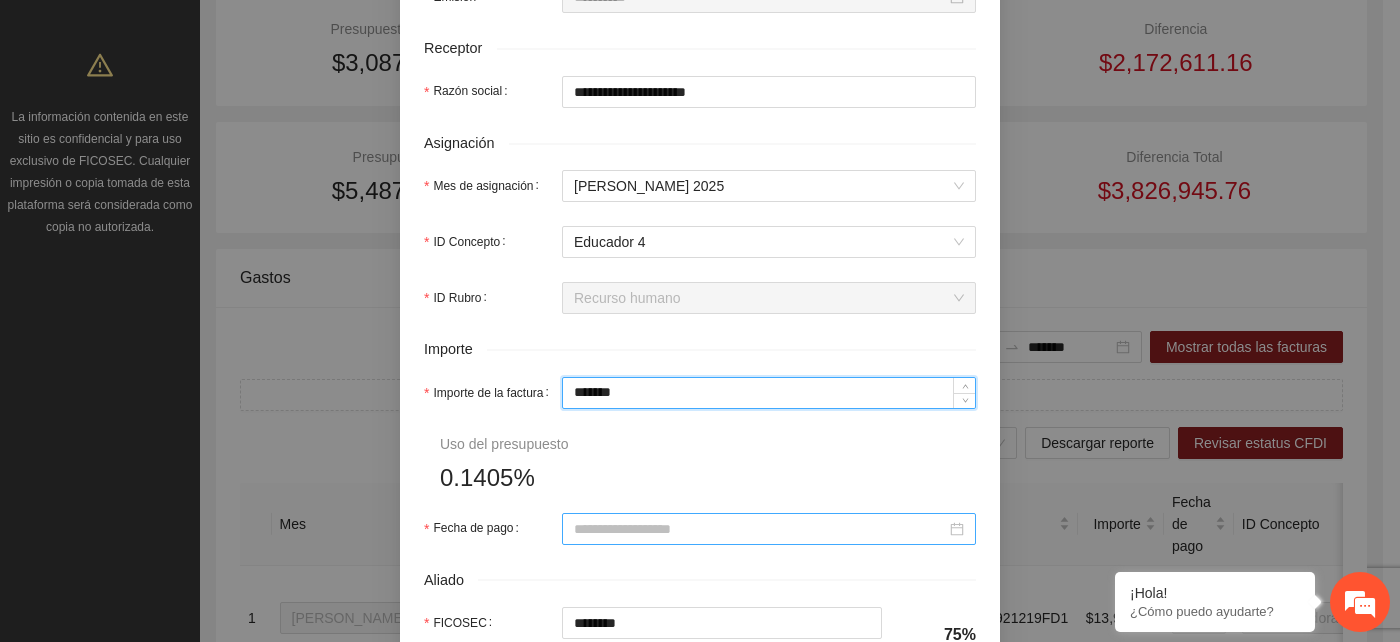 click on "Fecha de pago" at bounding box center (760, 529) 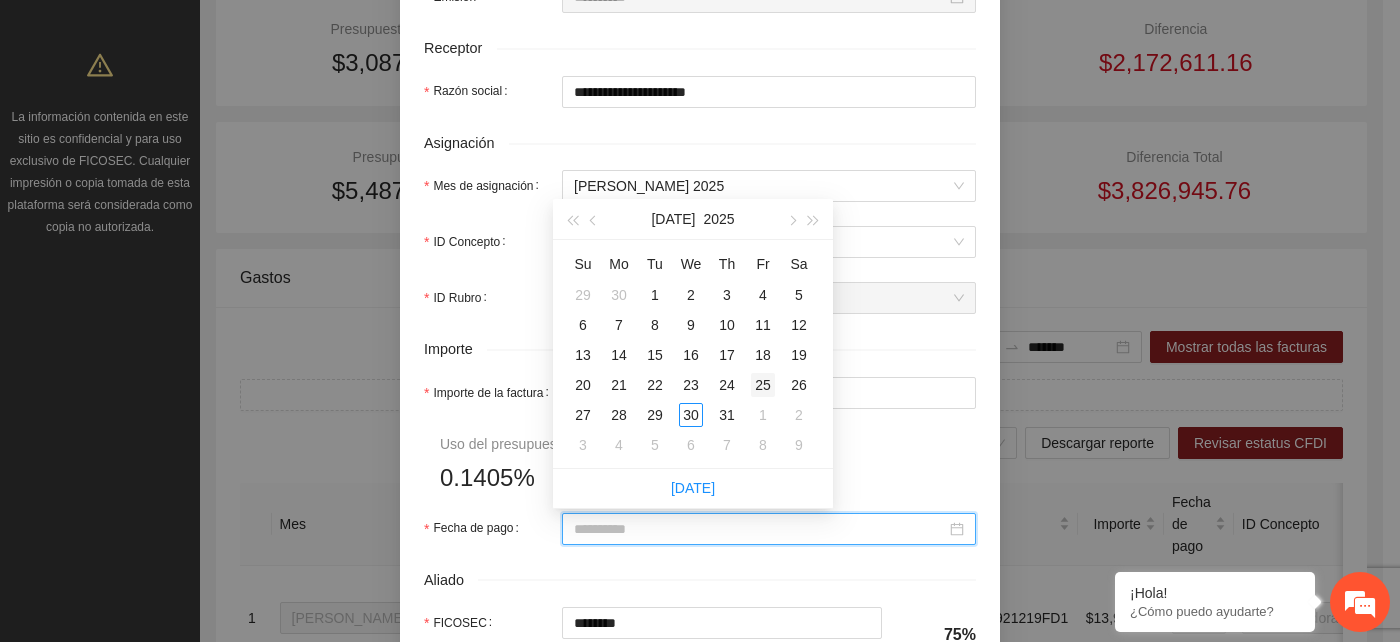 click on "25" at bounding box center (763, 385) 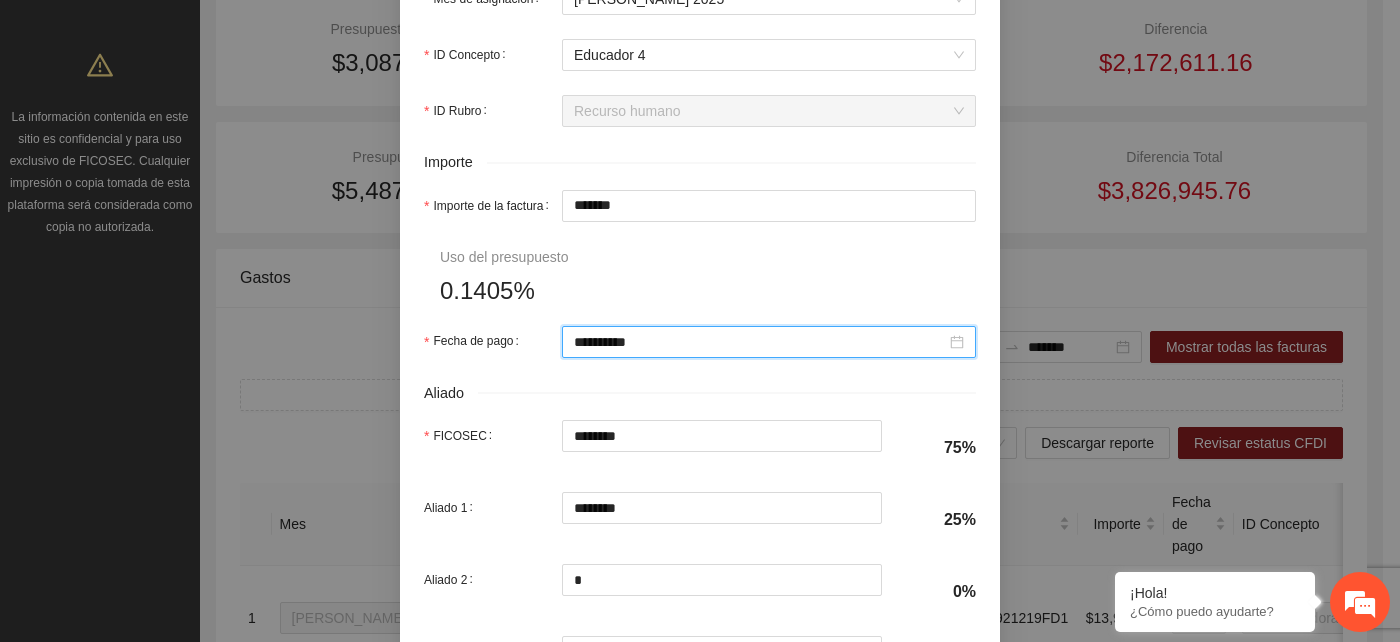 scroll, scrollTop: 888, scrollLeft: 0, axis: vertical 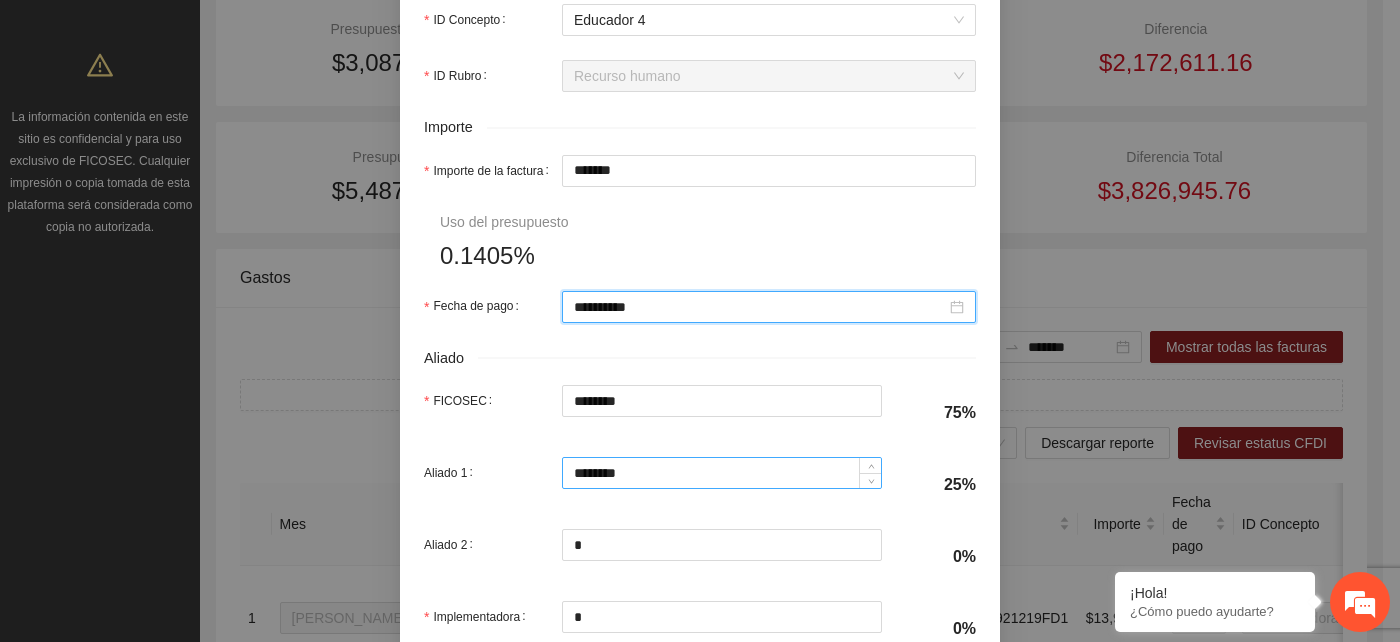 click on "********" at bounding box center [722, 473] 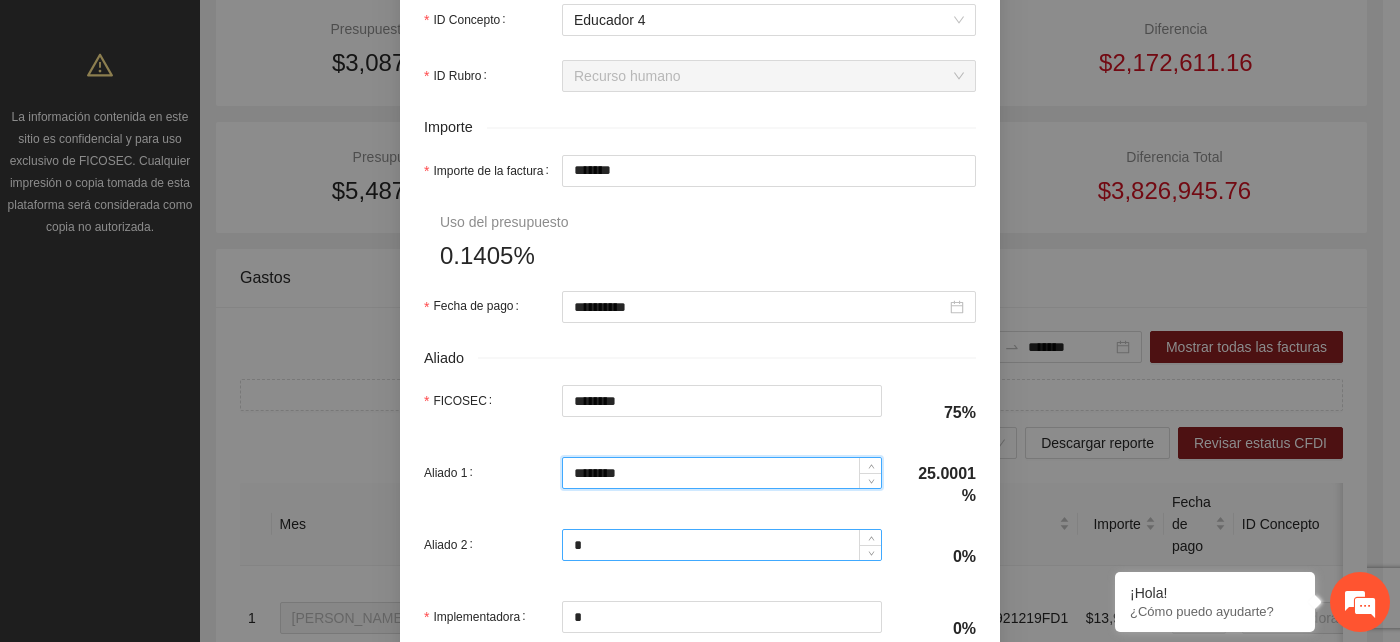 click on "*" at bounding box center (722, 545) 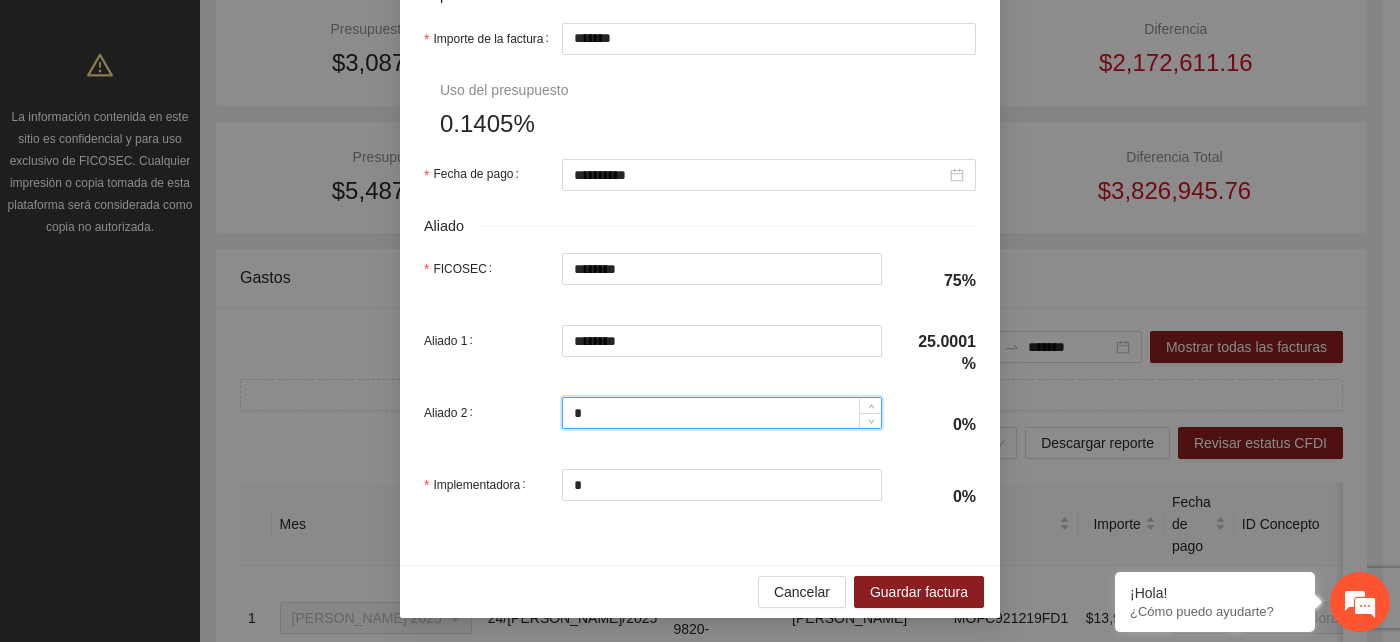 scroll, scrollTop: 1022, scrollLeft: 0, axis: vertical 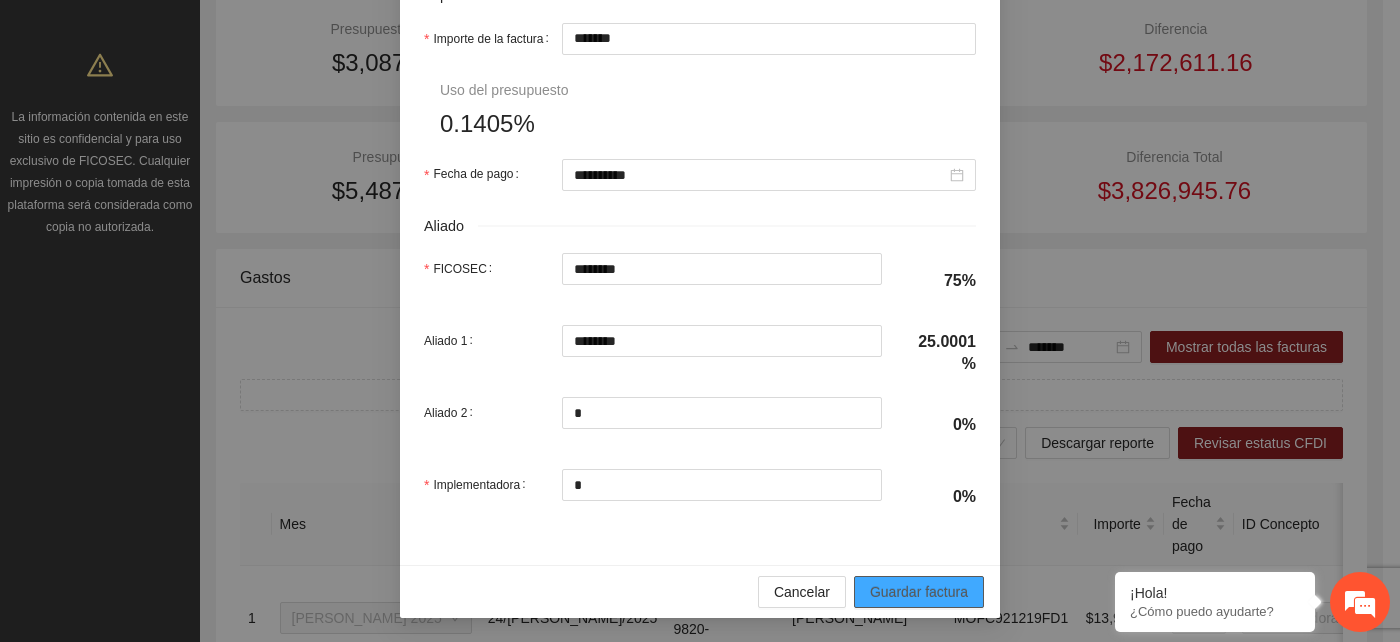click on "Guardar factura" at bounding box center [919, 592] 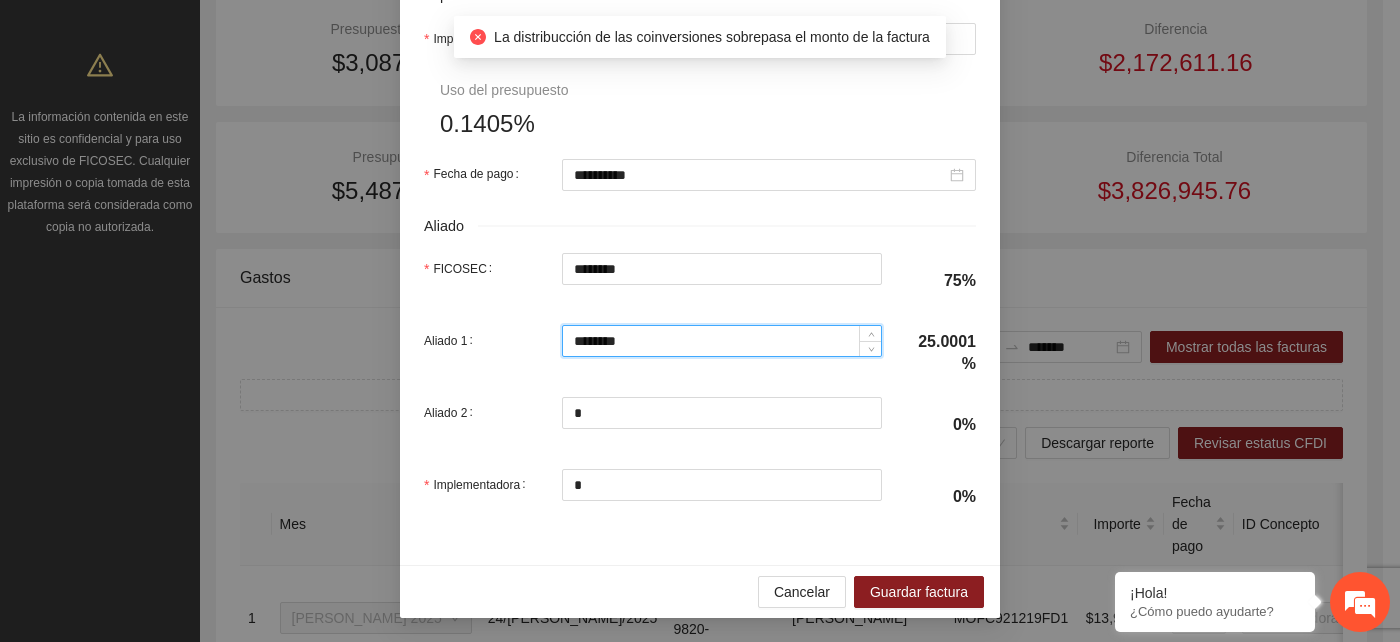 click on "********" at bounding box center [722, 341] 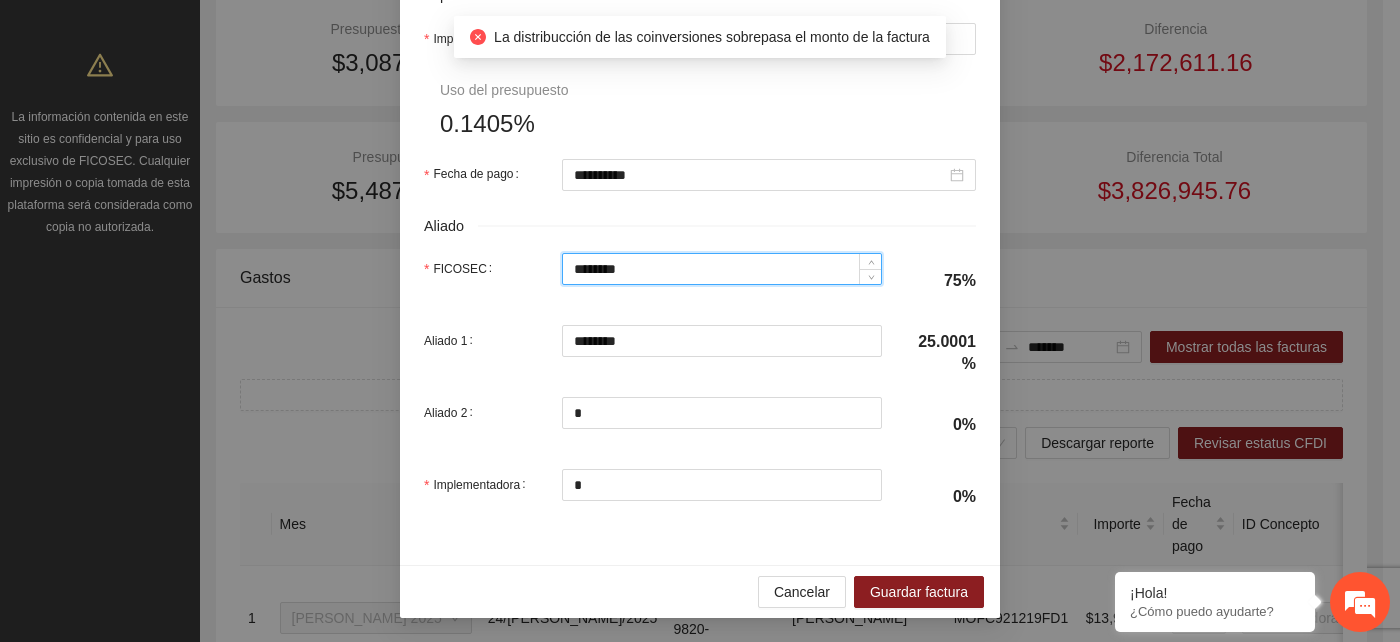 click on "********" at bounding box center (722, 269) 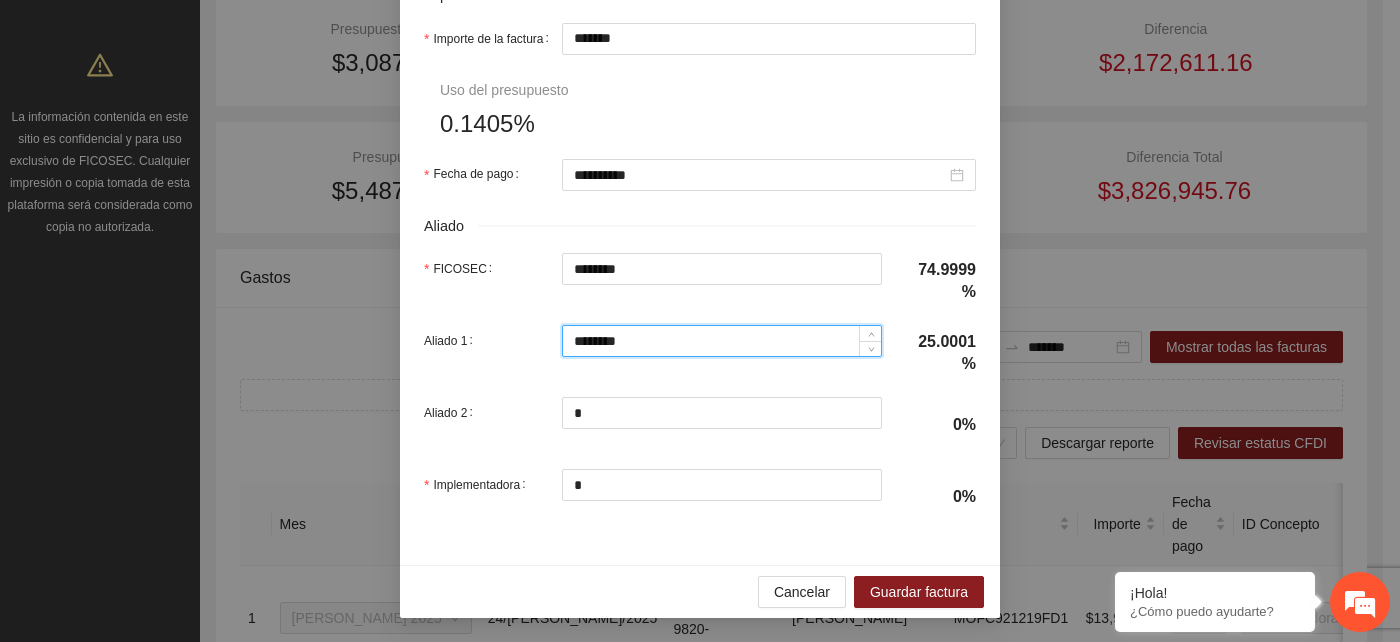 click on "********" at bounding box center [722, 341] 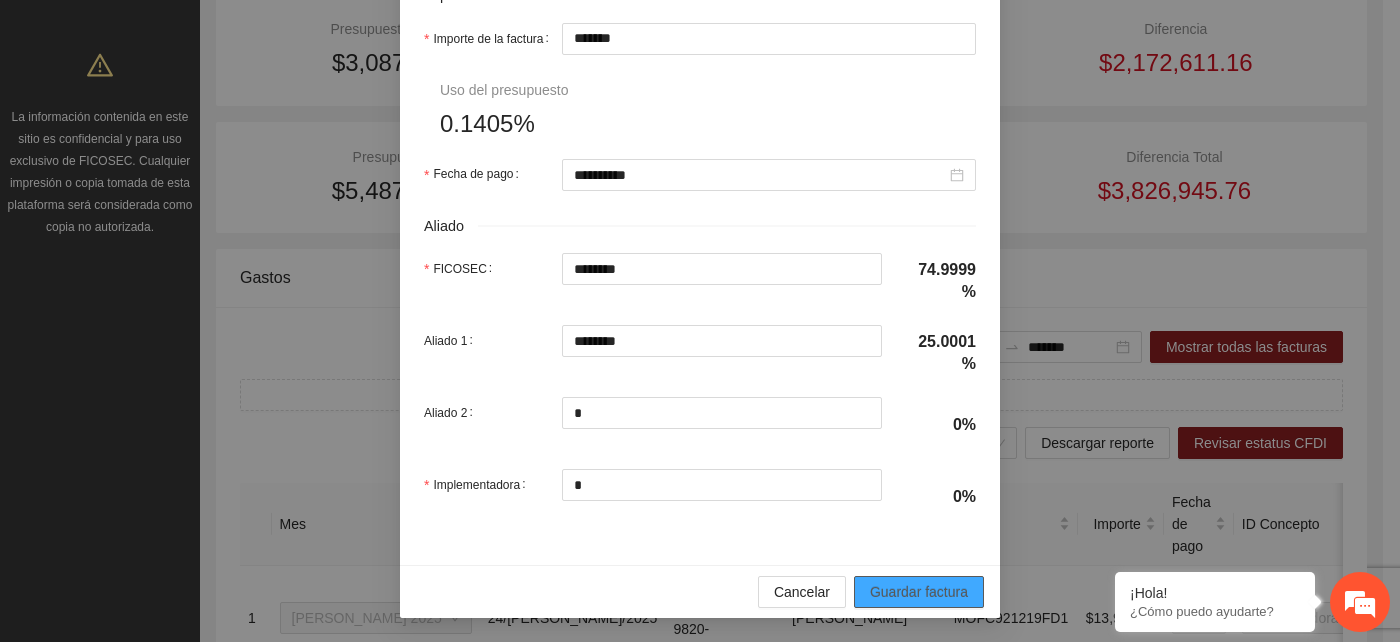 click on "Guardar factura" at bounding box center (919, 592) 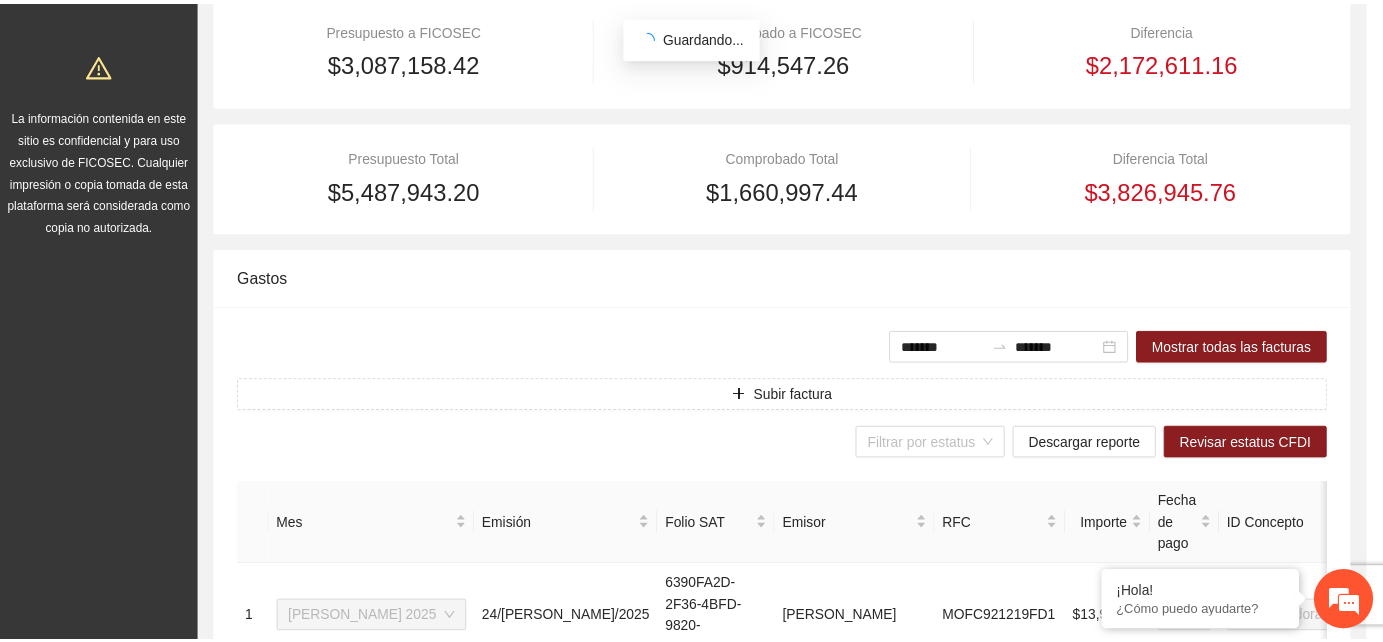 scroll, scrollTop: 862, scrollLeft: 0, axis: vertical 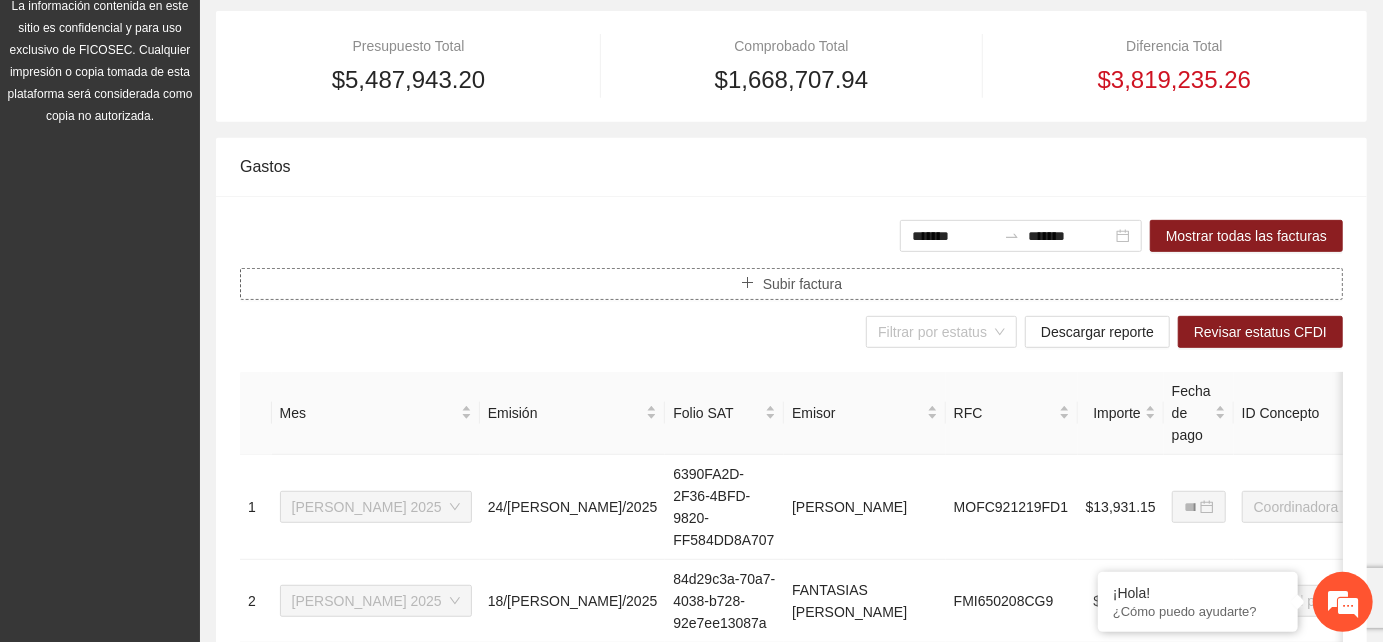 click on "Subir factura" at bounding box center (802, 284) 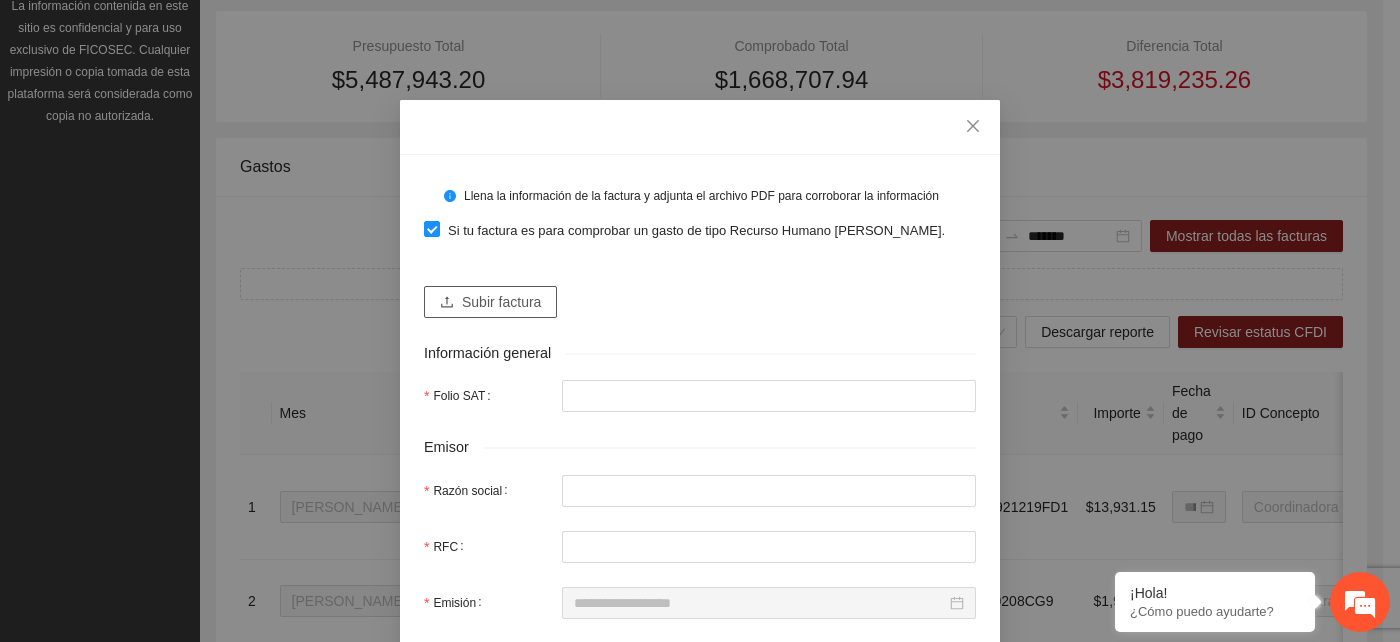 click on "Subir factura" at bounding box center [501, 302] 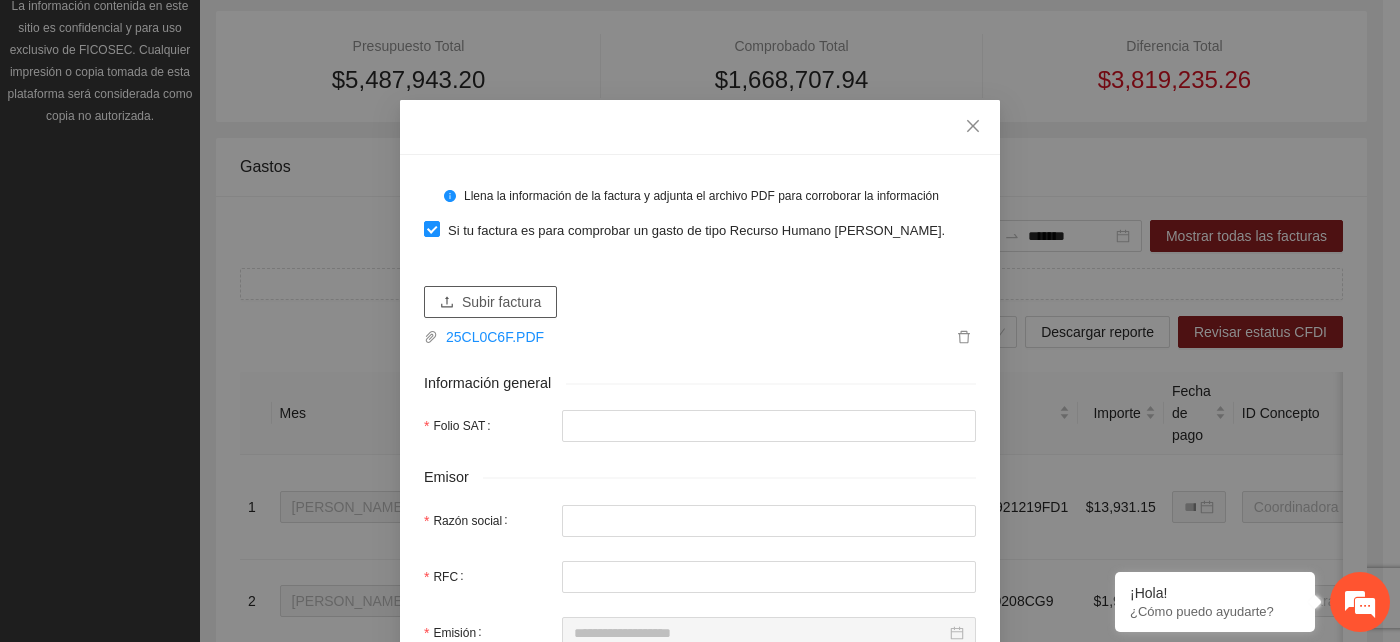 click on "Subir factura" at bounding box center [501, 302] 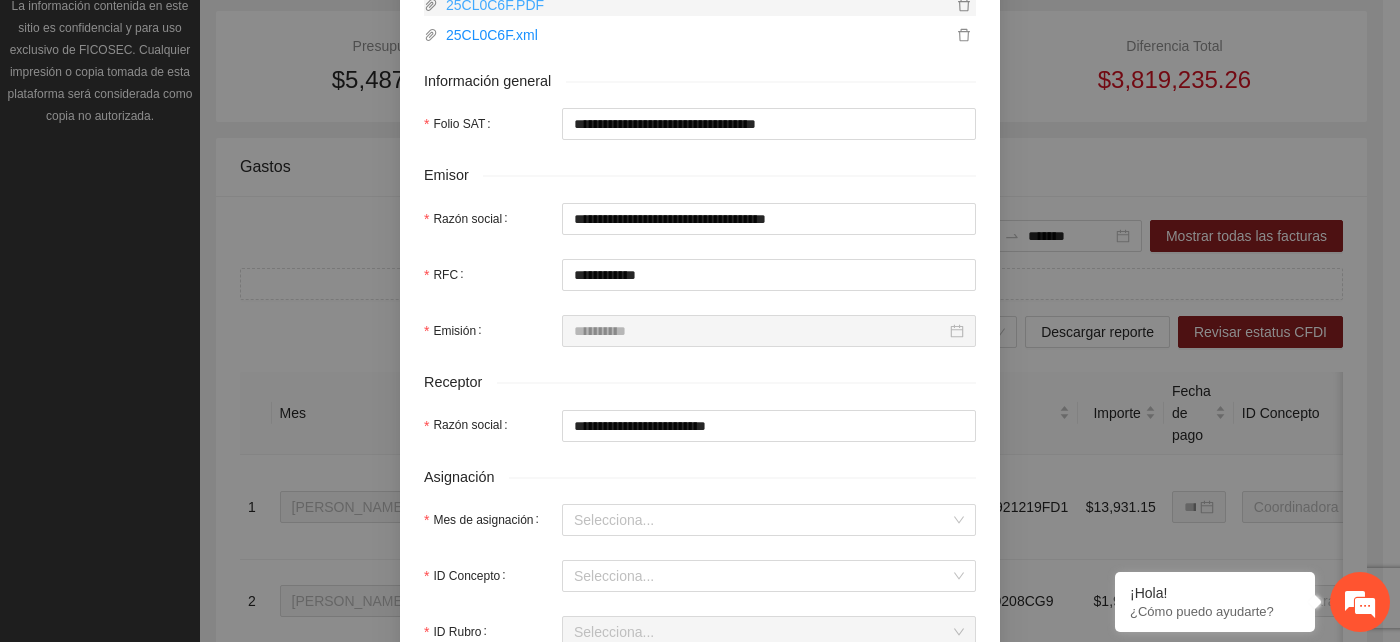 scroll, scrollTop: 333, scrollLeft: 0, axis: vertical 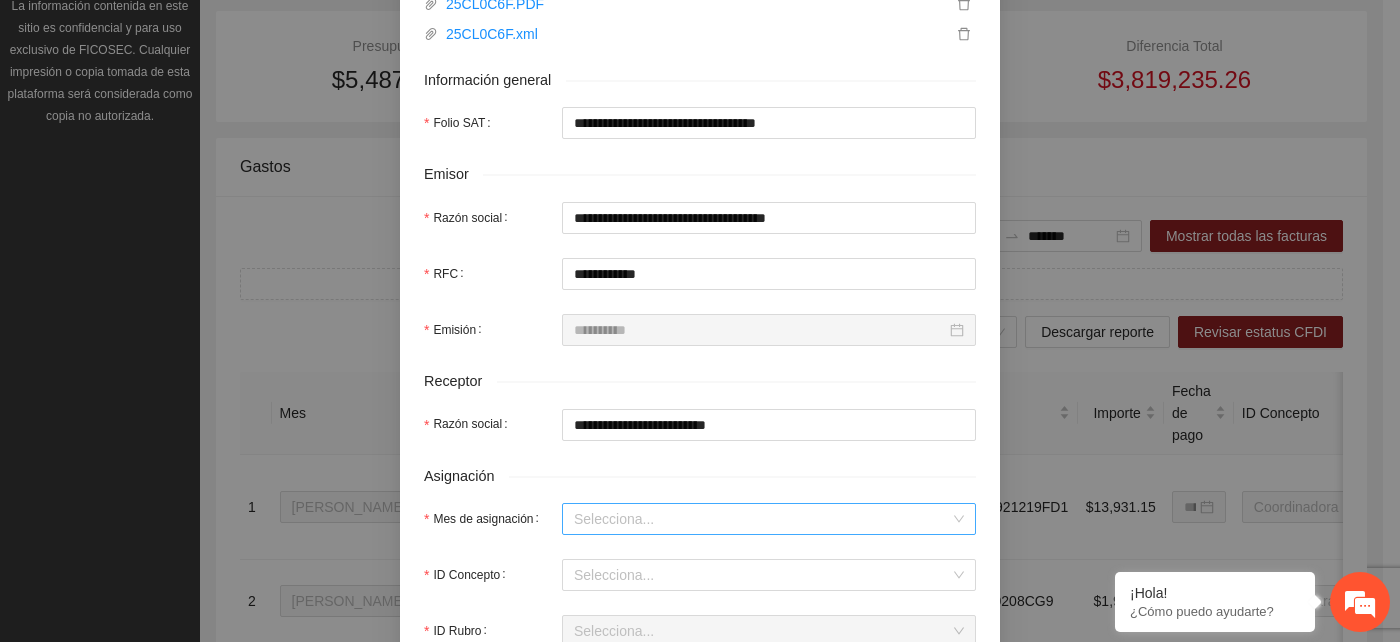 click on "Mes de asignación" at bounding box center [762, 519] 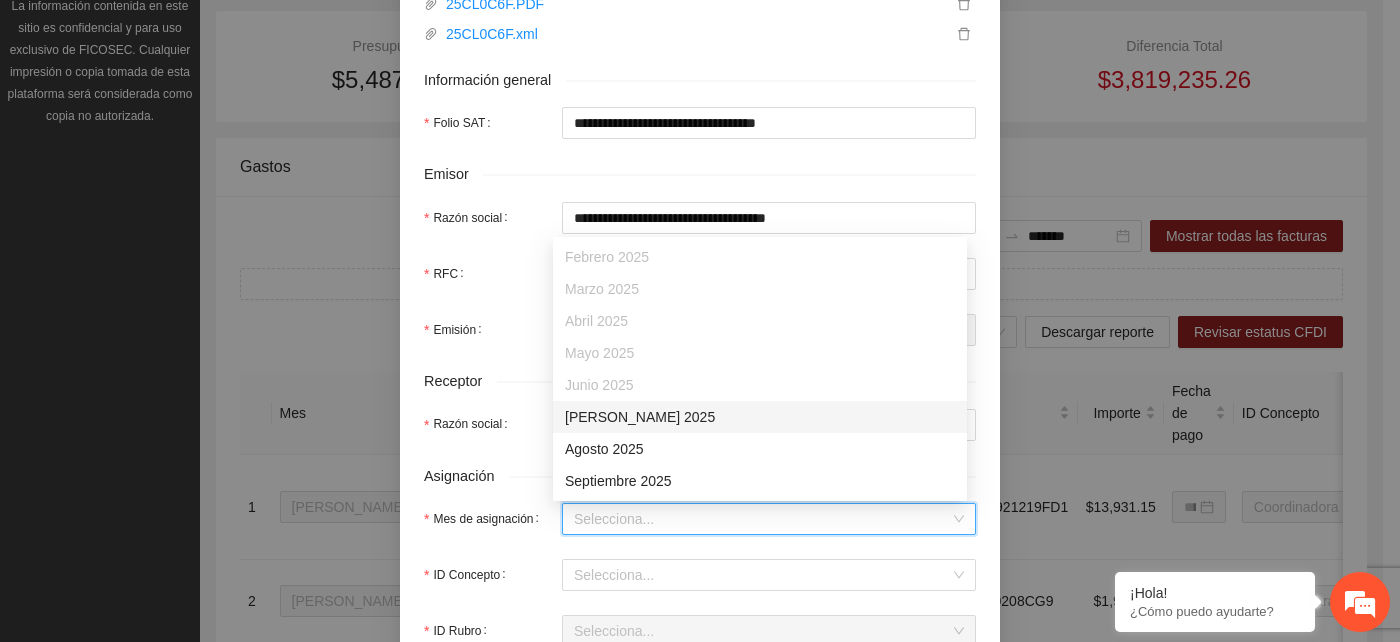 click on "Julio 2025" at bounding box center [760, 417] 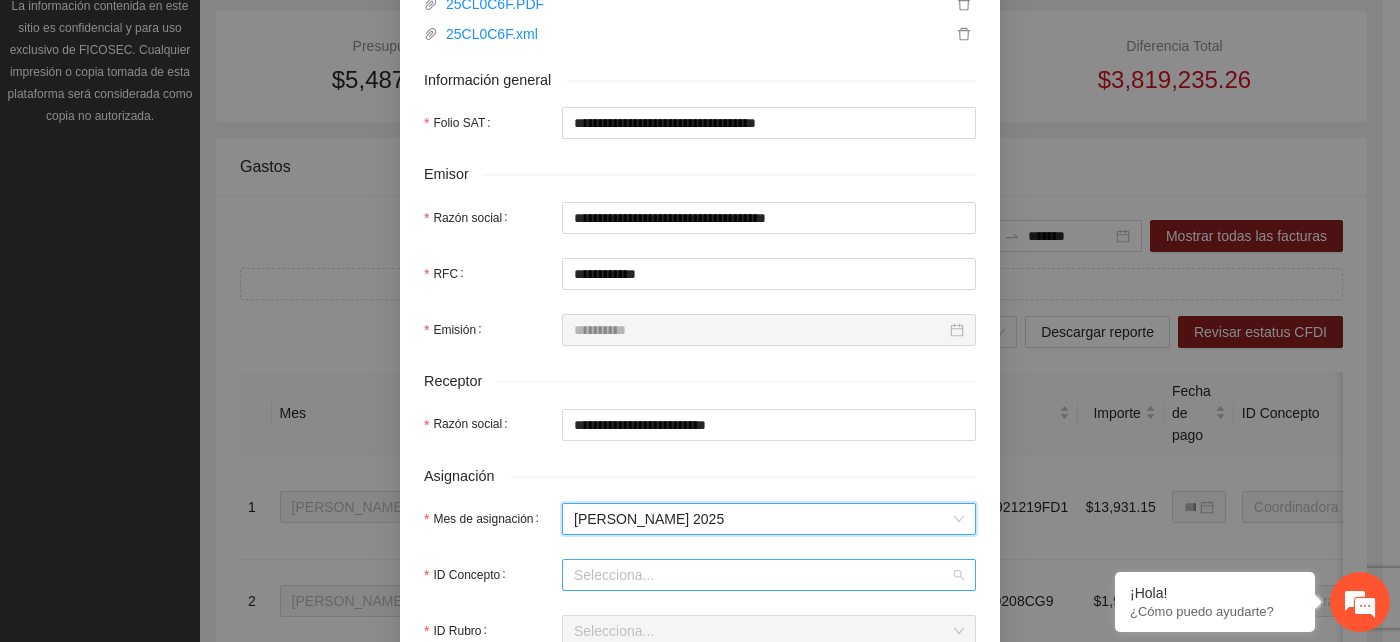 click on "ID Concepto" at bounding box center (762, 575) 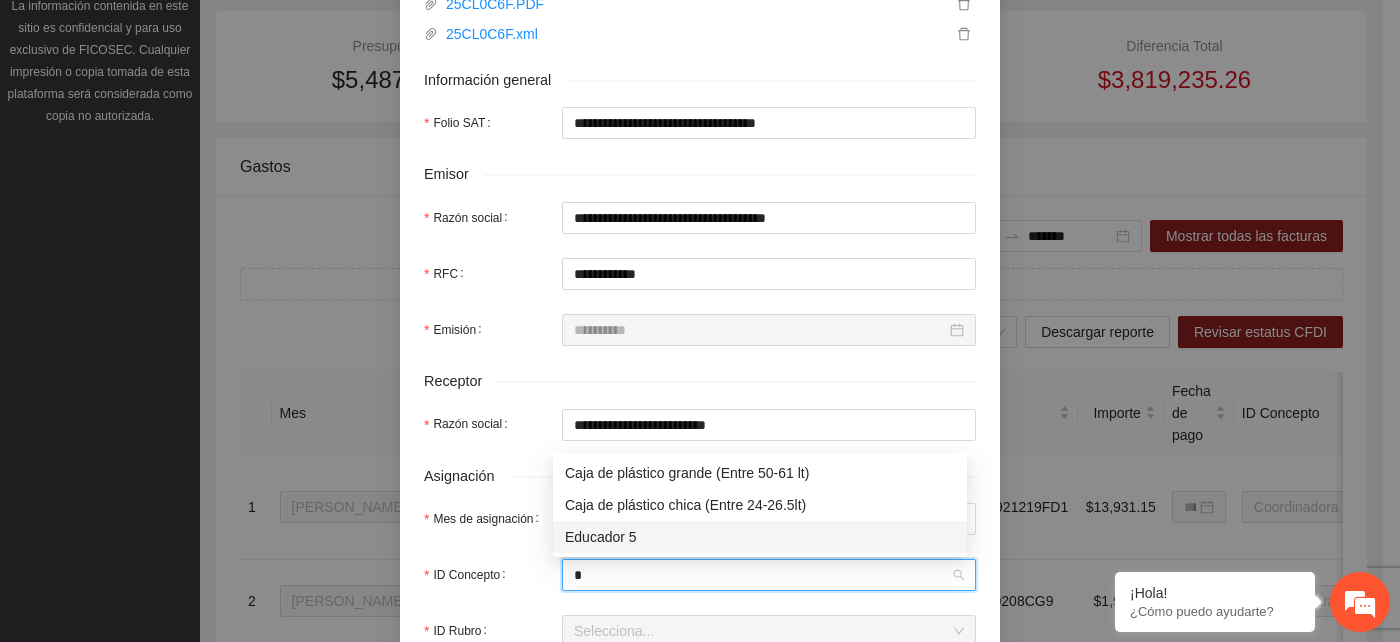 click on "Educador 5" at bounding box center (760, 537) 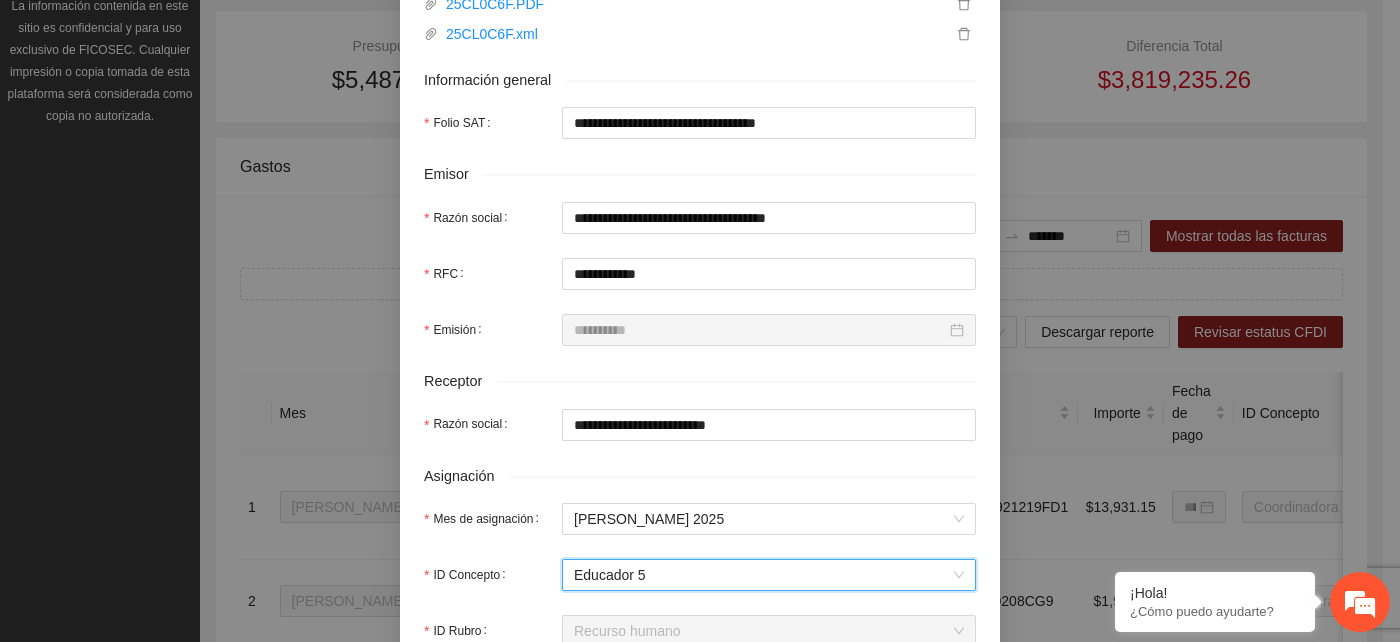 scroll, scrollTop: 555, scrollLeft: 0, axis: vertical 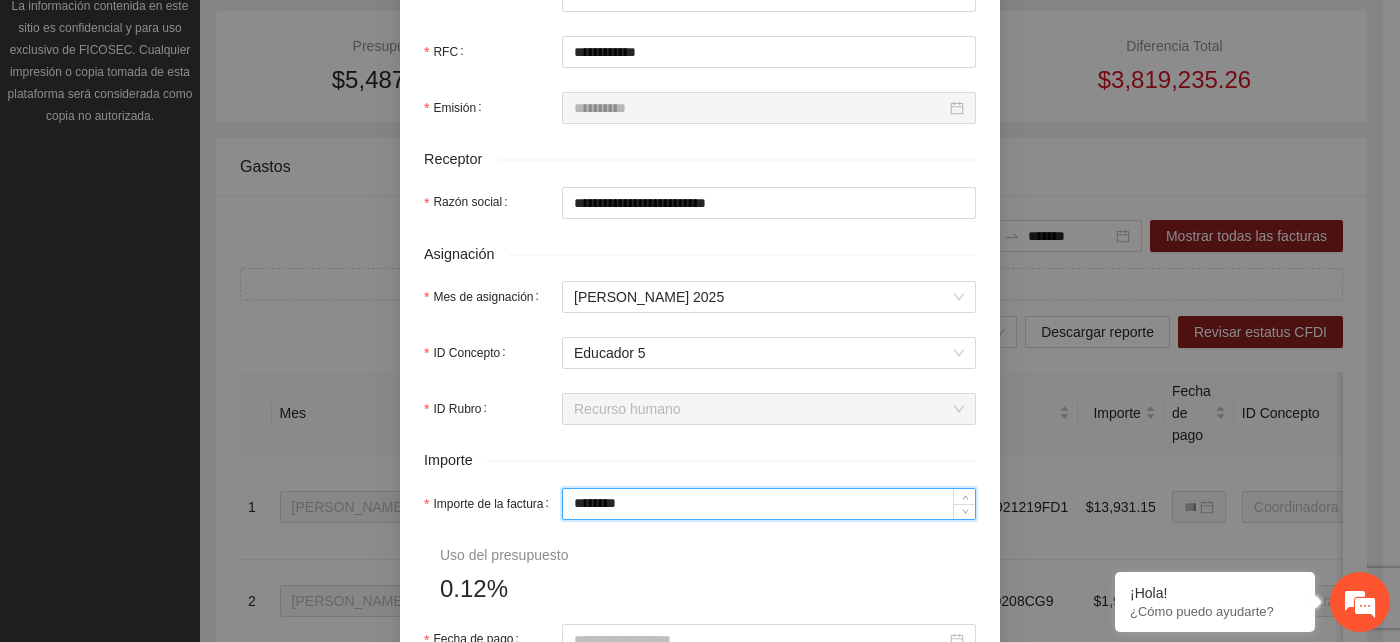 drag, startPoint x: 633, startPoint y: 496, endPoint x: 561, endPoint y: 504, distance: 72.443085 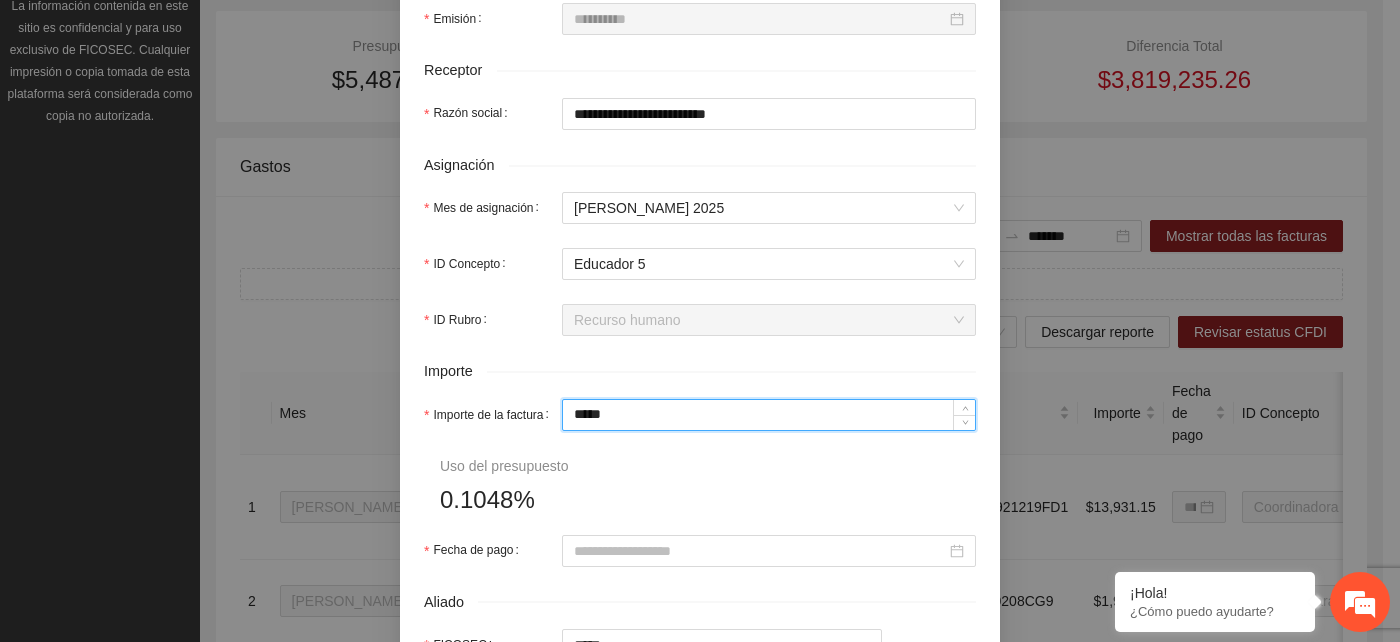 scroll, scrollTop: 666, scrollLeft: 0, axis: vertical 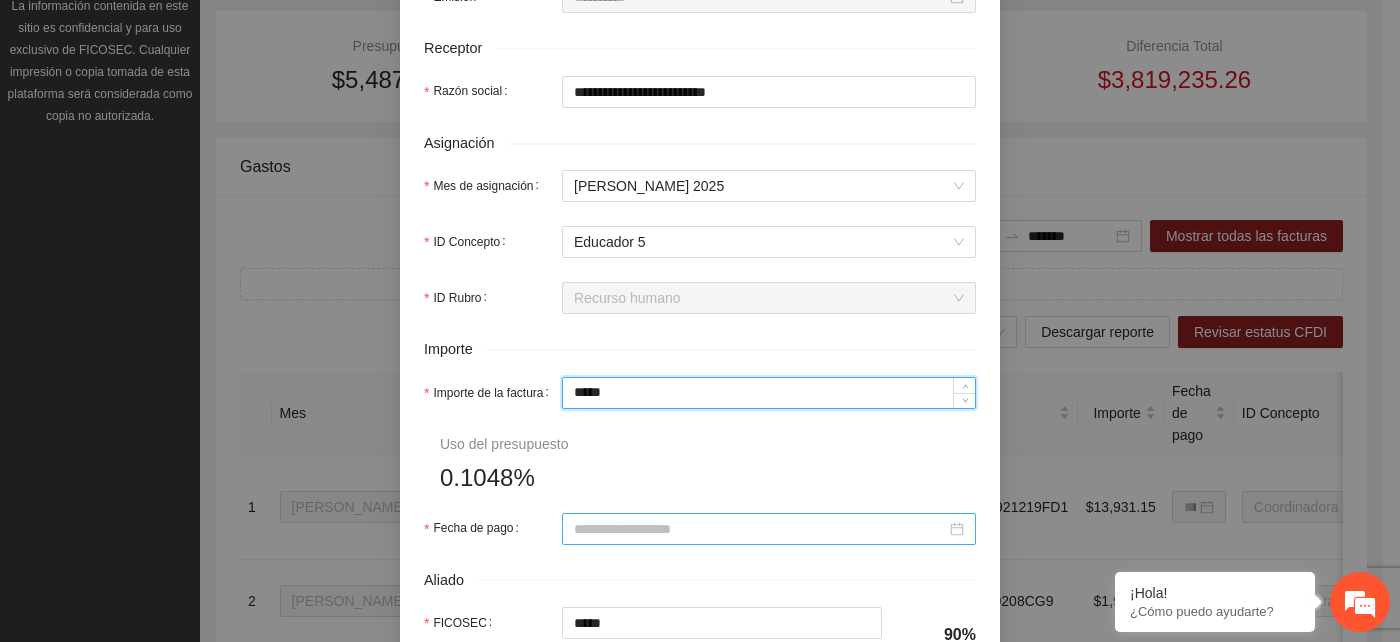 click on "Fecha de pago" at bounding box center [760, 529] 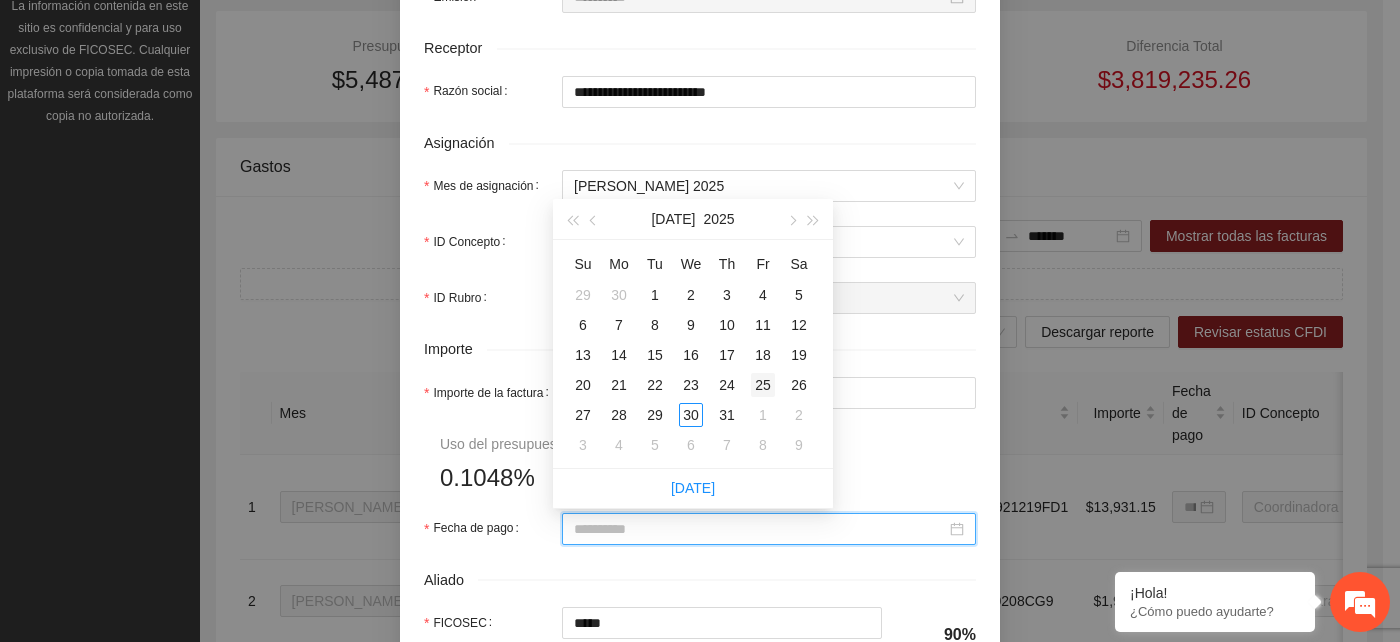 click on "25" at bounding box center (763, 385) 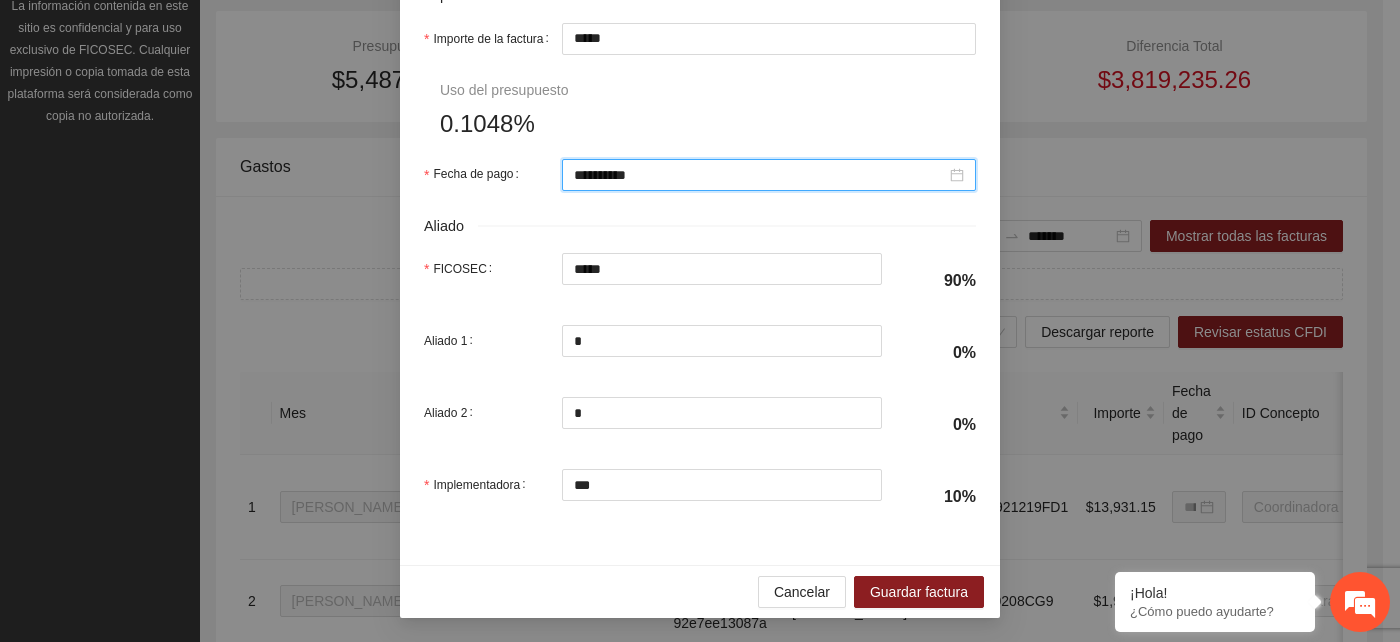 scroll, scrollTop: 1022, scrollLeft: 0, axis: vertical 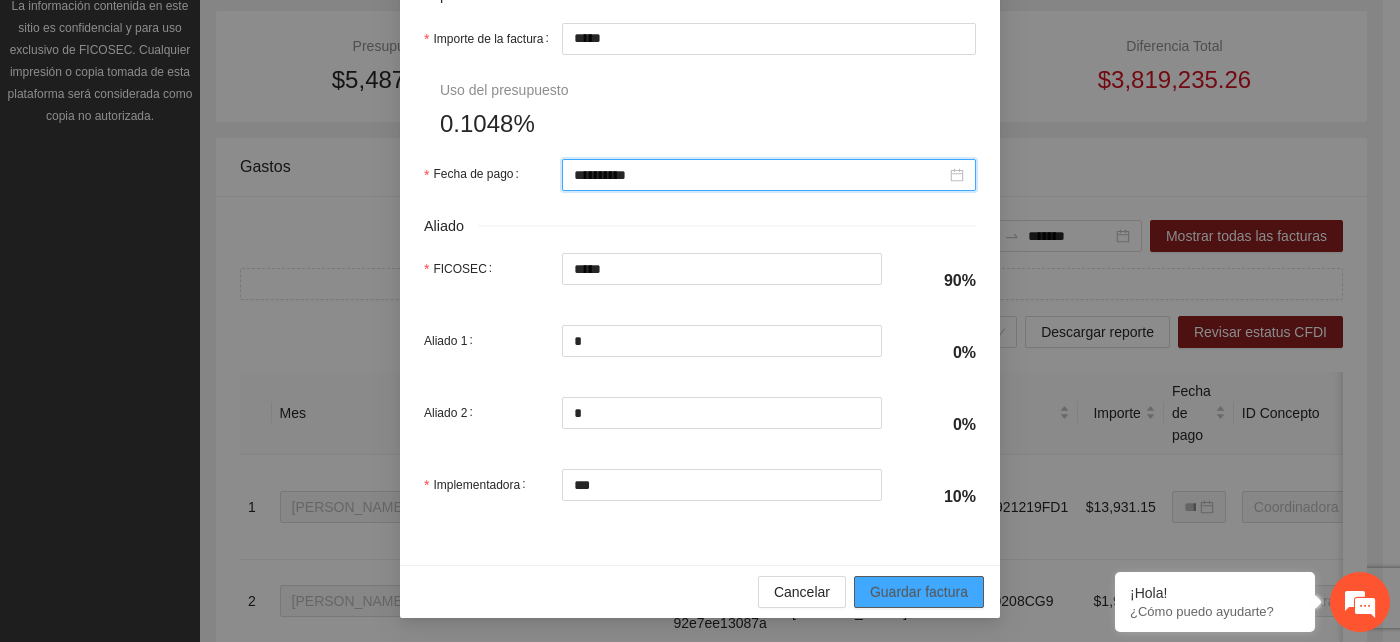 click on "Guardar factura" at bounding box center (919, 592) 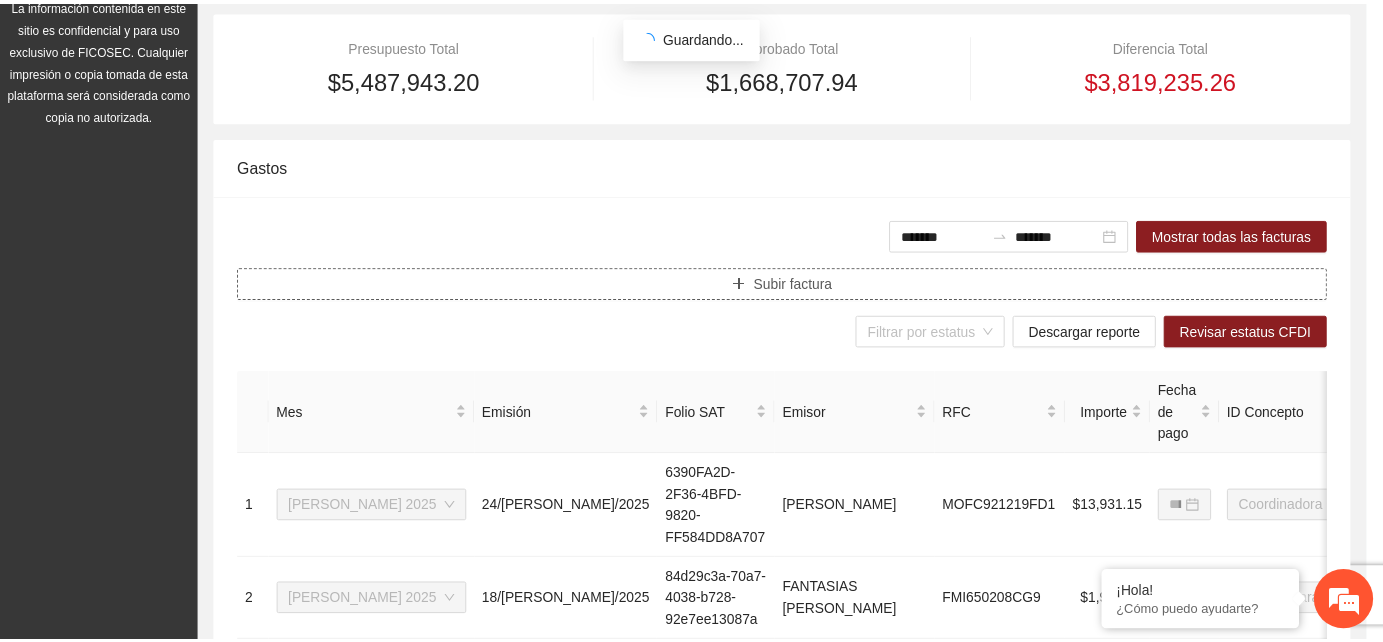 scroll, scrollTop: 0, scrollLeft: 0, axis: both 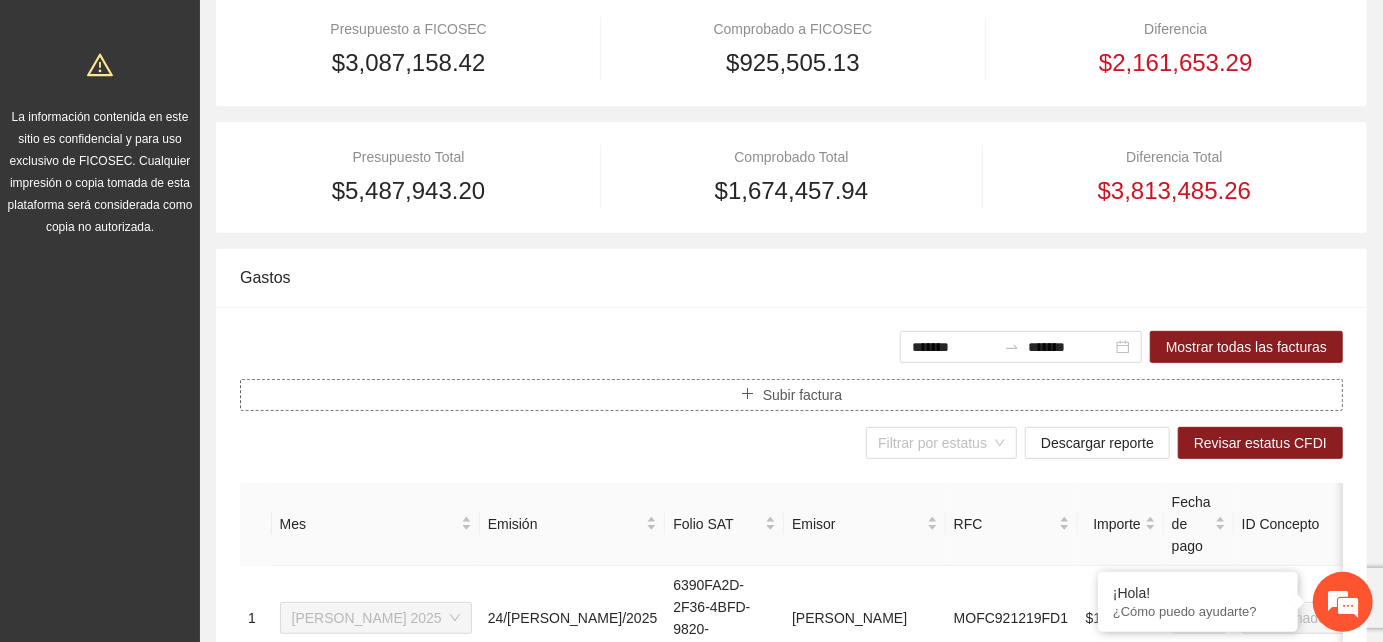 click on "Subir factura" at bounding box center [802, 395] 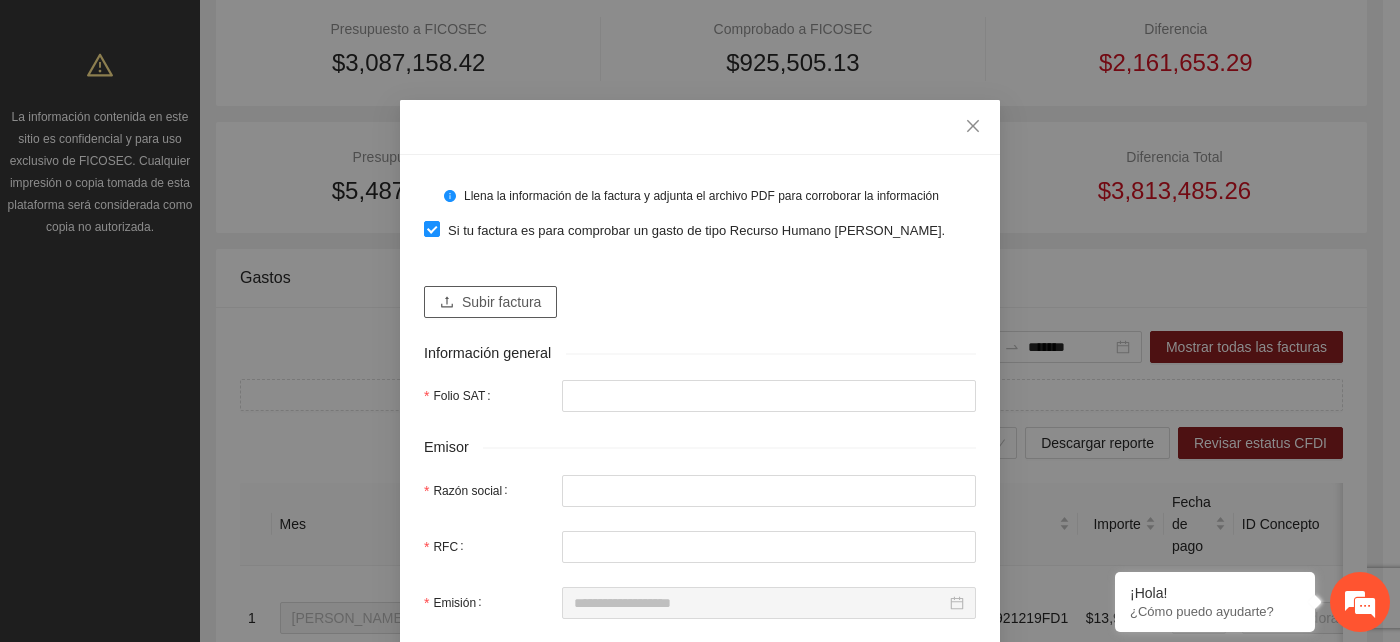 click on "Subir factura" at bounding box center [501, 302] 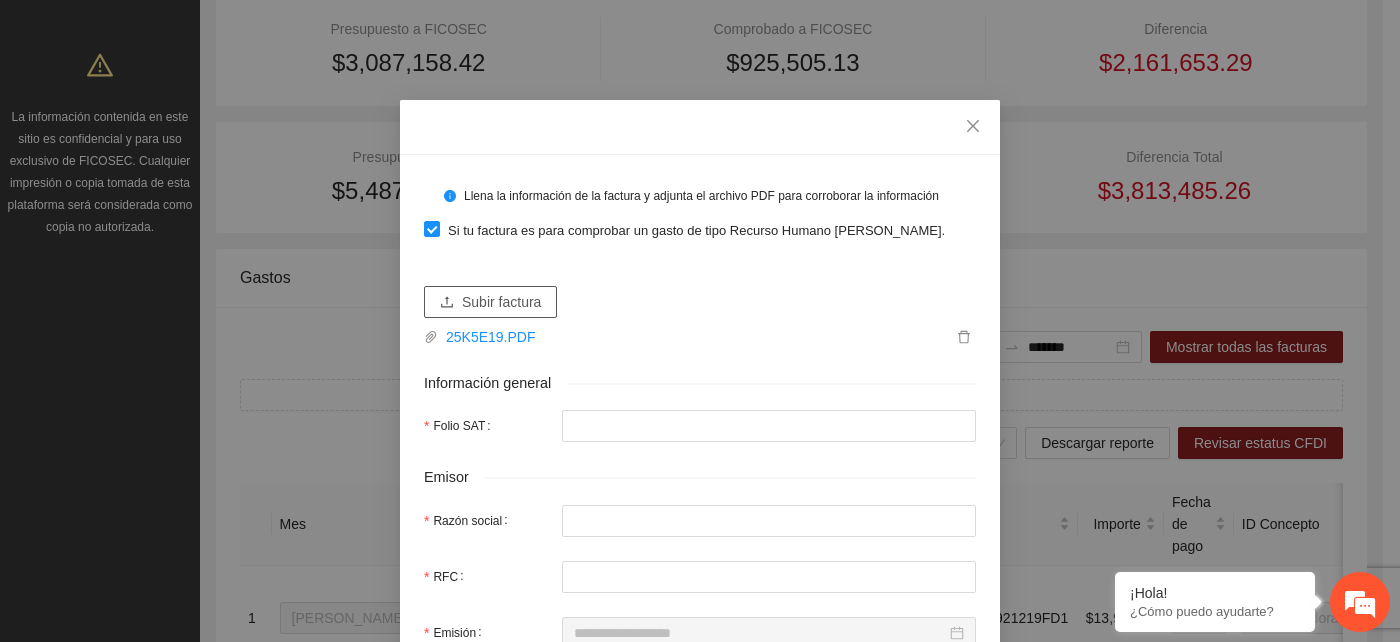 click on "Subir factura" at bounding box center (501, 302) 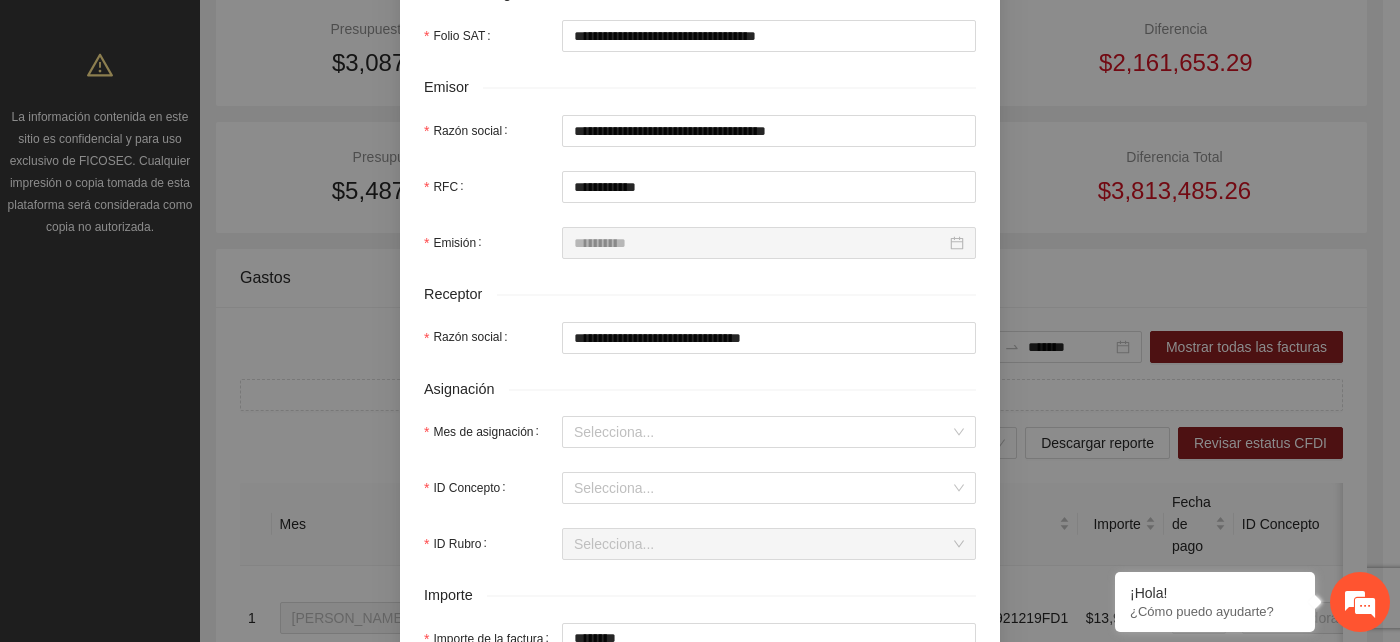 scroll, scrollTop: 444, scrollLeft: 0, axis: vertical 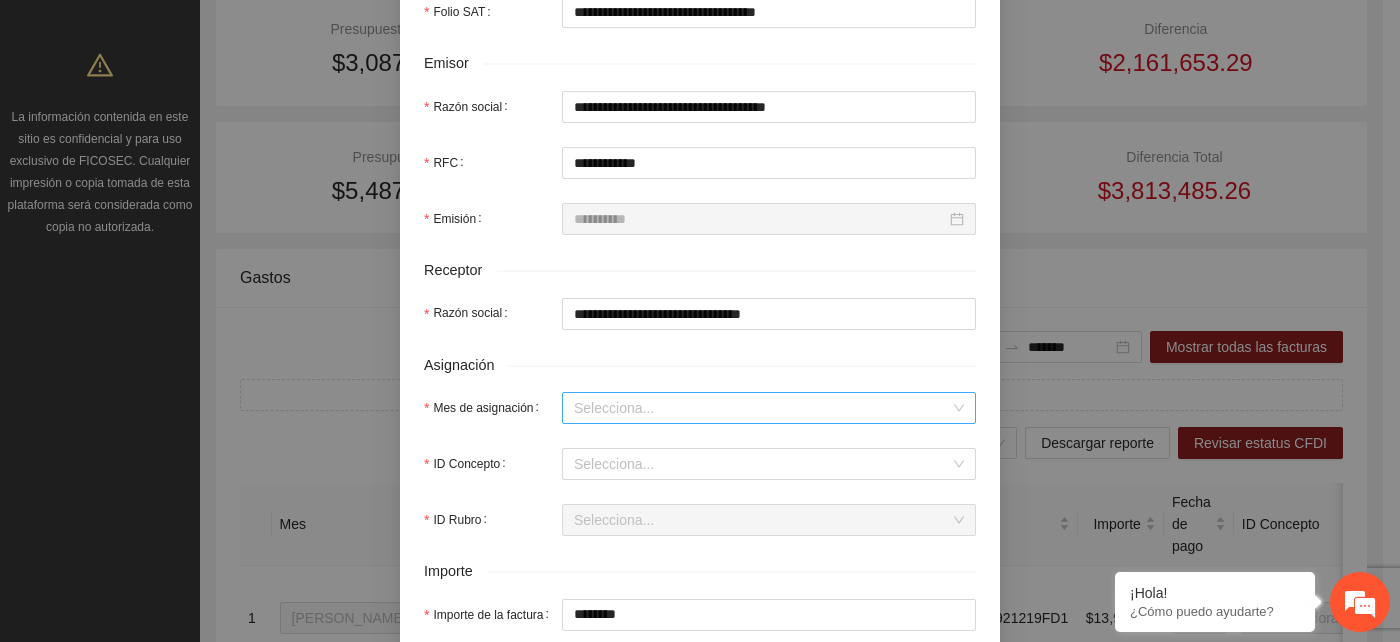 click on "Mes de asignación" at bounding box center (762, 408) 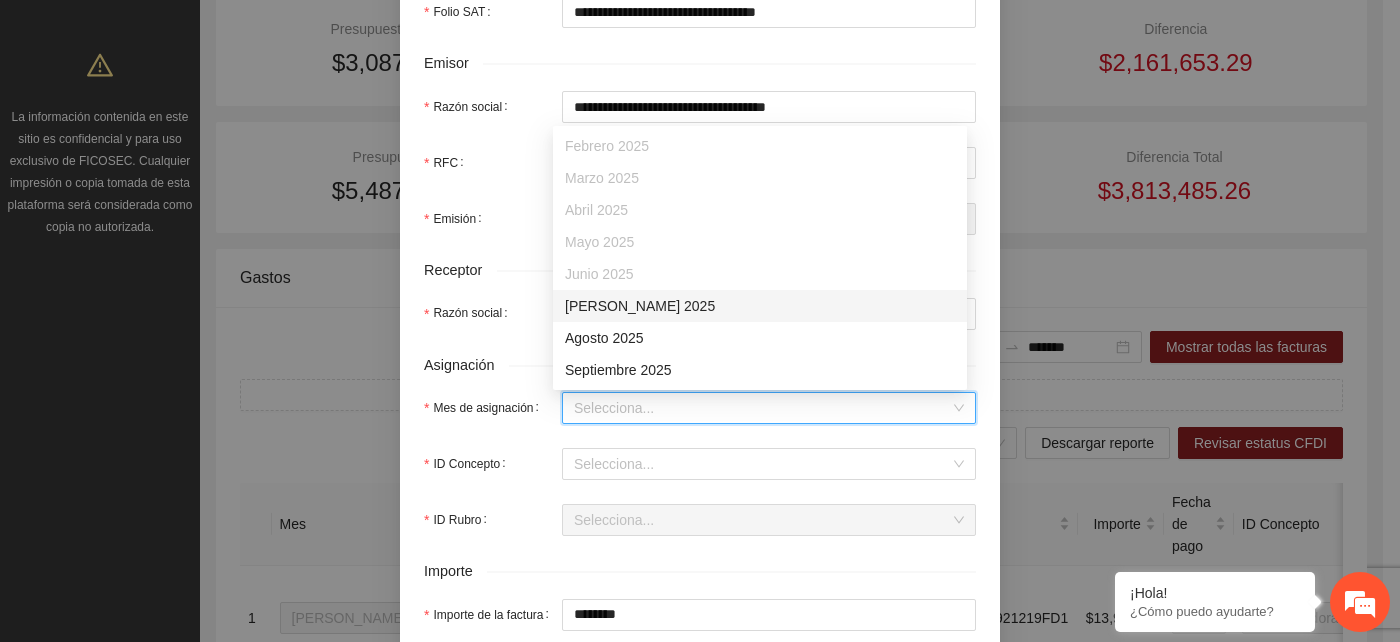 click on "Julio 2025" at bounding box center (760, 306) 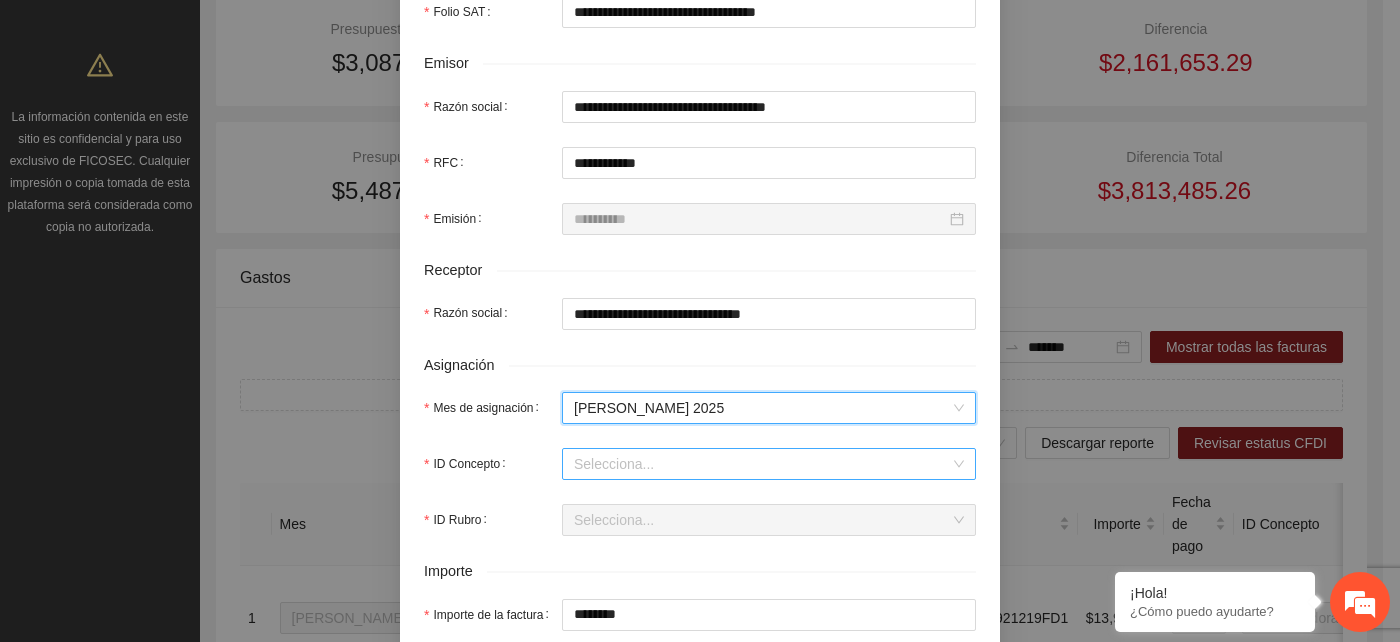 click on "ID Concepto" at bounding box center (762, 464) 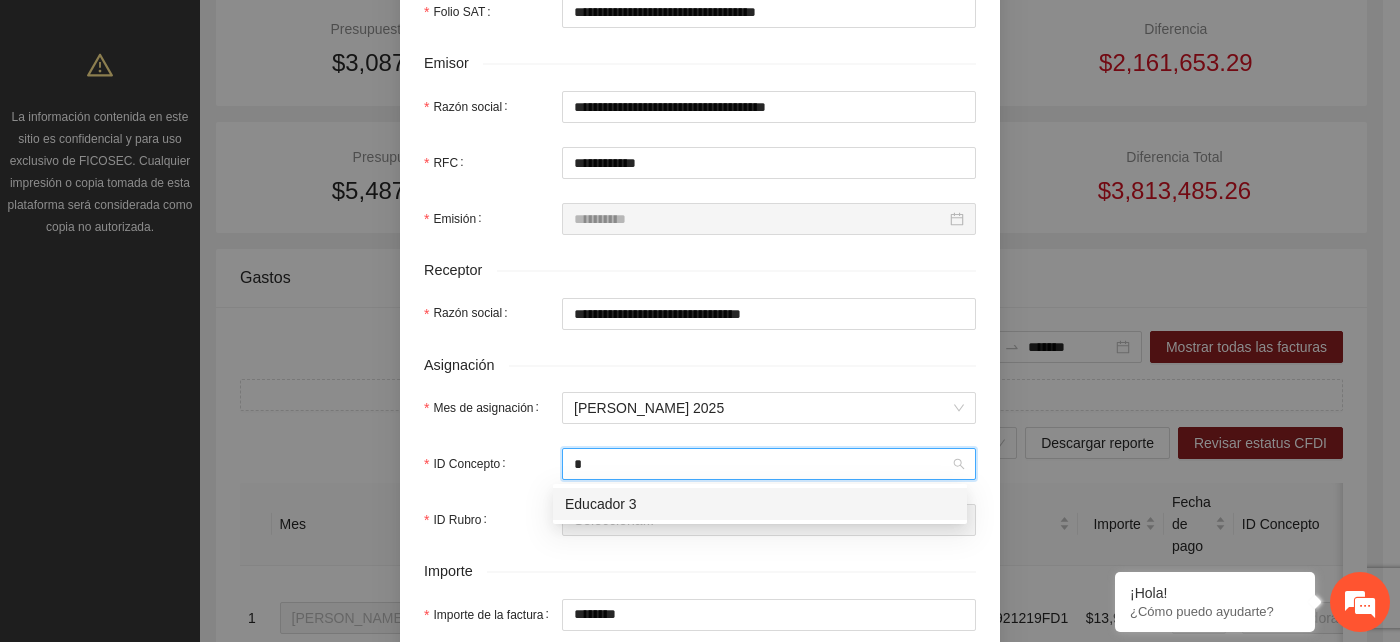 click on "Educador 3" at bounding box center (760, 504) 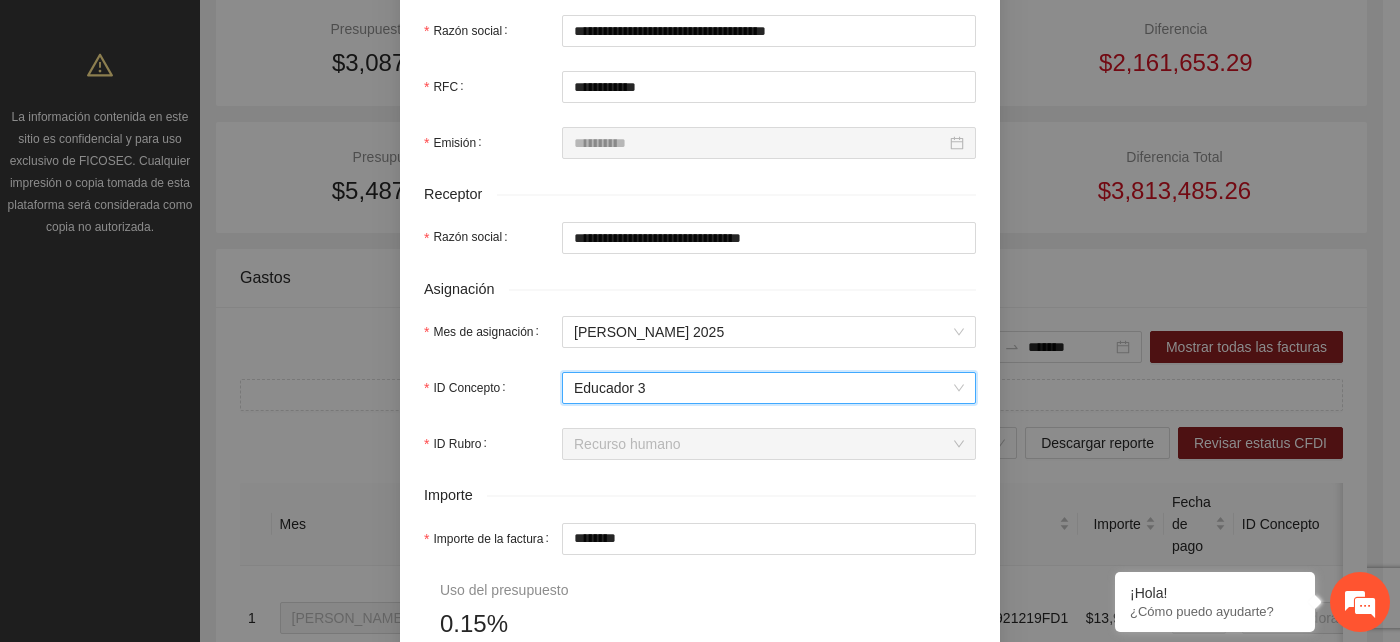 scroll, scrollTop: 555, scrollLeft: 0, axis: vertical 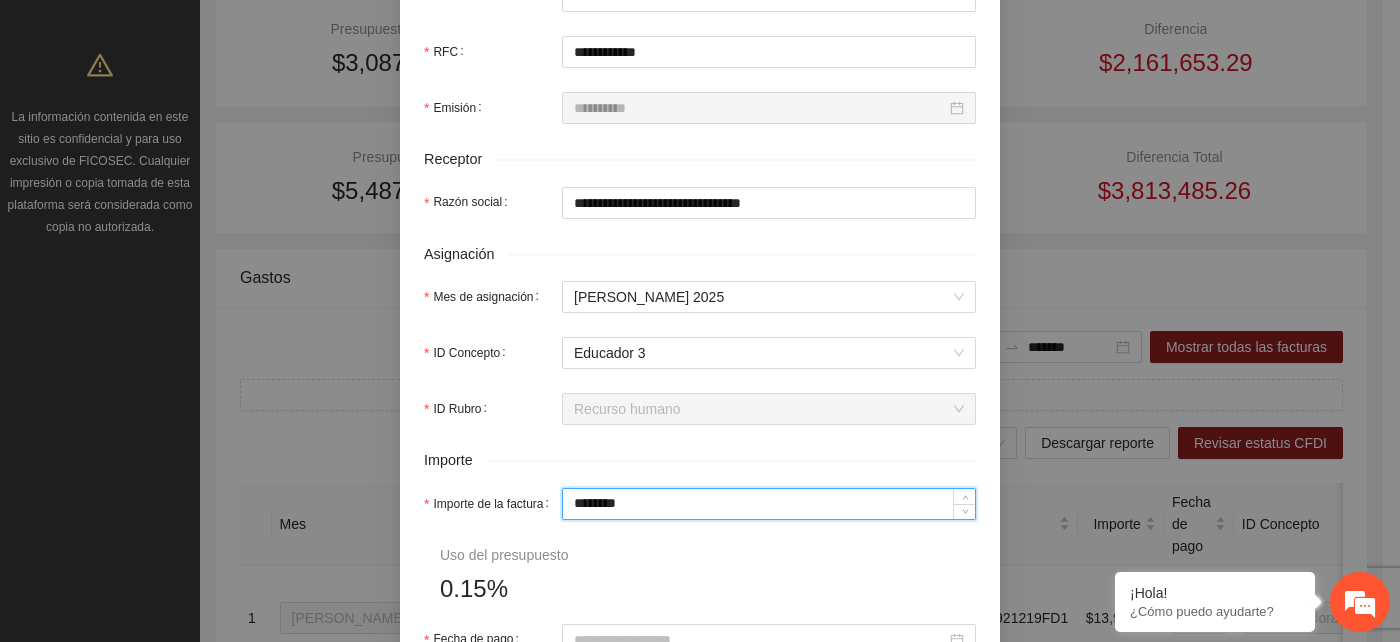 drag, startPoint x: 623, startPoint y: 498, endPoint x: 543, endPoint y: 513, distance: 81.394104 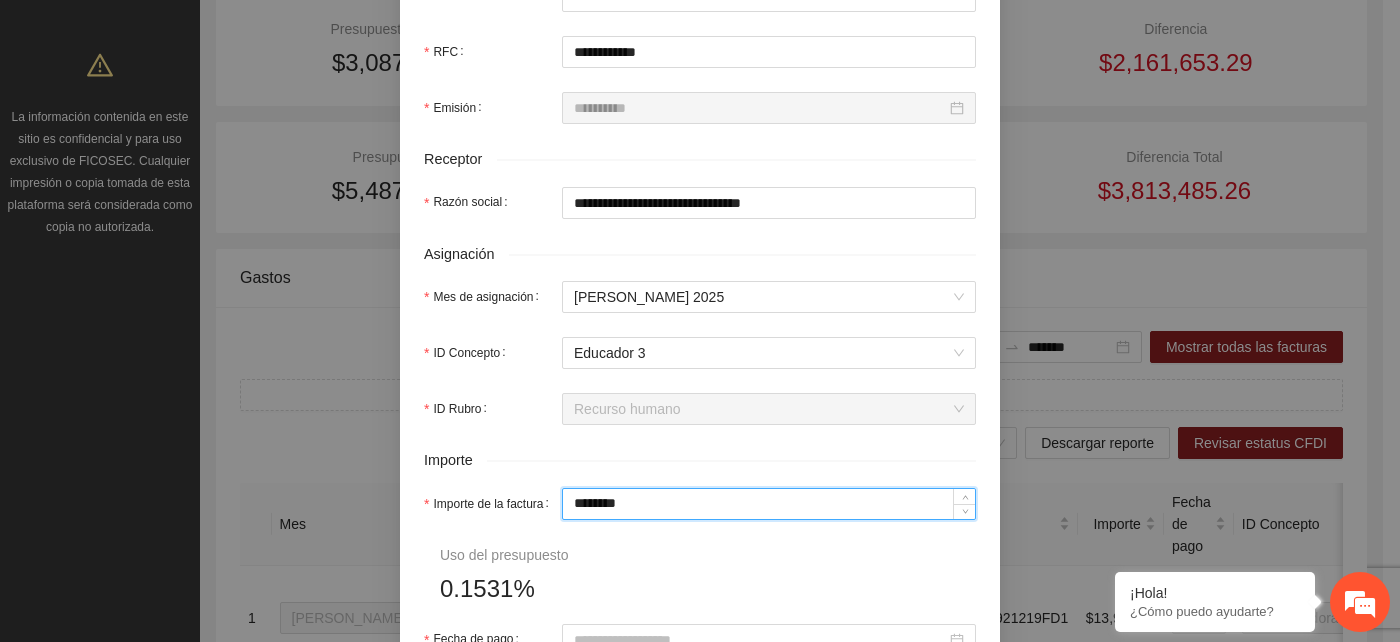 scroll, scrollTop: 666, scrollLeft: 0, axis: vertical 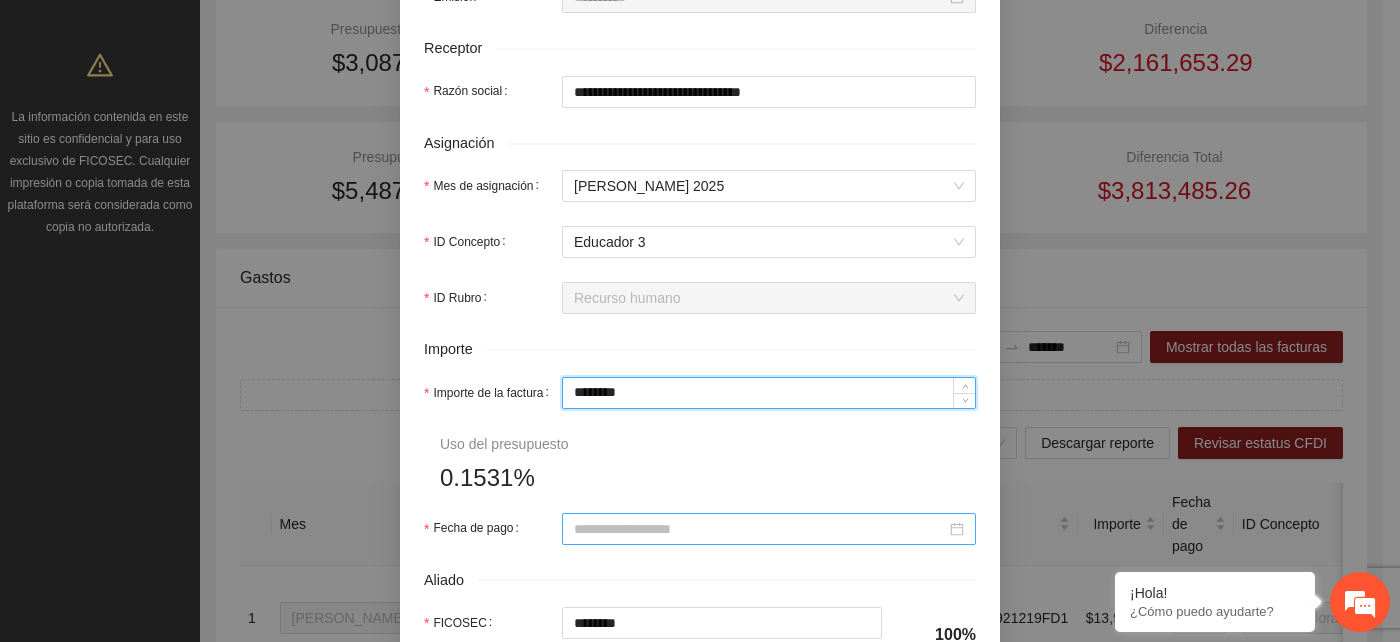 click on "Fecha de pago" at bounding box center [760, 529] 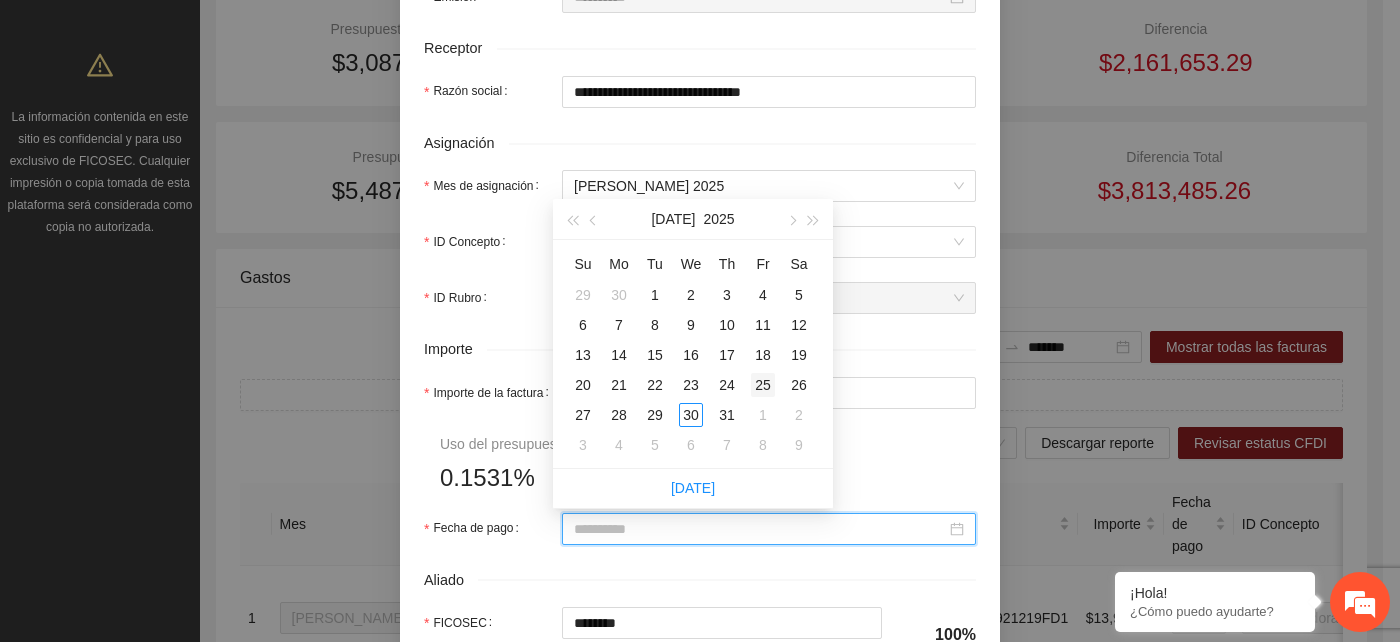 click on "25" at bounding box center [763, 385] 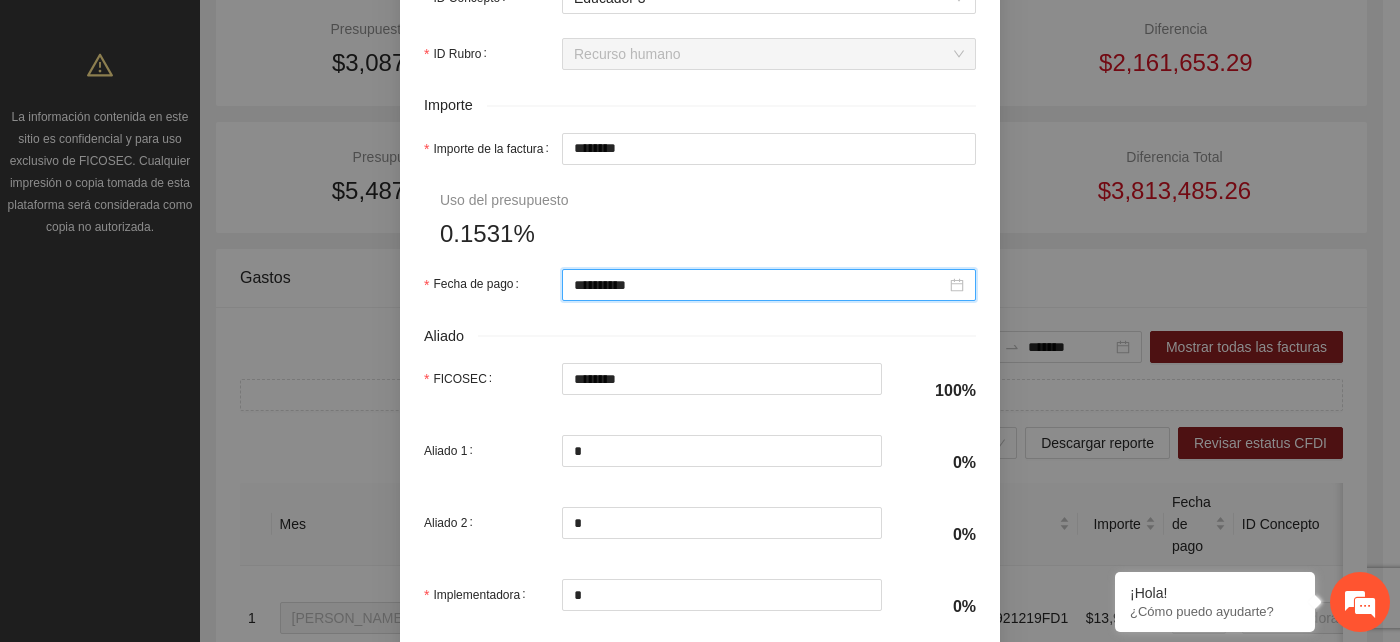 scroll, scrollTop: 1022, scrollLeft: 0, axis: vertical 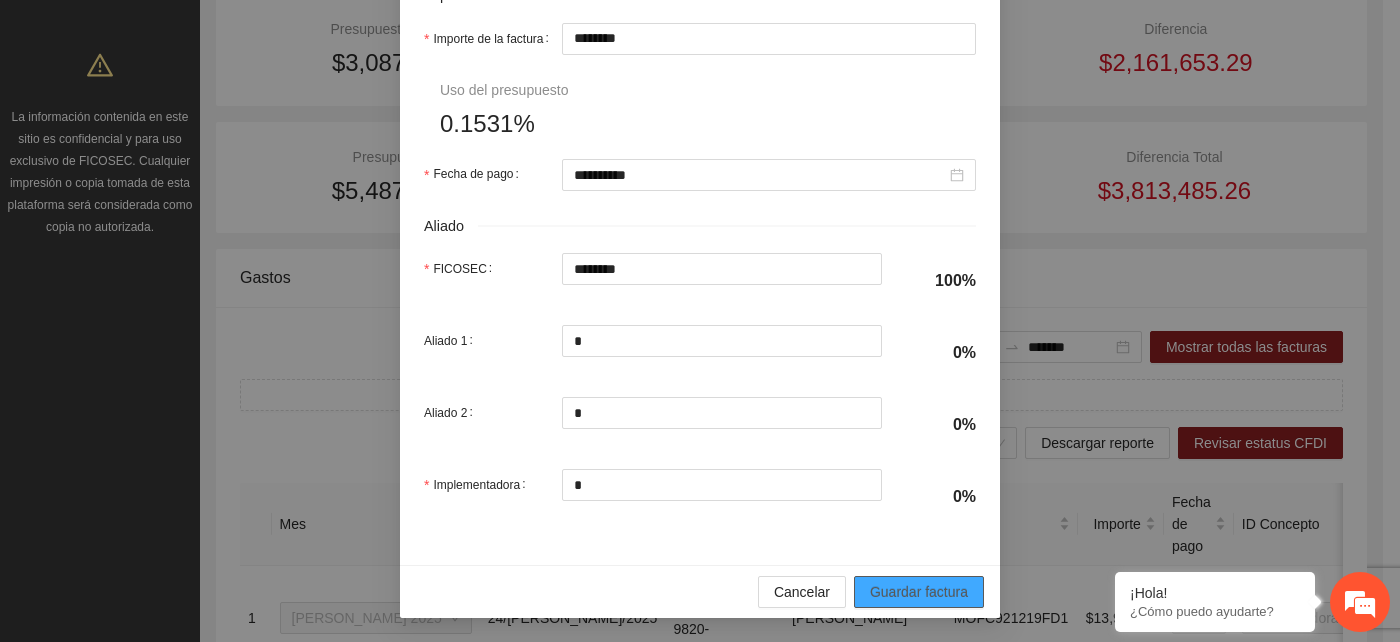 click on "Guardar factura" at bounding box center (919, 592) 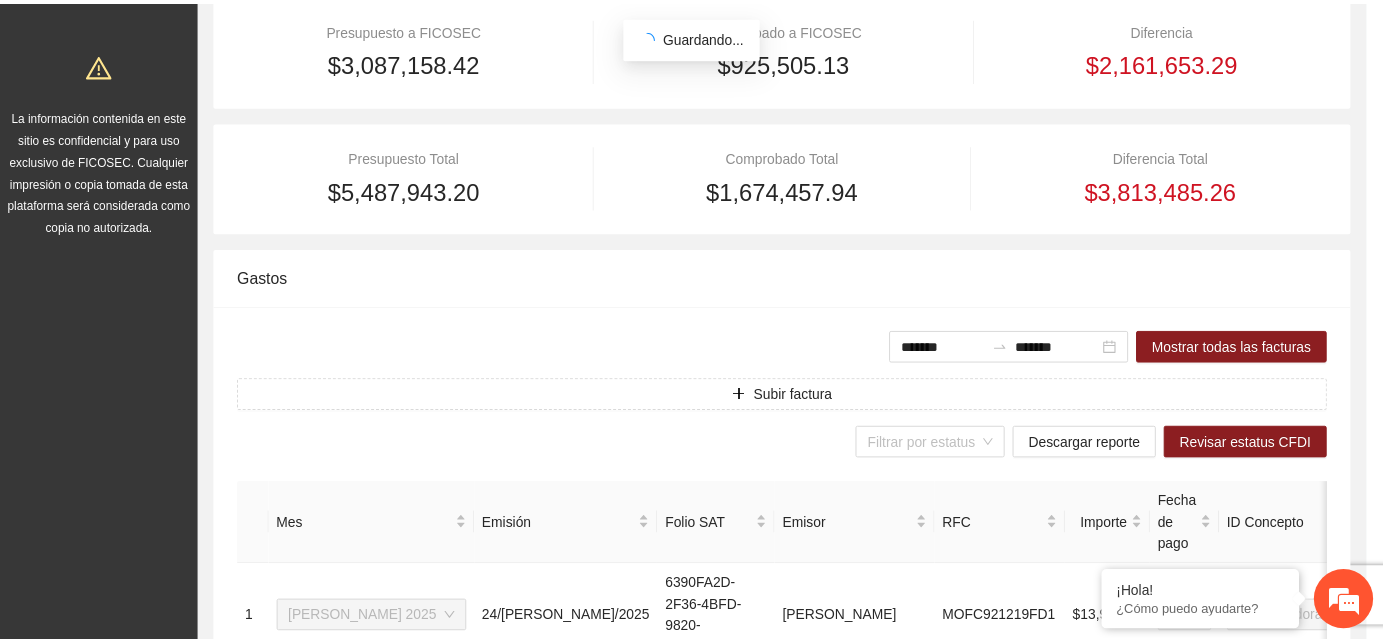 scroll, scrollTop: 862, scrollLeft: 0, axis: vertical 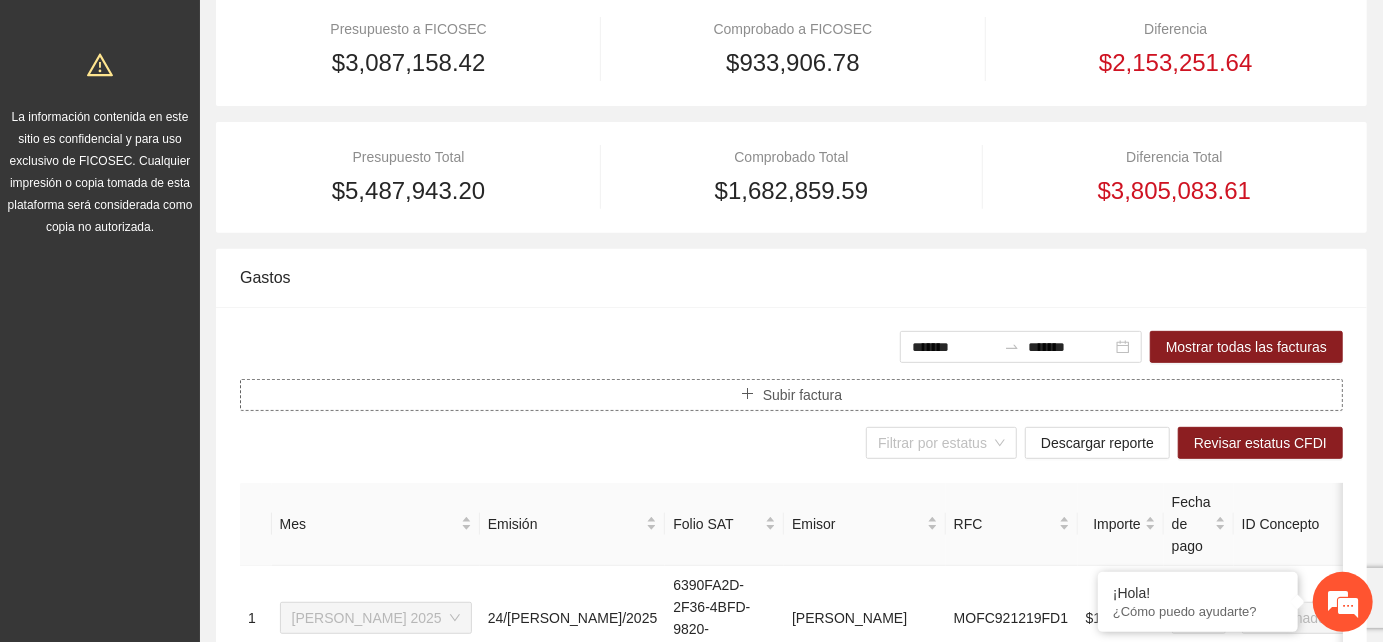 click on "Subir factura" at bounding box center [802, 395] 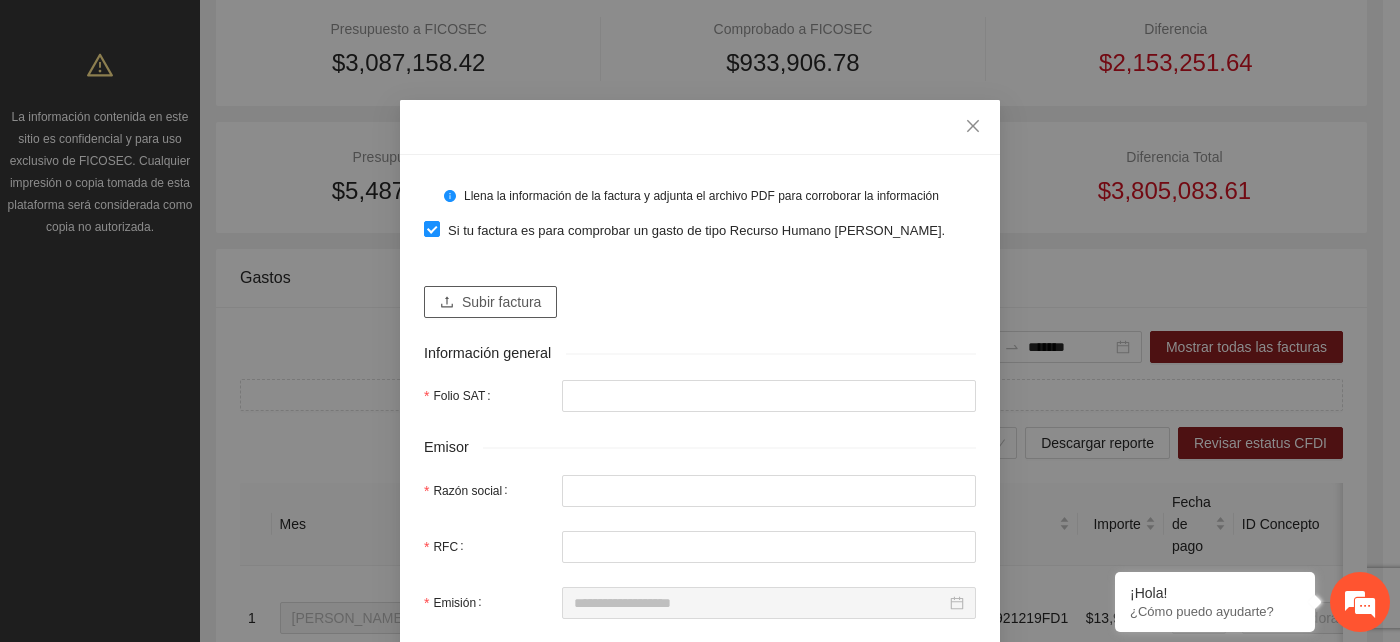 click on "Subir factura" at bounding box center (490, 302) 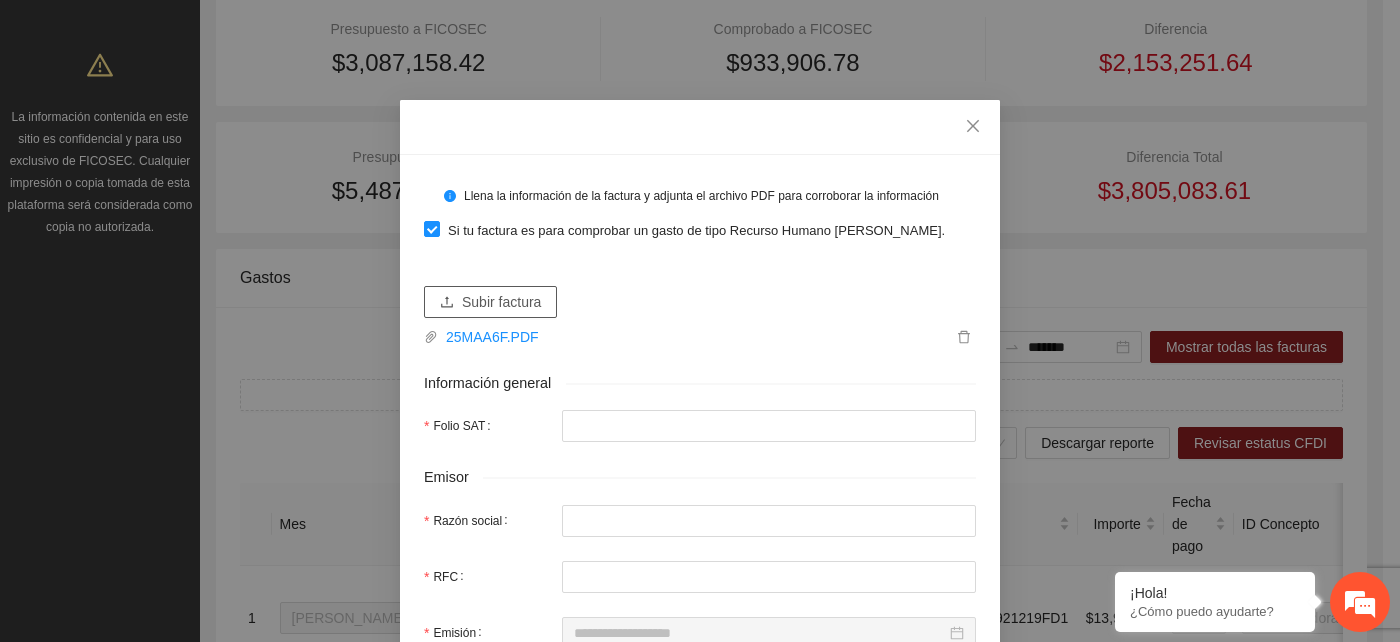 click on "Subir factura" at bounding box center [501, 302] 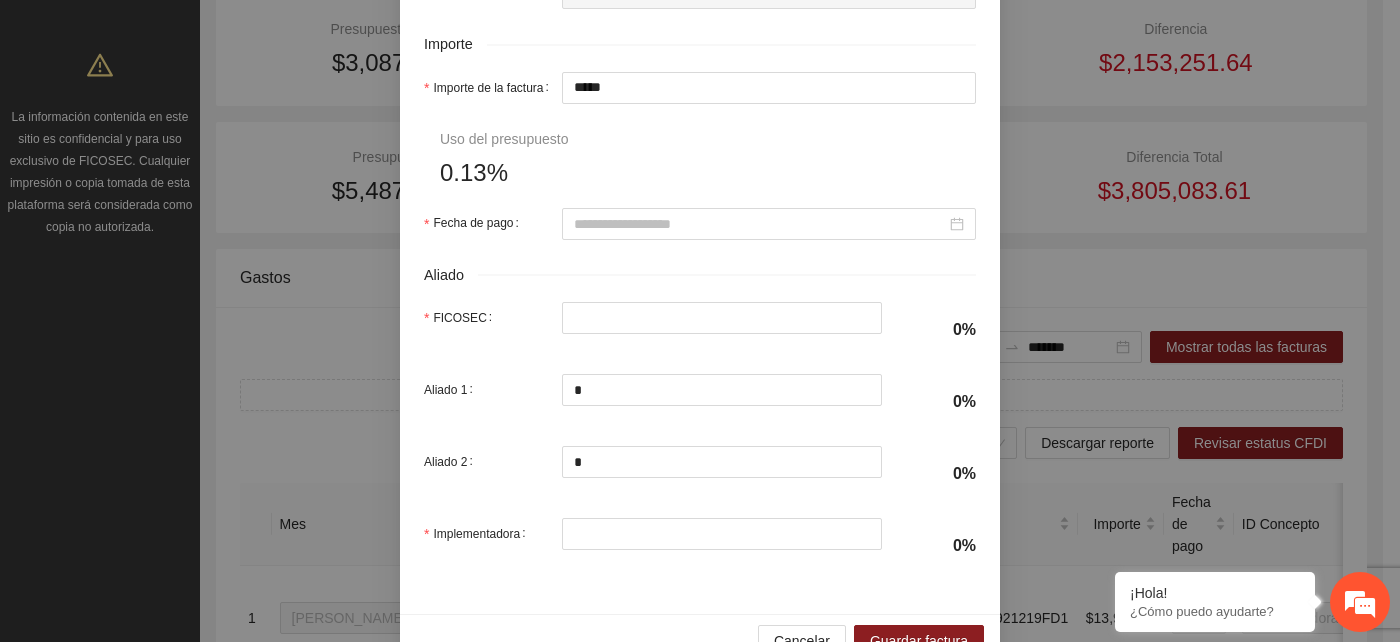 scroll, scrollTop: 1022, scrollLeft: 0, axis: vertical 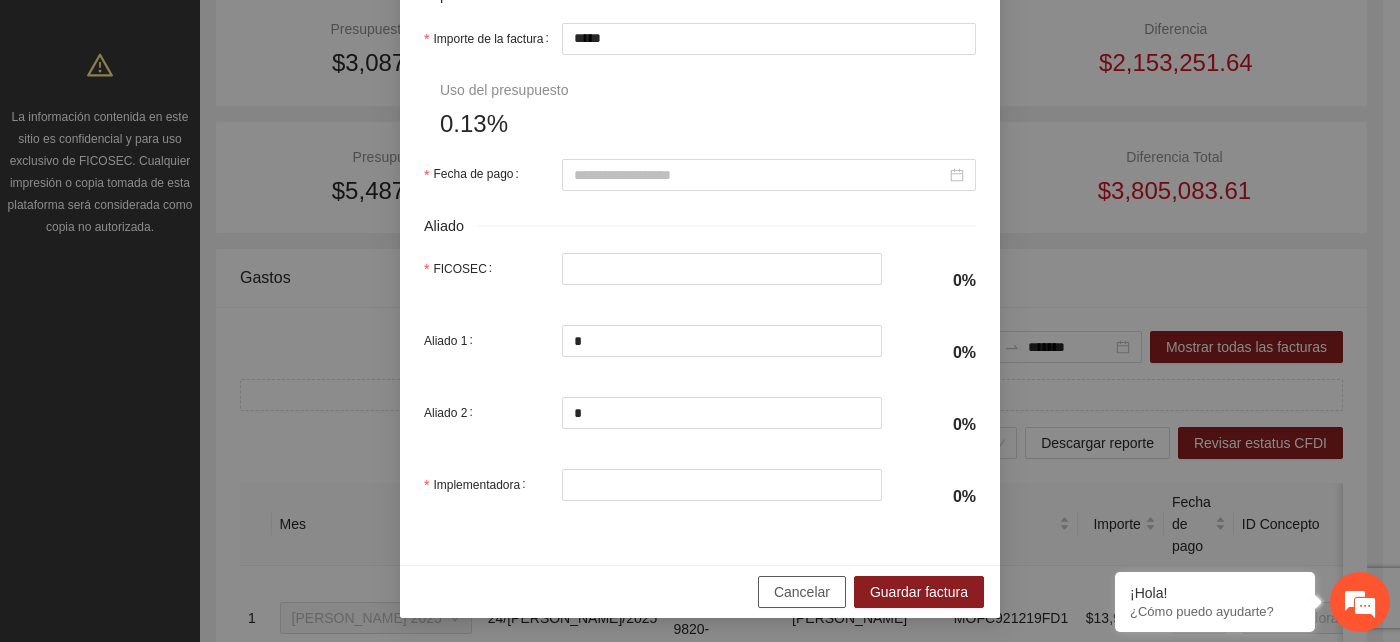 click on "Cancelar" at bounding box center [802, 592] 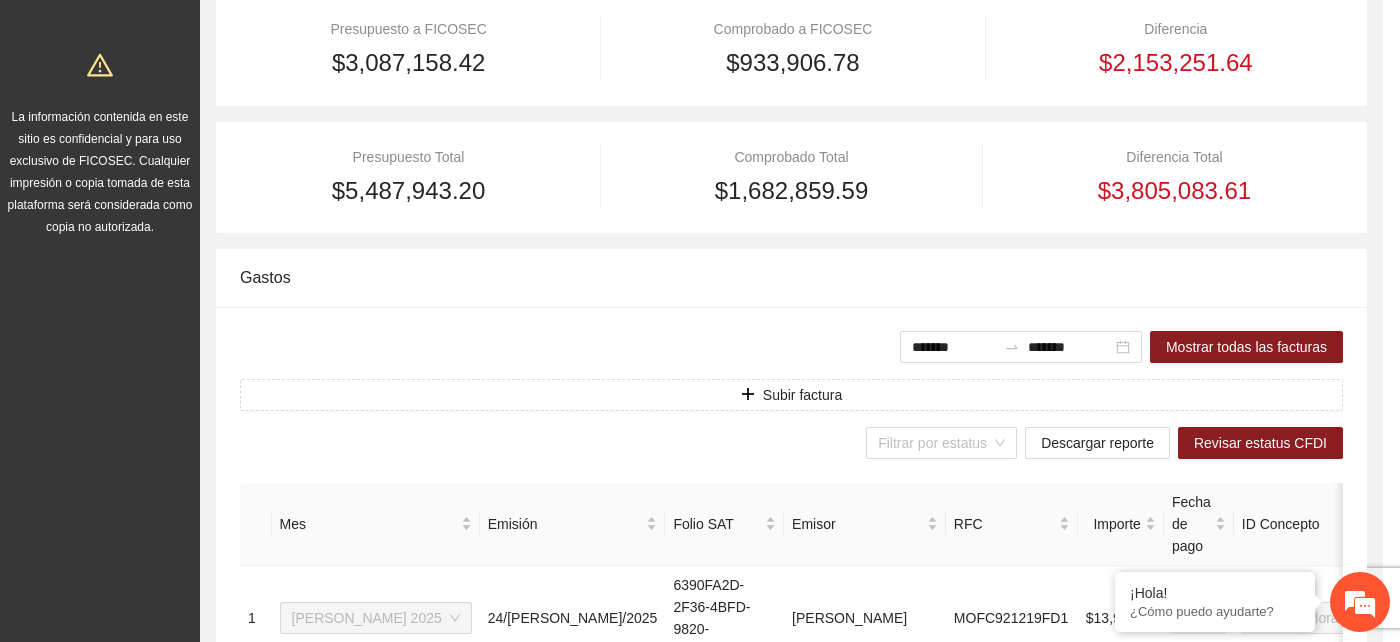 scroll, scrollTop: 862, scrollLeft: 0, axis: vertical 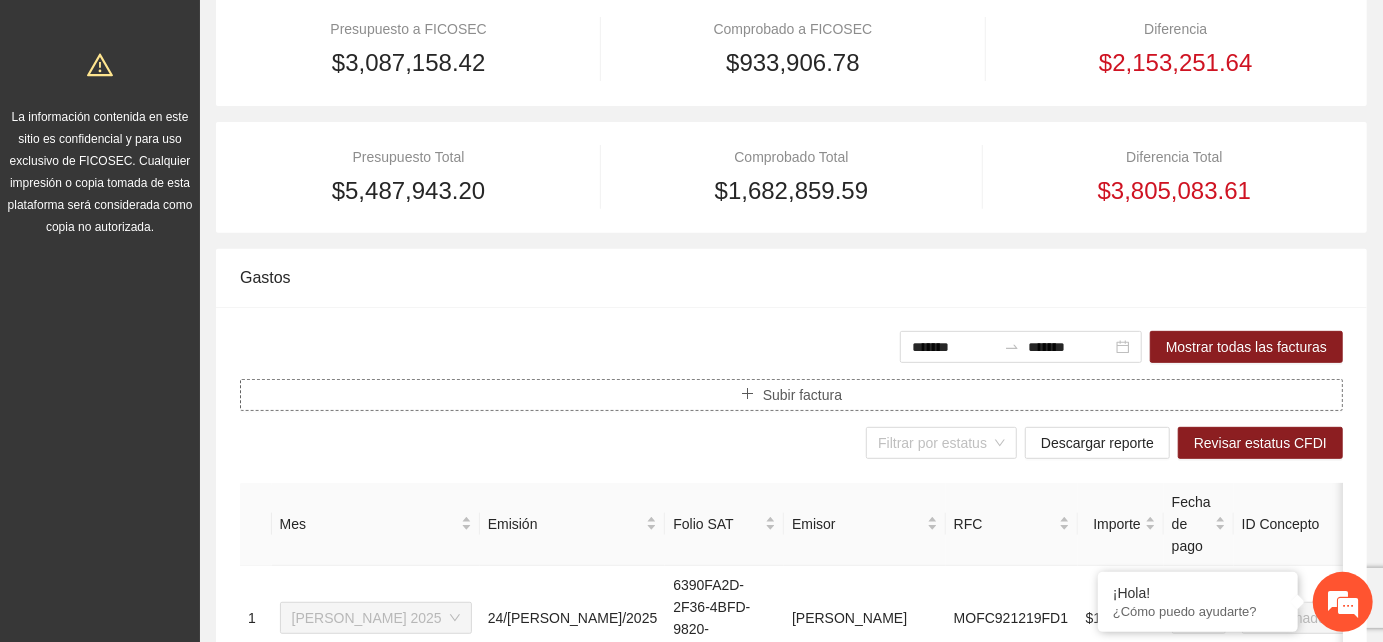 click on "Subir factura" at bounding box center [802, 395] 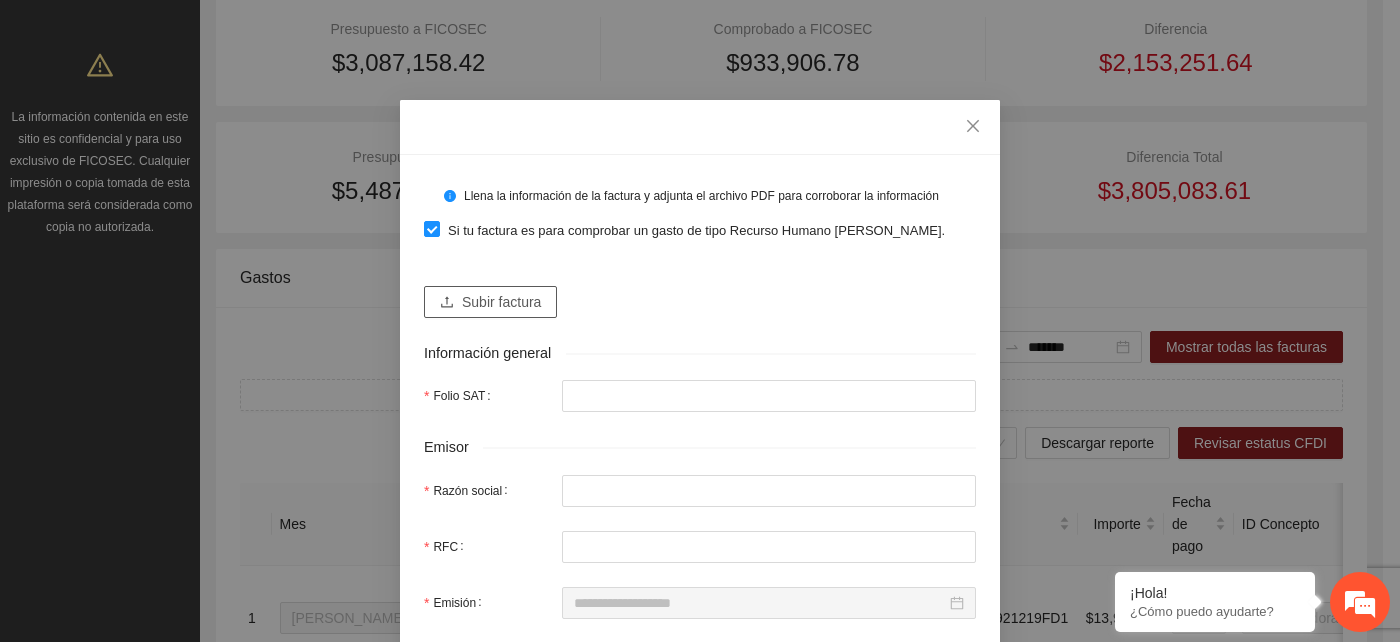 click on "Subir factura" at bounding box center [490, 302] 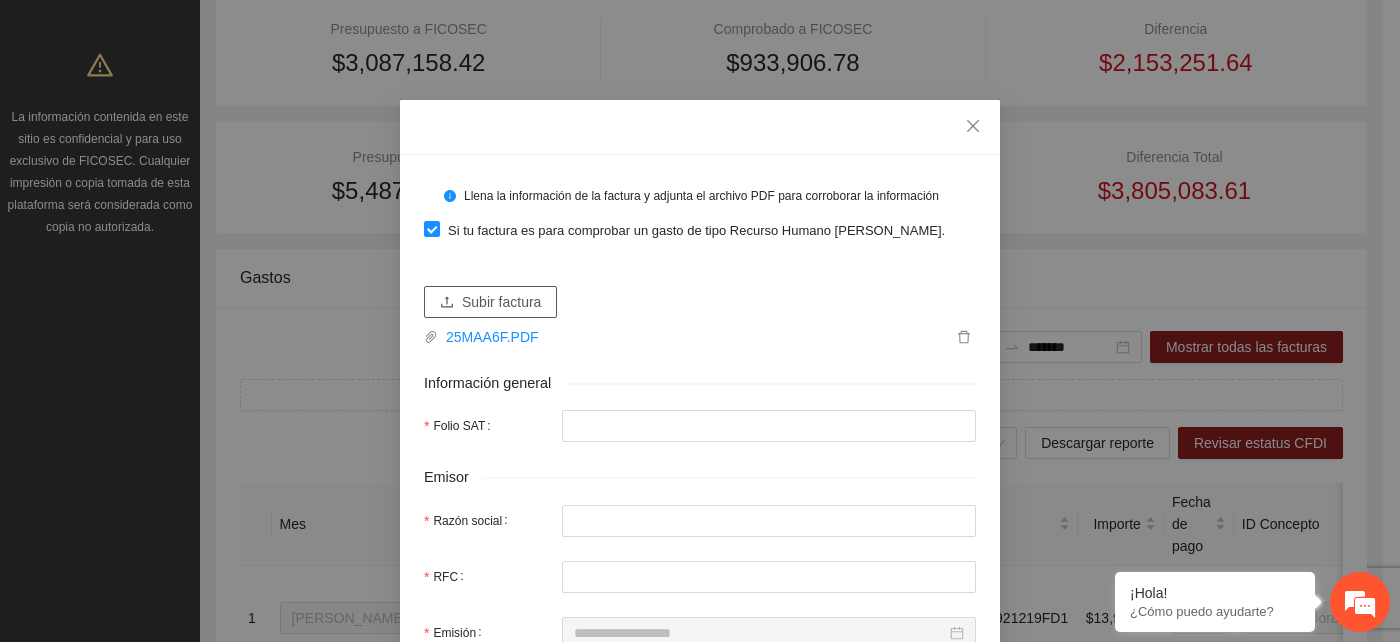 click on "Subir factura" at bounding box center [501, 302] 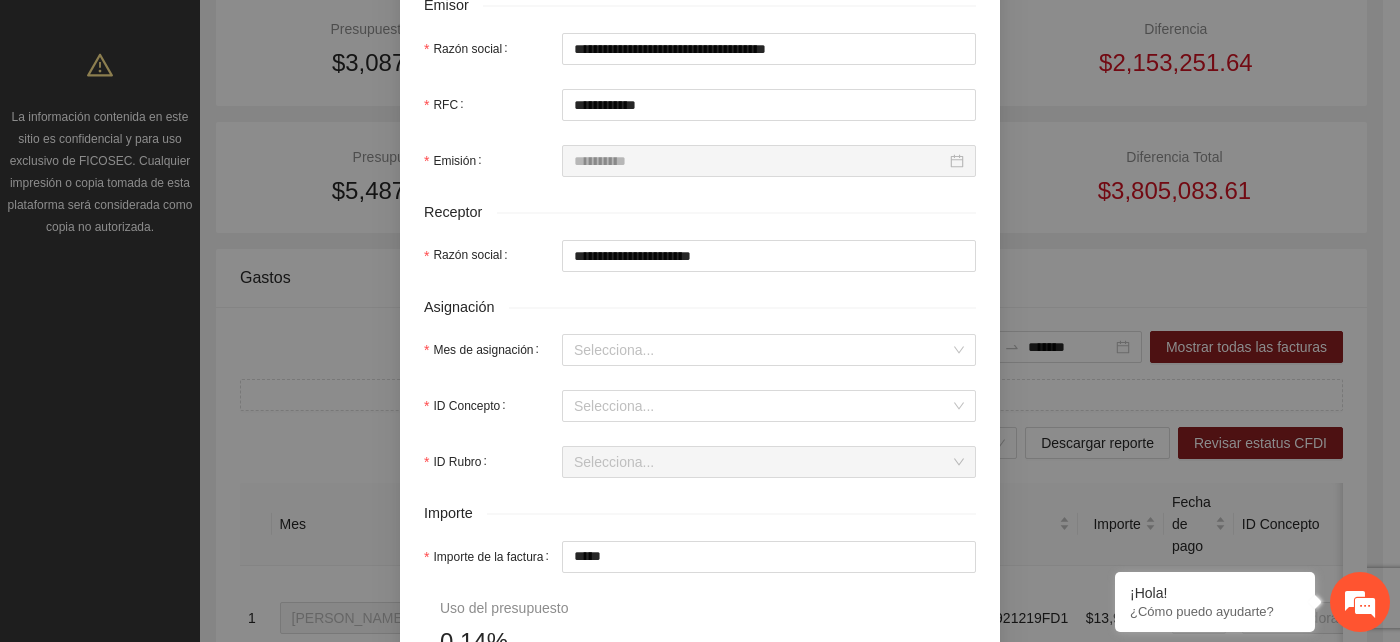 scroll, scrollTop: 555, scrollLeft: 0, axis: vertical 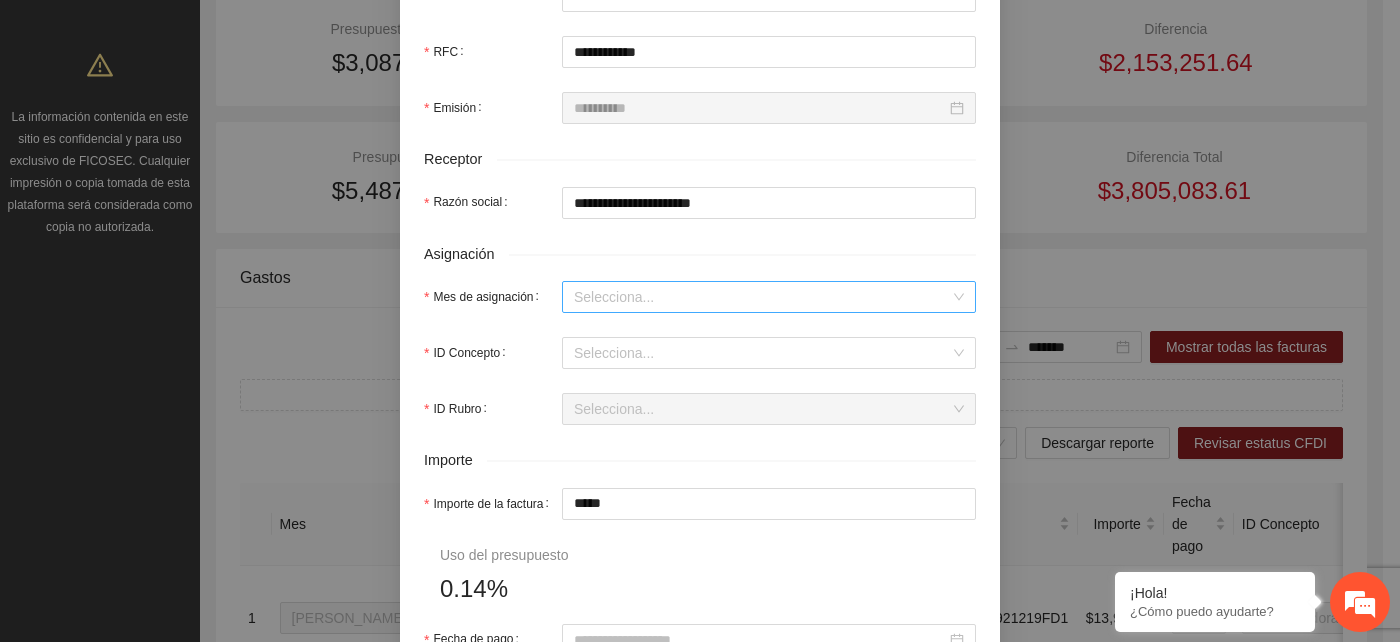 click on "Mes de asignación" at bounding box center [762, 297] 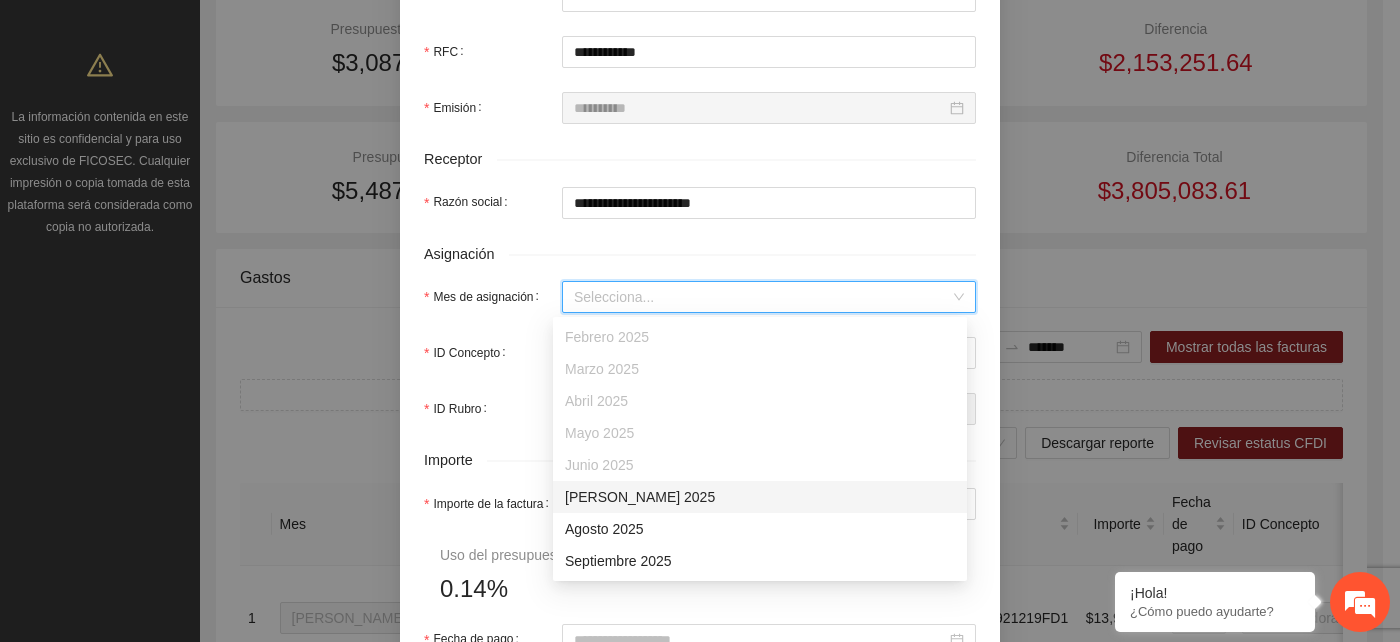 click on "Julio 2025" at bounding box center [760, 497] 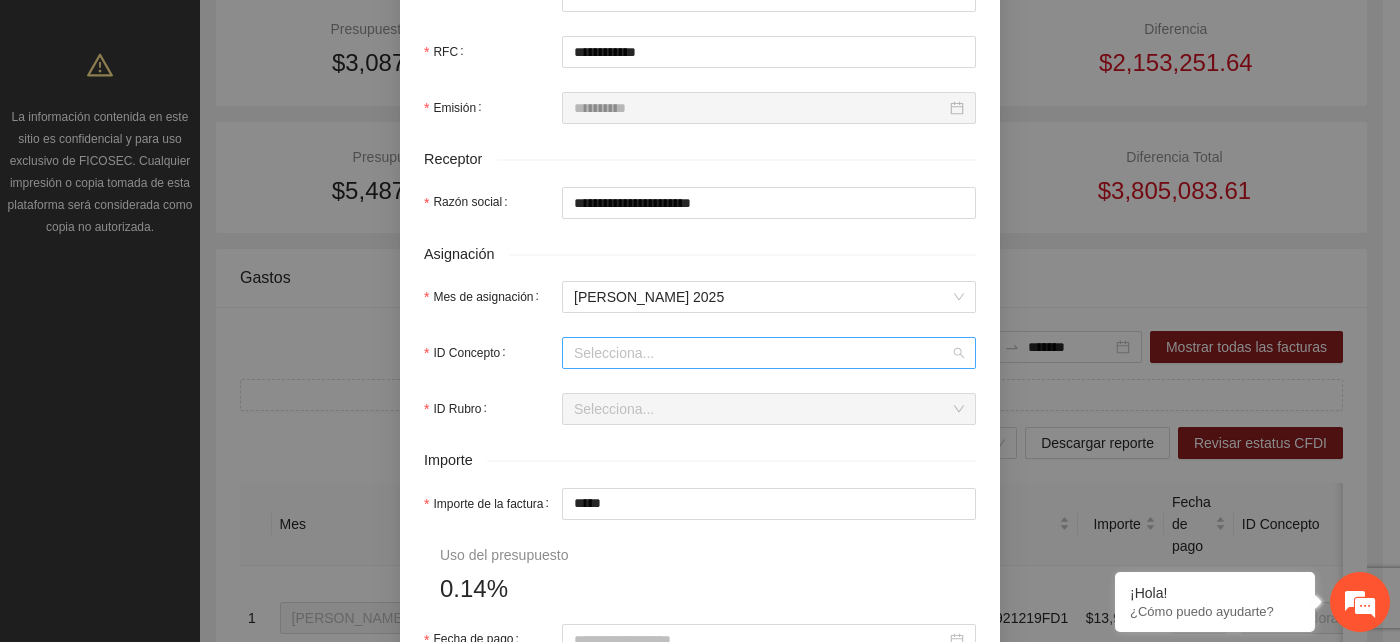 click on "ID Concepto" at bounding box center [762, 353] 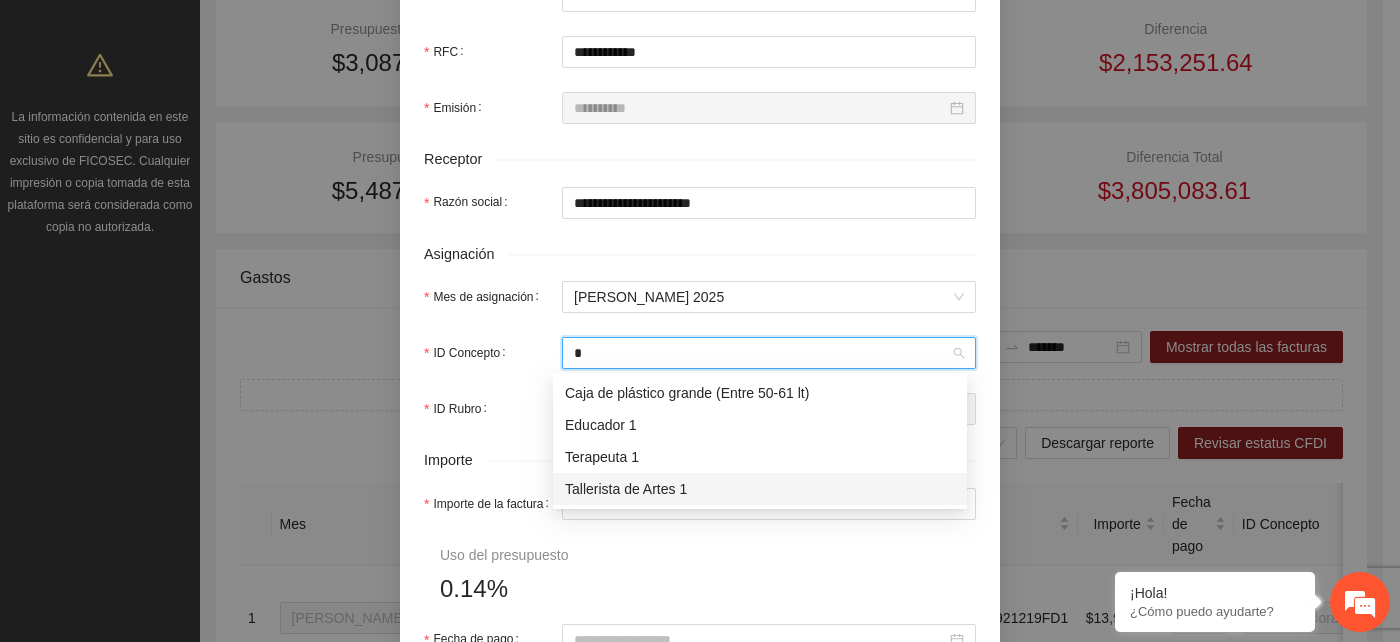 click on "Tallerista de Artes 1" at bounding box center [760, 489] 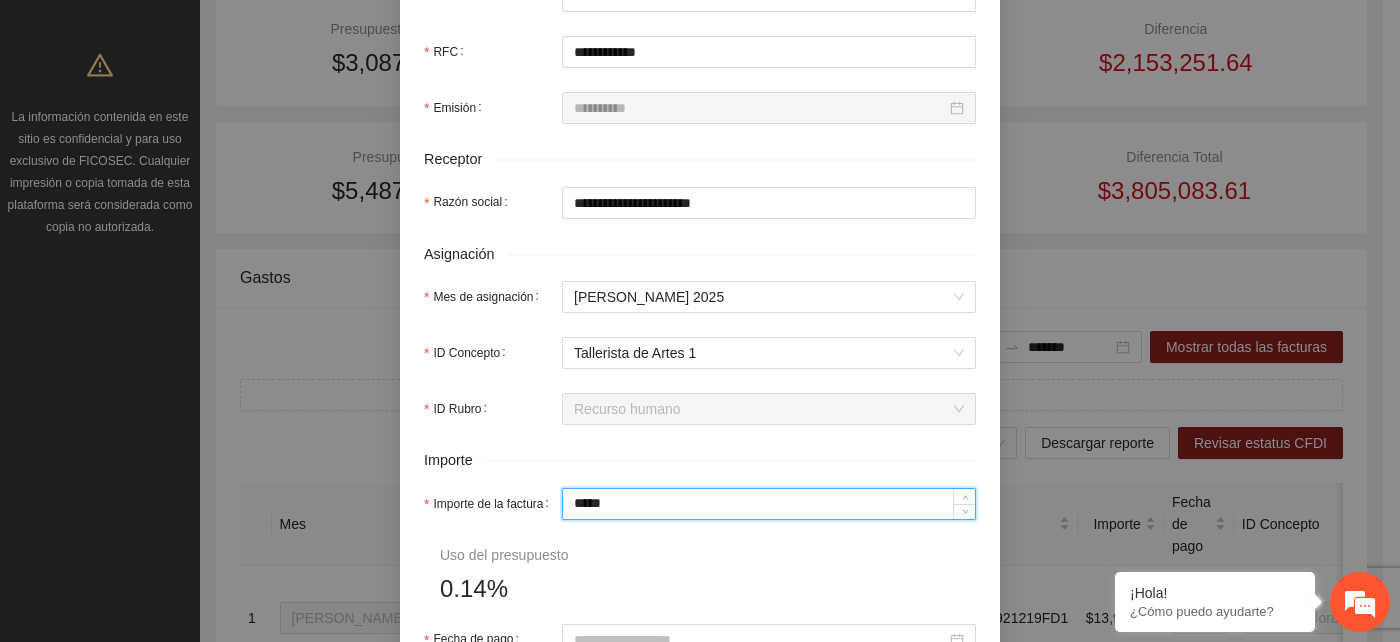 drag, startPoint x: 616, startPoint y: 501, endPoint x: 554, endPoint y: 512, distance: 62.968246 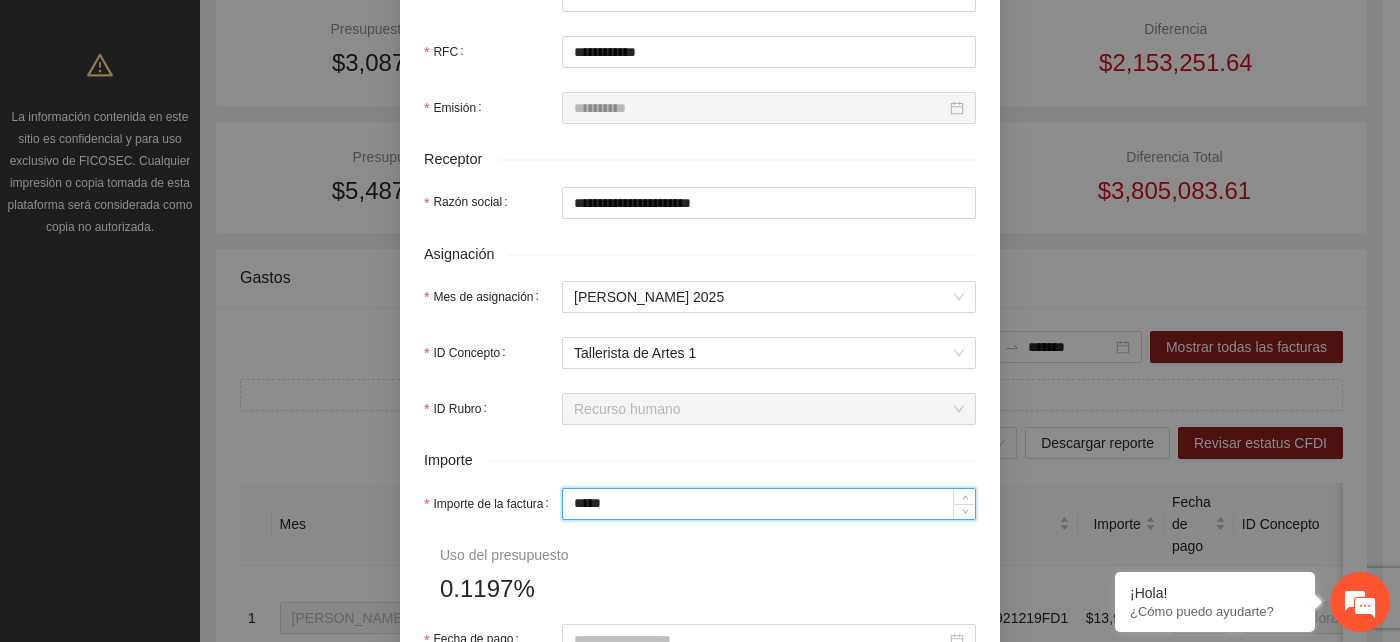 click on "**********" at bounding box center [700, 307] 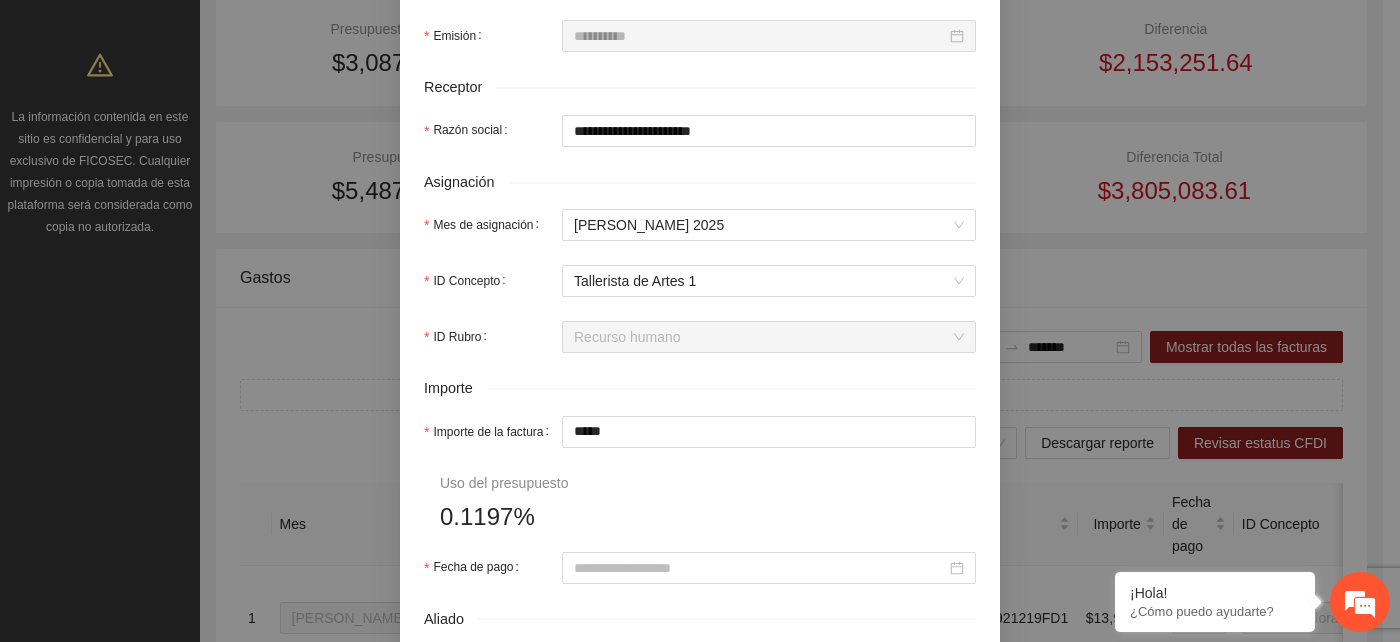 scroll, scrollTop: 666, scrollLeft: 0, axis: vertical 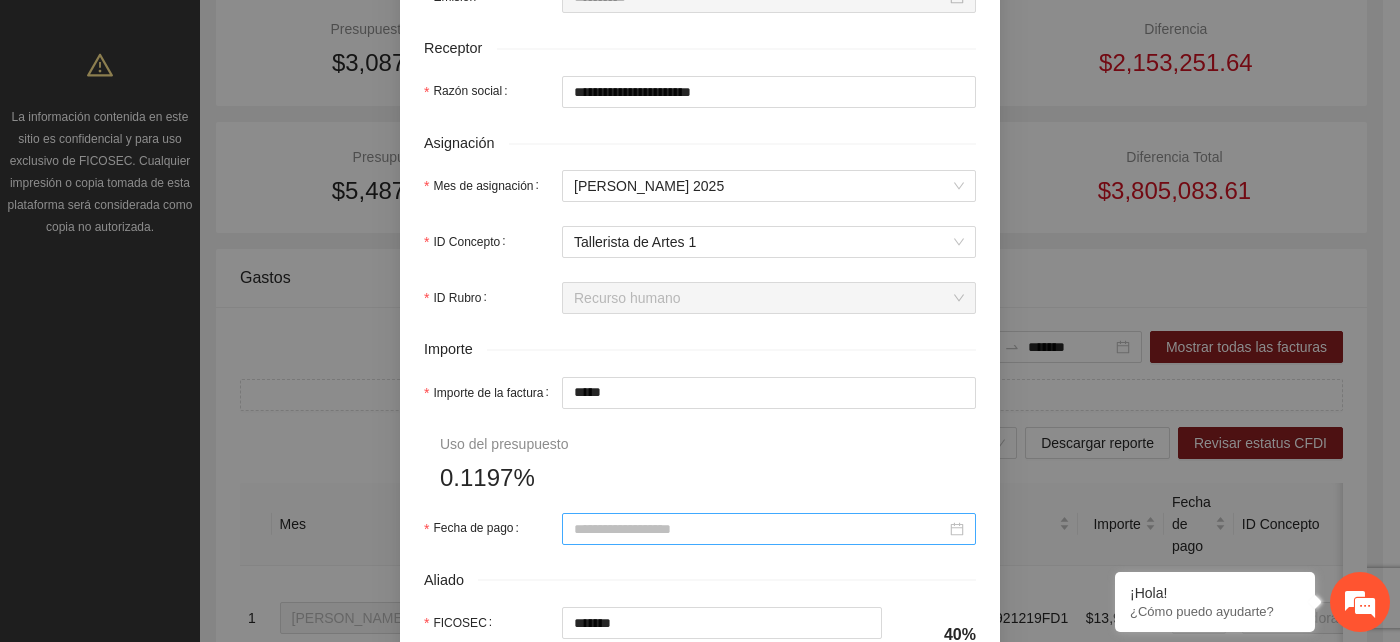 click at bounding box center [769, 529] 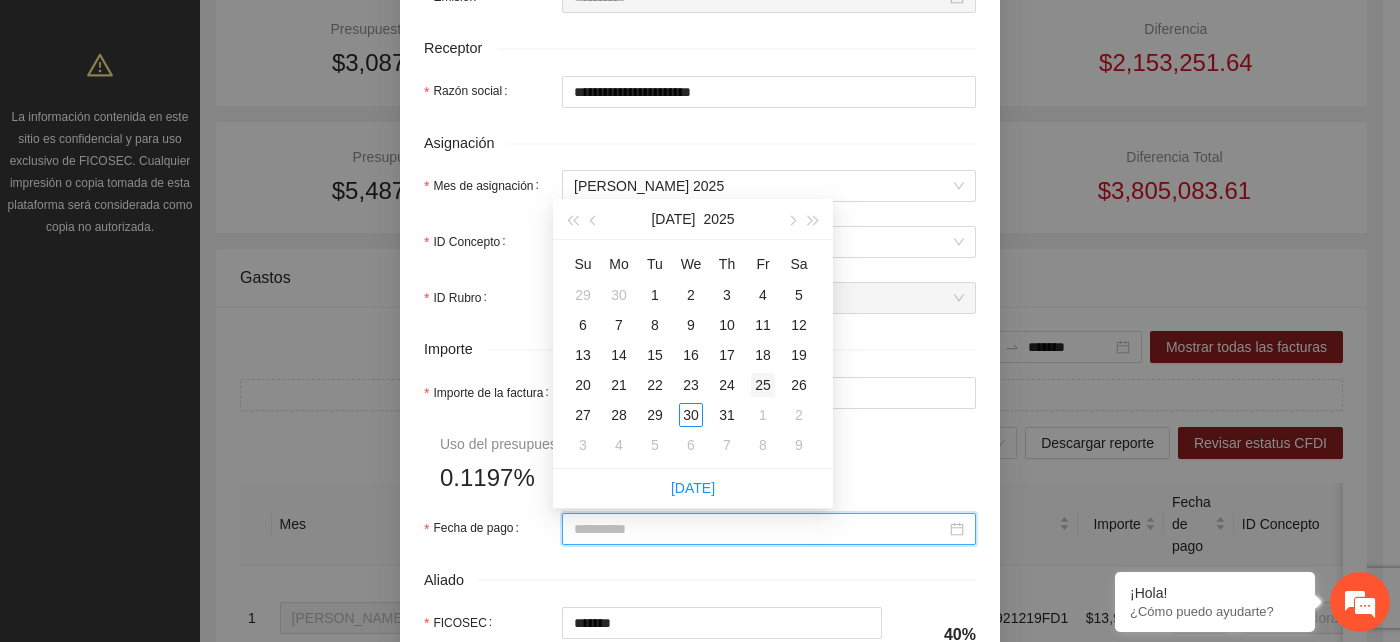click on "25" at bounding box center (763, 385) 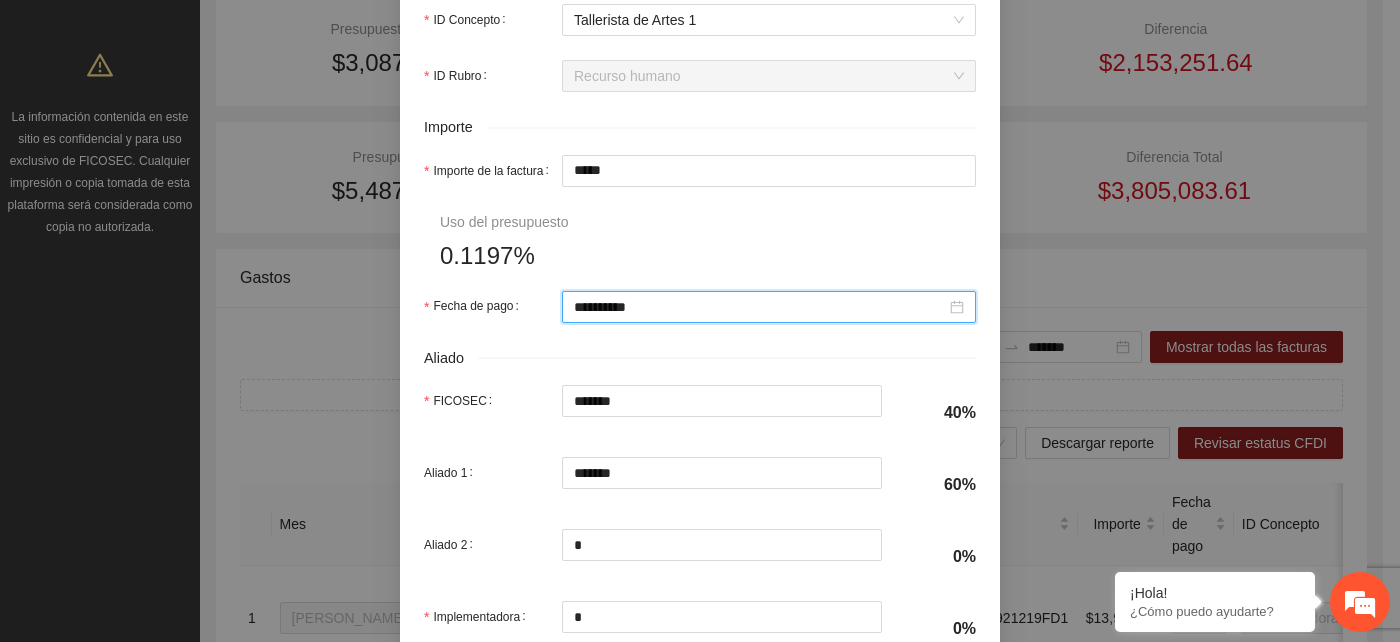 scroll, scrollTop: 1022, scrollLeft: 0, axis: vertical 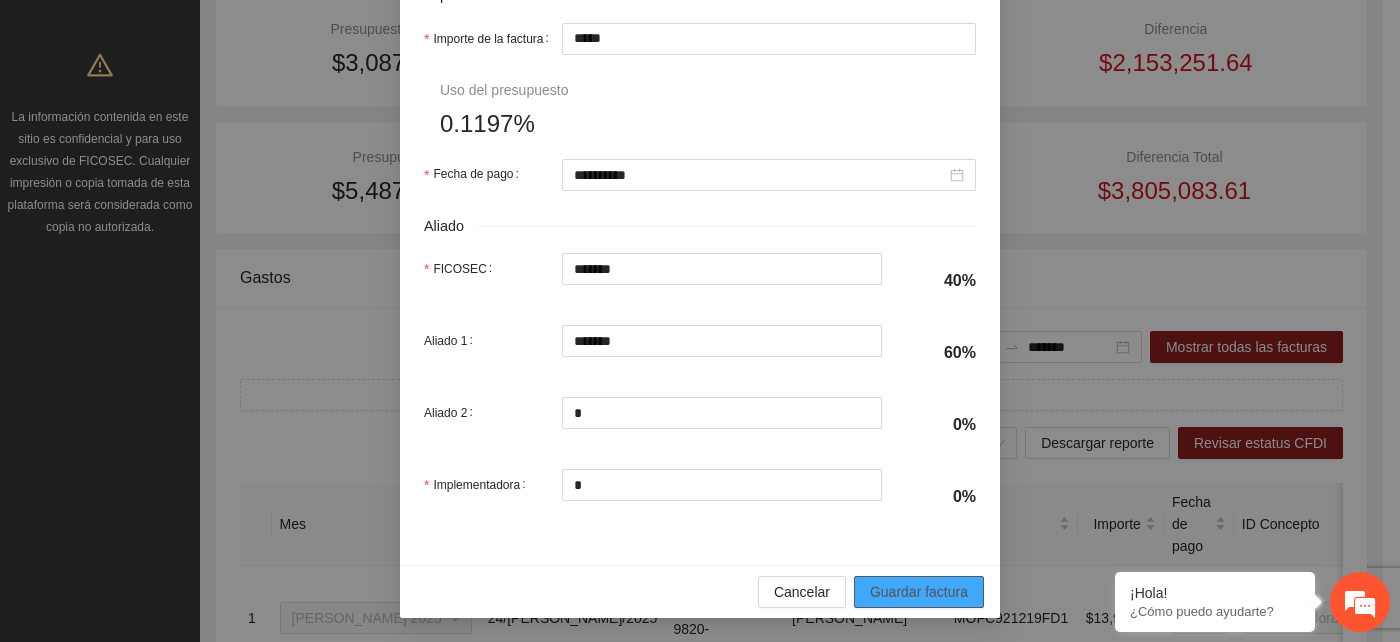 click on "Guardar factura" at bounding box center [919, 592] 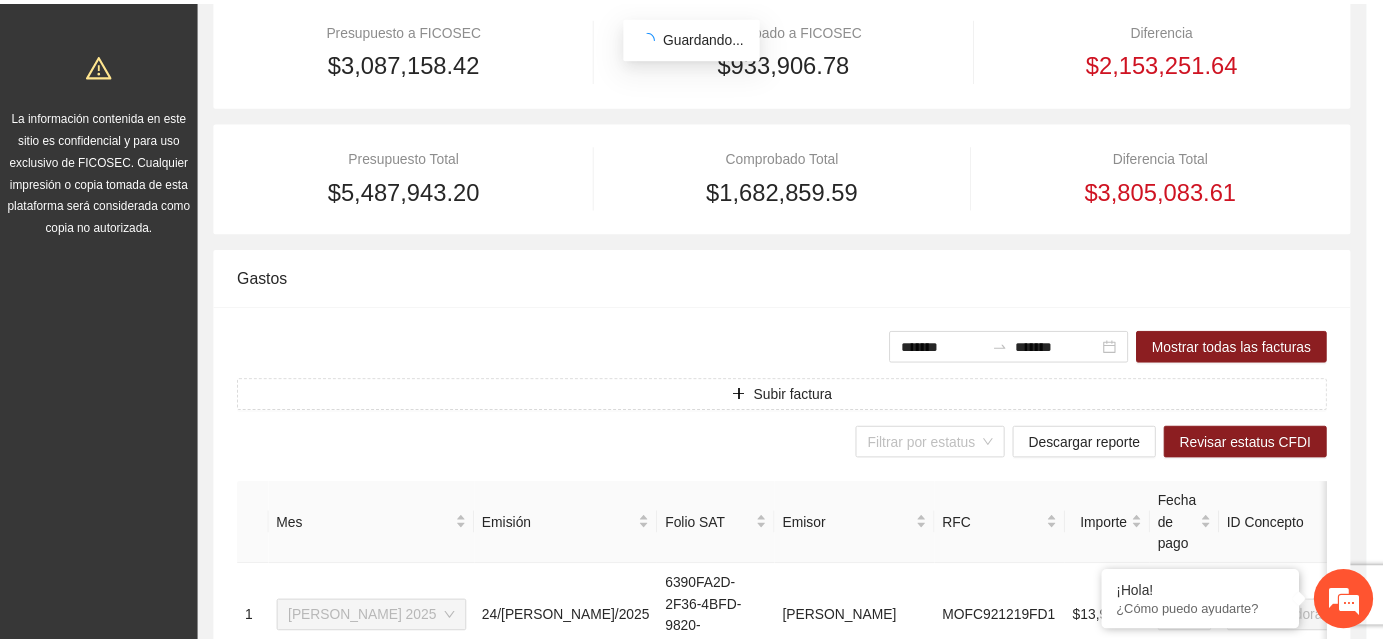 scroll, scrollTop: 862, scrollLeft: 0, axis: vertical 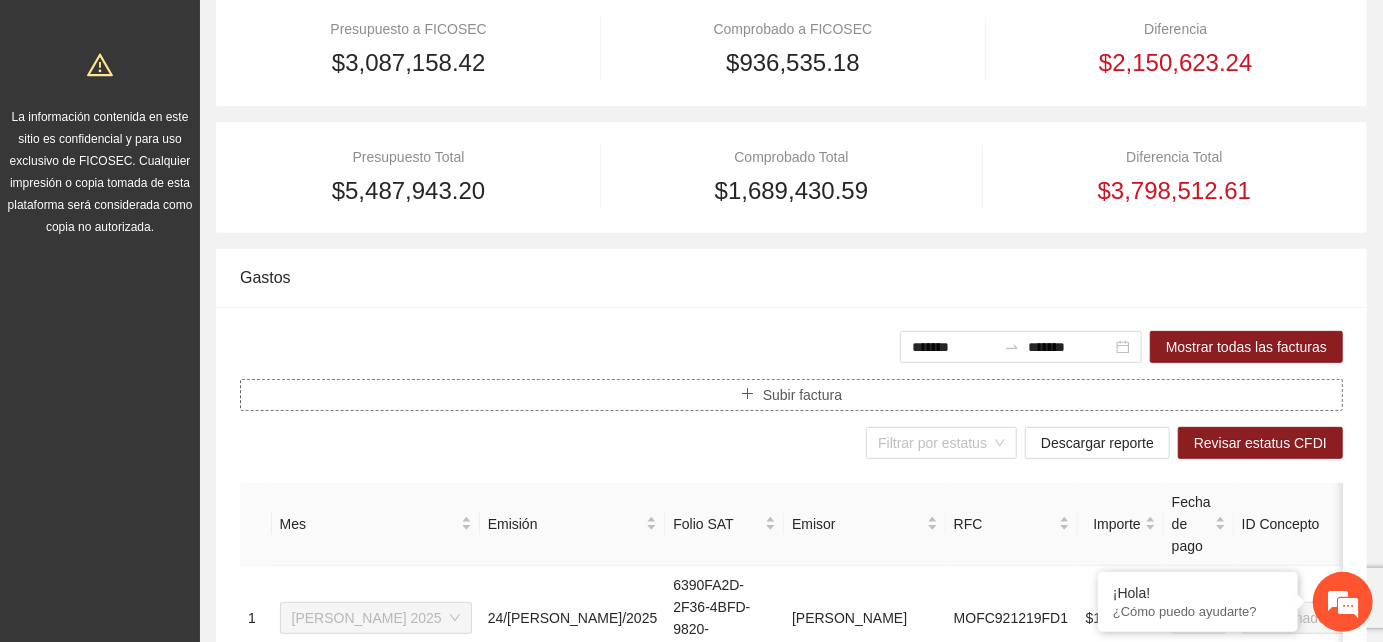 click on "Subir factura" at bounding box center (802, 395) 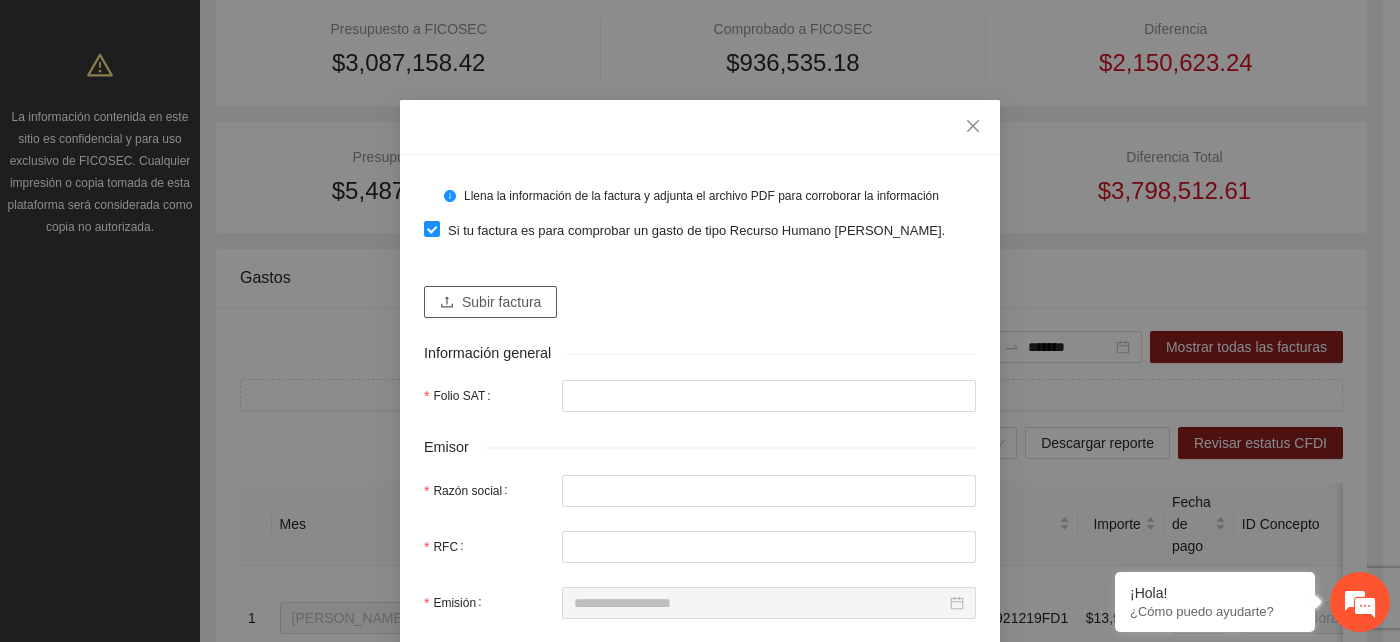 click 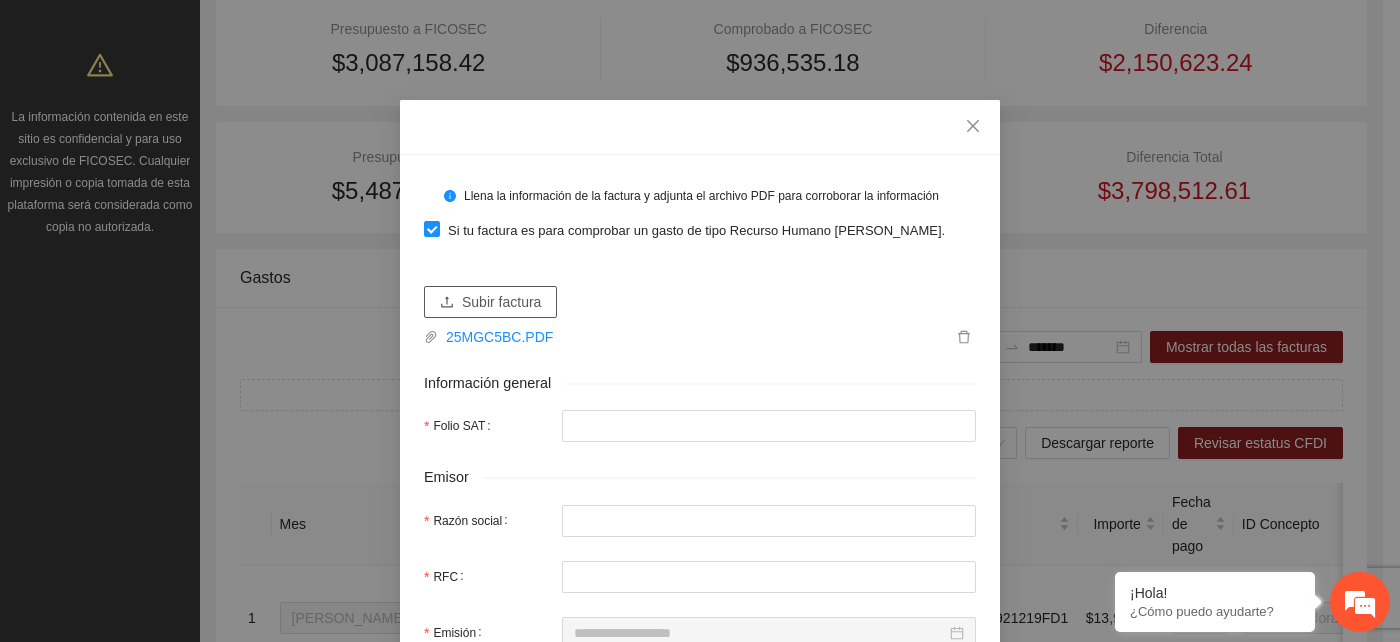 click on "Subir factura" at bounding box center [501, 302] 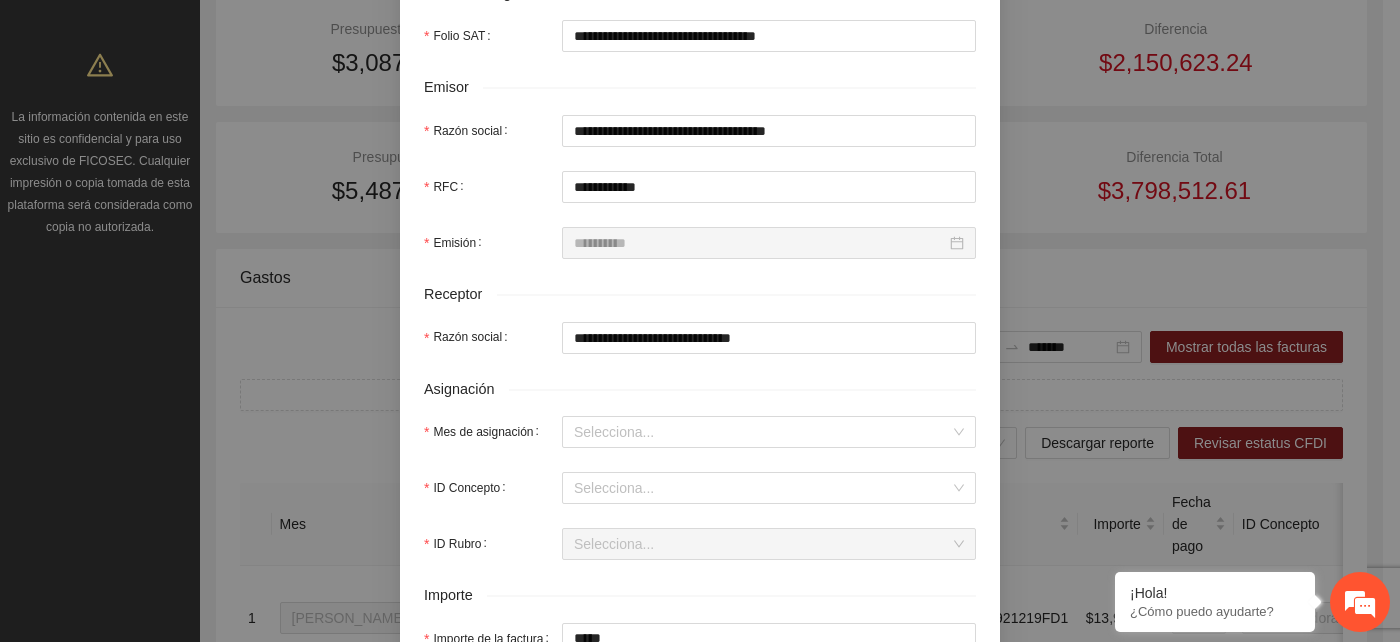 scroll, scrollTop: 444, scrollLeft: 0, axis: vertical 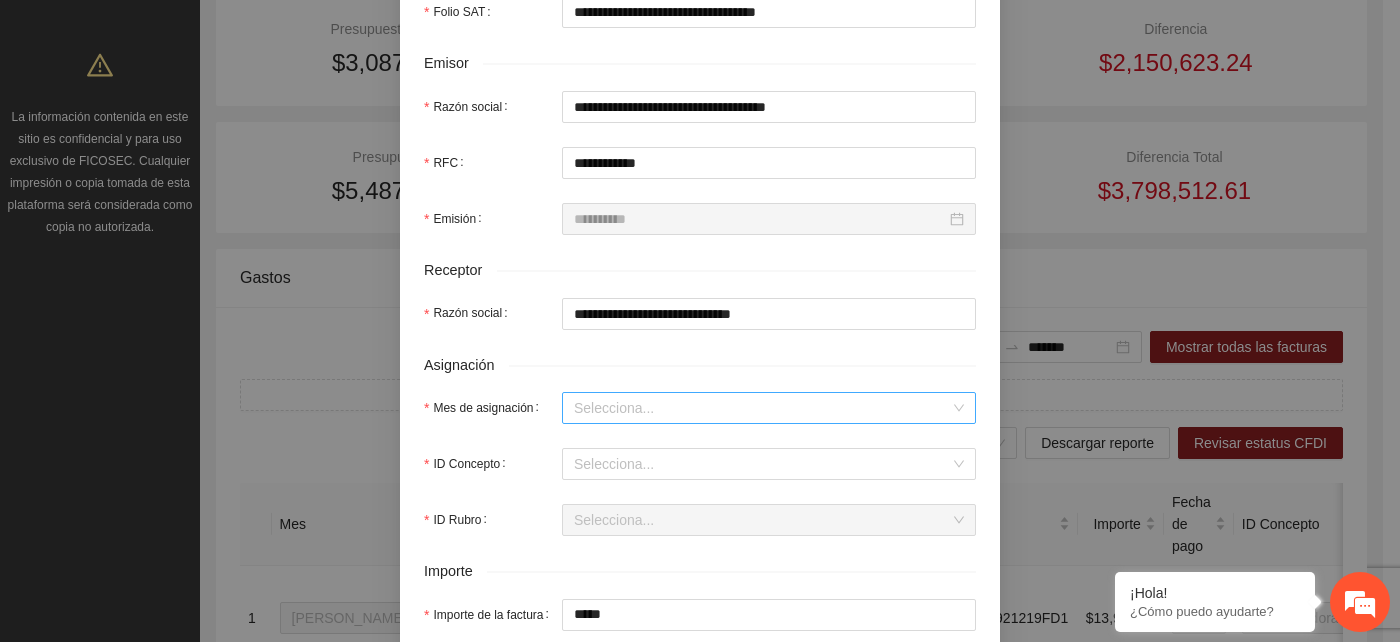 click on "Mes de asignación" at bounding box center (762, 408) 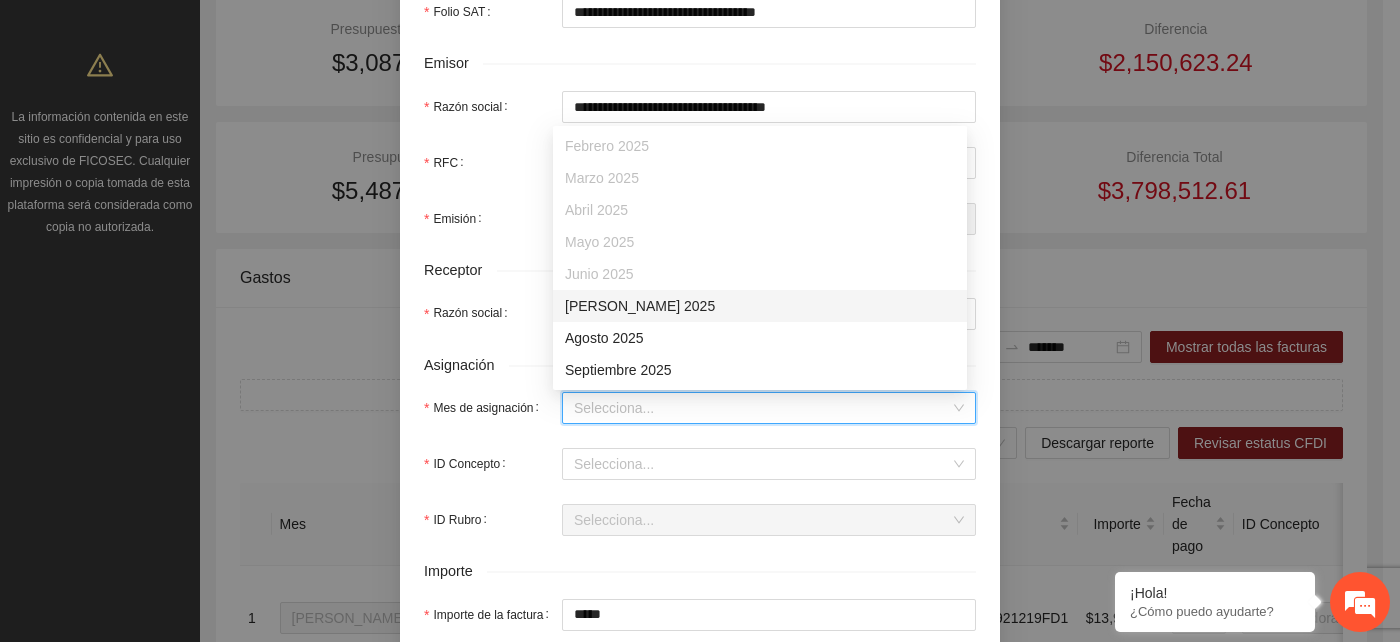 click on "Julio 2025" at bounding box center (760, 306) 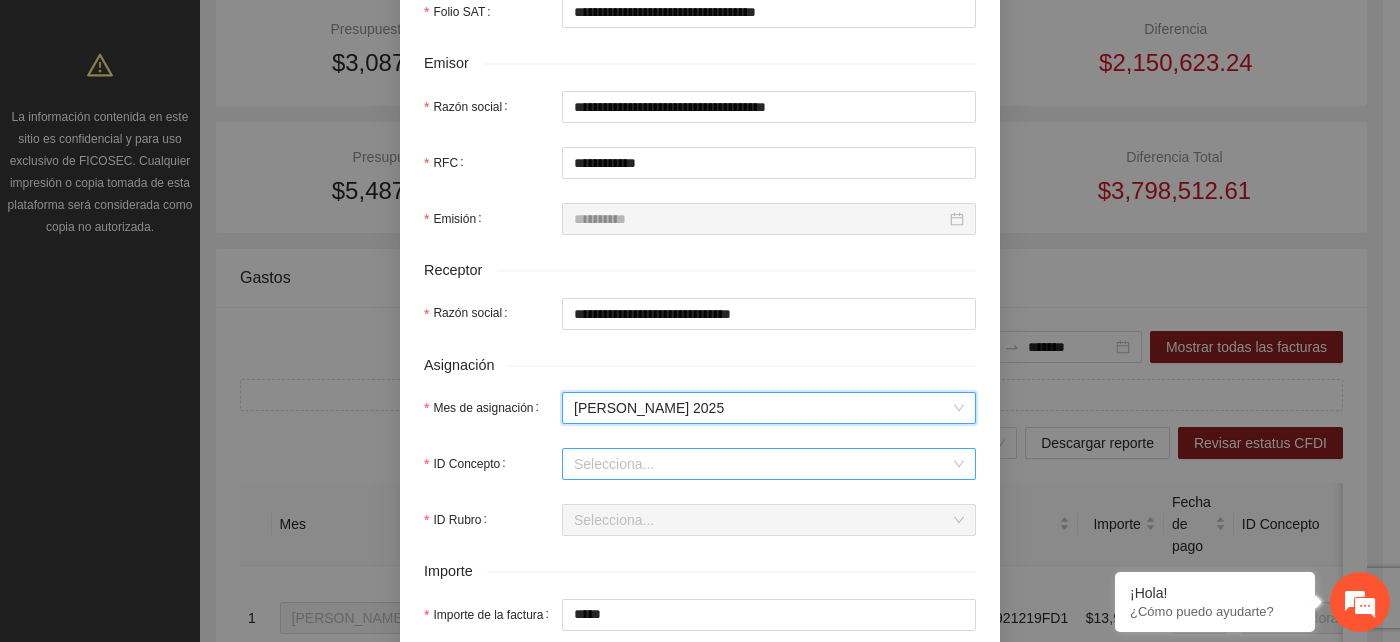 click on "ID Concepto" at bounding box center (762, 464) 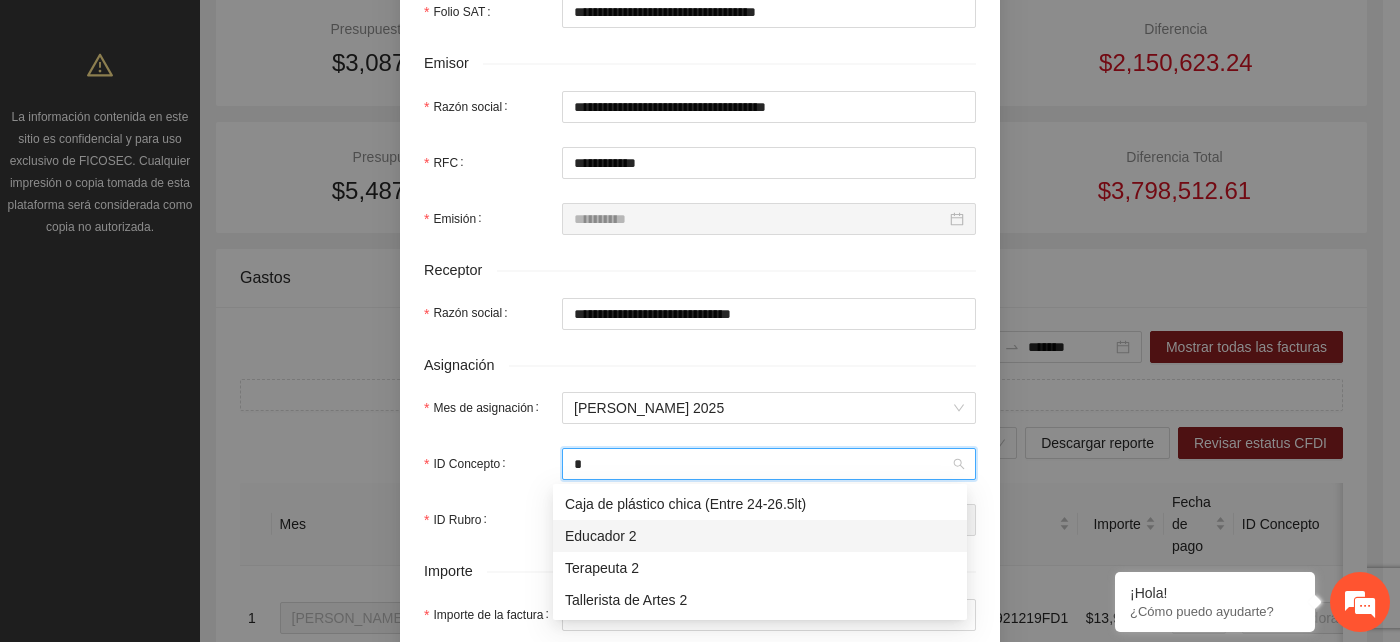 click on "Educador 2" at bounding box center (760, 536) 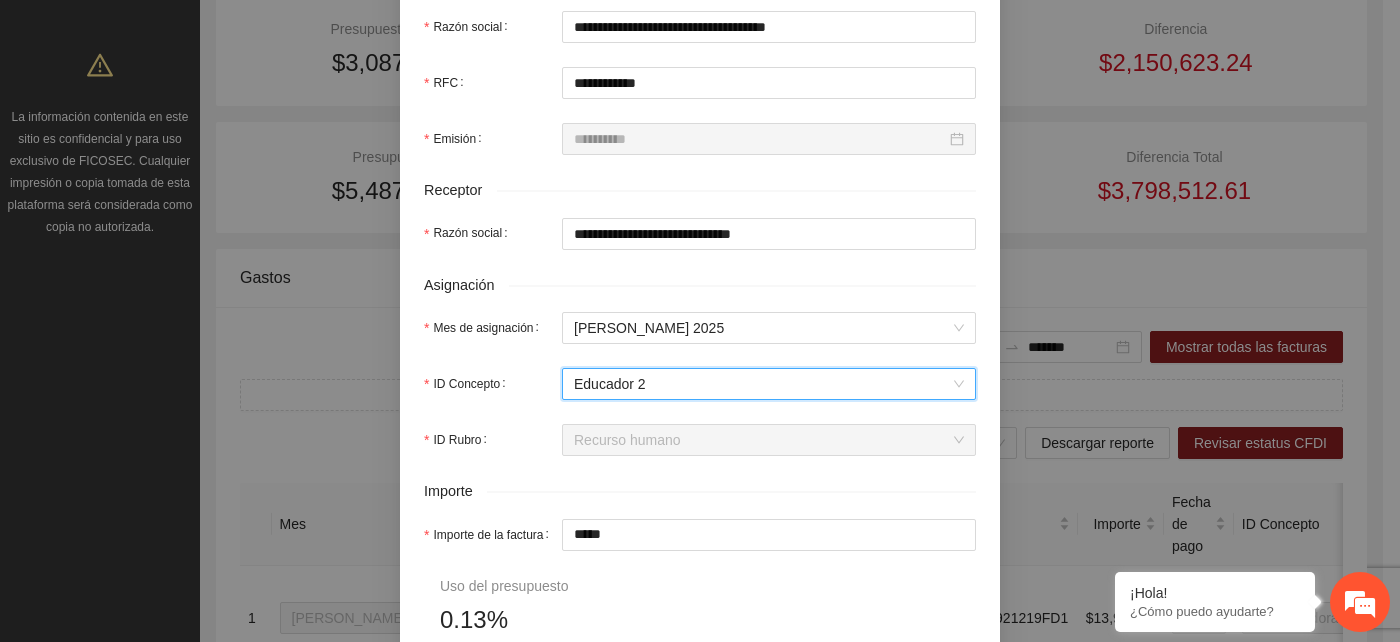 scroll, scrollTop: 555, scrollLeft: 0, axis: vertical 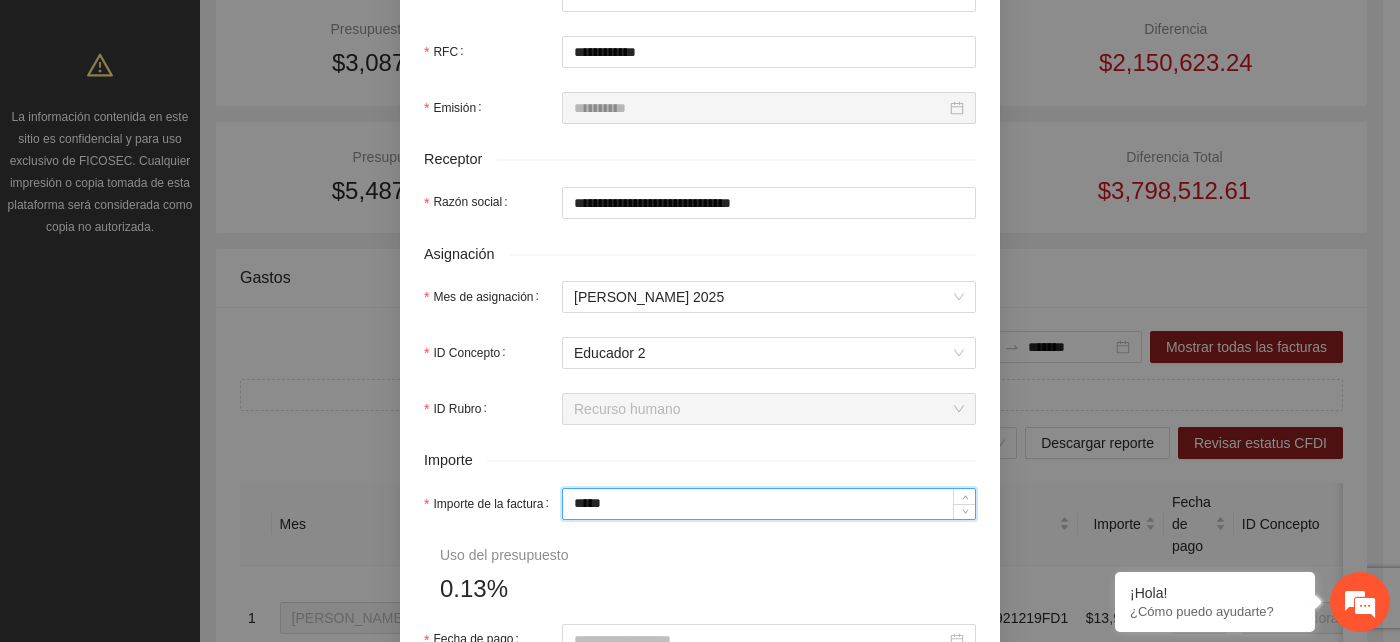drag, startPoint x: 610, startPoint y: 503, endPoint x: 551, endPoint y: 502, distance: 59.008472 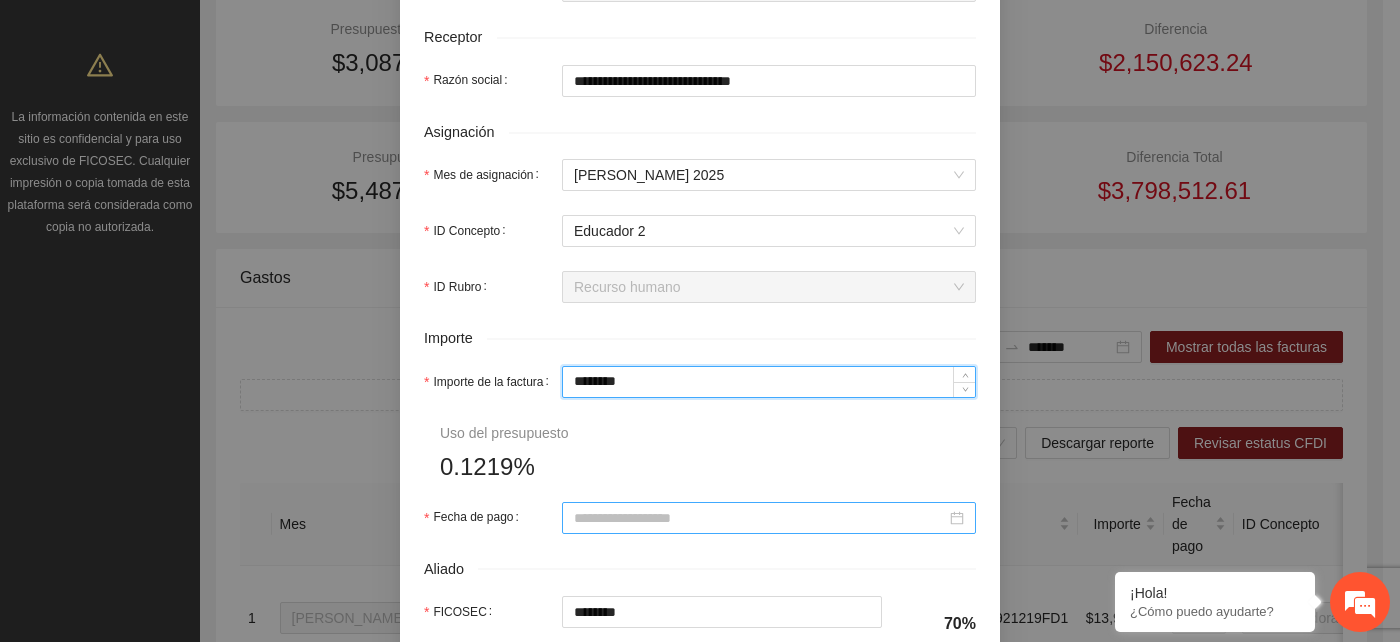 scroll, scrollTop: 777, scrollLeft: 0, axis: vertical 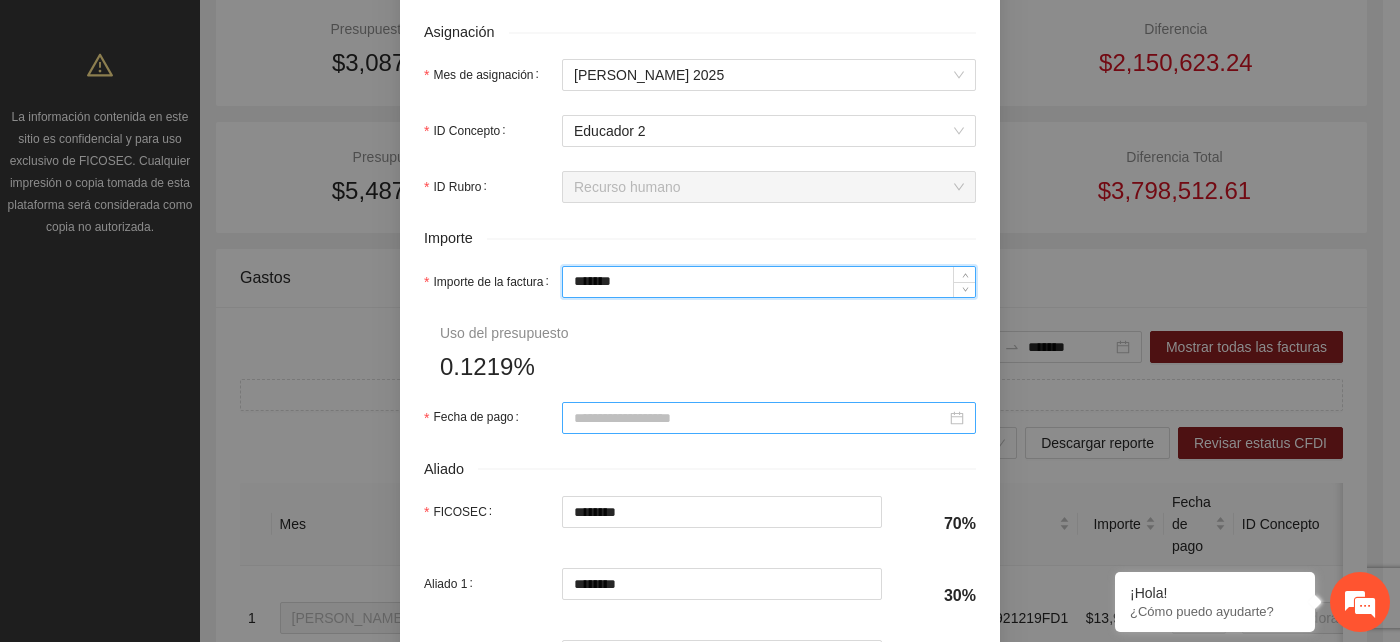 click on "Fecha de pago" at bounding box center [760, 418] 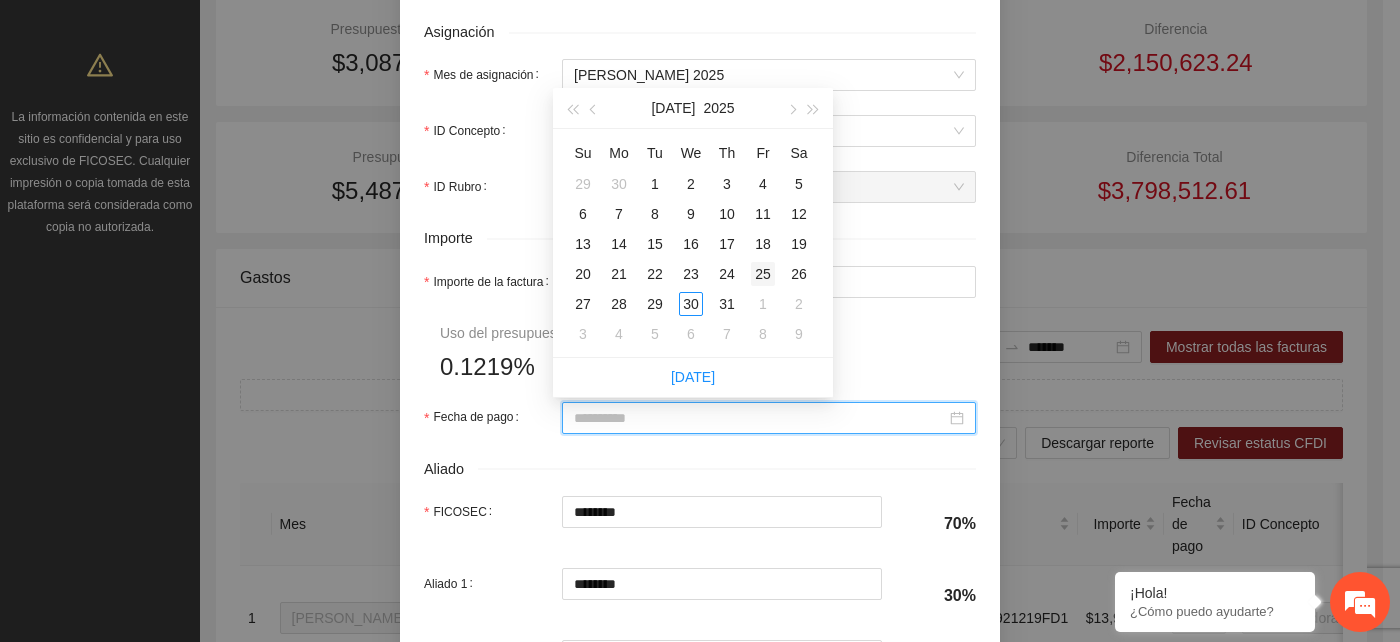 click on "25" at bounding box center (763, 274) 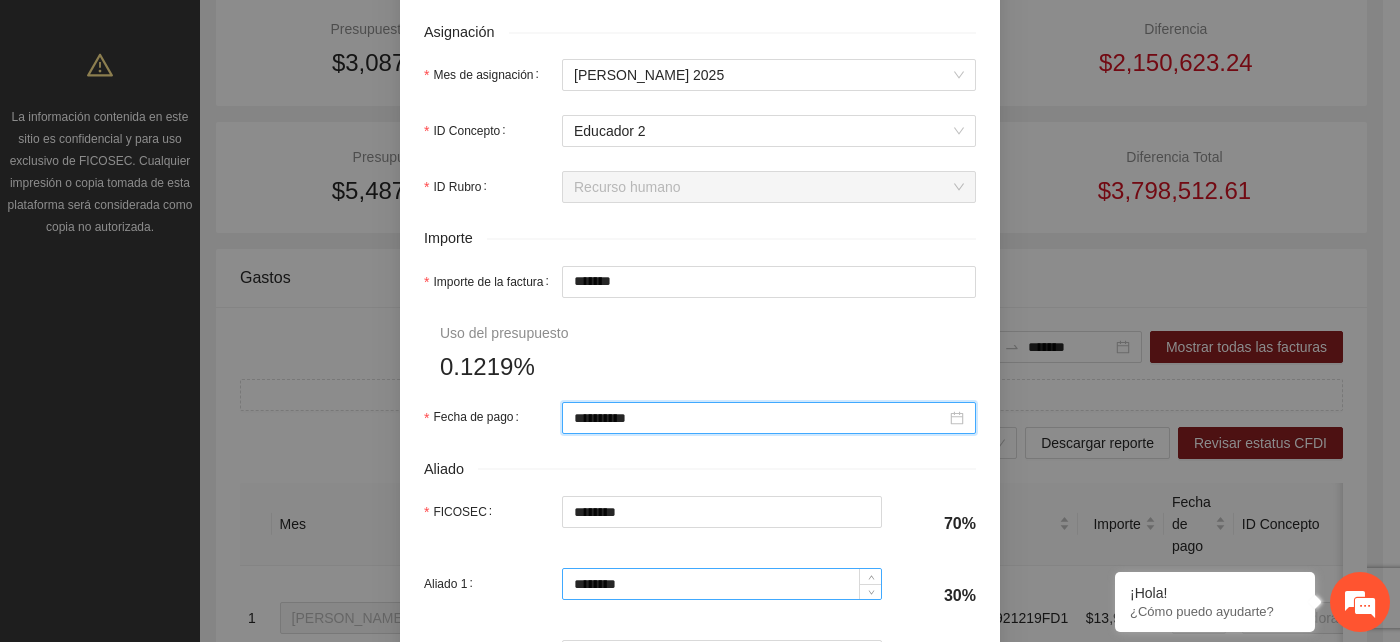 click on "********" at bounding box center (722, 584) 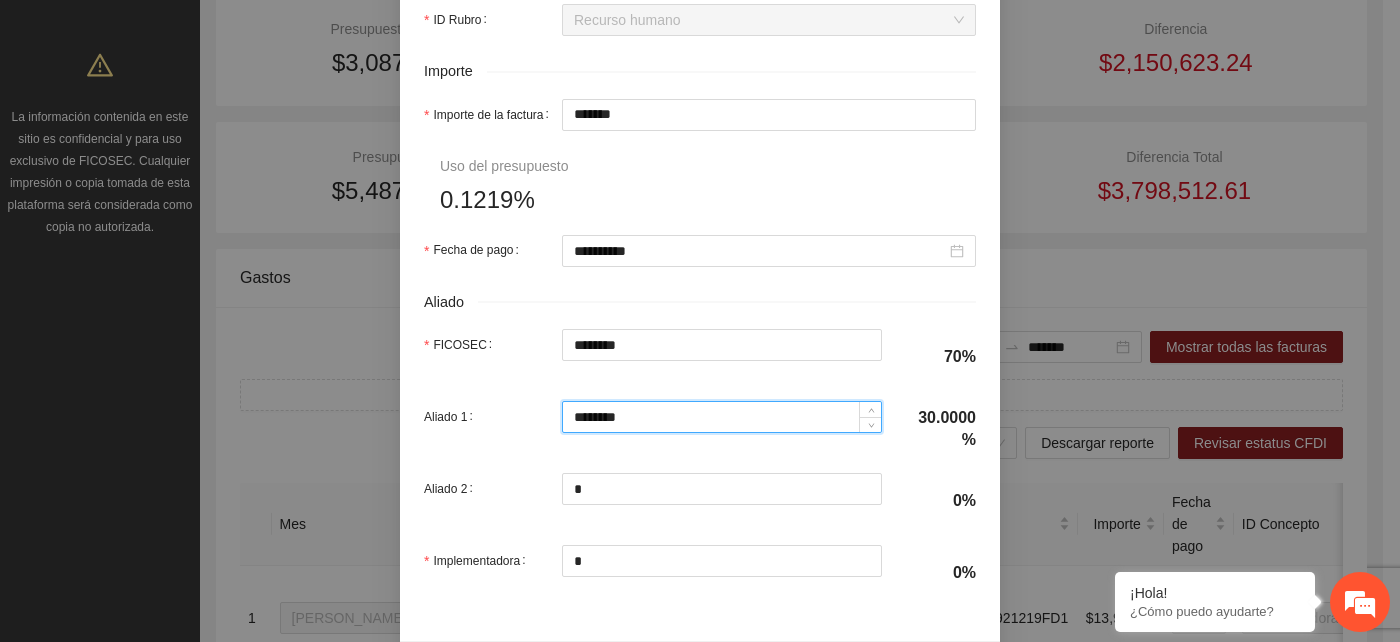 scroll, scrollTop: 1000, scrollLeft: 0, axis: vertical 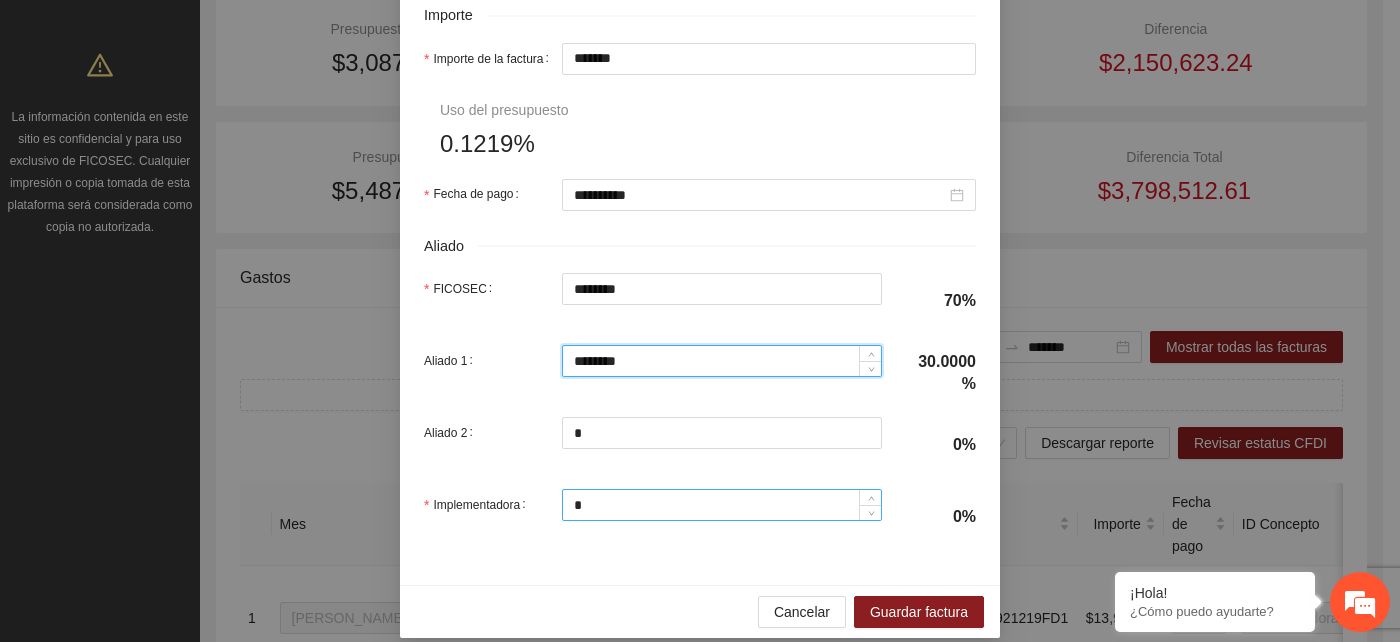 click on "*" at bounding box center [722, 505] 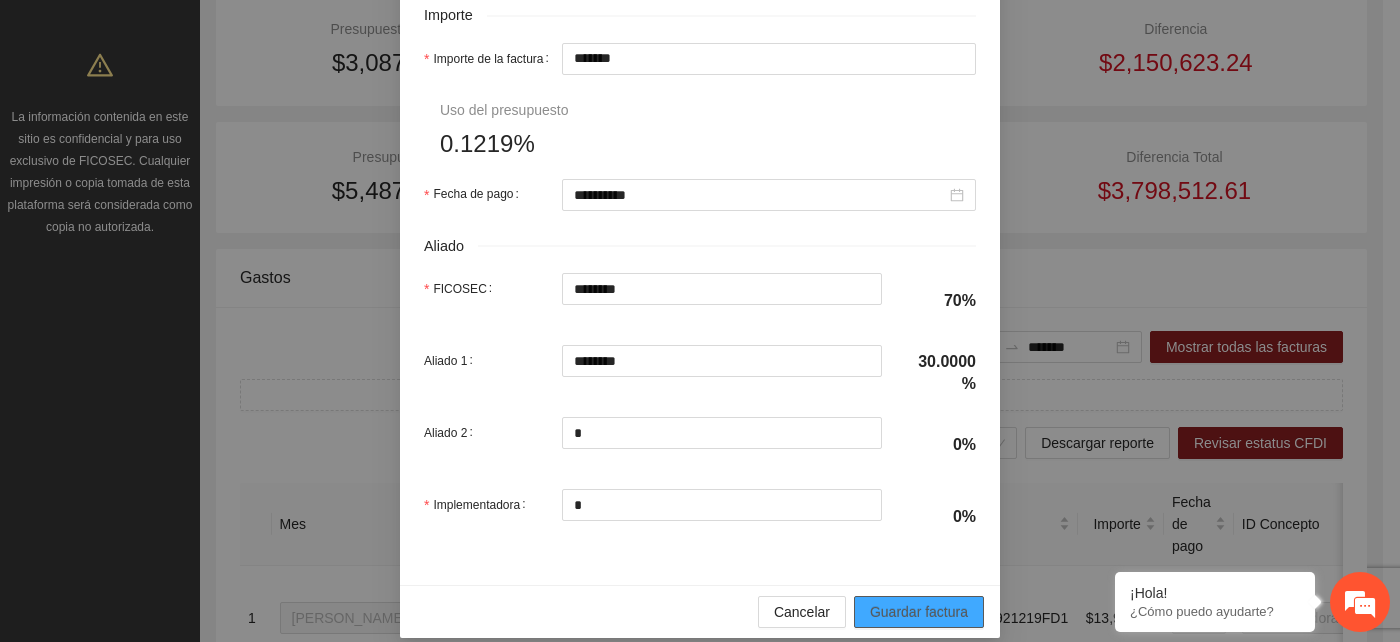 click on "Guardar factura" at bounding box center [919, 612] 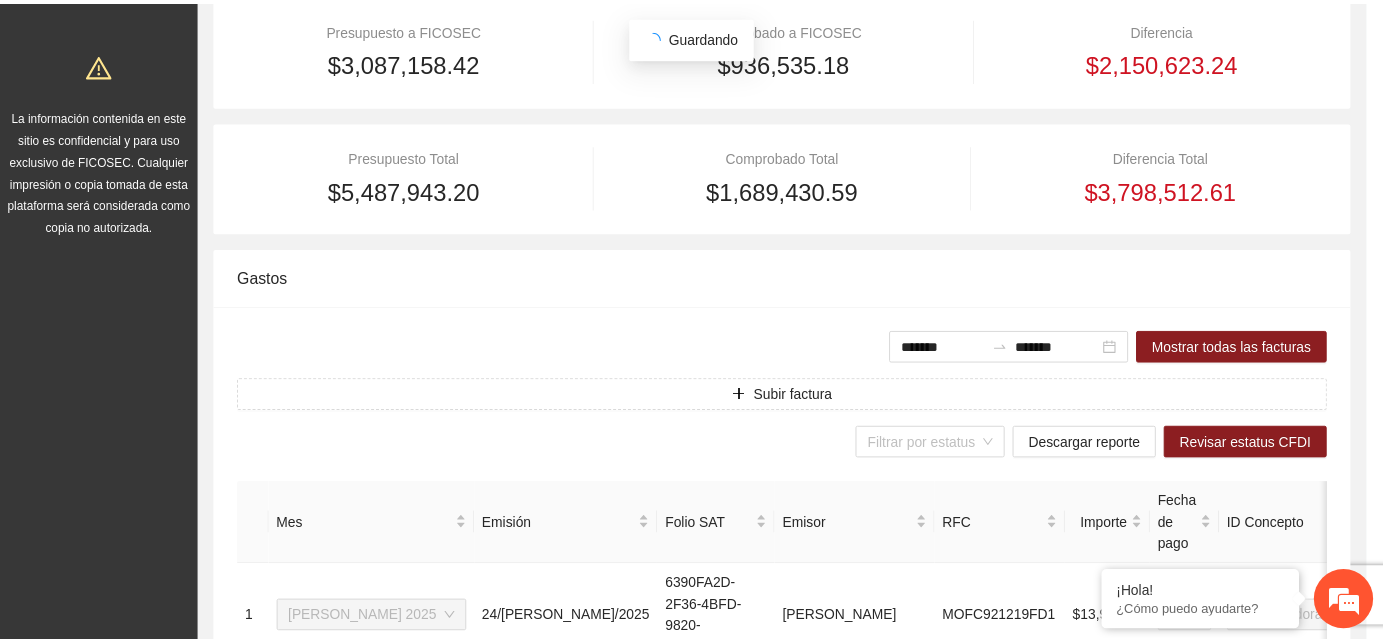 scroll, scrollTop: 862, scrollLeft: 0, axis: vertical 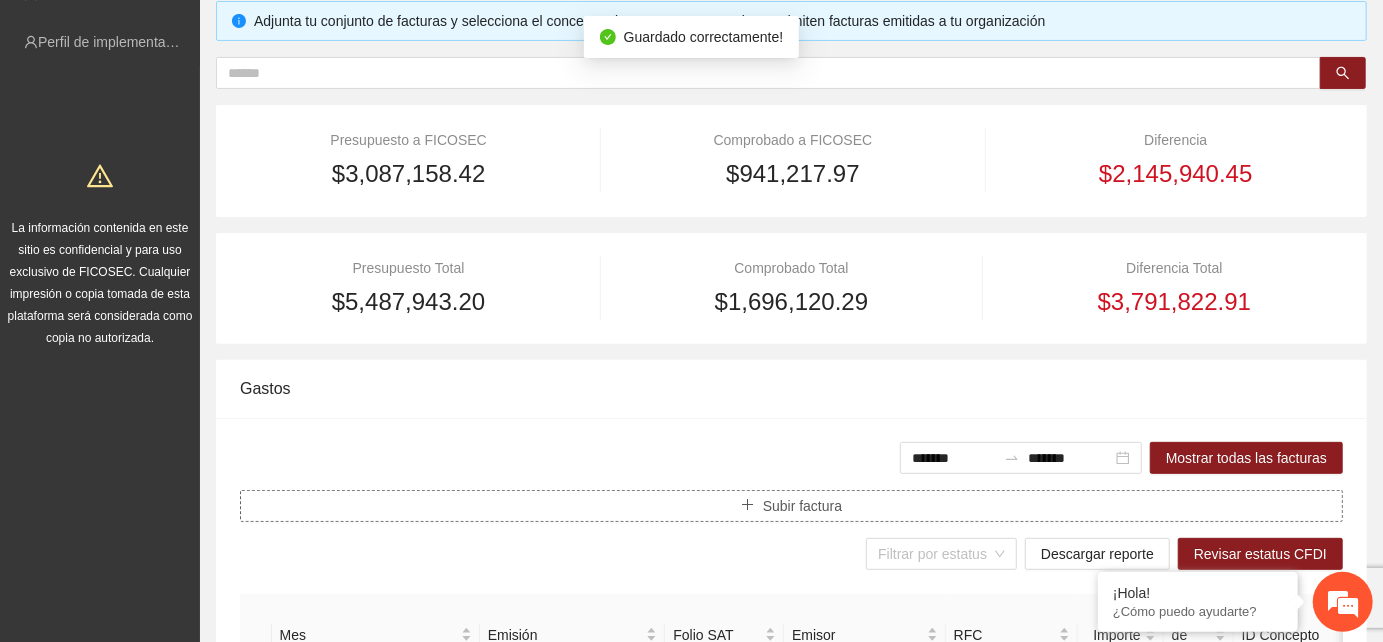 click on "Subir factura" at bounding box center [802, 506] 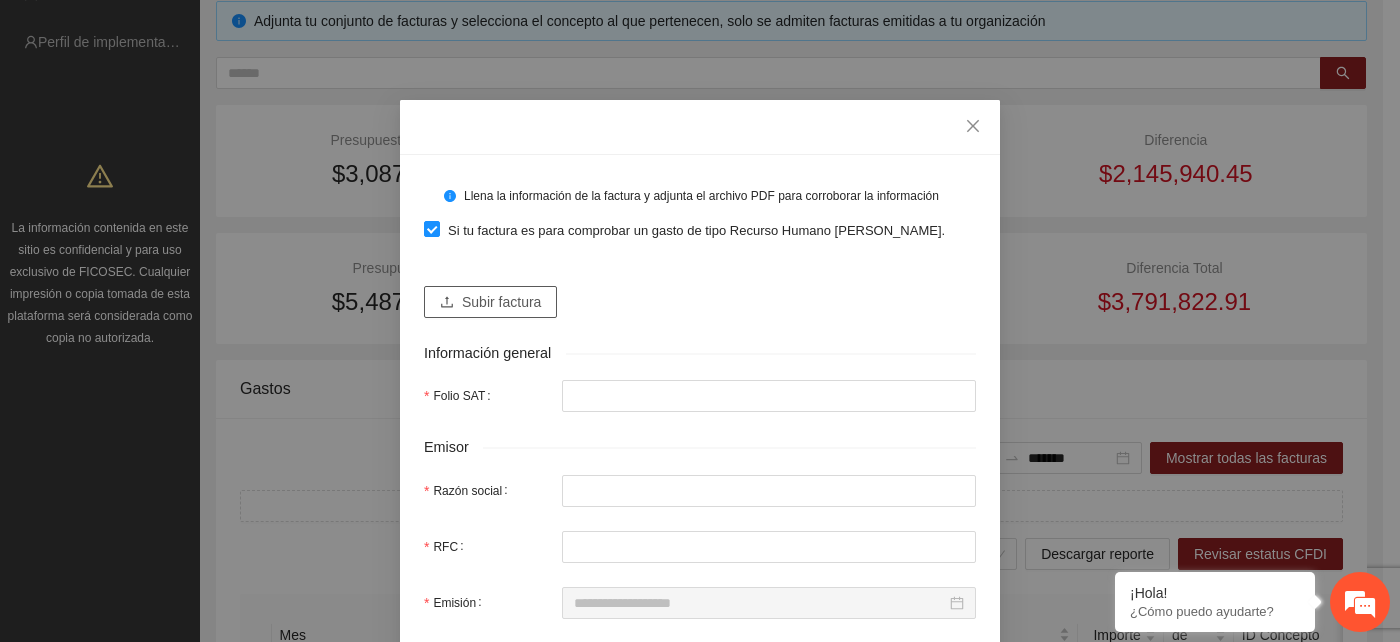 click on "Subir factura" at bounding box center (501, 302) 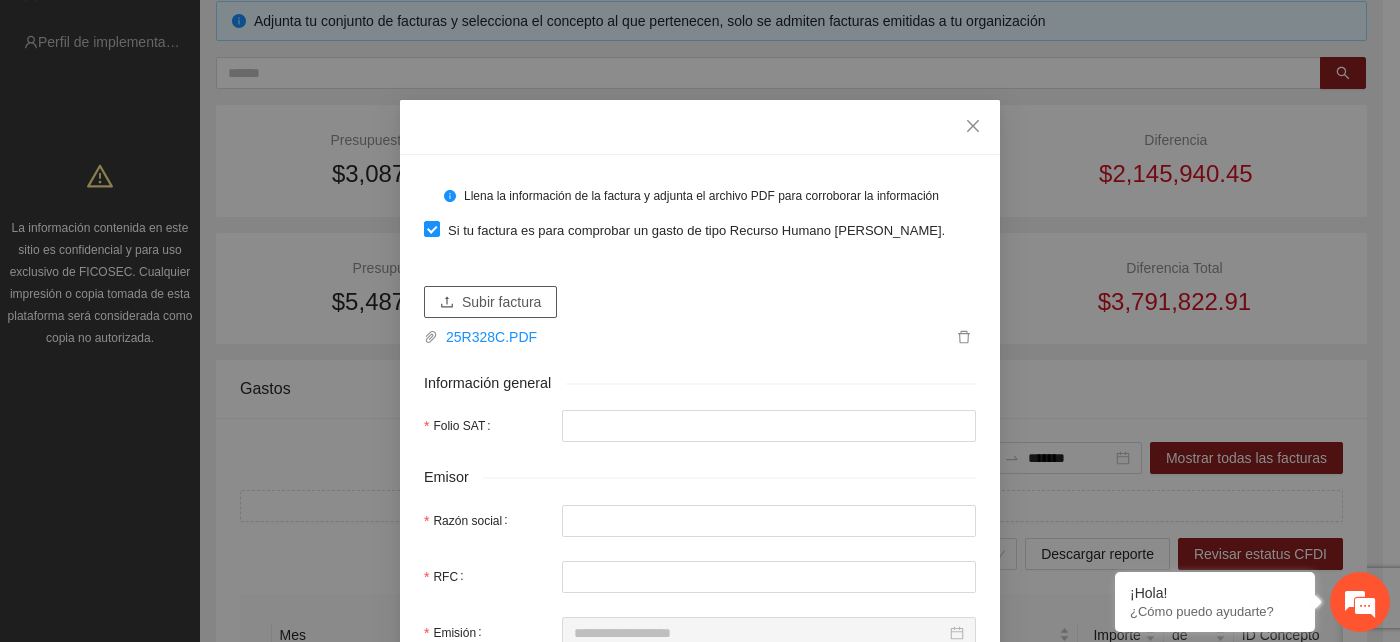 click on "Subir factura" at bounding box center (501, 302) 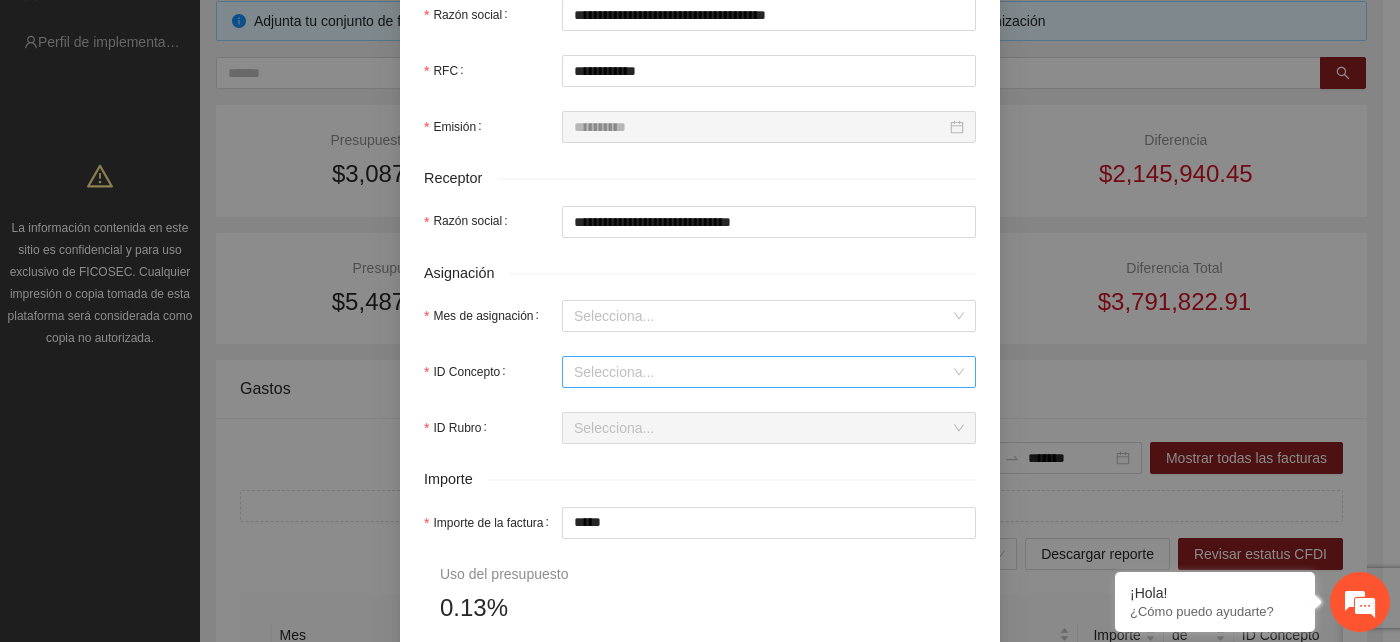 scroll, scrollTop: 555, scrollLeft: 0, axis: vertical 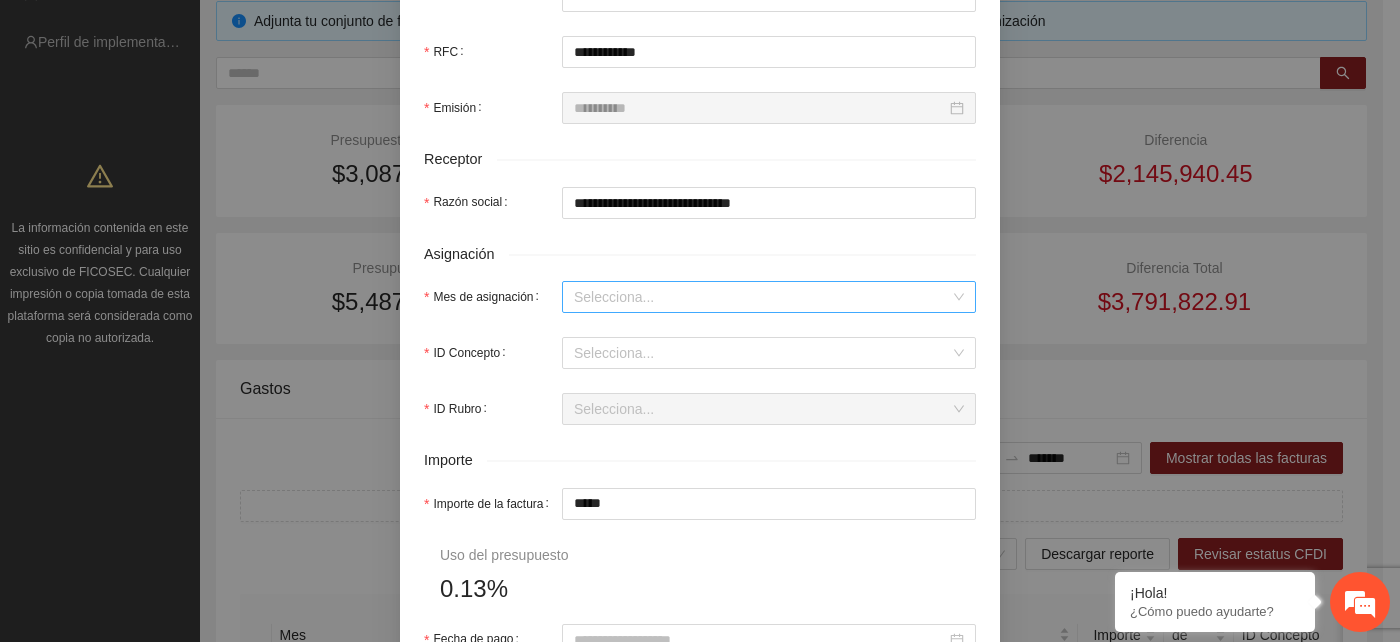 click on "Mes de asignación" at bounding box center [762, 297] 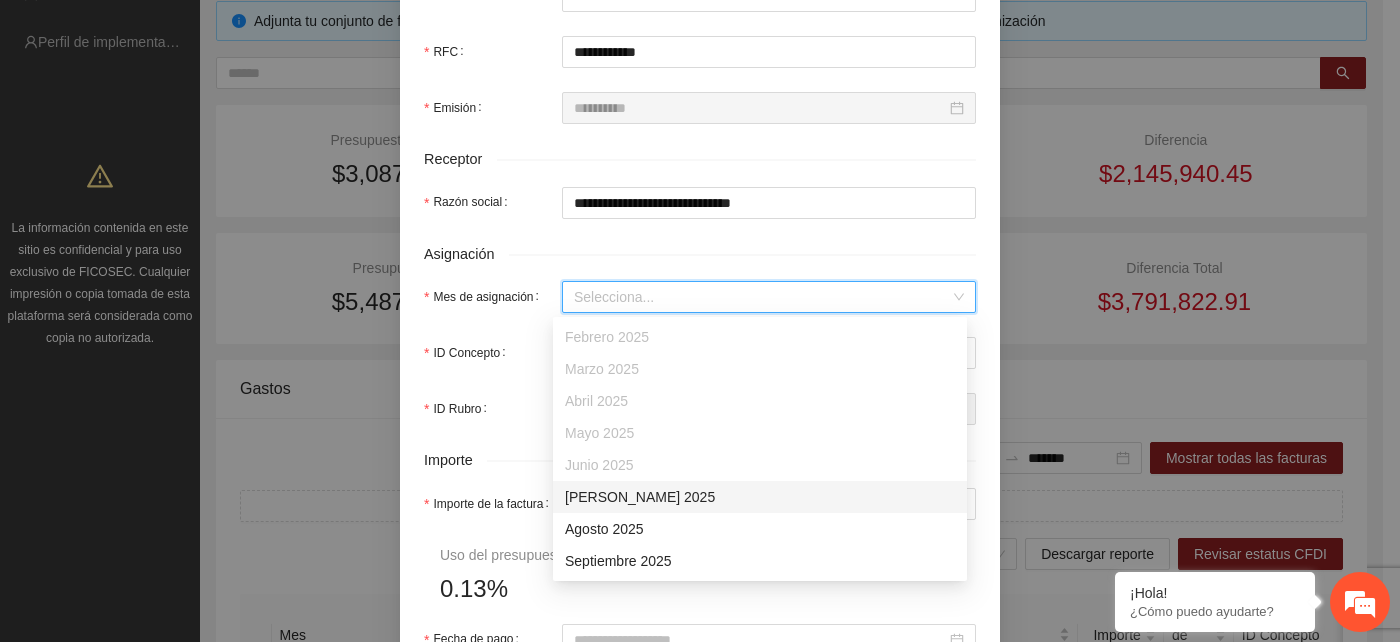 click on "Julio 2025" at bounding box center (760, 497) 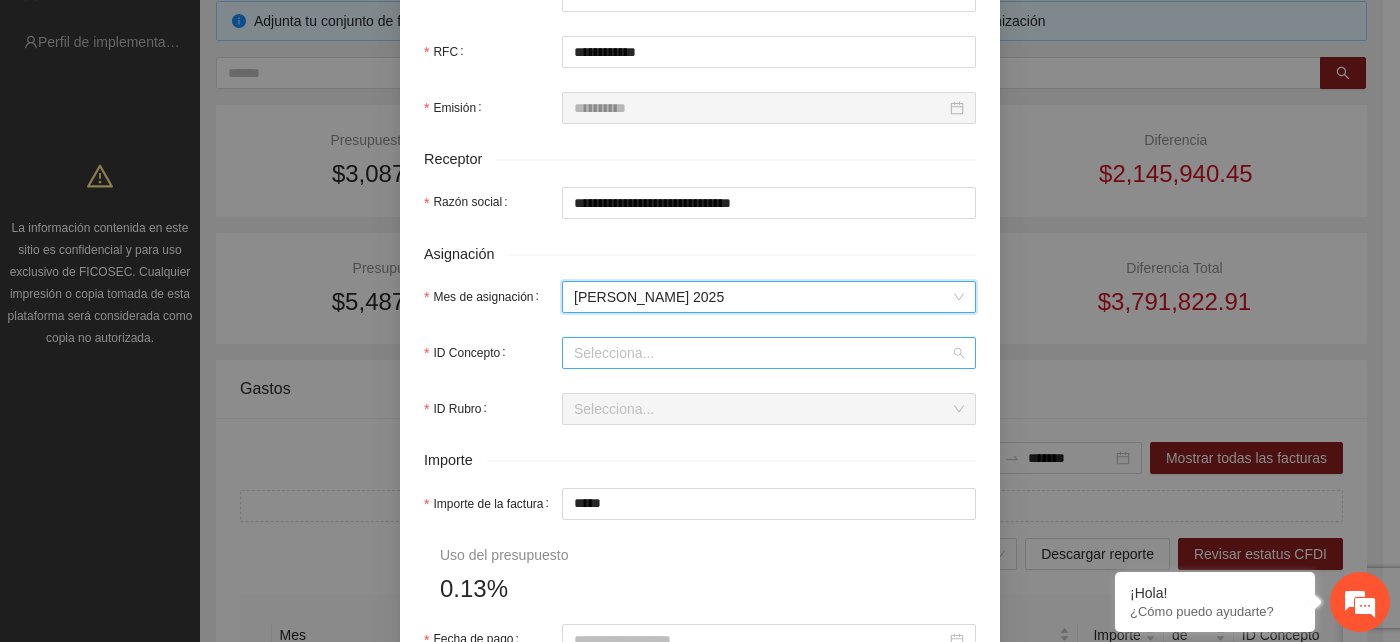 click on "ID Concepto" at bounding box center (762, 353) 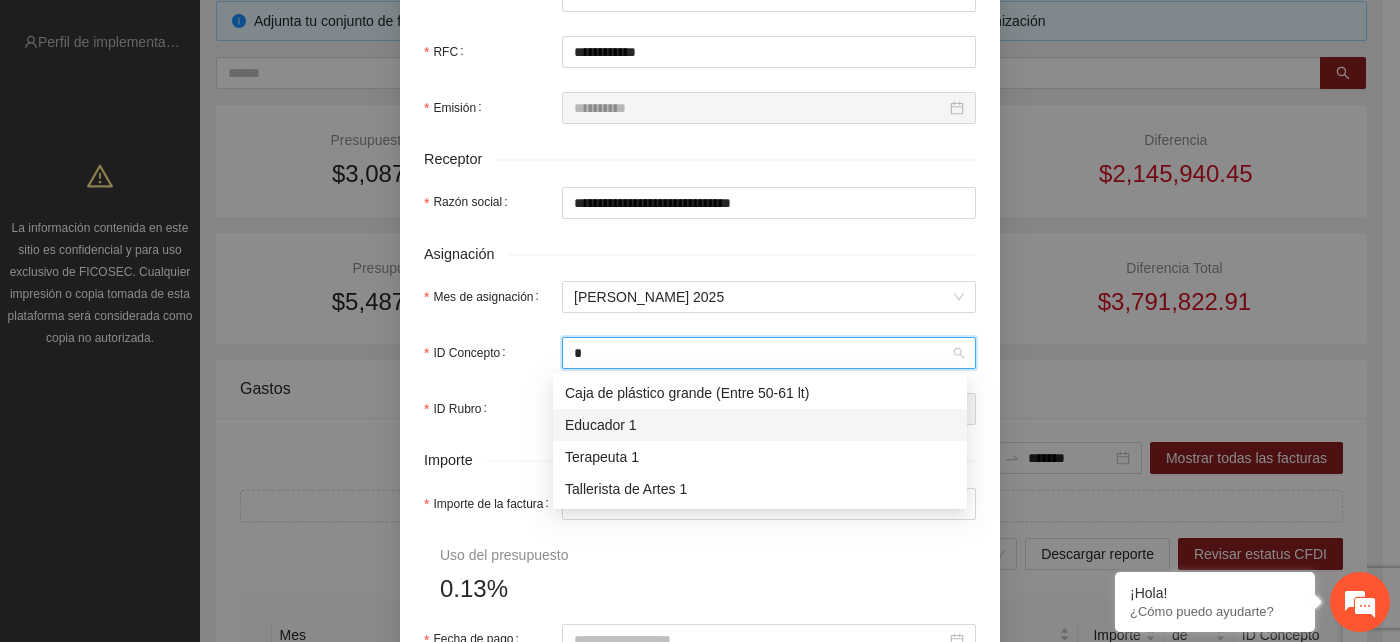click on "Educador 1" at bounding box center (760, 425) 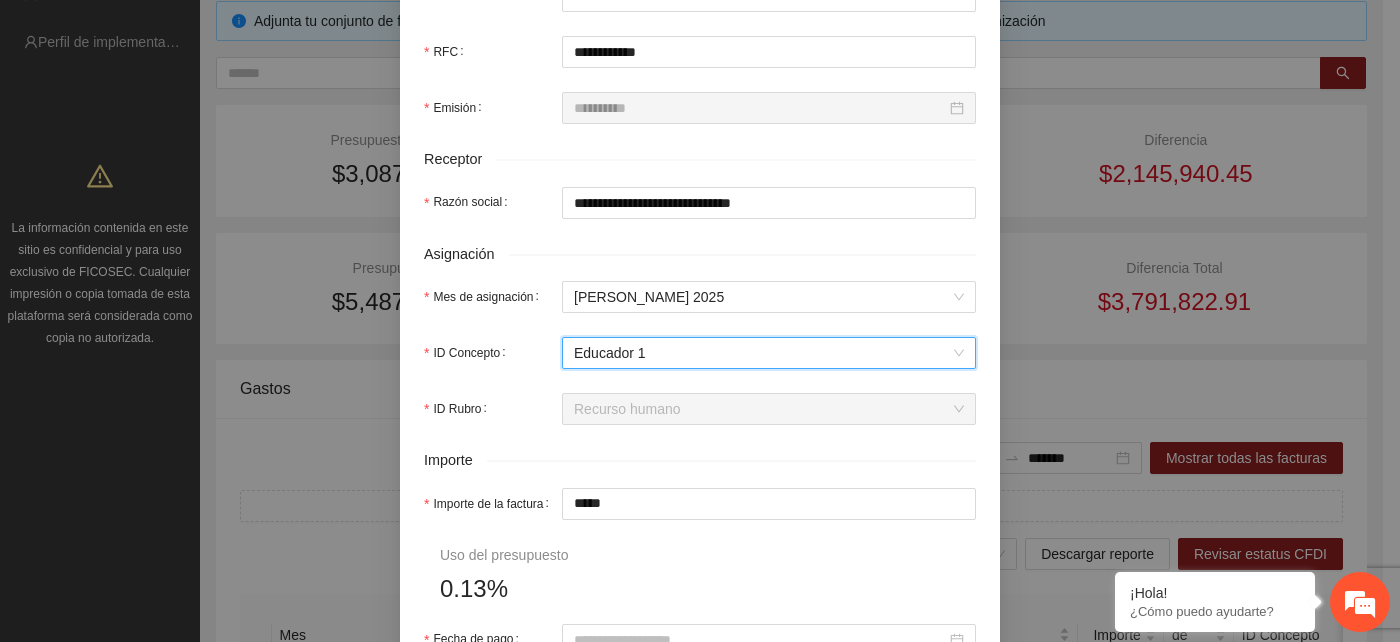 scroll, scrollTop: 666, scrollLeft: 0, axis: vertical 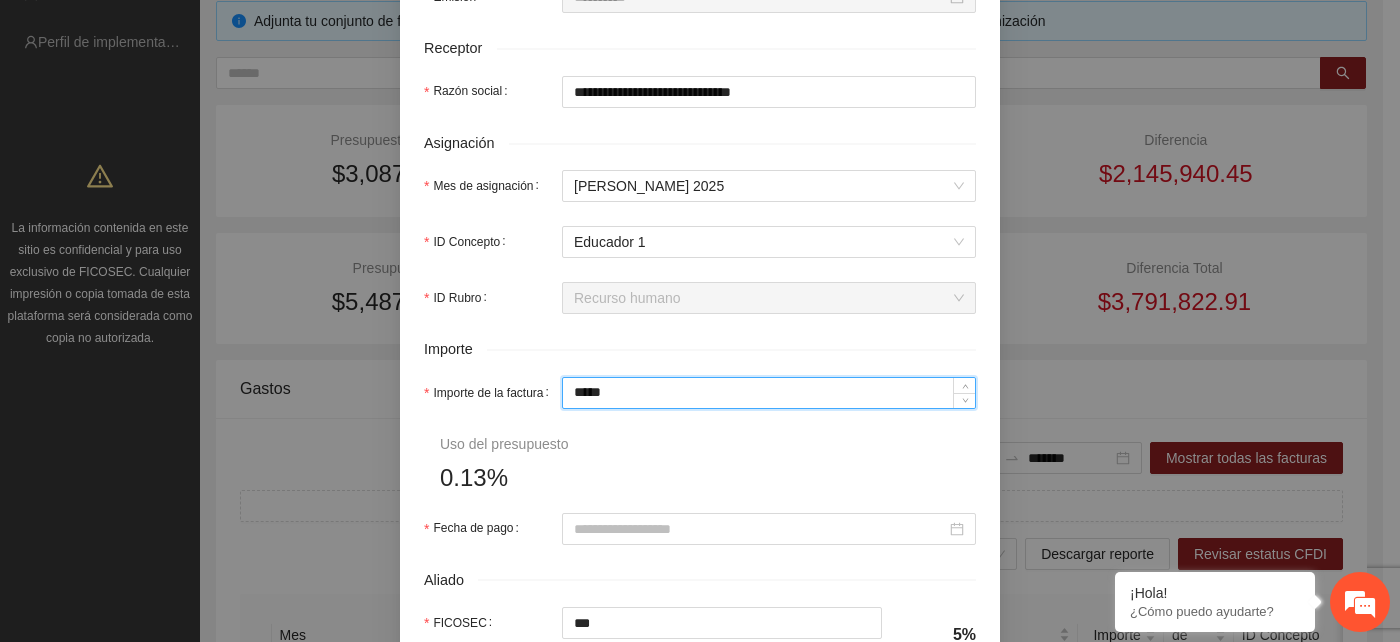 drag, startPoint x: 616, startPoint y: 386, endPoint x: 555, endPoint y: 400, distance: 62.58594 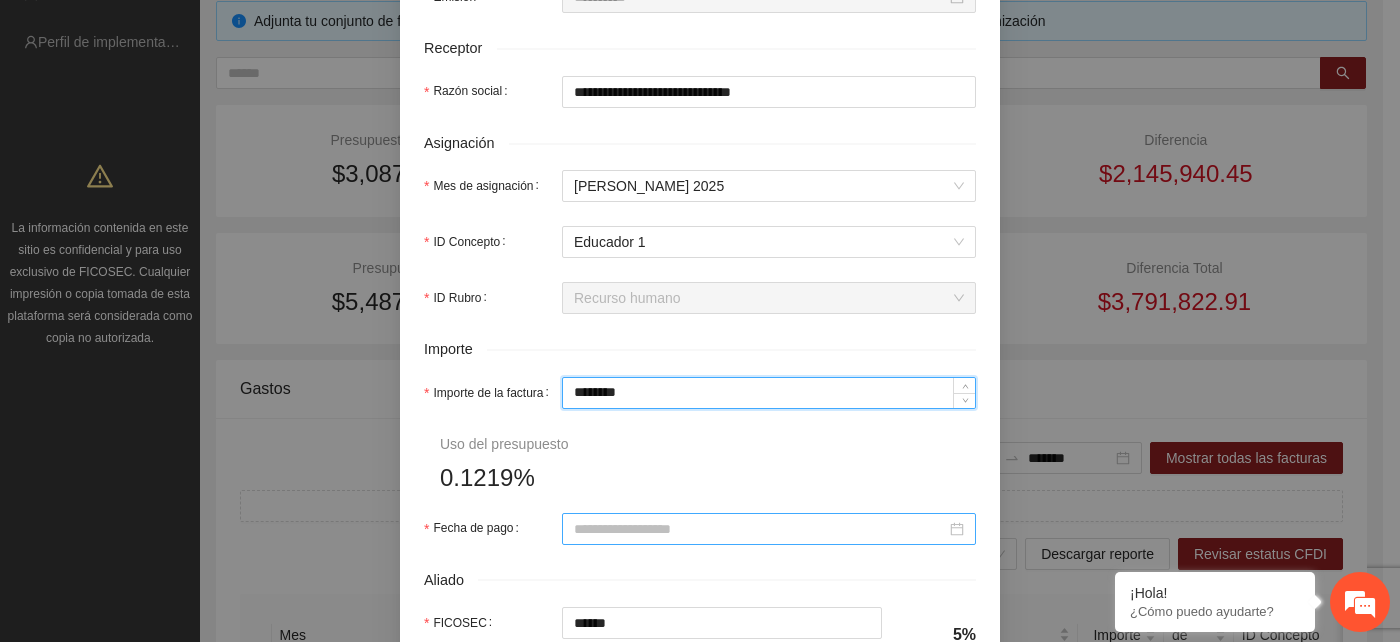 click on "Fecha de pago" at bounding box center [760, 529] 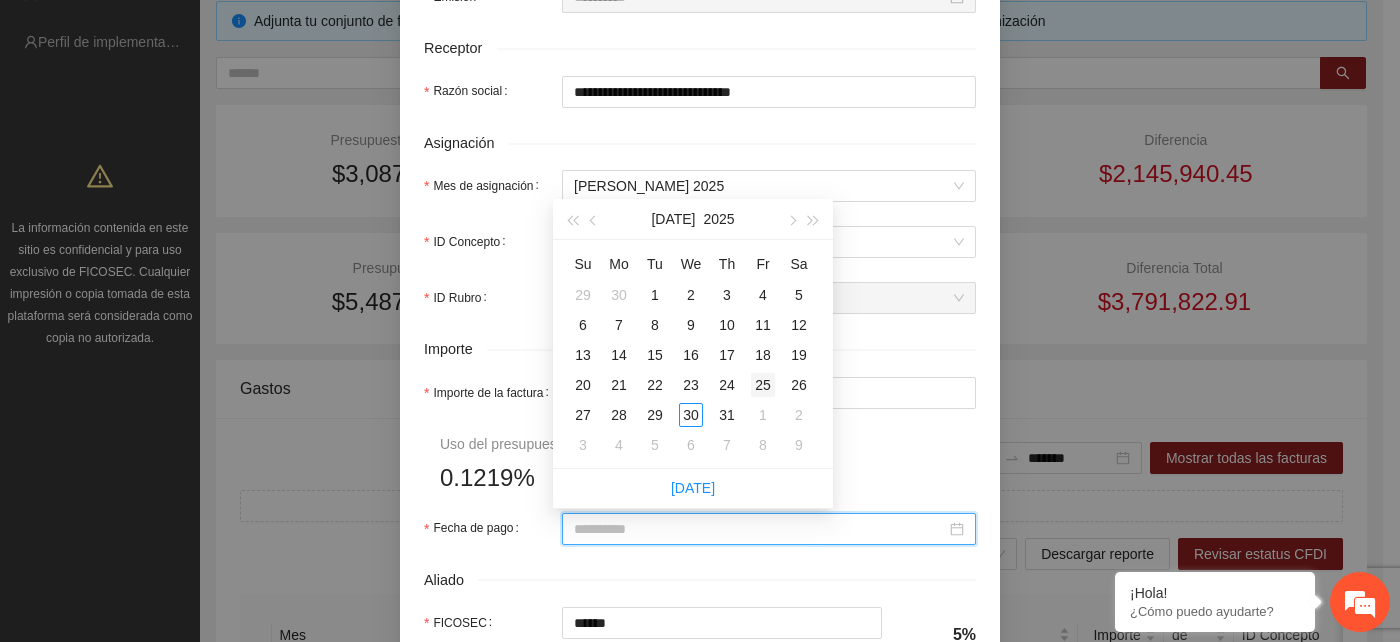 click on "25" at bounding box center [763, 385] 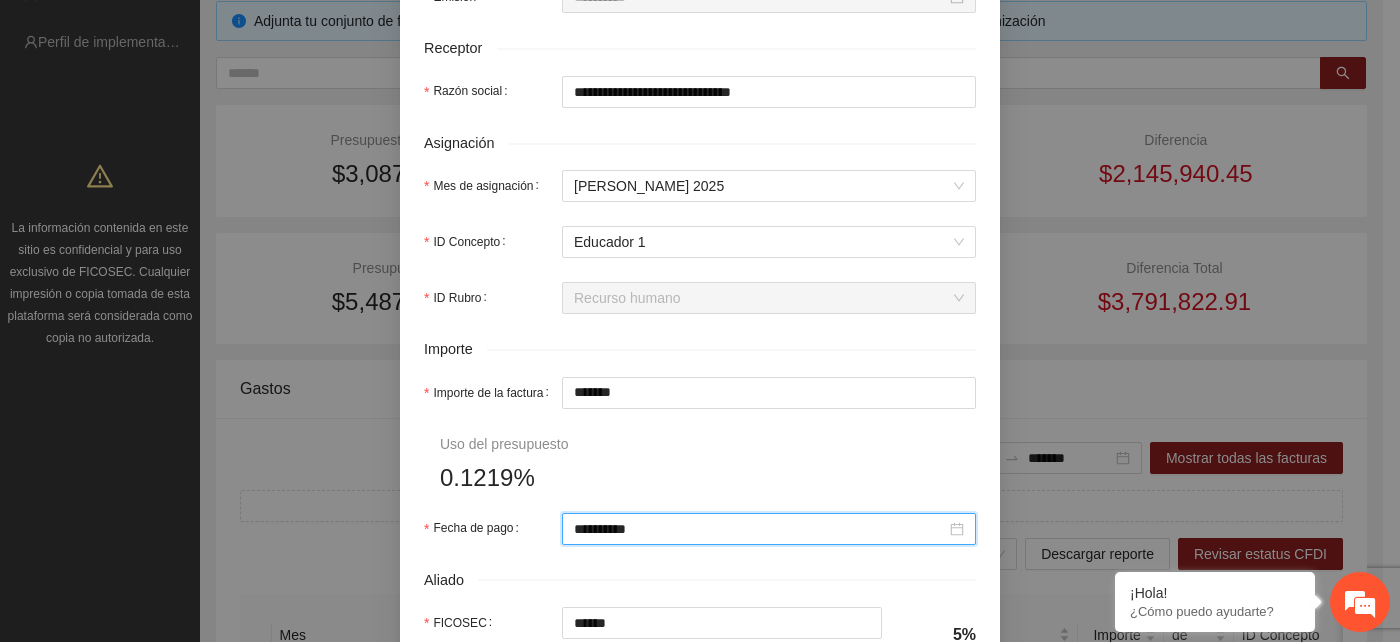 scroll, scrollTop: 777, scrollLeft: 0, axis: vertical 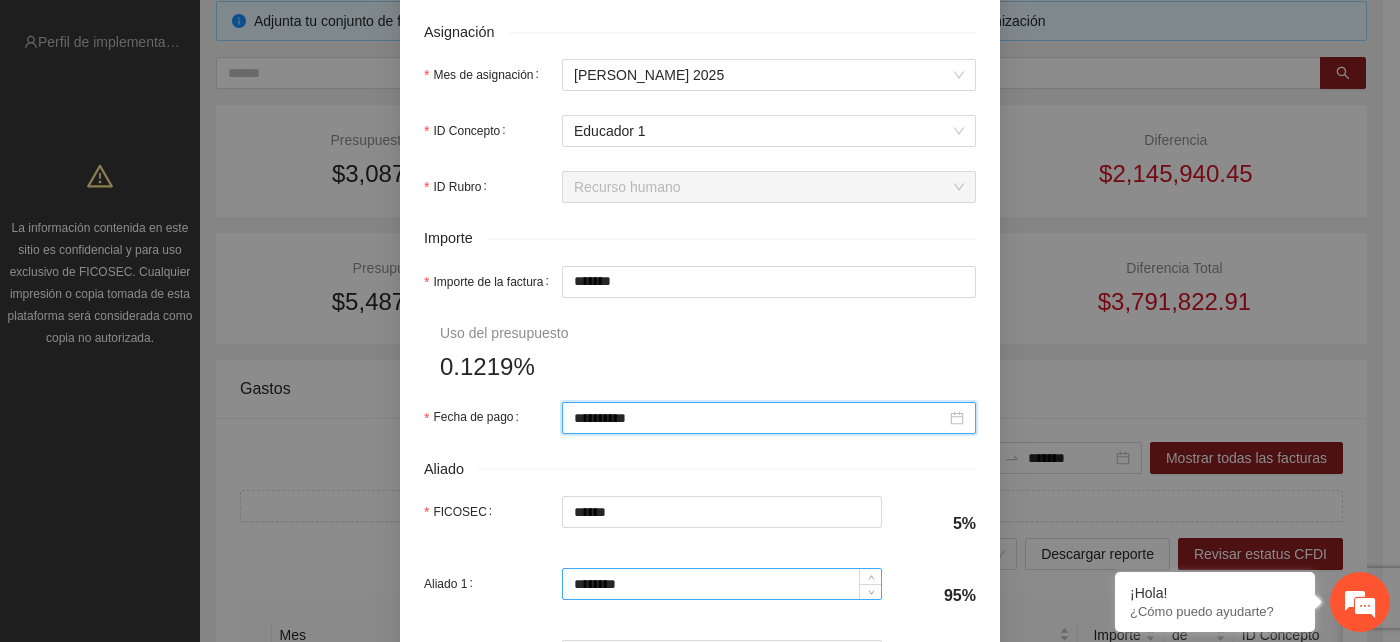 click on "********" at bounding box center (722, 584) 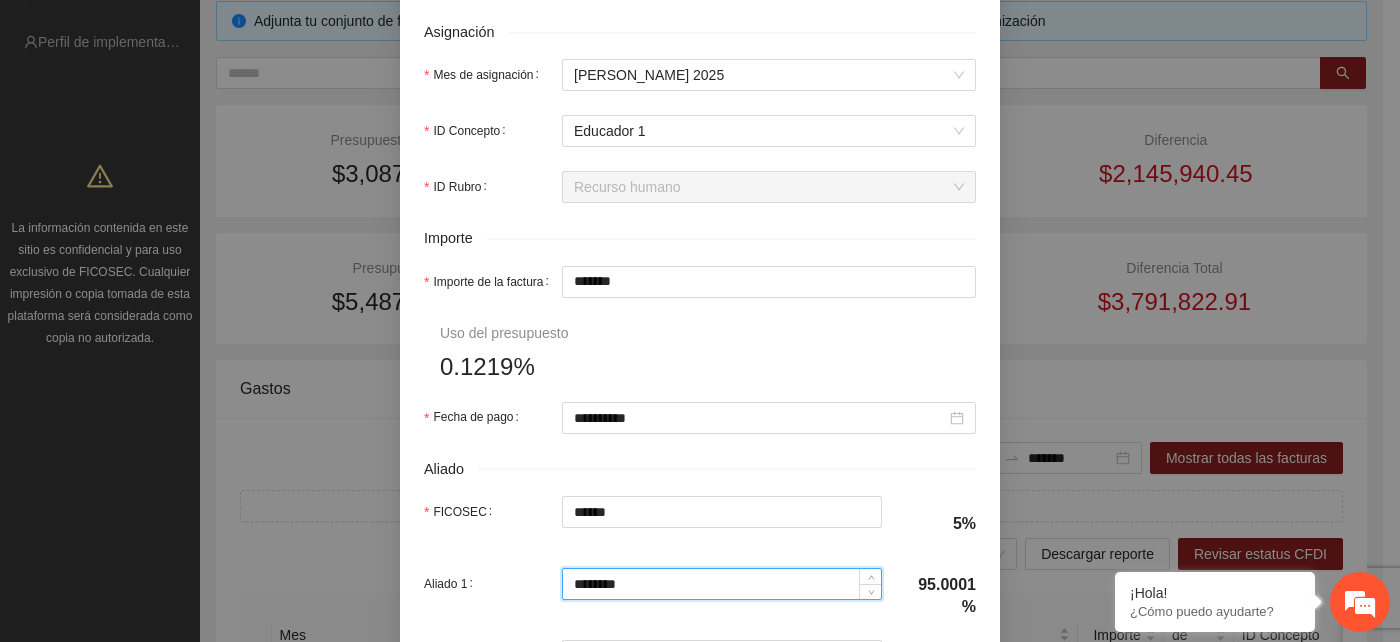 scroll, scrollTop: 1000, scrollLeft: 0, axis: vertical 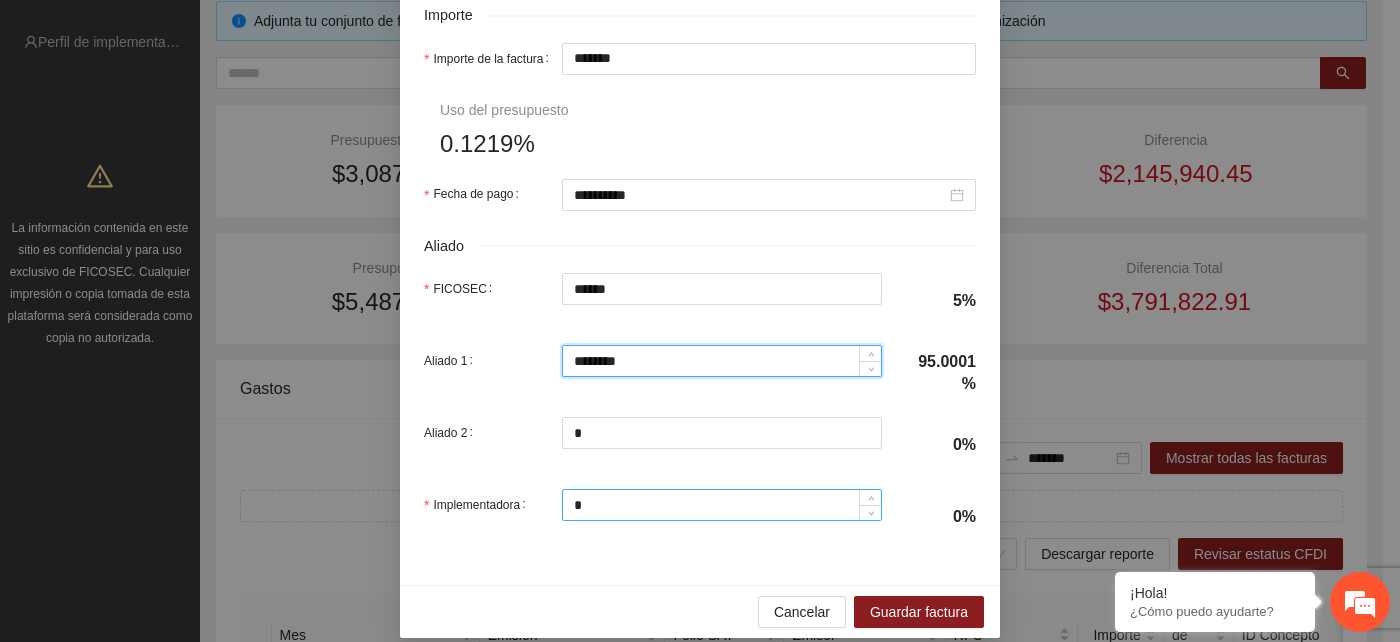 click on "*" at bounding box center [722, 505] 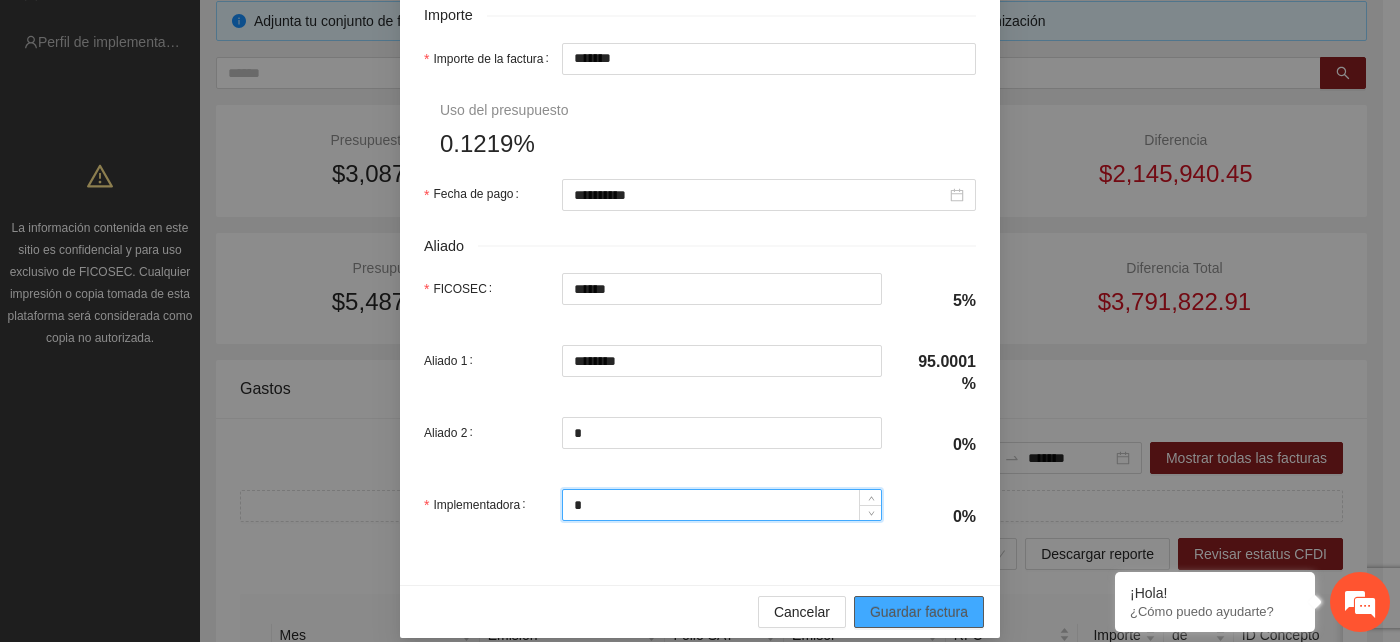 click on "Guardar factura" at bounding box center (919, 612) 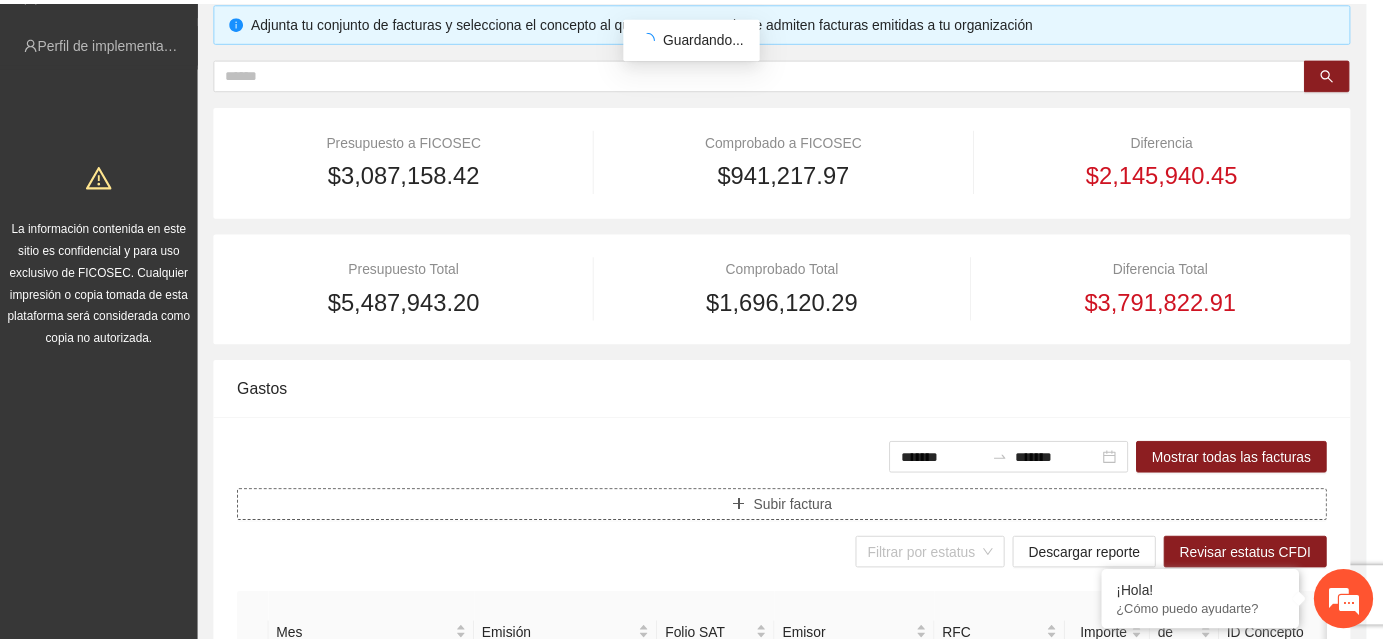 scroll, scrollTop: 0, scrollLeft: 0, axis: both 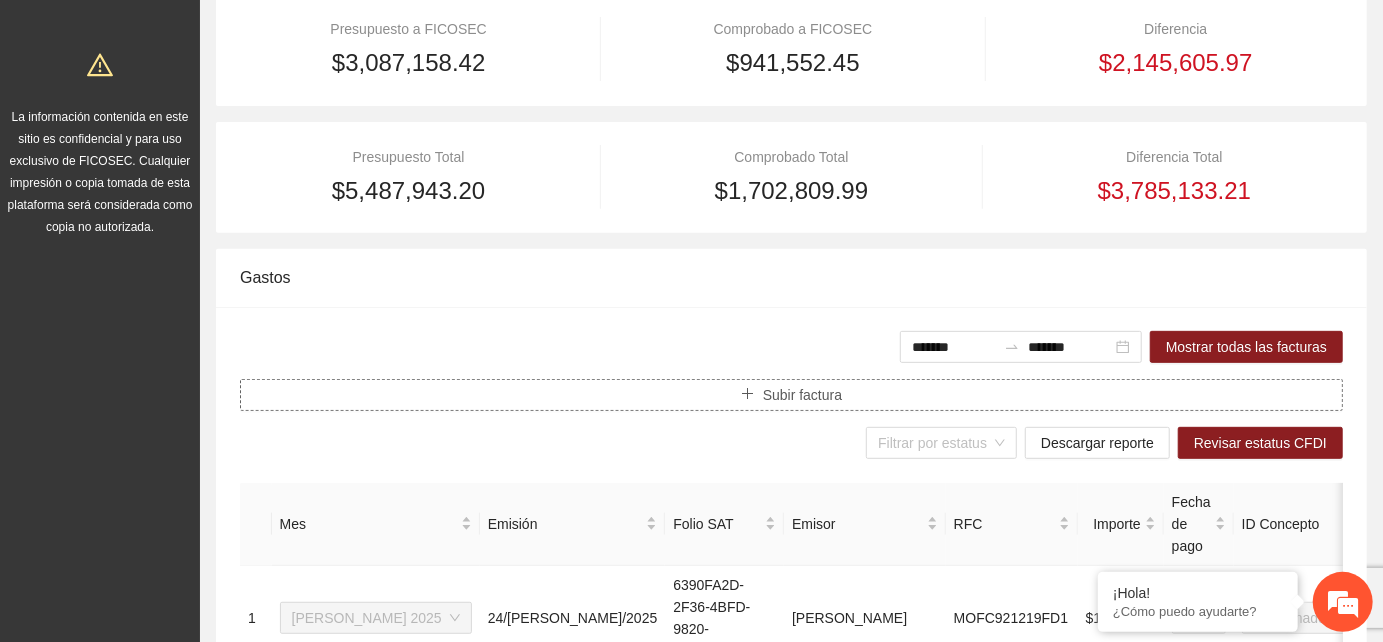 click on "Subir factura" at bounding box center (802, 395) 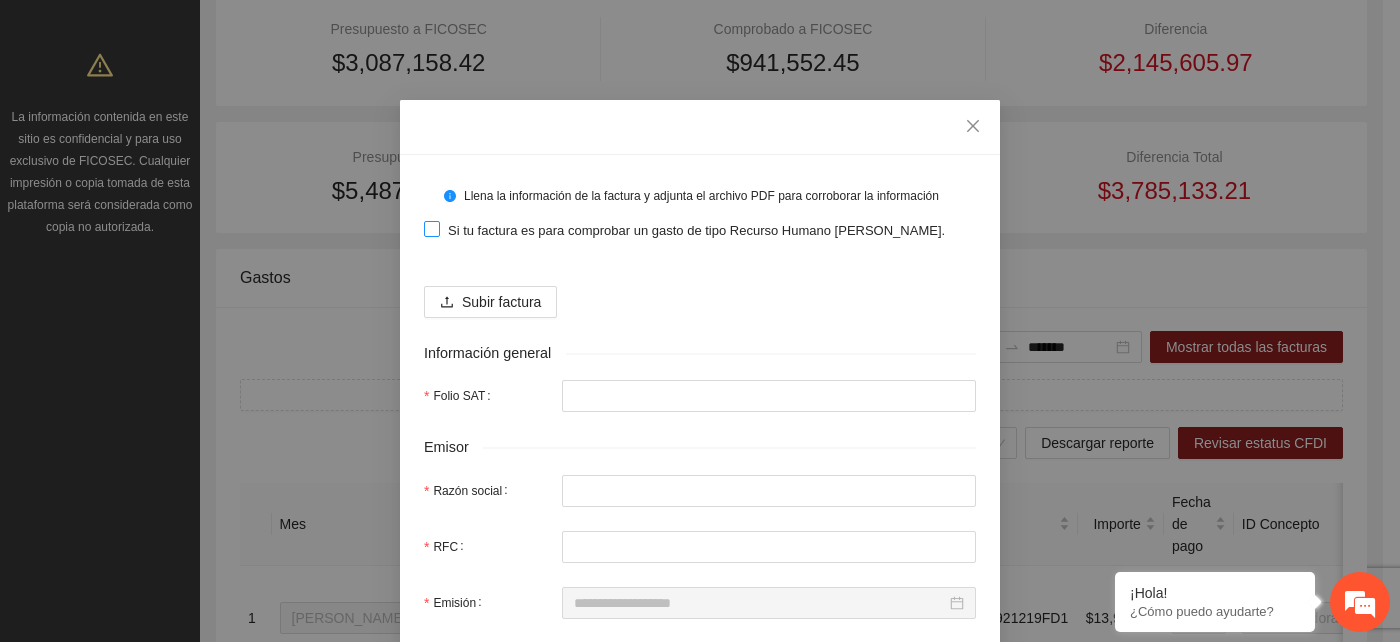 click on "Si tu factura es para comprobar un gasto de tipo Recurso Humano marca la casilla." at bounding box center [696, 231] 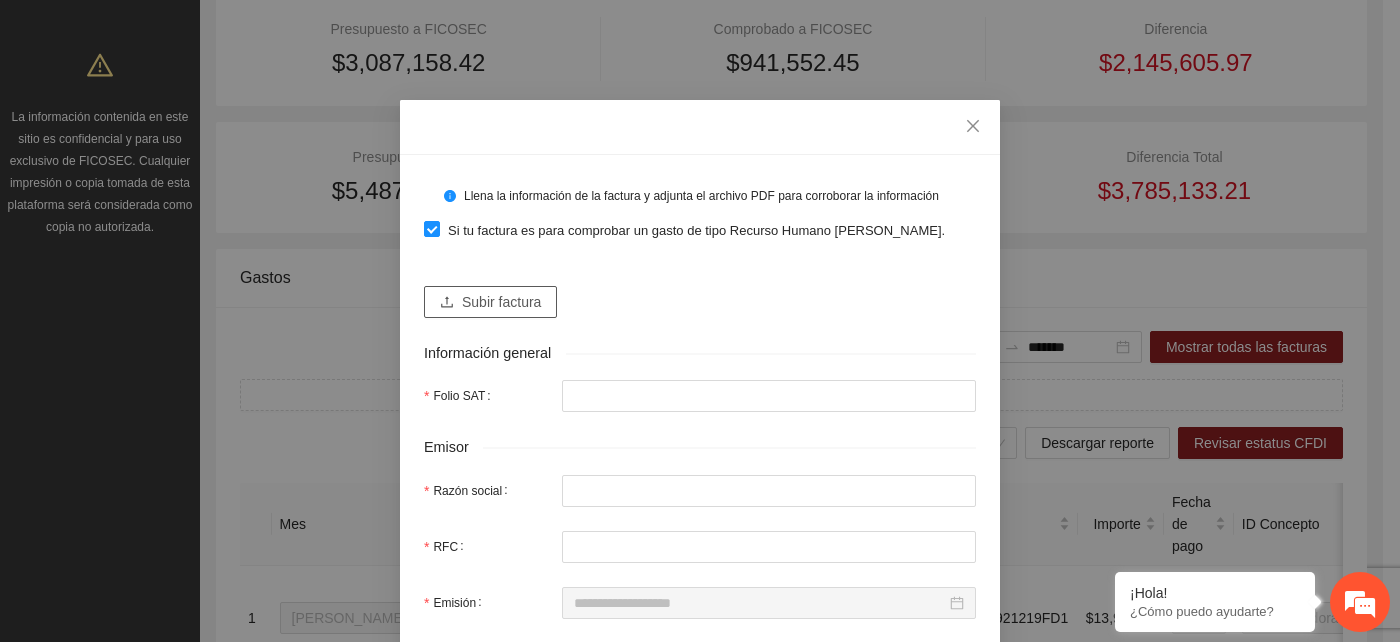 click on "Subir factura" at bounding box center (490, 302) 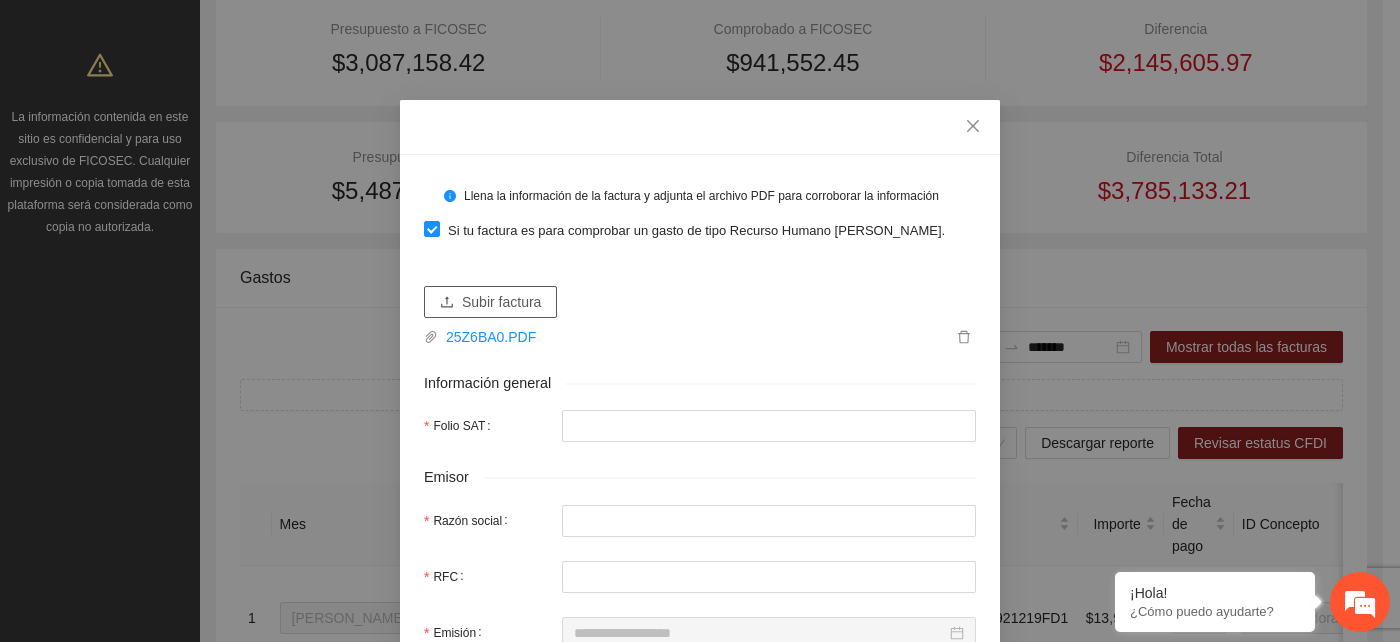click on "Subir factura" at bounding box center (501, 302) 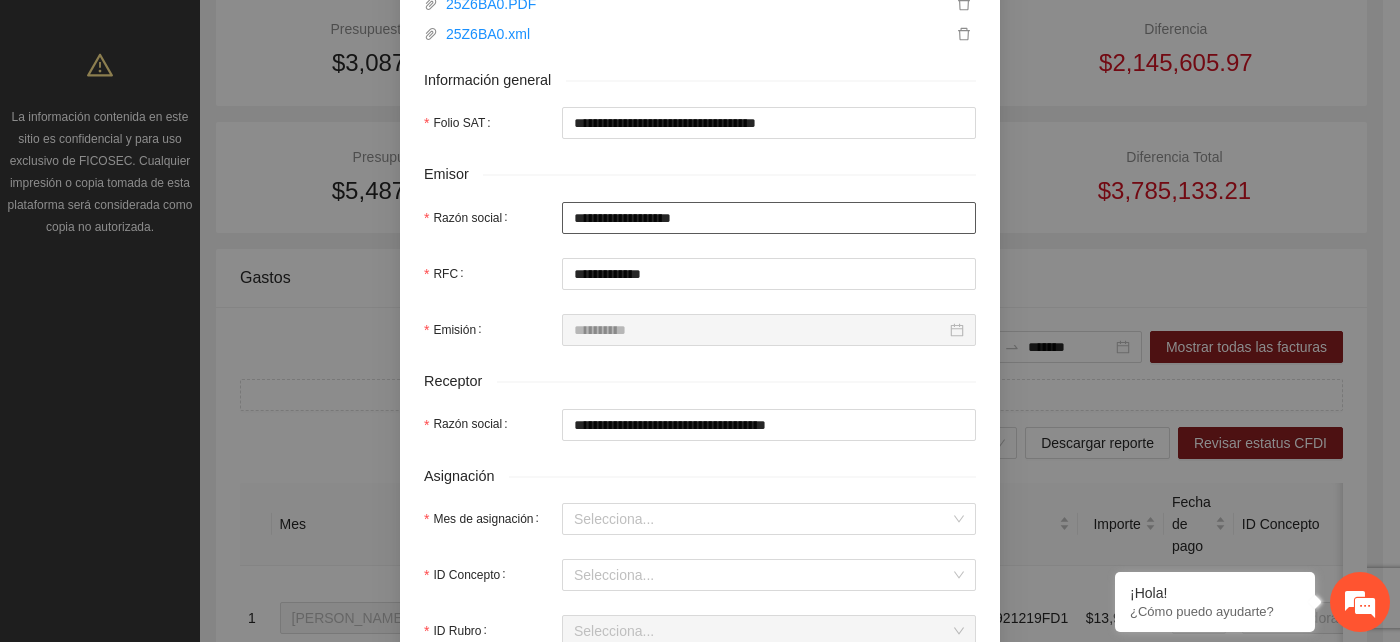 scroll, scrollTop: 444, scrollLeft: 0, axis: vertical 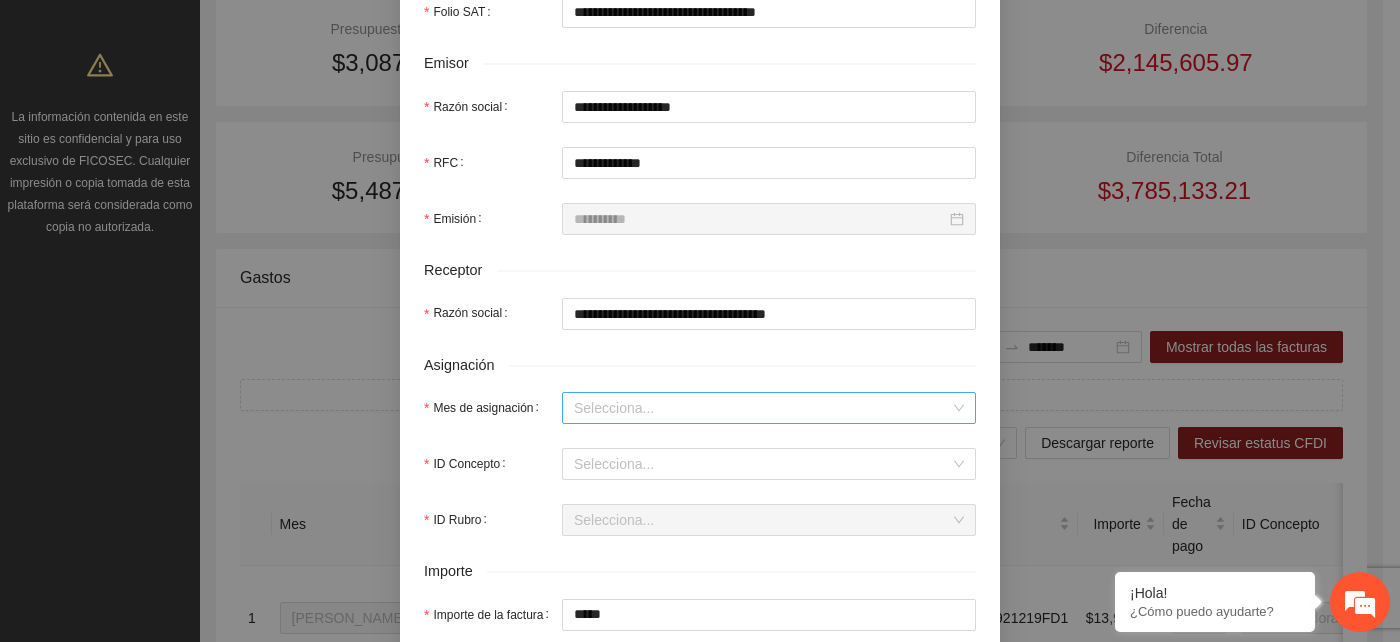 click on "Mes de asignación" at bounding box center (762, 408) 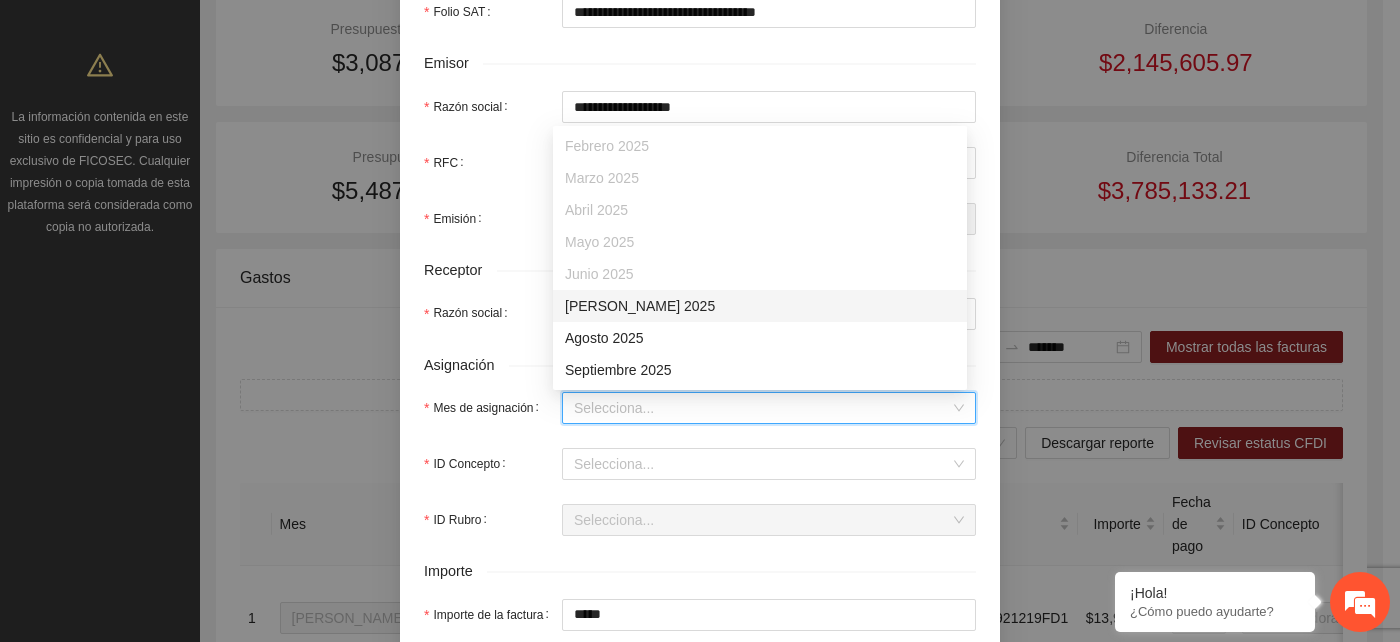 click on "Julio 2025" at bounding box center [760, 306] 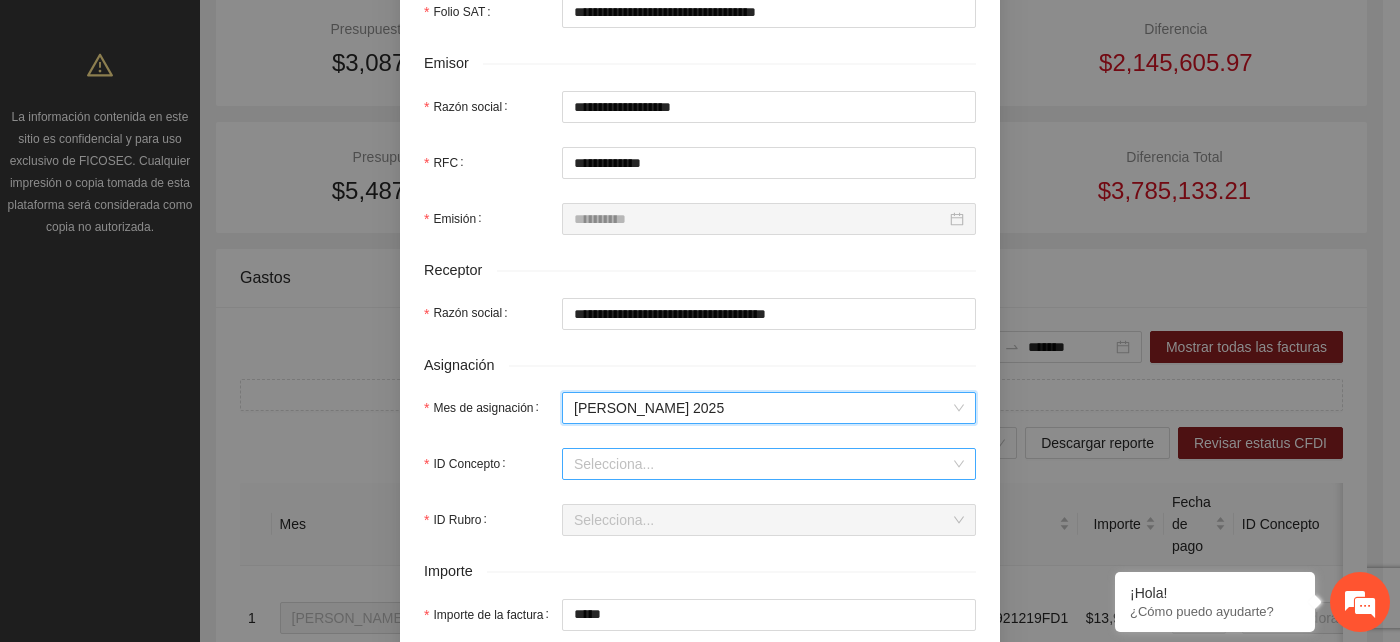 click on "ID Concepto" at bounding box center [762, 464] 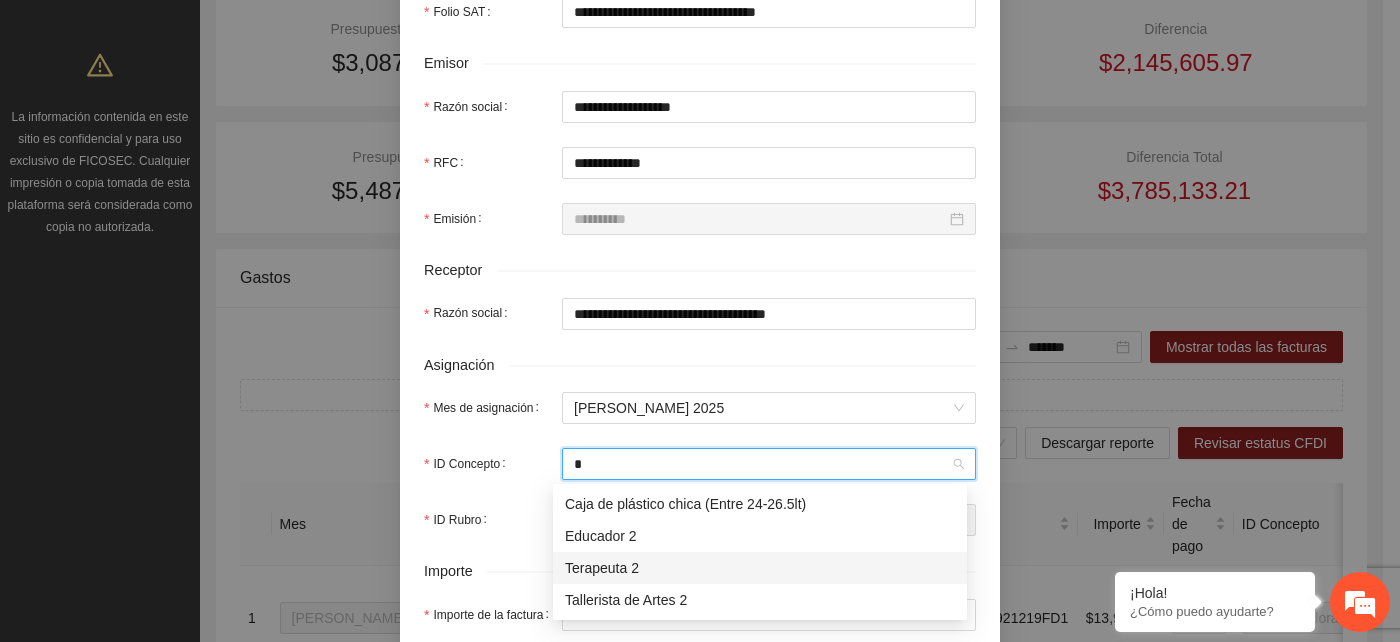 click on "Terapeuta 2" at bounding box center (760, 568) 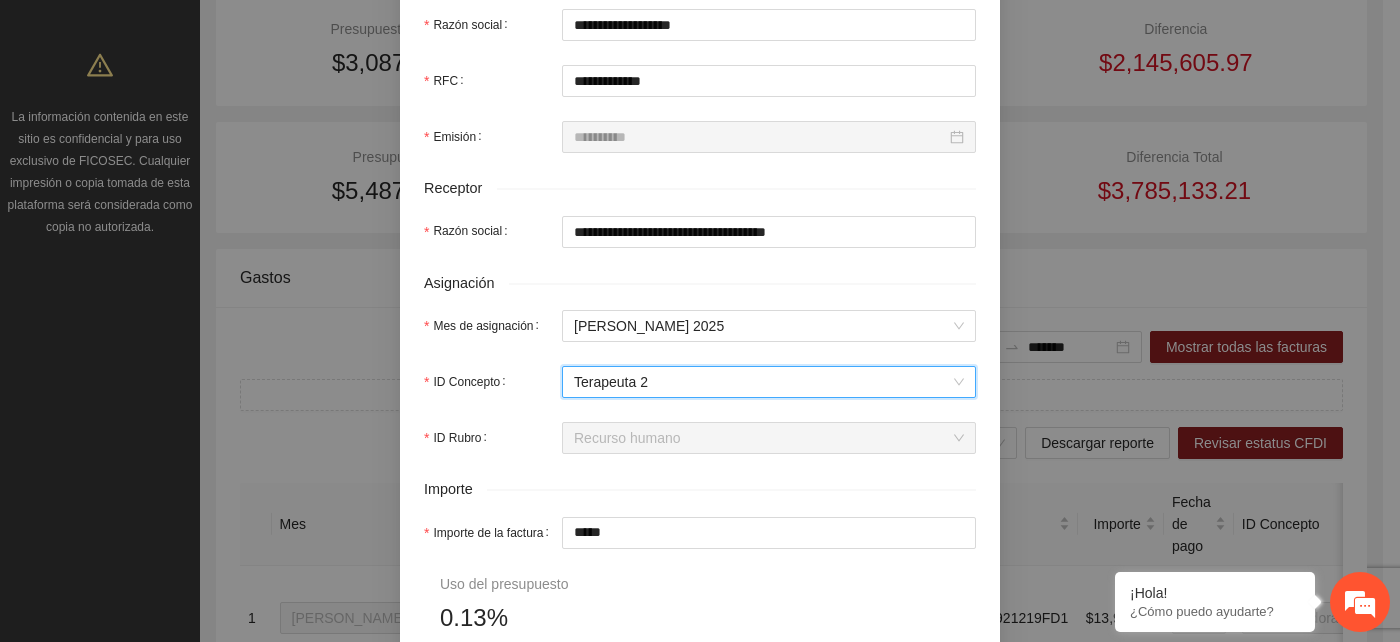 scroll, scrollTop: 666, scrollLeft: 0, axis: vertical 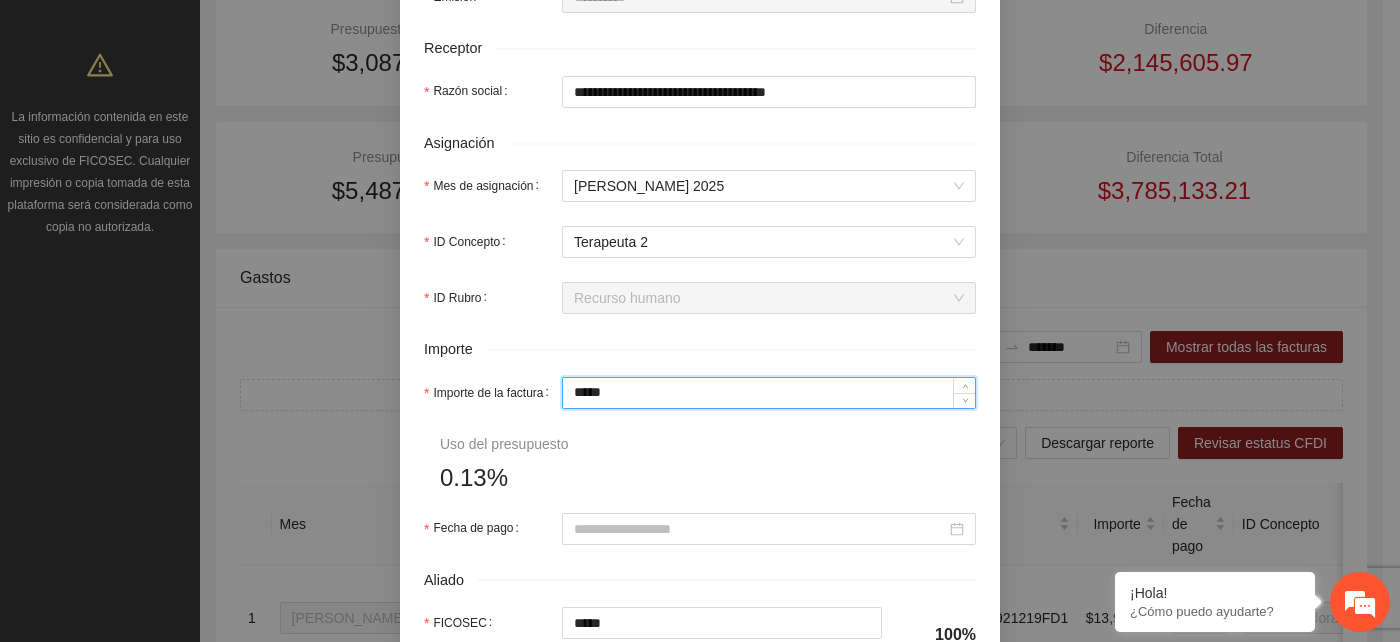 drag, startPoint x: 614, startPoint y: 393, endPoint x: 563, endPoint y: 393, distance: 51 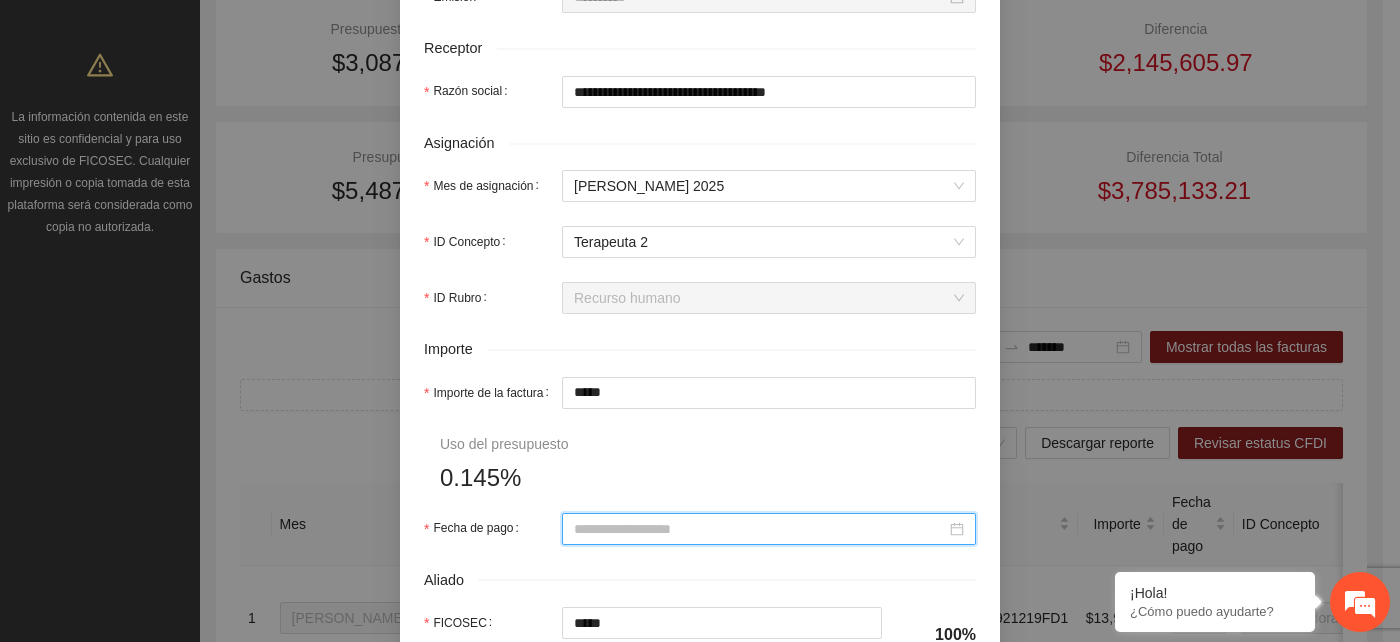 click on "Fecha de pago" at bounding box center [760, 529] 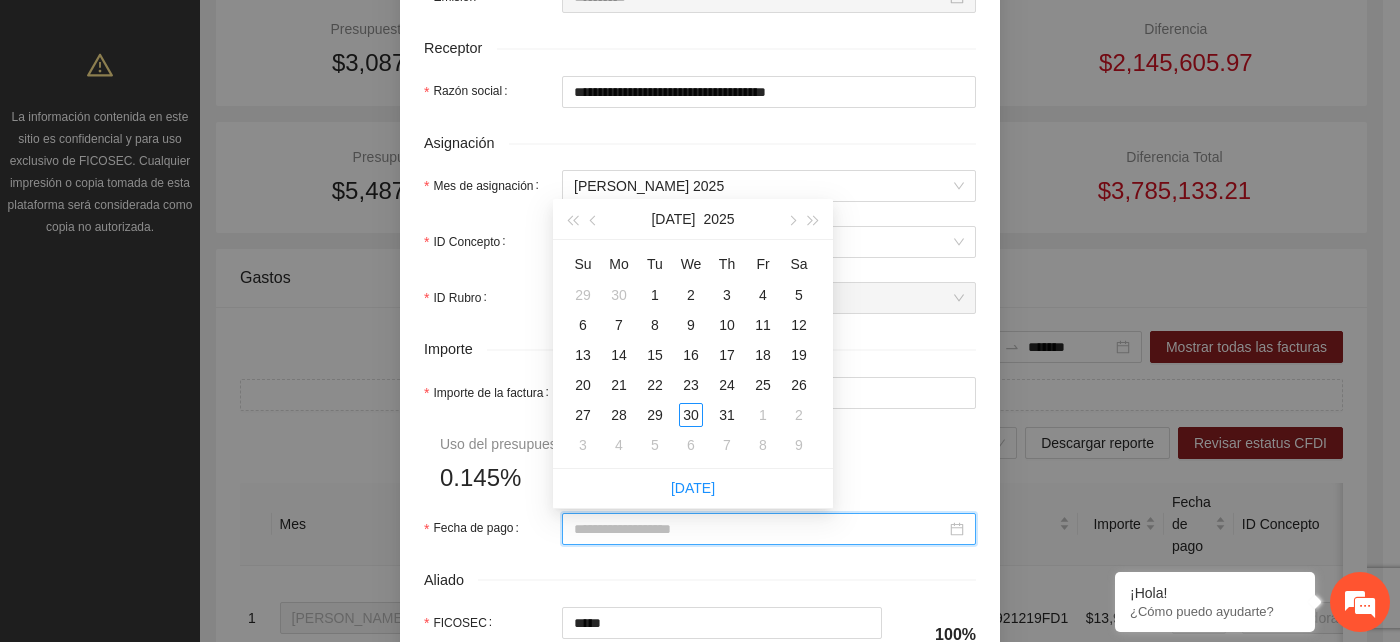 scroll, scrollTop: 555, scrollLeft: 0, axis: vertical 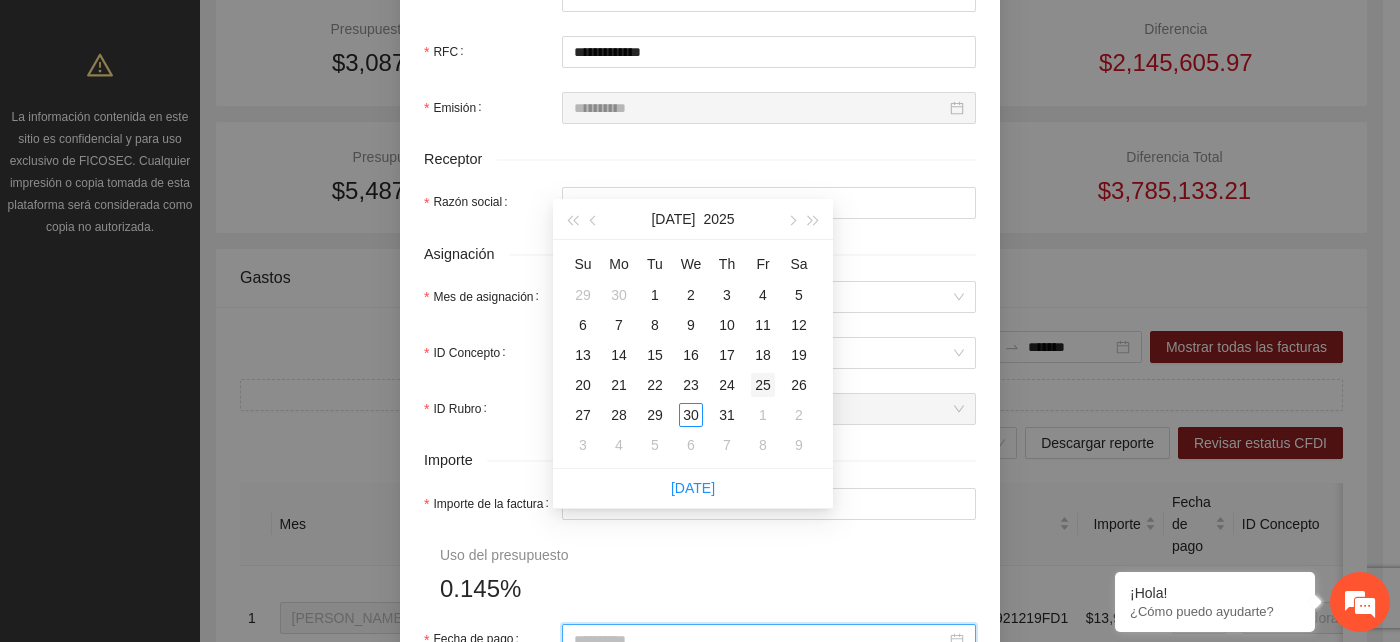 click on "25" at bounding box center [763, 385] 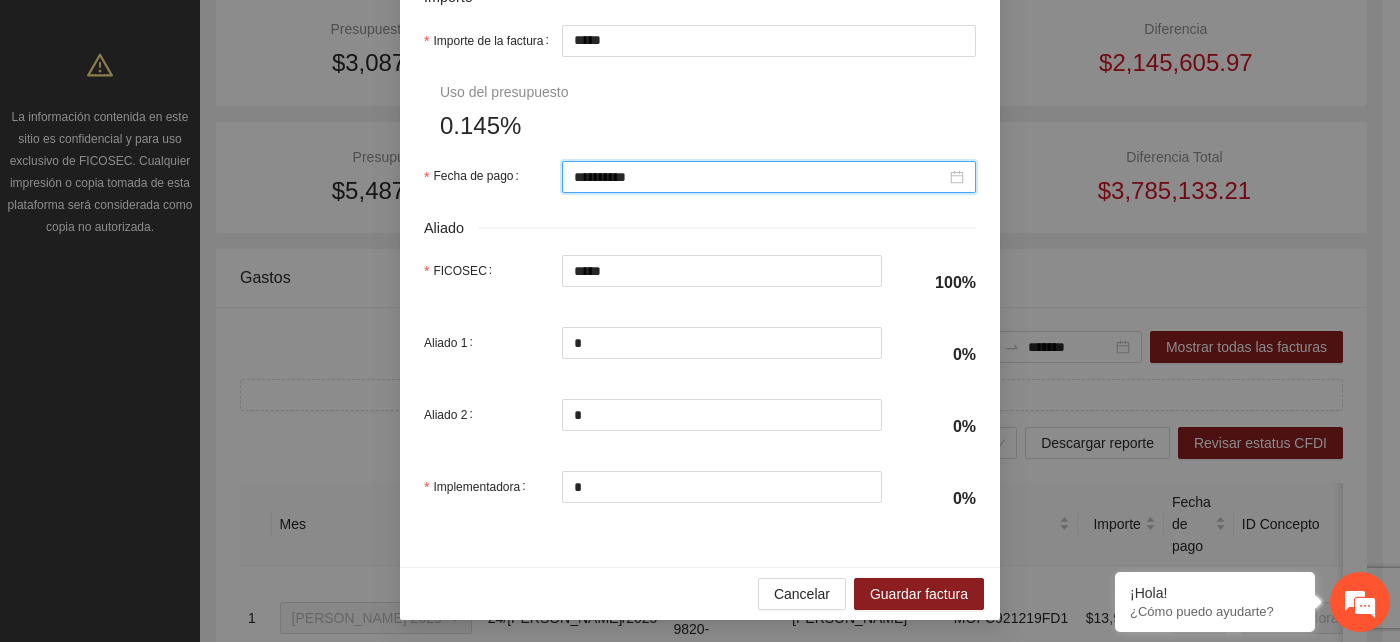 scroll, scrollTop: 1022, scrollLeft: 0, axis: vertical 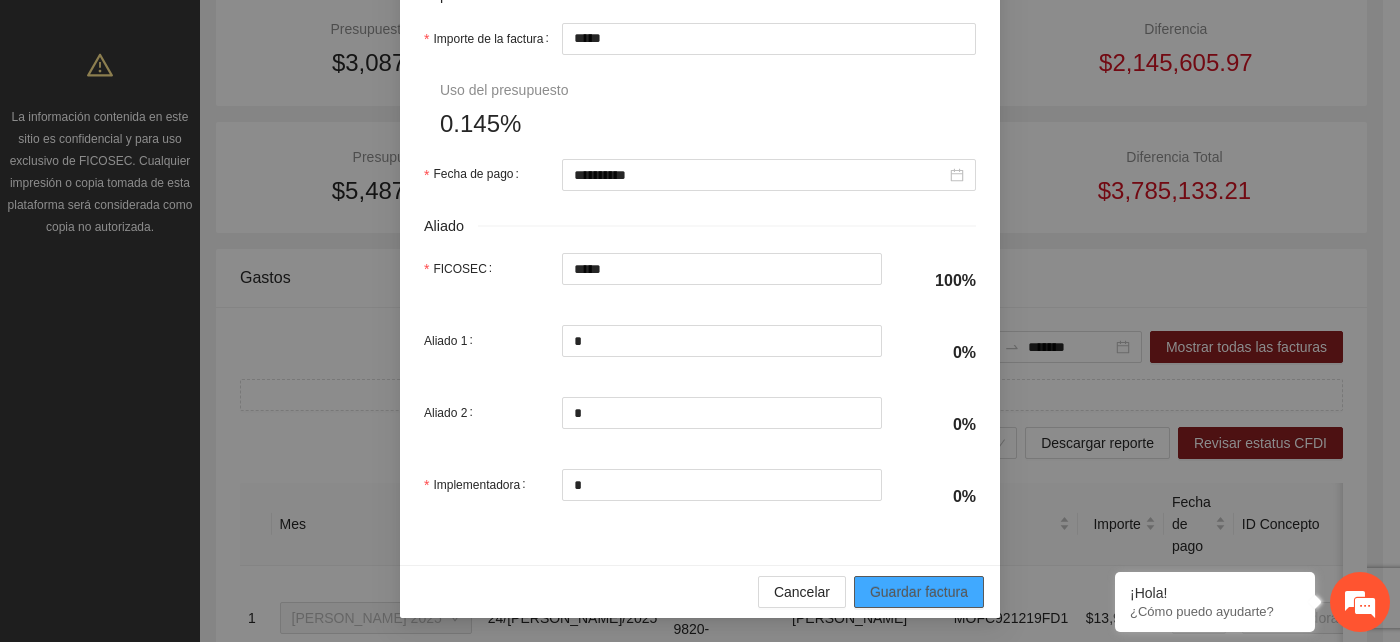 click on "Guardar factura" at bounding box center [919, 592] 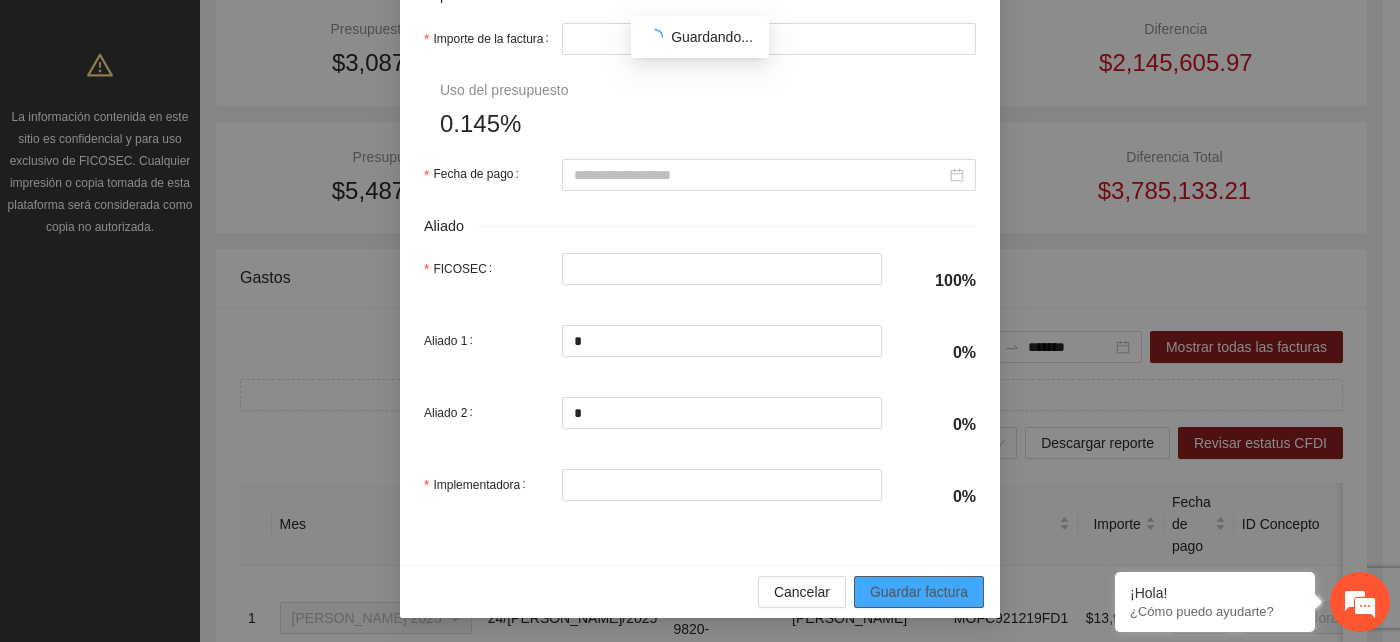 scroll, scrollTop: 962, scrollLeft: 0, axis: vertical 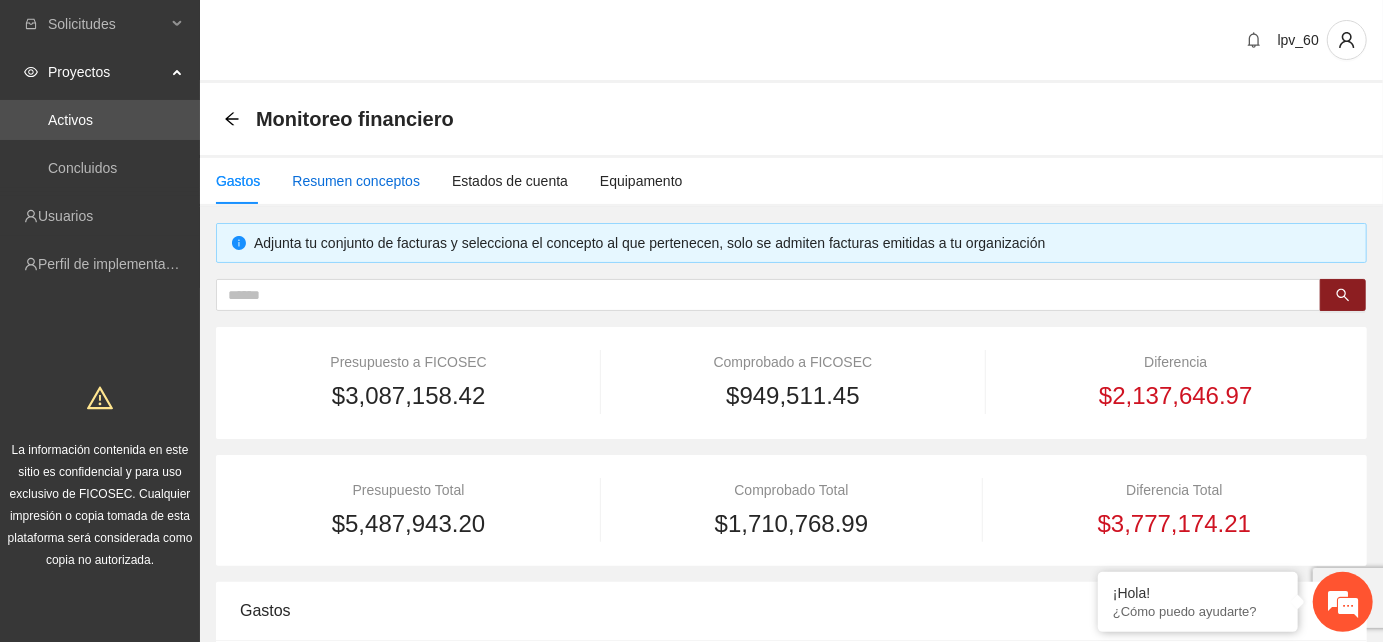 click on "Resumen conceptos" at bounding box center [356, 181] 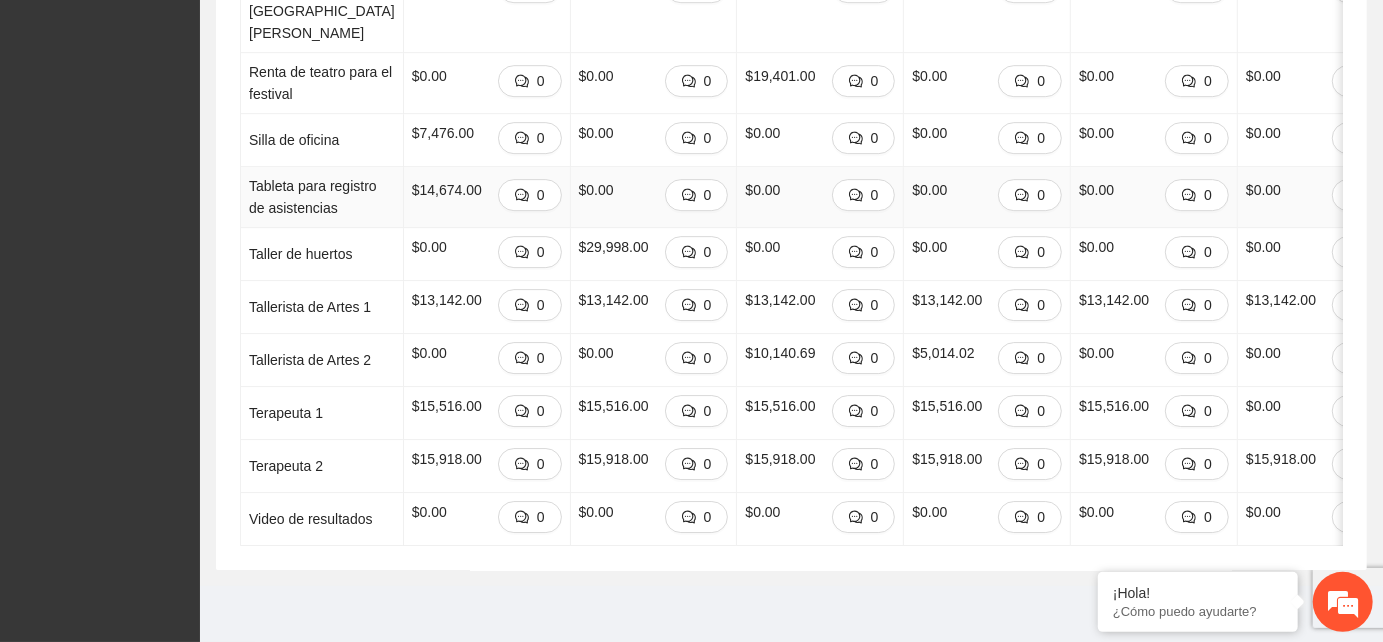 scroll, scrollTop: 4222, scrollLeft: 0, axis: vertical 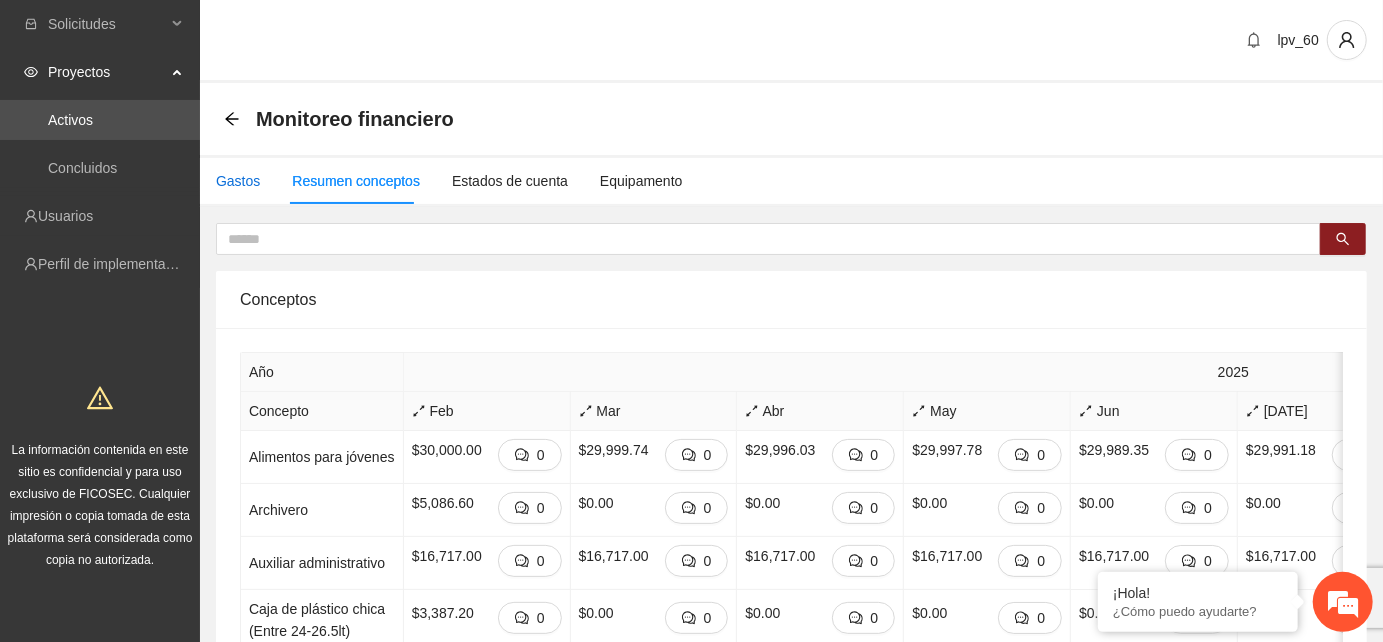 drag, startPoint x: 247, startPoint y: 183, endPoint x: 424, endPoint y: 301, distance: 212.72752 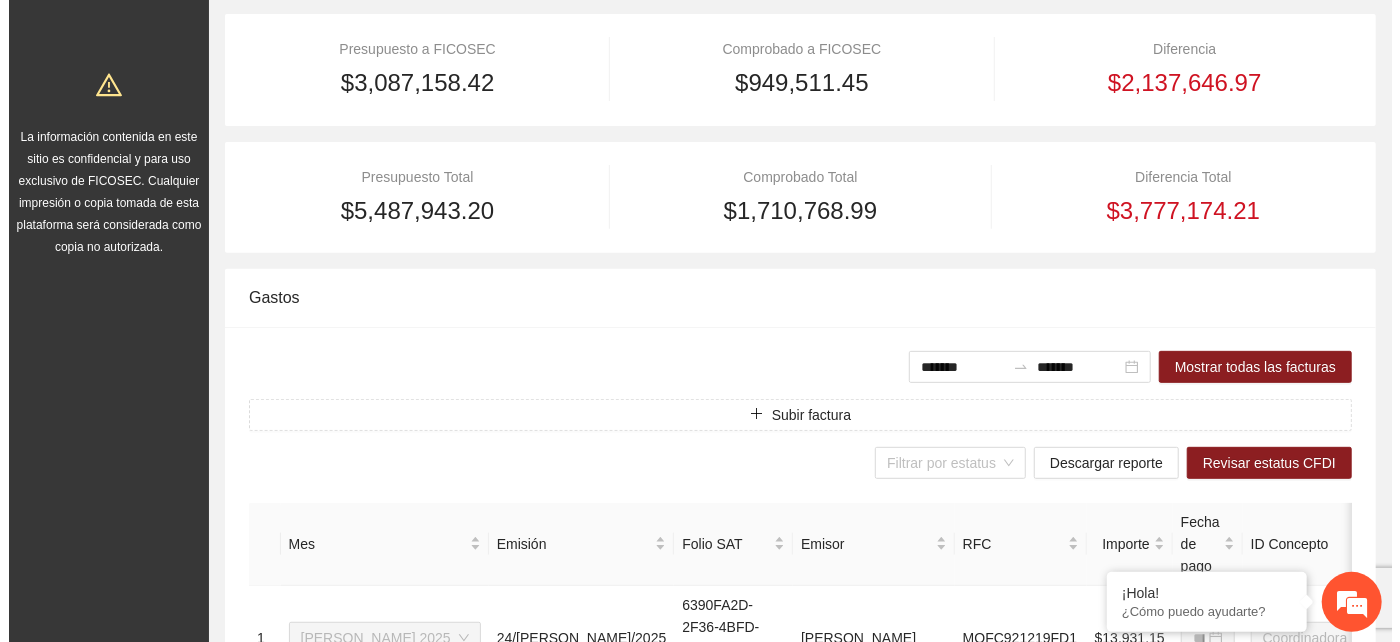 scroll, scrollTop: 333, scrollLeft: 0, axis: vertical 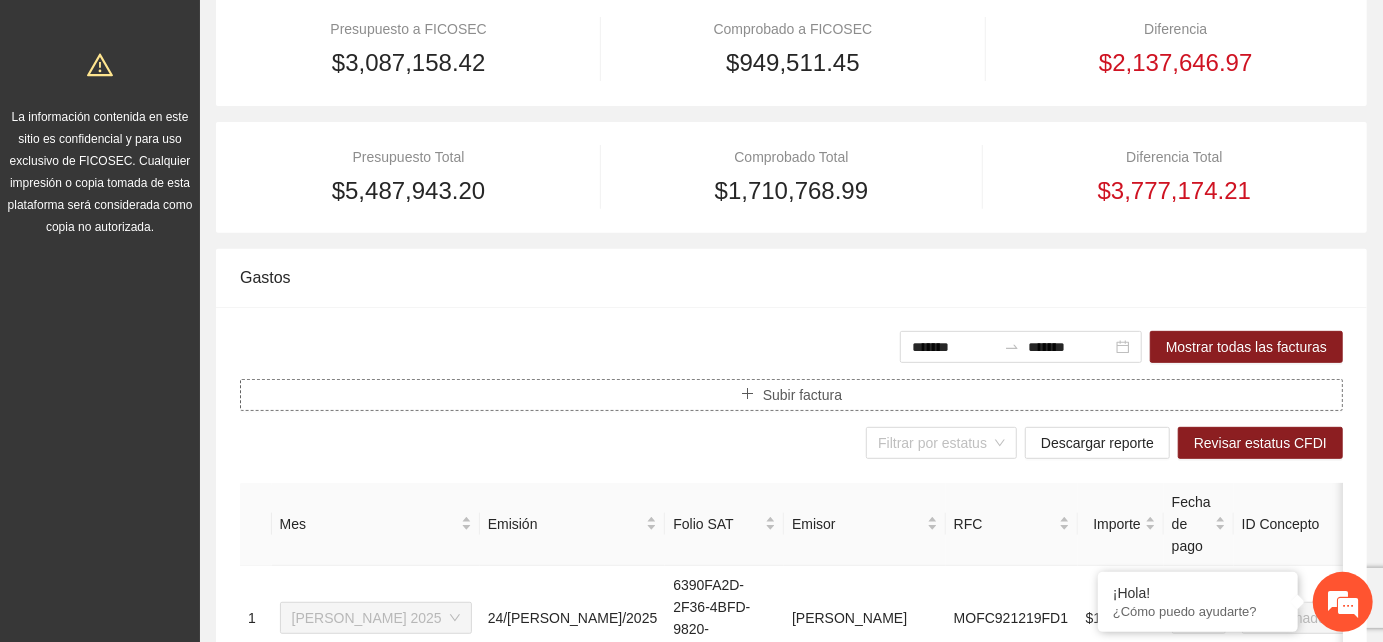click on "Subir factura" at bounding box center [802, 395] 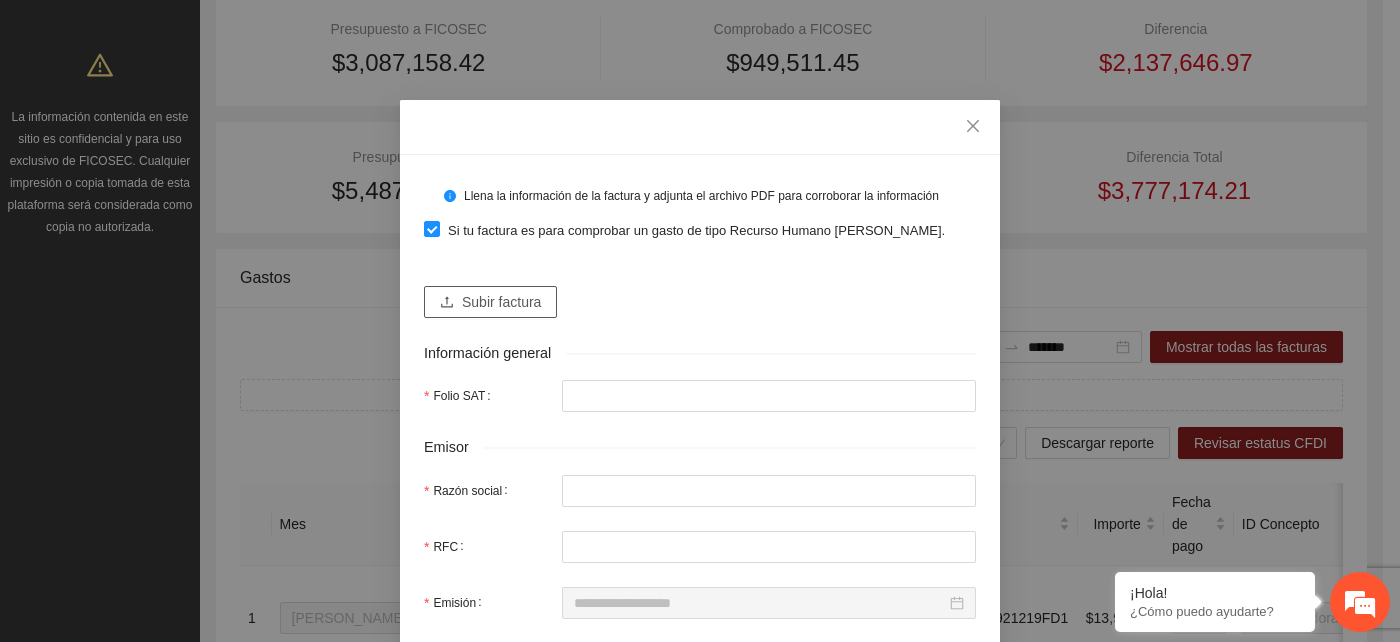 click on "Subir factura" at bounding box center [501, 302] 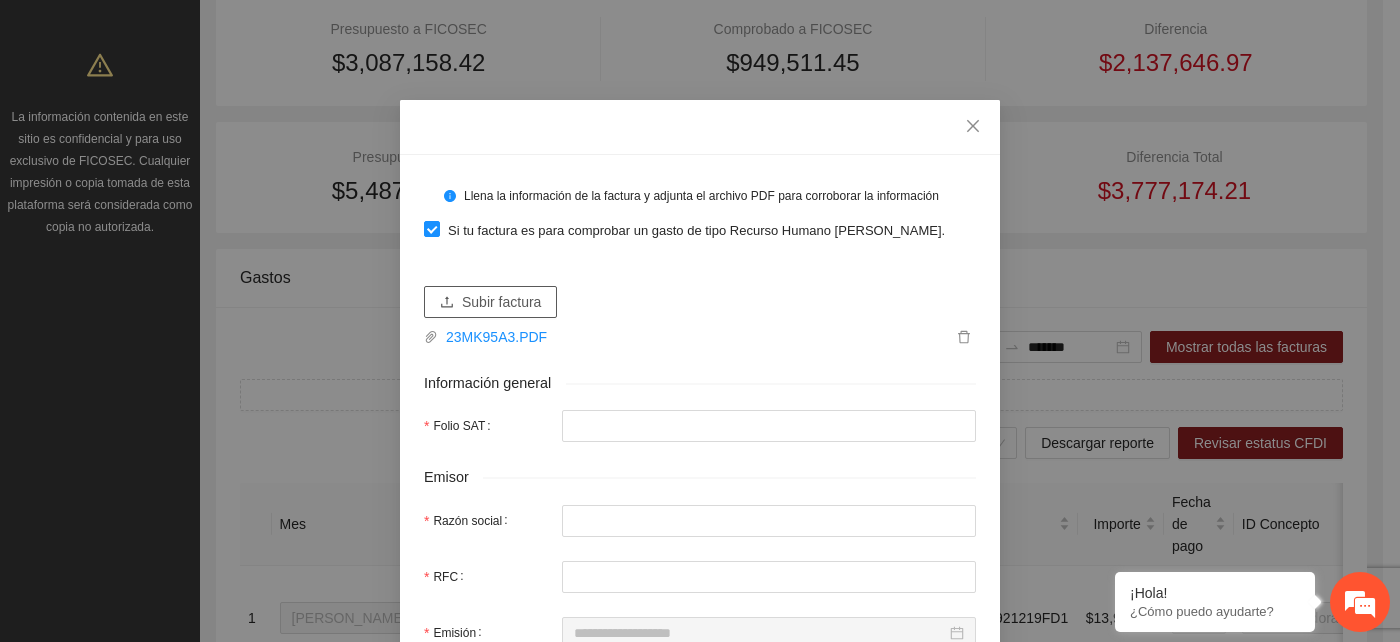 click on "Subir factura" at bounding box center [501, 302] 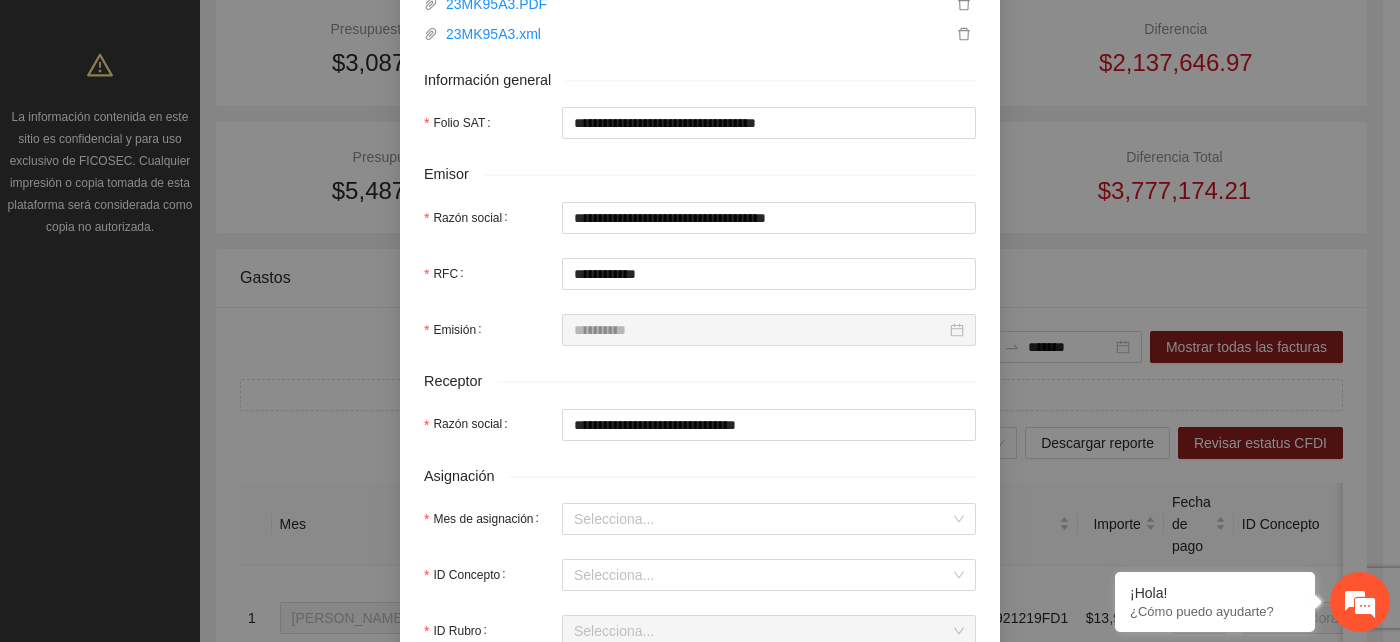scroll, scrollTop: 444, scrollLeft: 0, axis: vertical 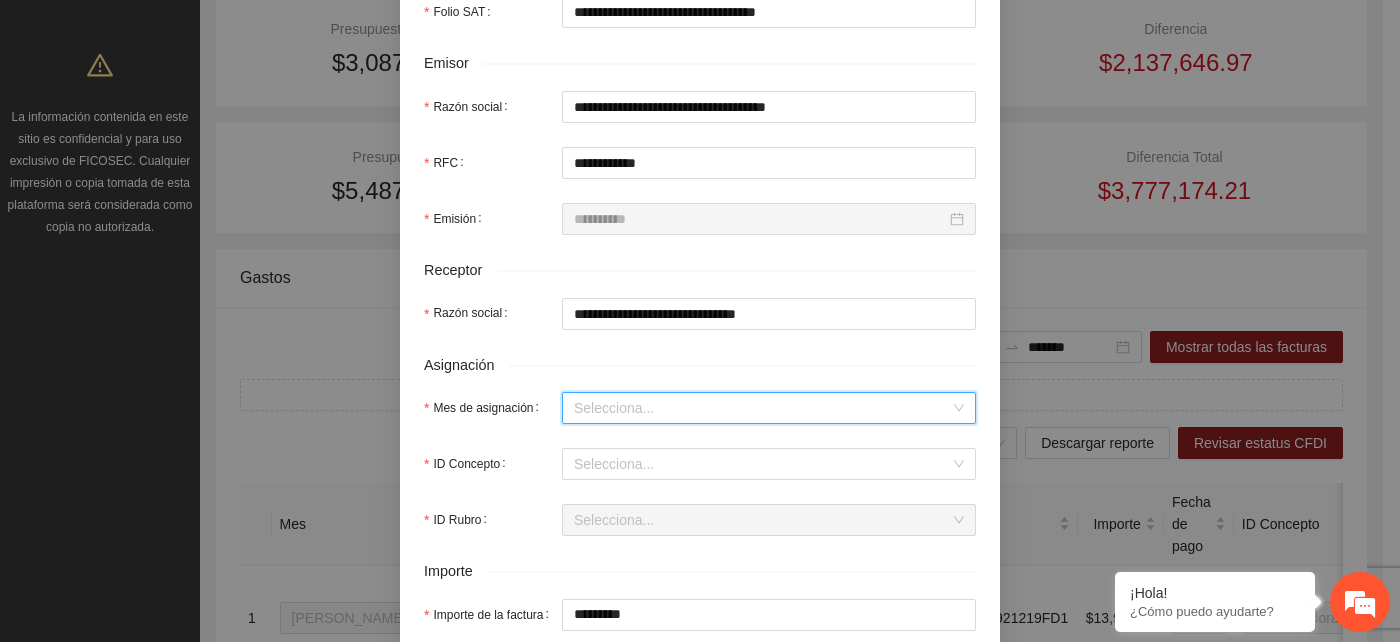click on "Mes de asignación" at bounding box center (762, 408) 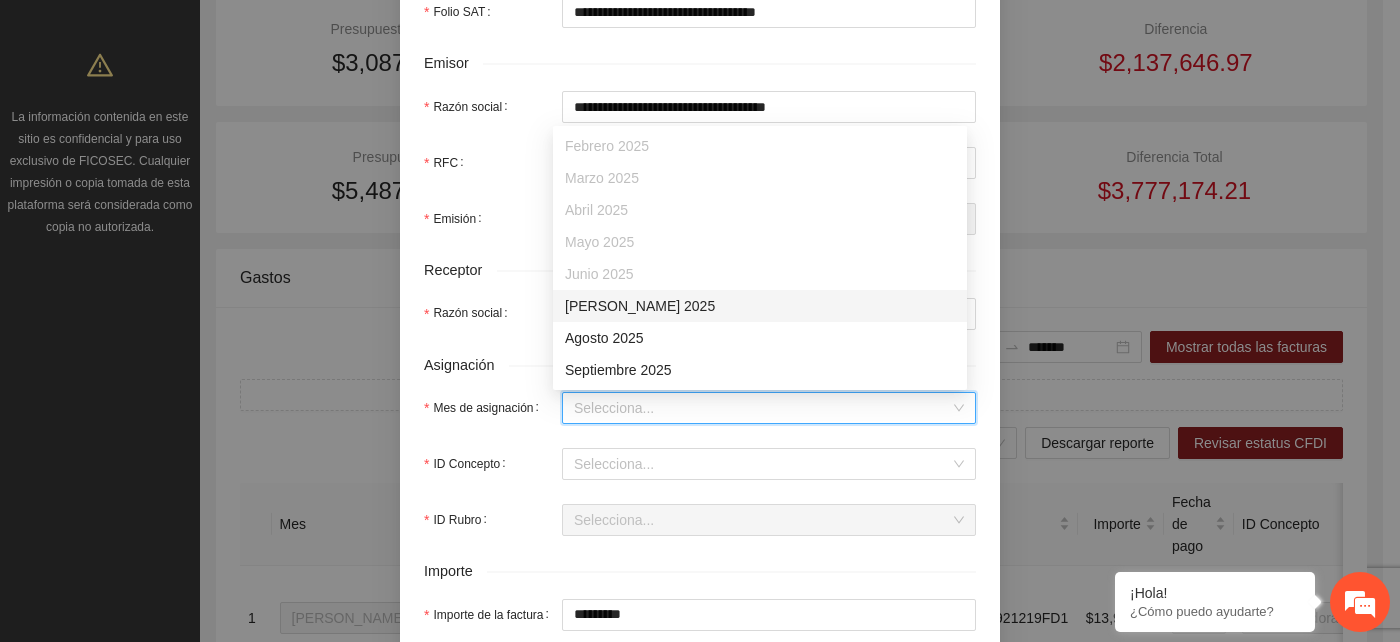 click on "Julio 2025" at bounding box center (760, 306) 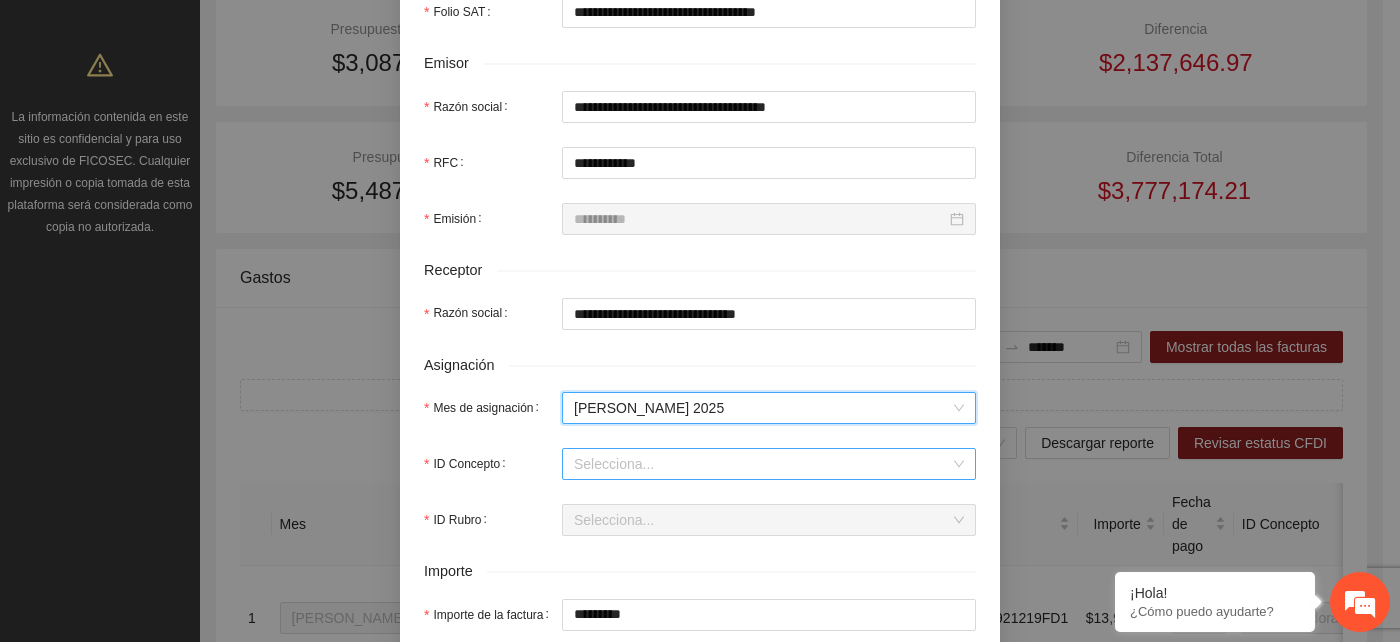 click on "ID Concepto" at bounding box center [762, 464] 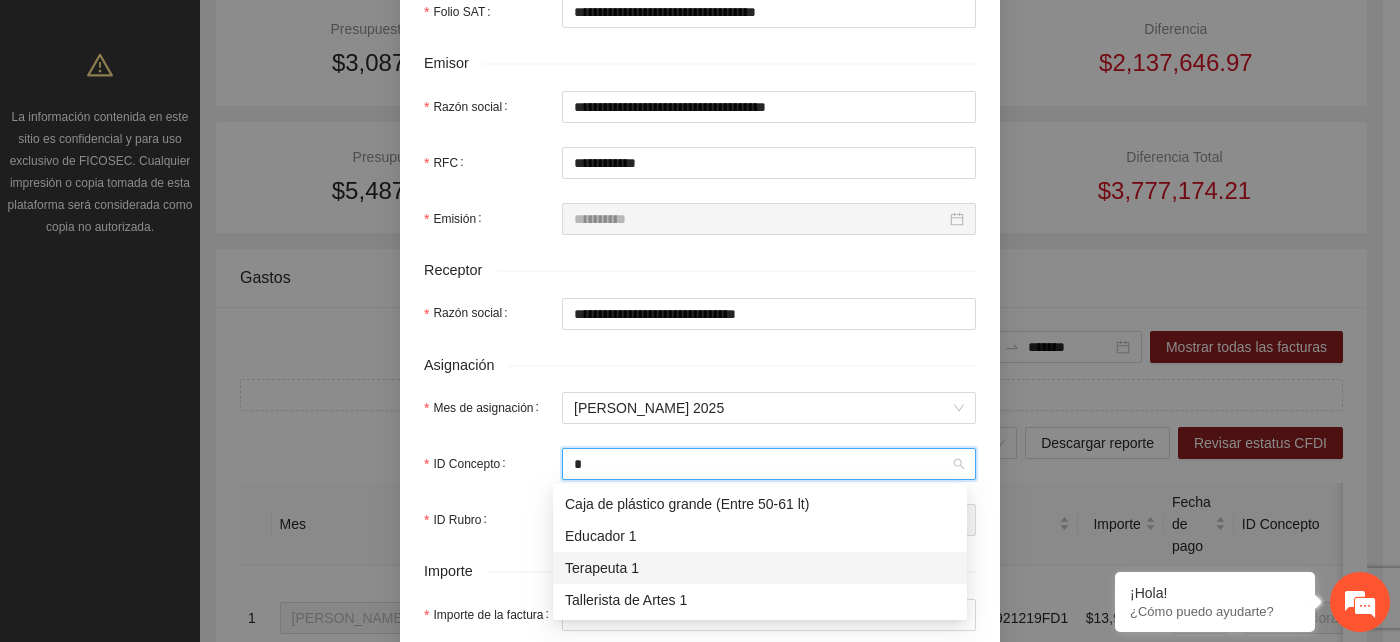 click on "Terapeuta 1" at bounding box center [760, 568] 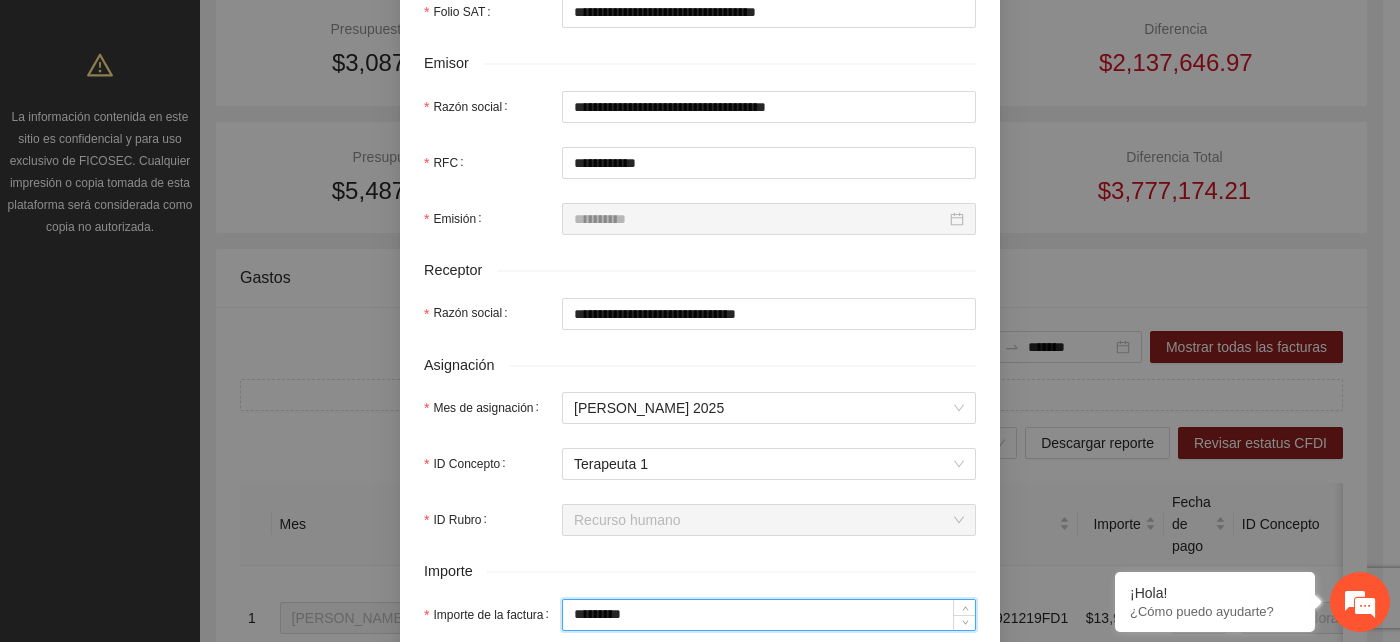 drag, startPoint x: 636, startPoint y: 615, endPoint x: 555, endPoint y: 620, distance: 81.154175 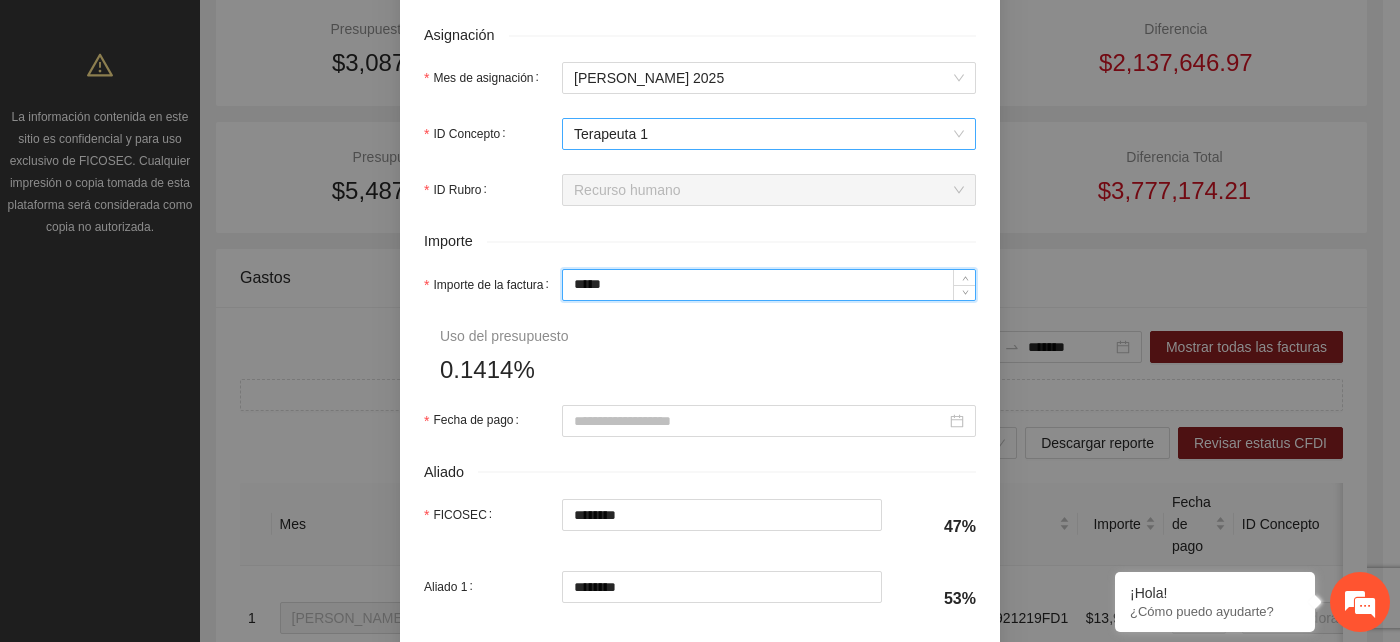 scroll, scrollTop: 777, scrollLeft: 0, axis: vertical 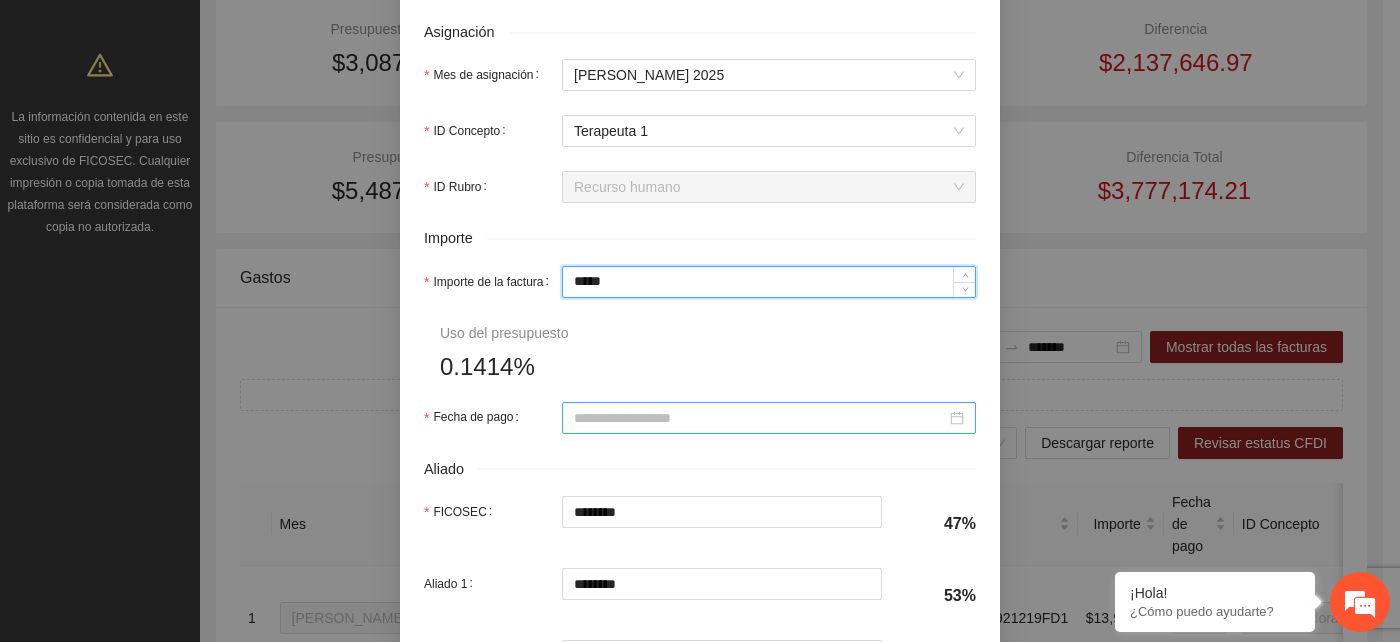 click on "Fecha de pago" at bounding box center (760, 418) 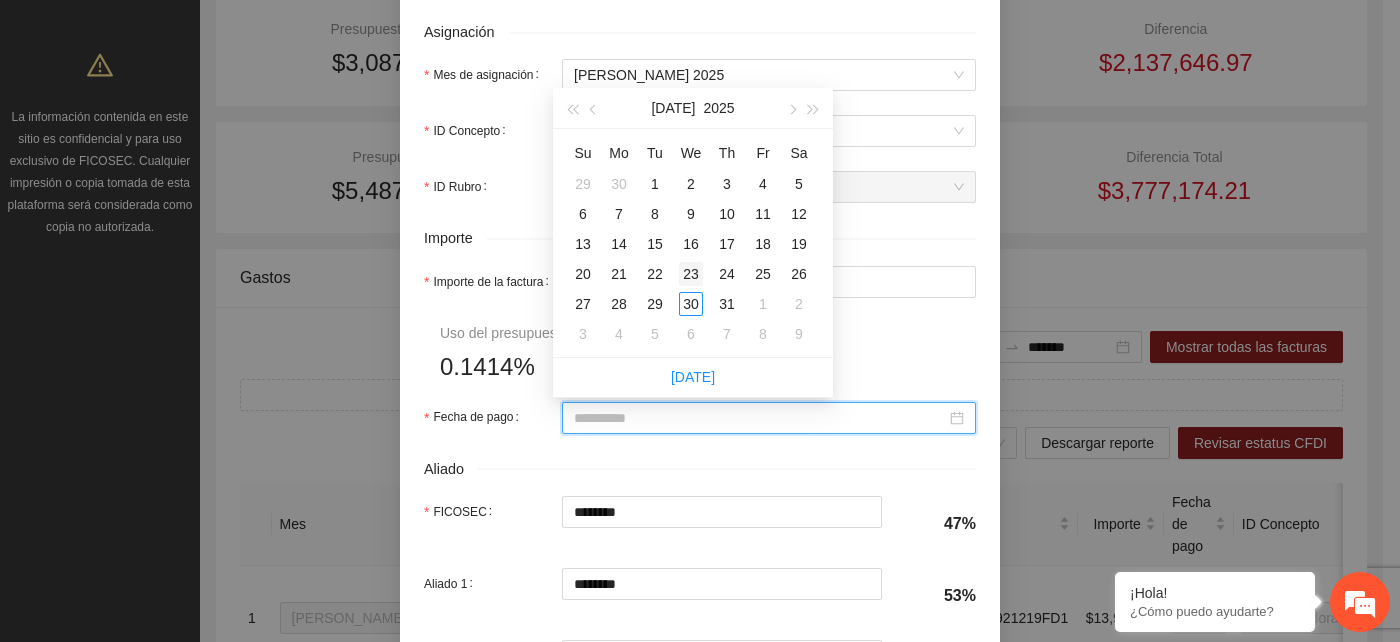 click on "23" at bounding box center [691, 274] 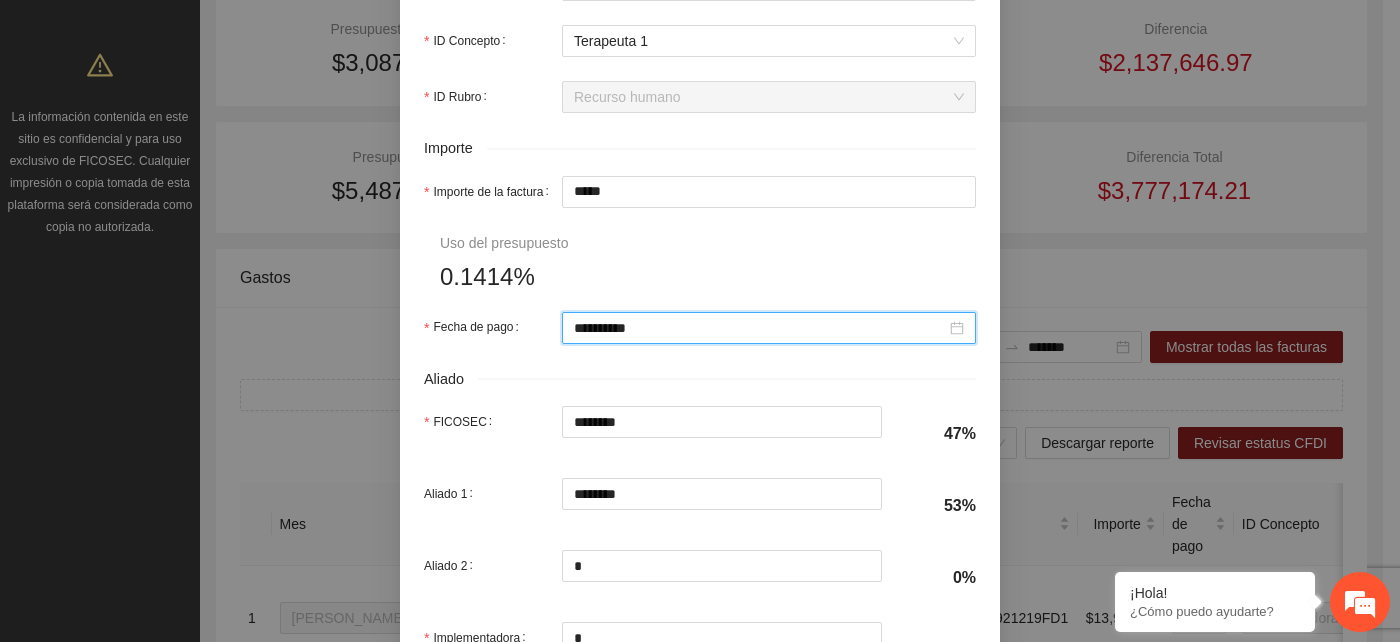 scroll, scrollTop: 1000, scrollLeft: 0, axis: vertical 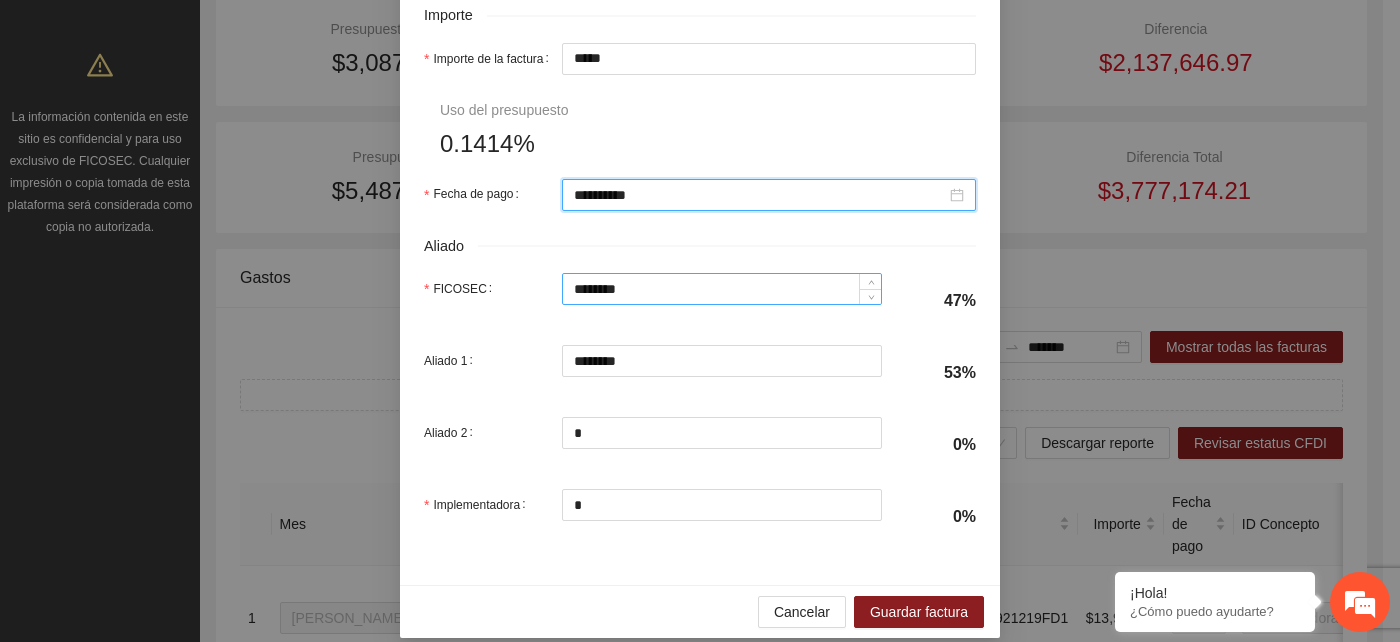 click on "********" at bounding box center (722, 289) 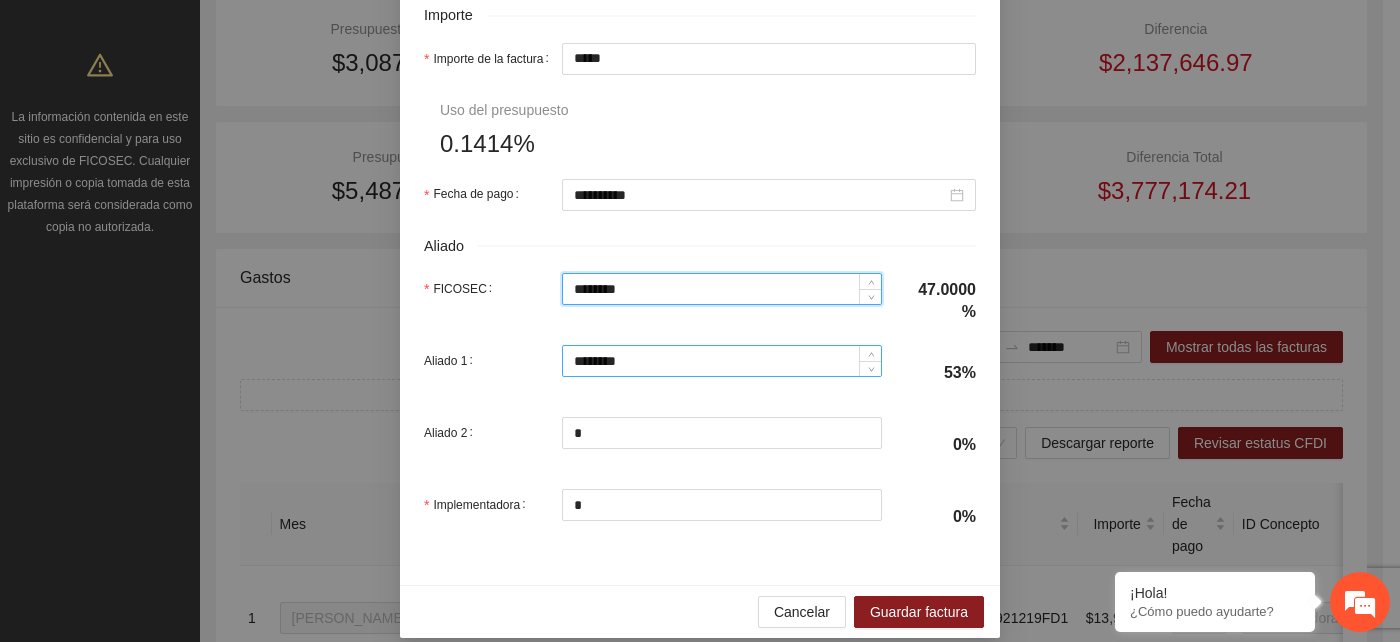 click on "********" at bounding box center (722, 361) 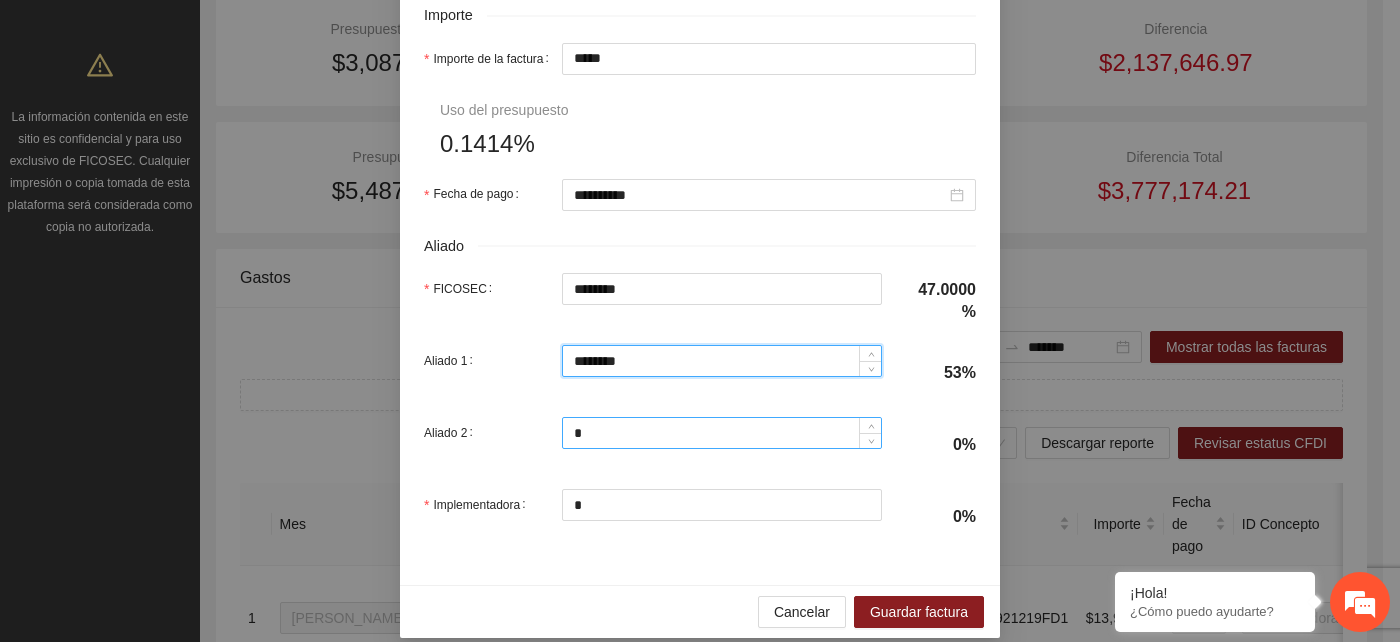 scroll, scrollTop: 1022, scrollLeft: 0, axis: vertical 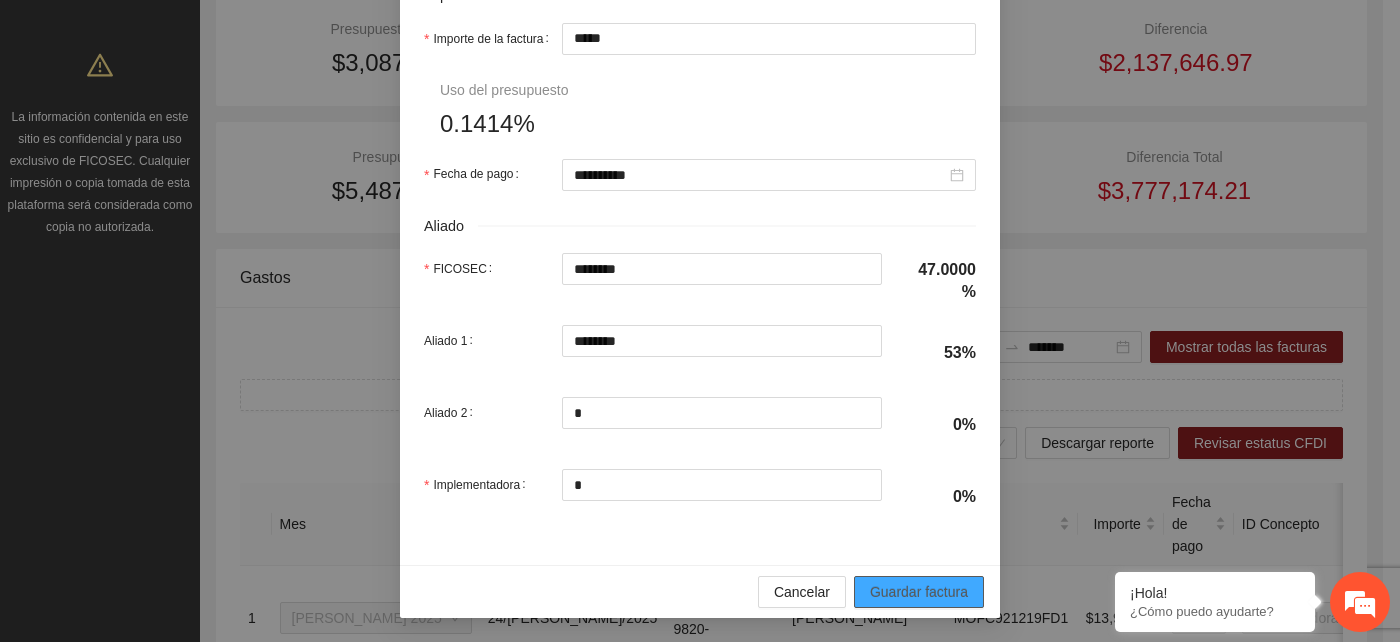 click on "Guardar factura" at bounding box center [919, 592] 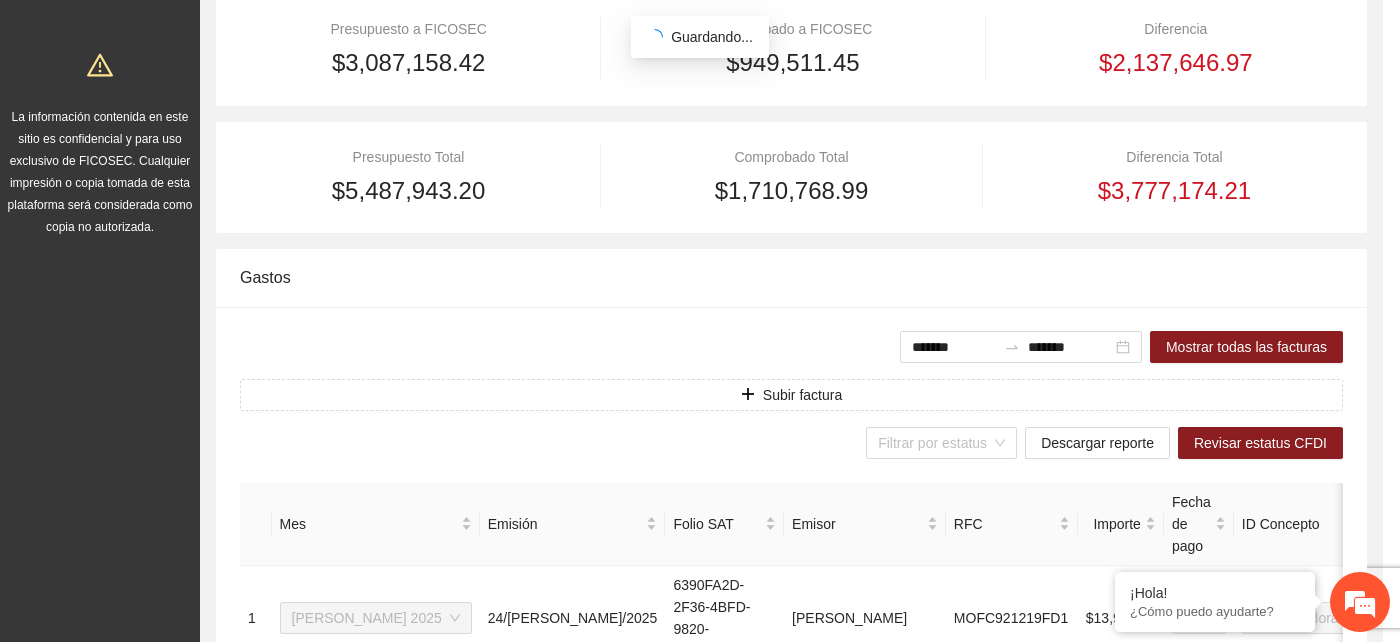 scroll, scrollTop: 962, scrollLeft: 0, axis: vertical 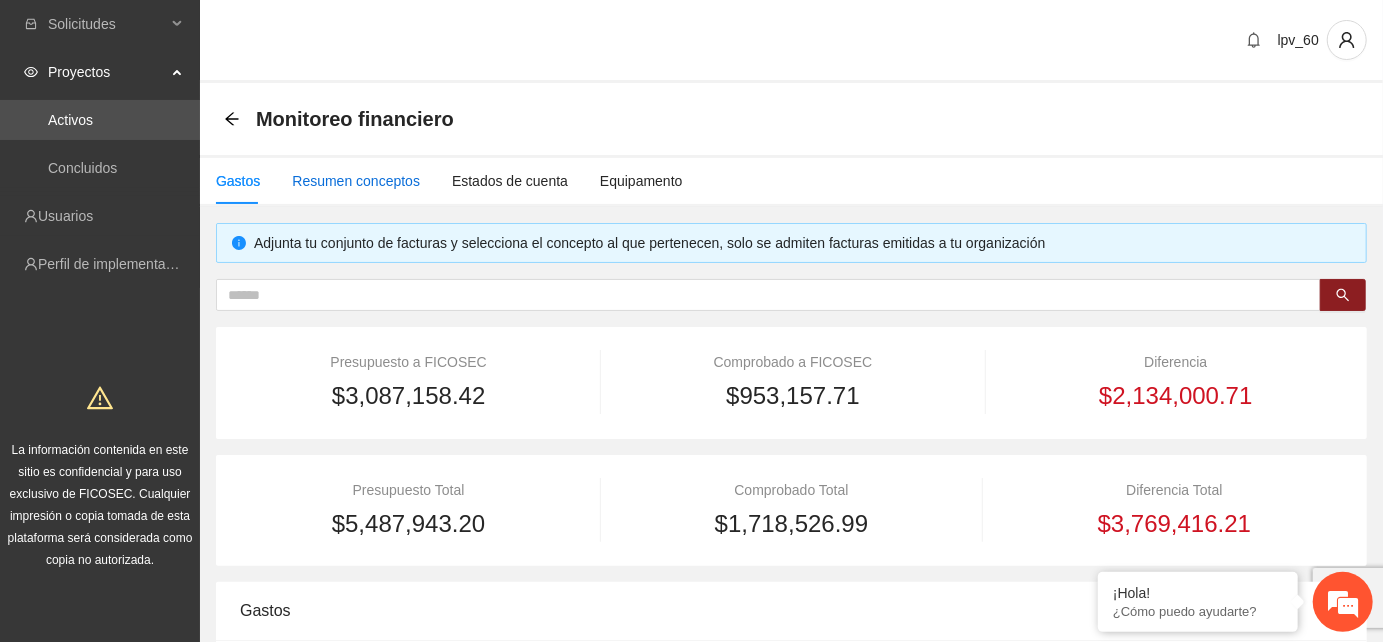 click on "Resumen conceptos" at bounding box center (356, 181) 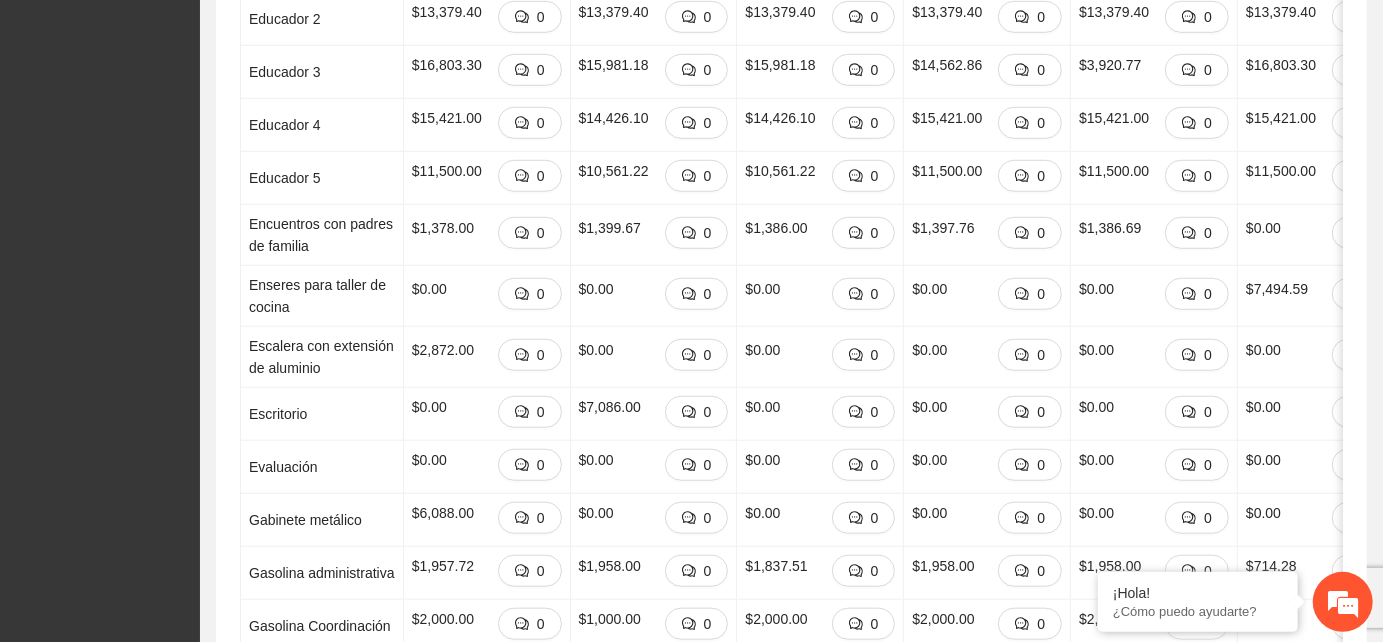 scroll, scrollTop: 0, scrollLeft: 0, axis: both 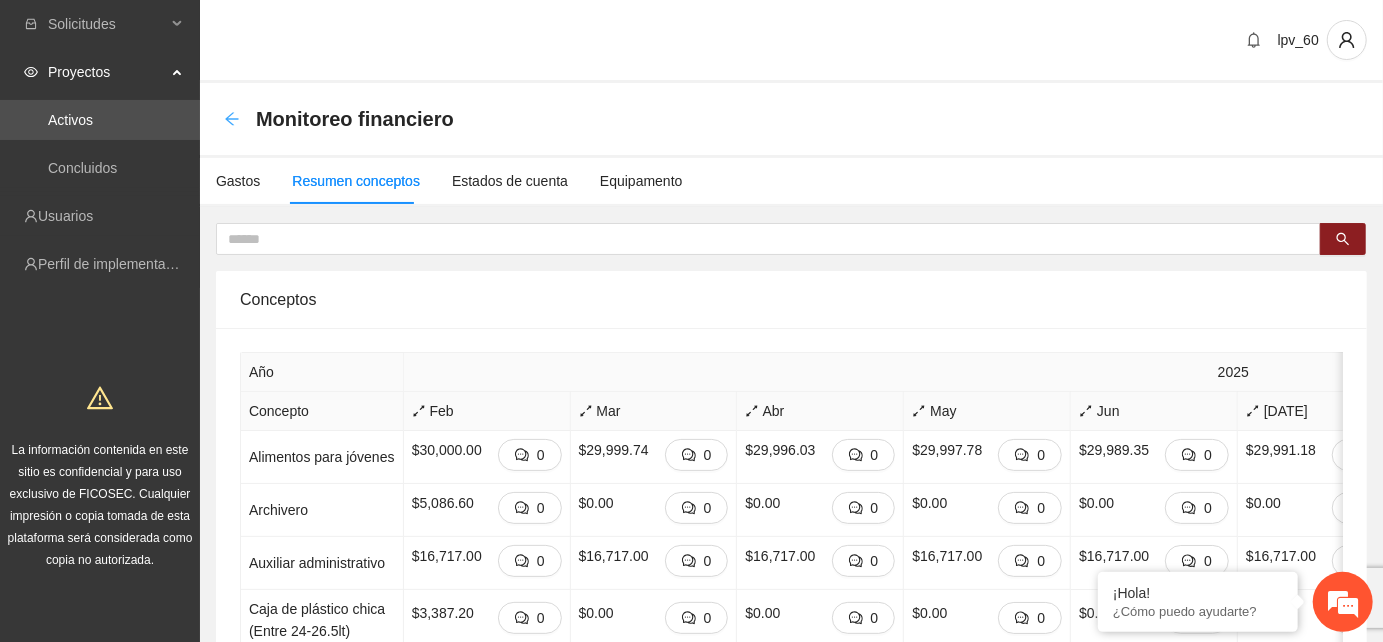click 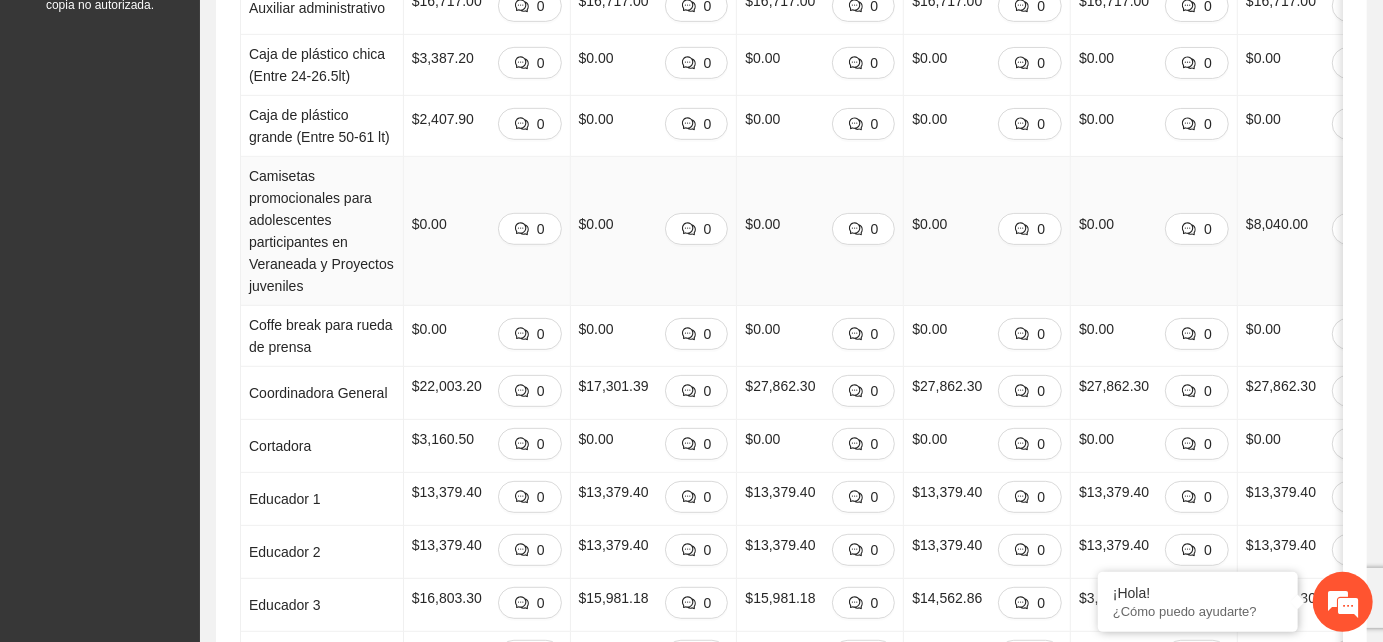 scroll, scrollTop: 111, scrollLeft: 0, axis: vertical 